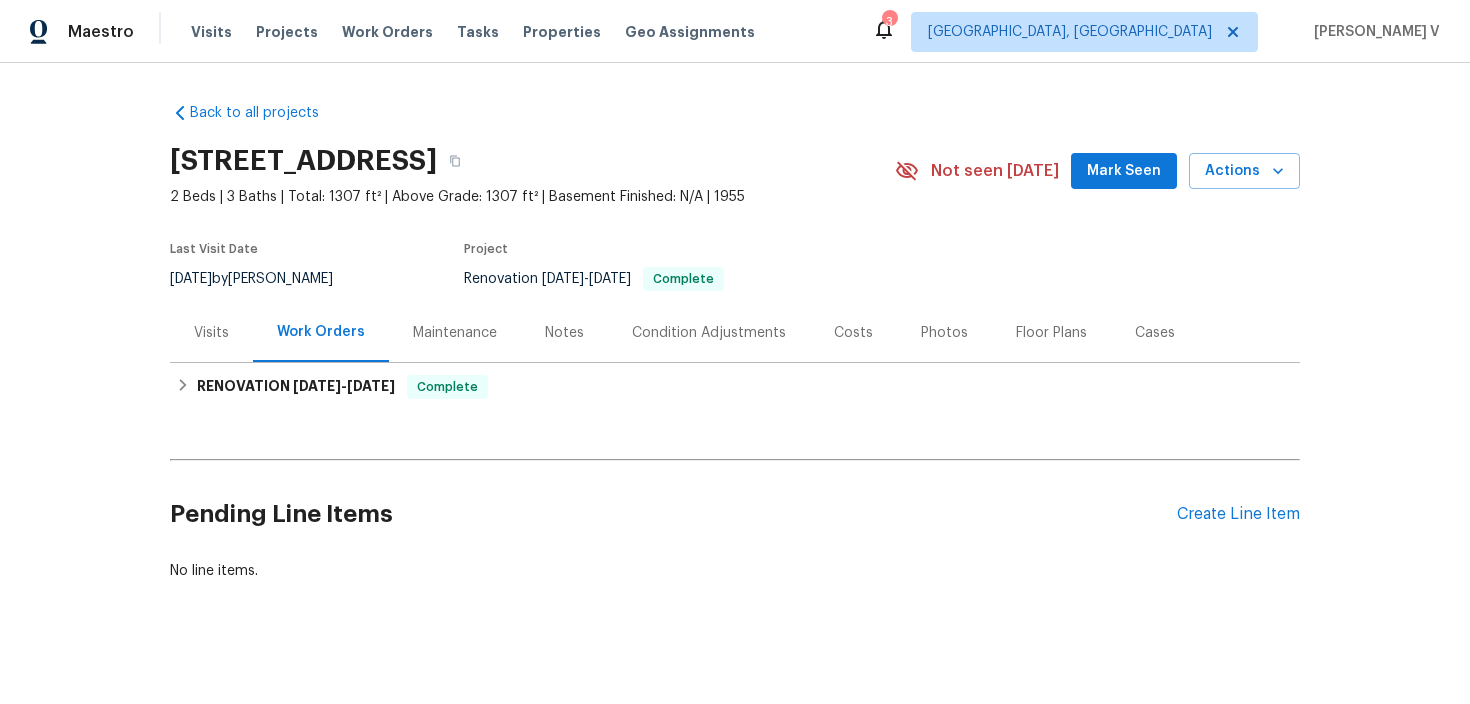 scroll, scrollTop: 0, scrollLeft: 0, axis: both 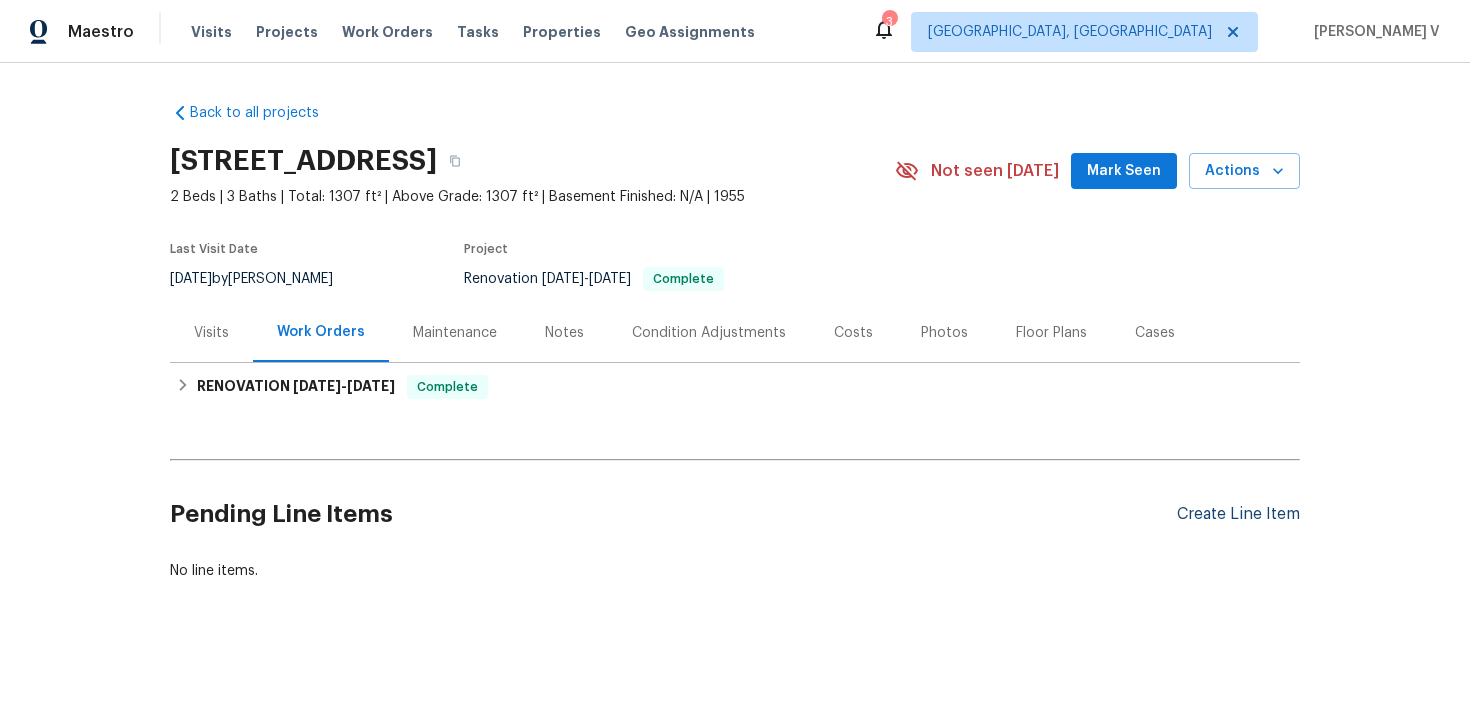 click on "Create Line Item" at bounding box center [1238, 514] 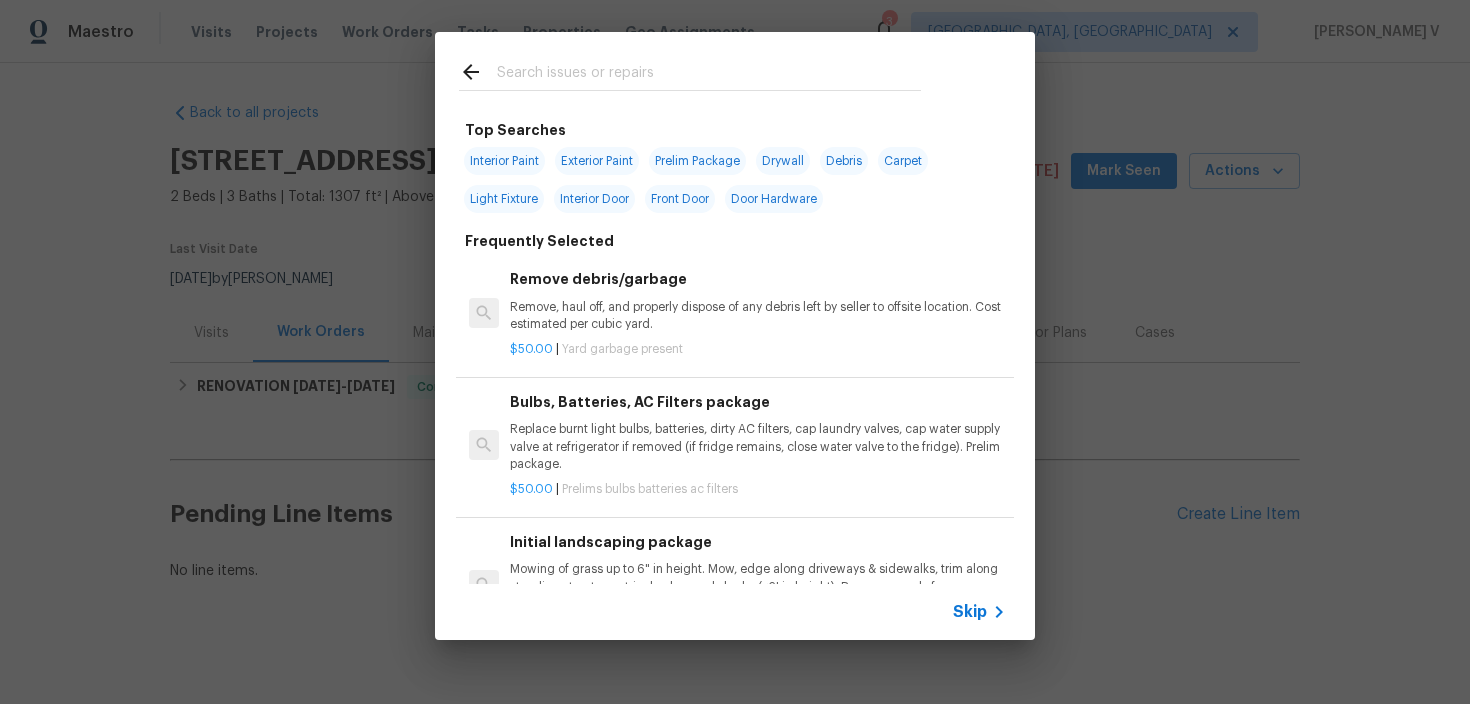 click on "Skip" at bounding box center (970, 612) 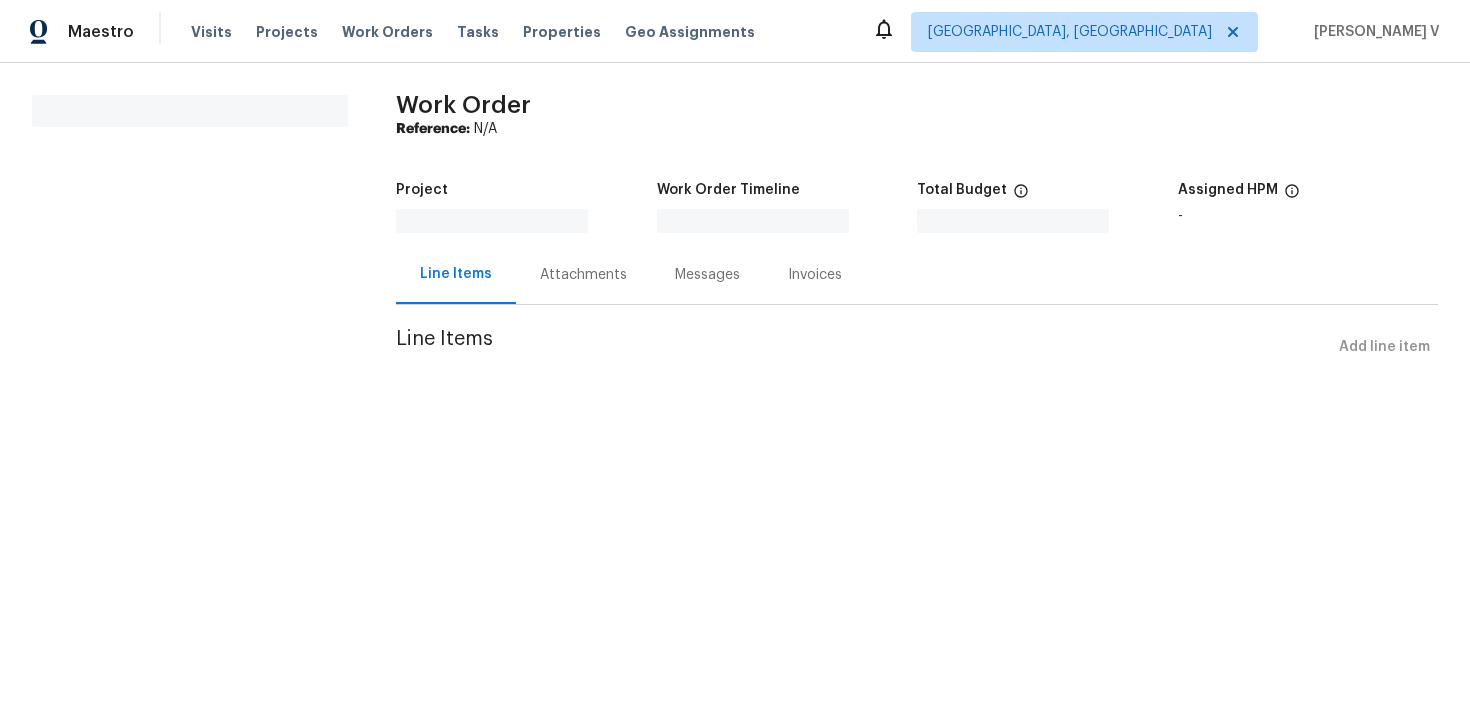 scroll, scrollTop: 0, scrollLeft: 0, axis: both 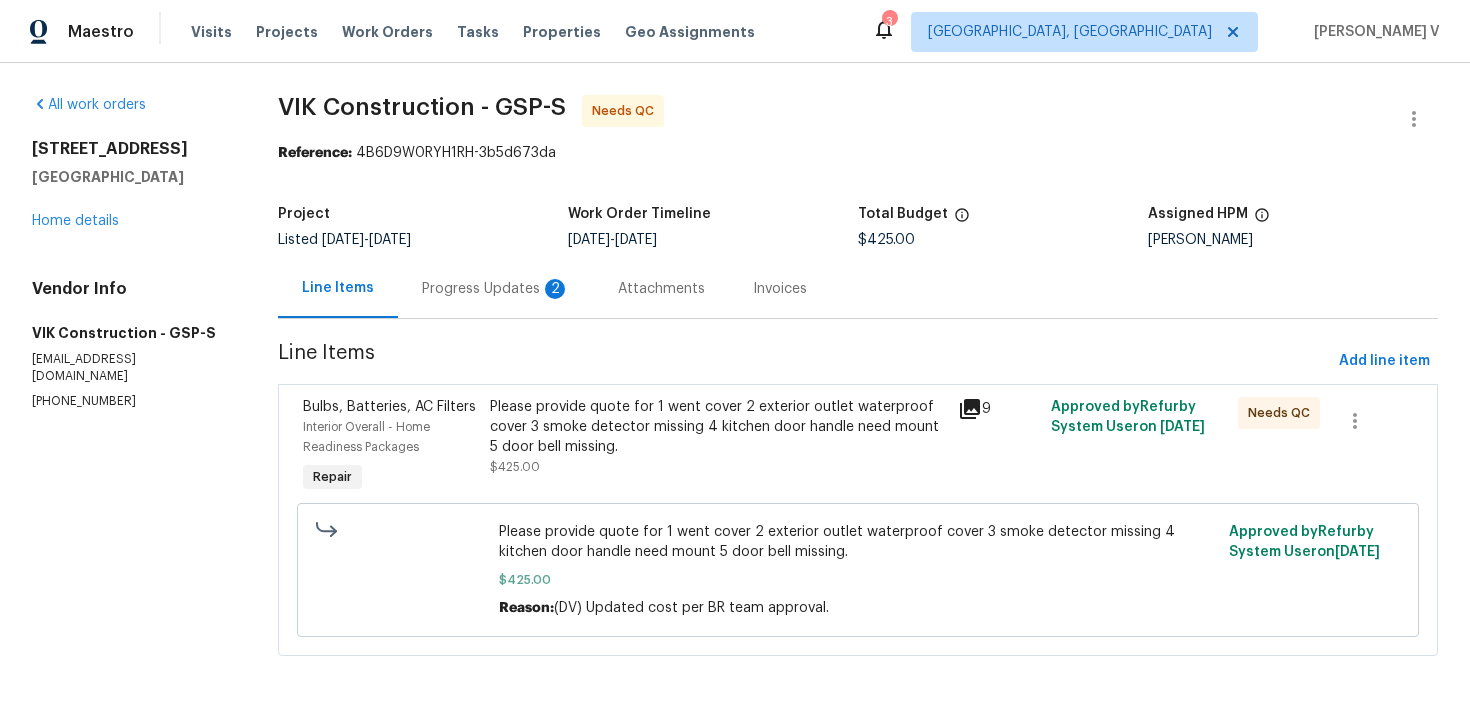 click on "Progress Updates 2" at bounding box center (496, 289) 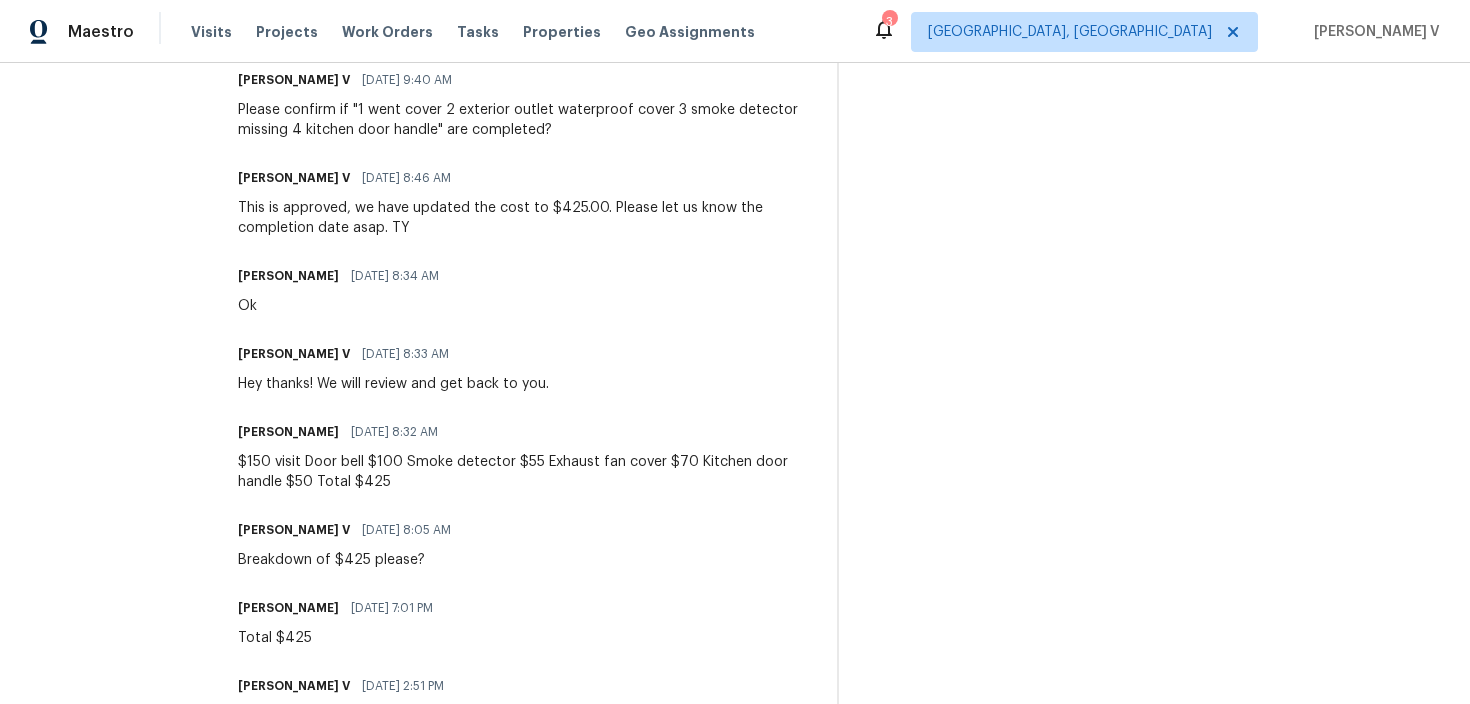 scroll, scrollTop: 0, scrollLeft: 0, axis: both 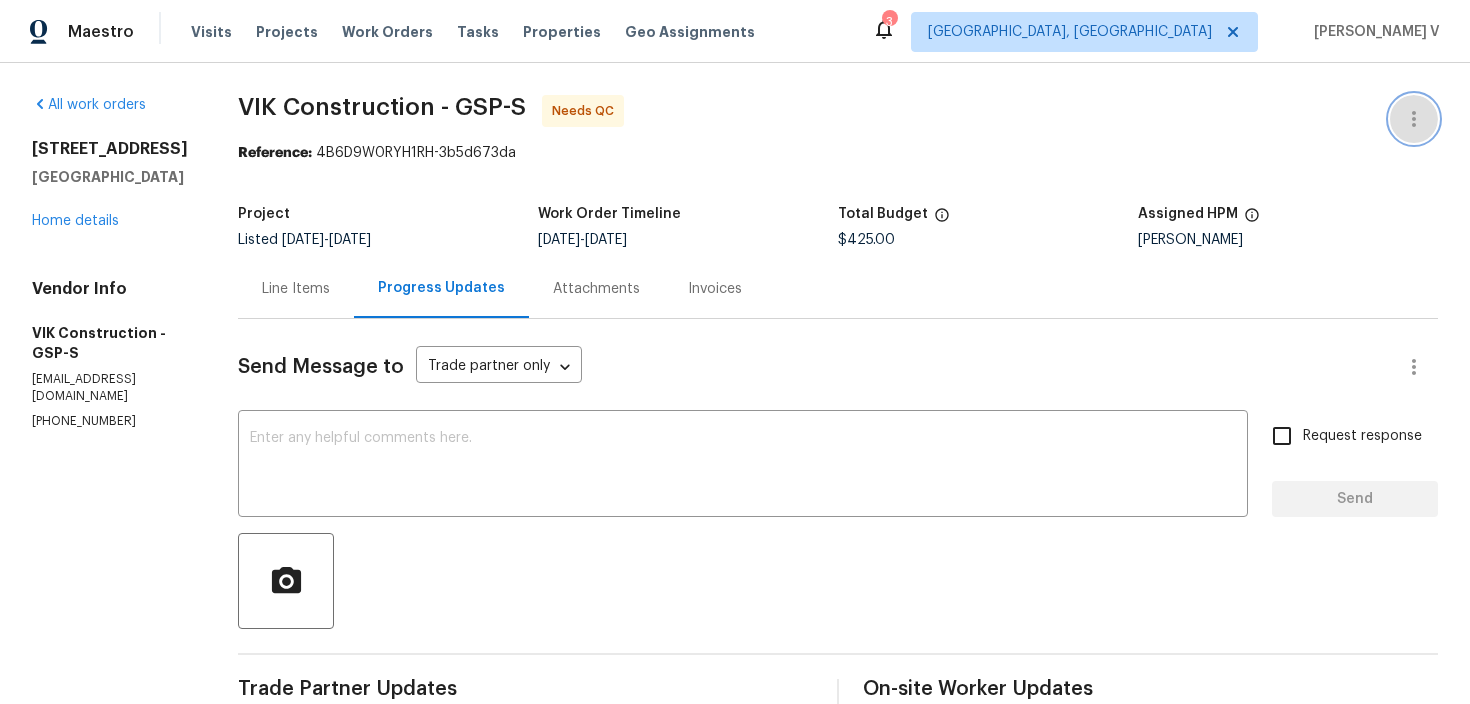 click at bounding box center [1414, 119] 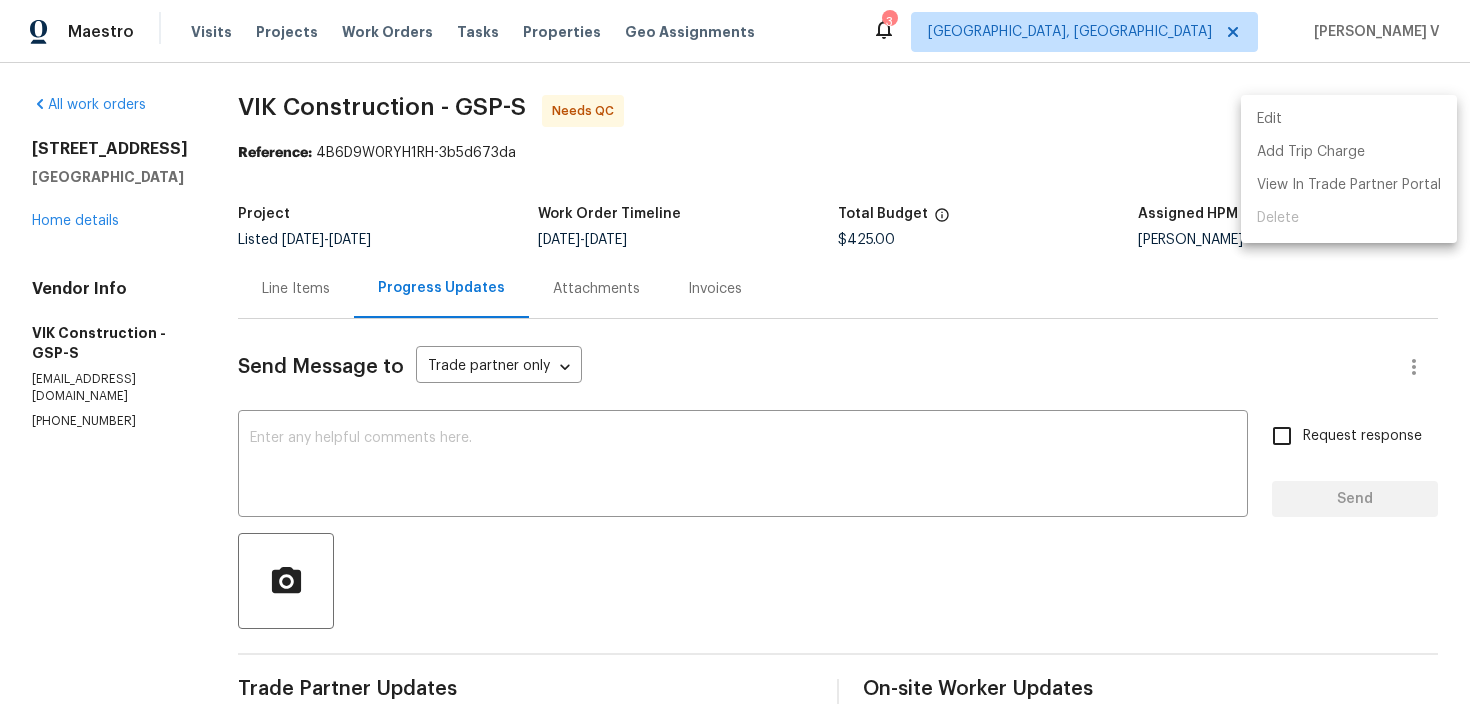 click on "Edit" at bounding box center [1349, 119] 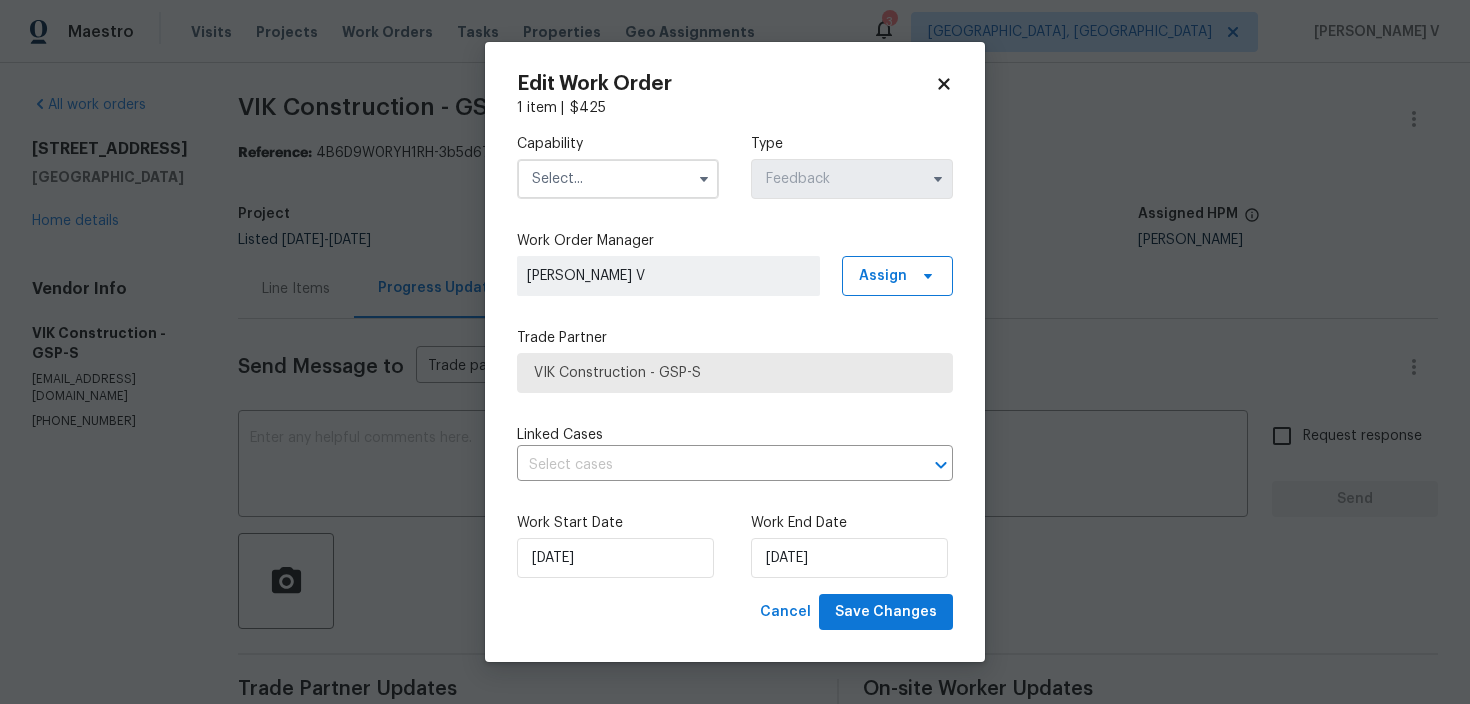 click at bounding box center (618, 179) 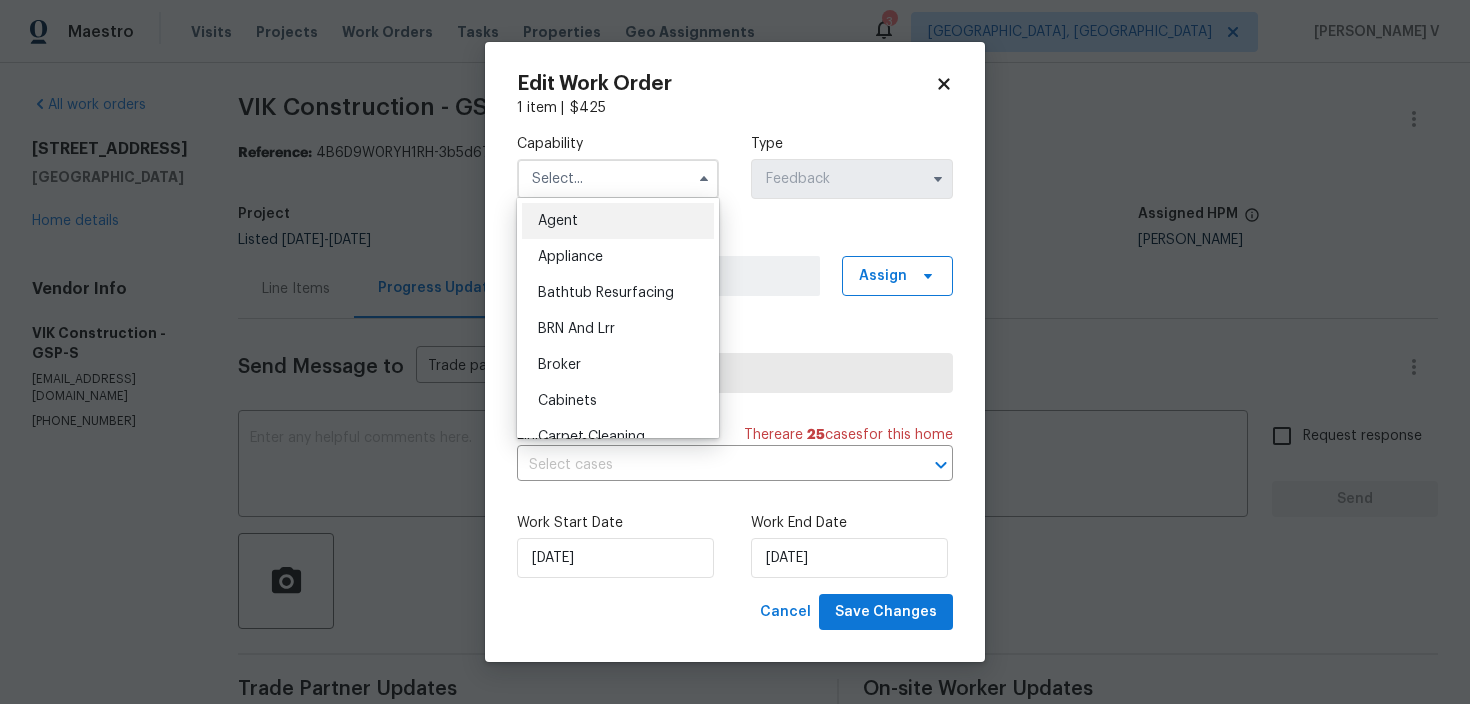 click on "Agent" at bounding box center (618, 221) 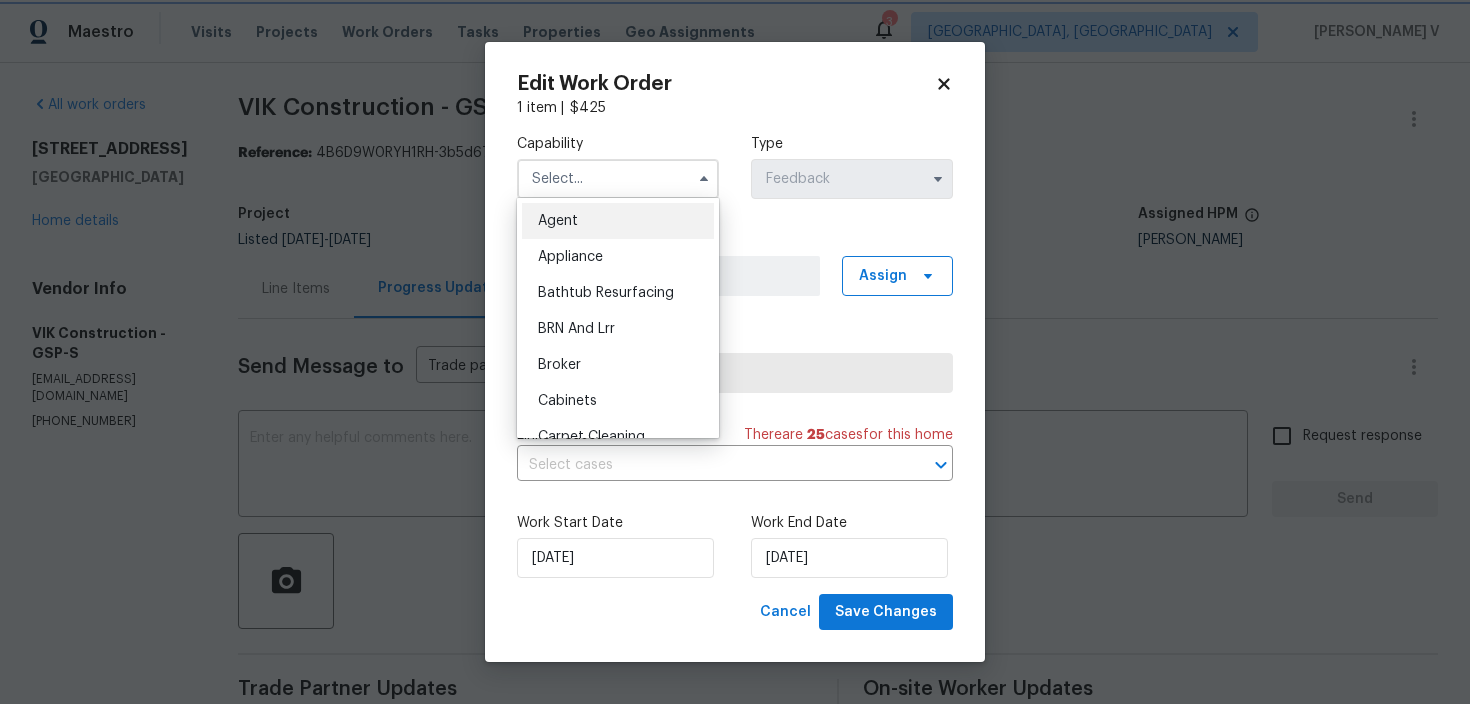 type on "Agent" 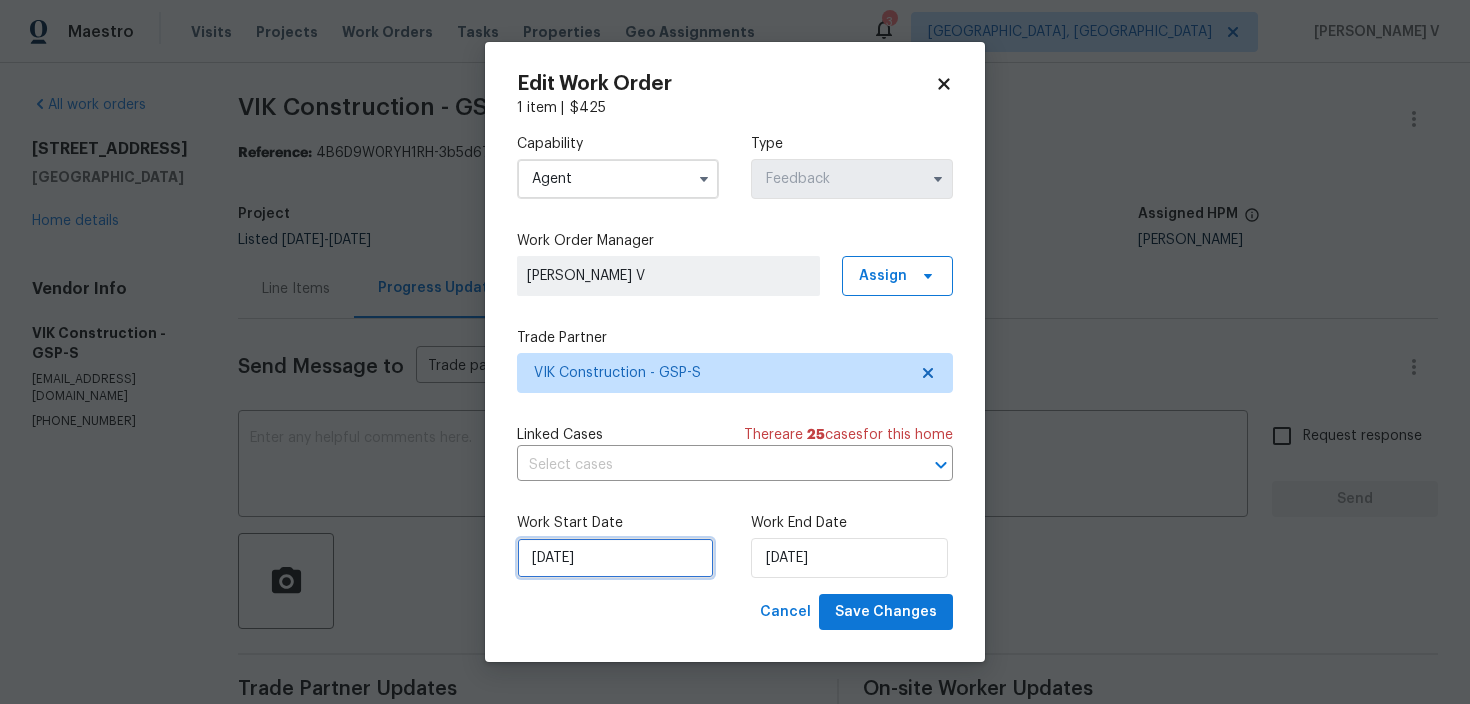 click on "07/07/2025" at bounding box center (615, 558) 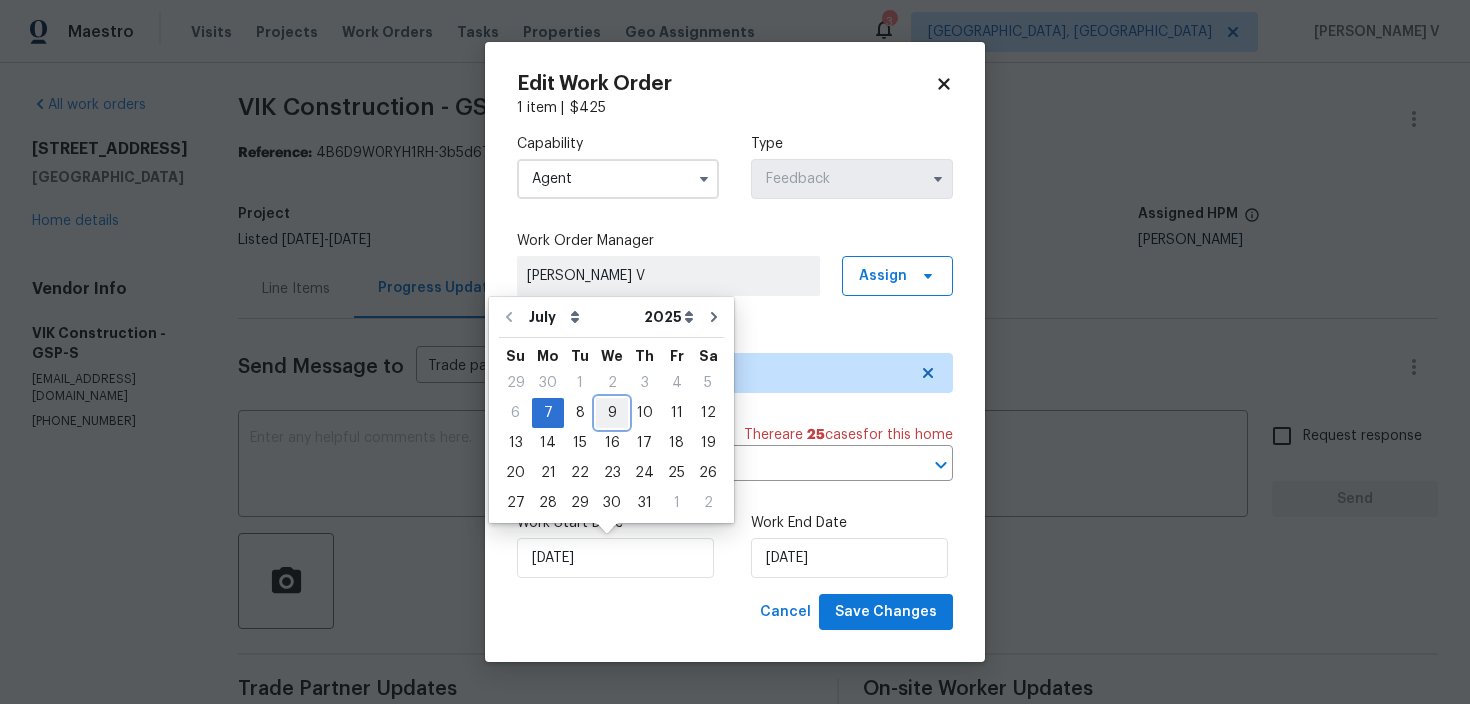 click on "9" at bounding box center (612, 413) 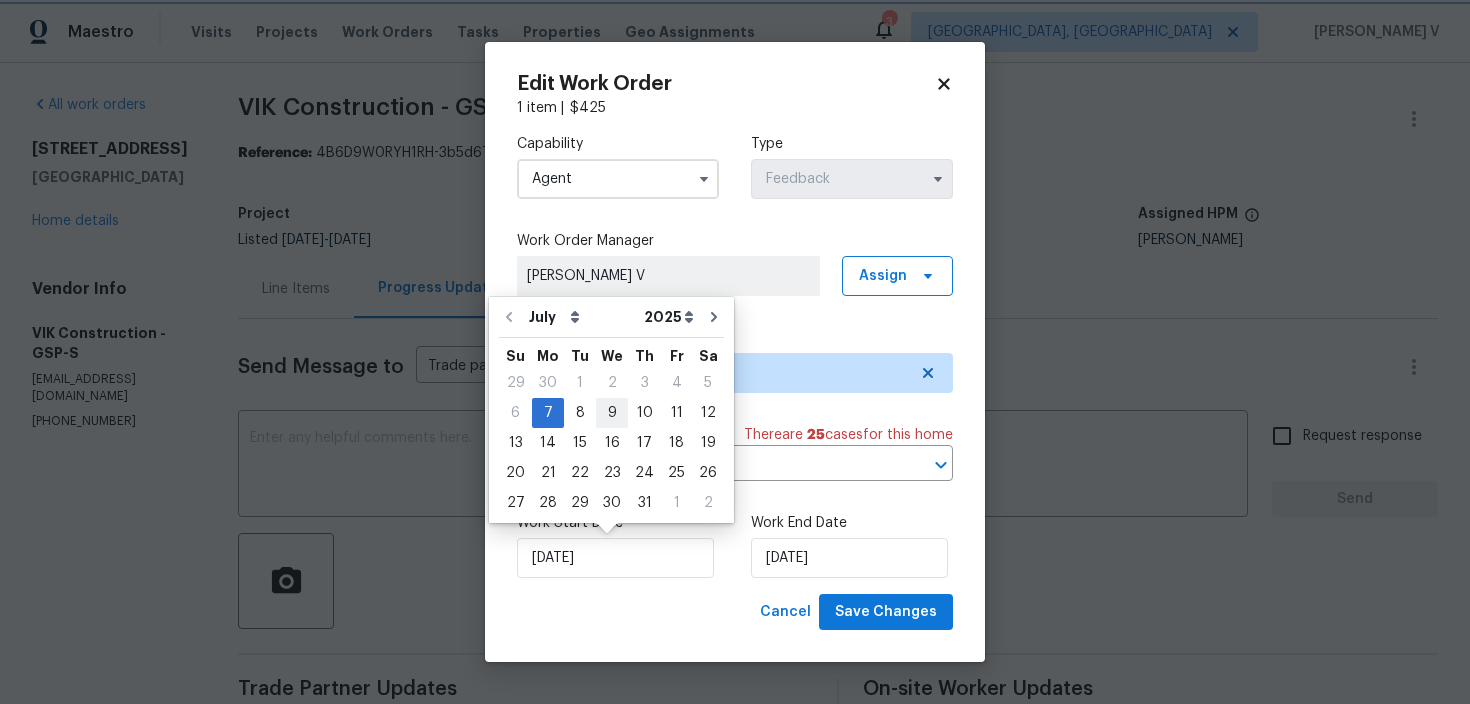 type on "09/07/2025" 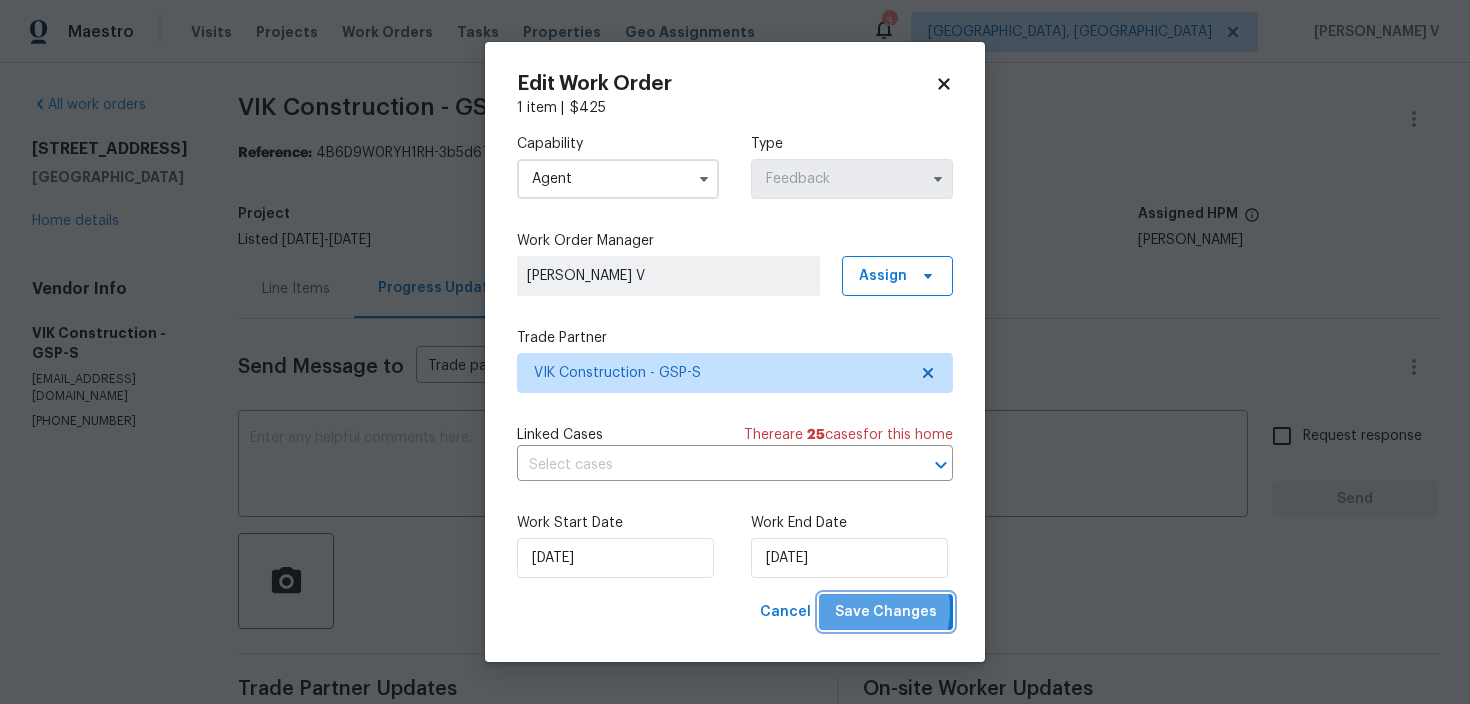 click on "Save Changes" at bounding box center (886, 612) 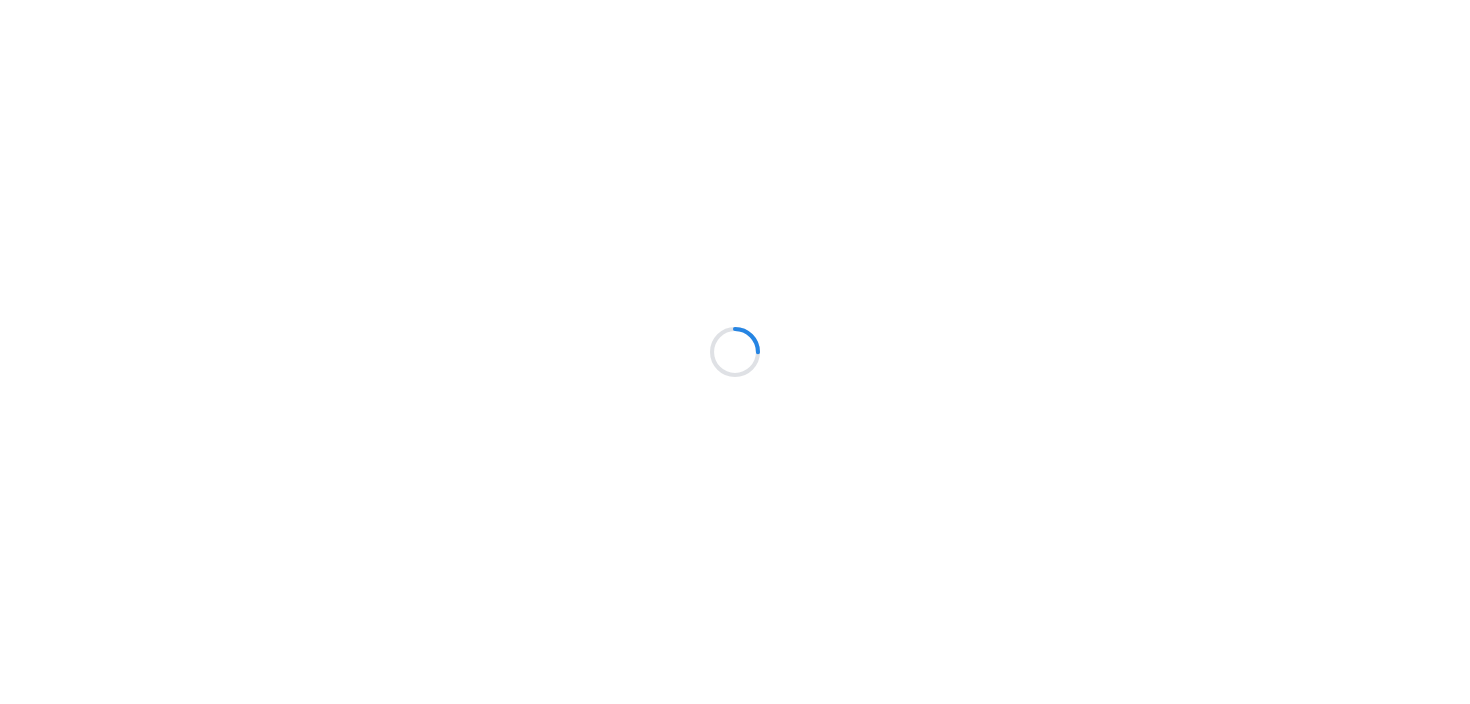 scroll, scrollTop: 0, scrollLeft: 0, axis: both 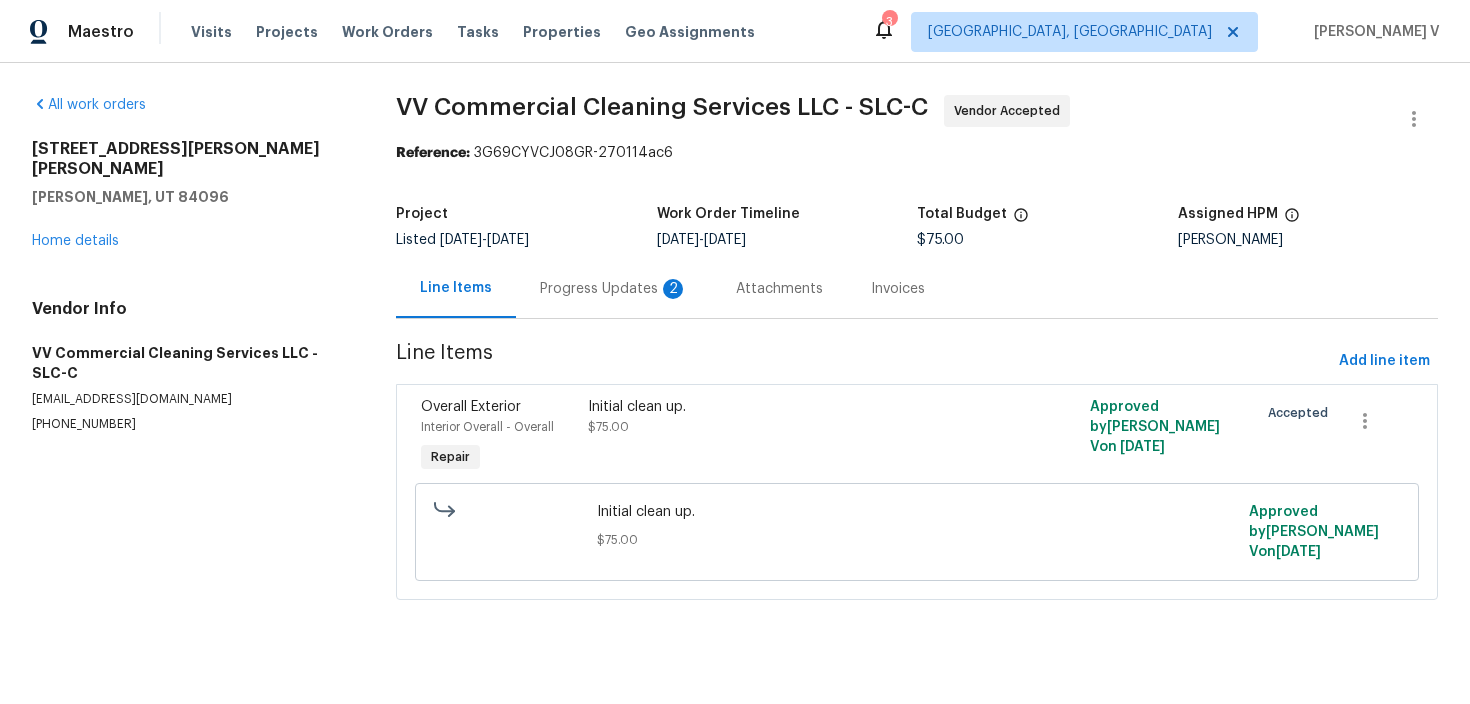 click on "Progress Updates 2" at bounding box center [614, 288] 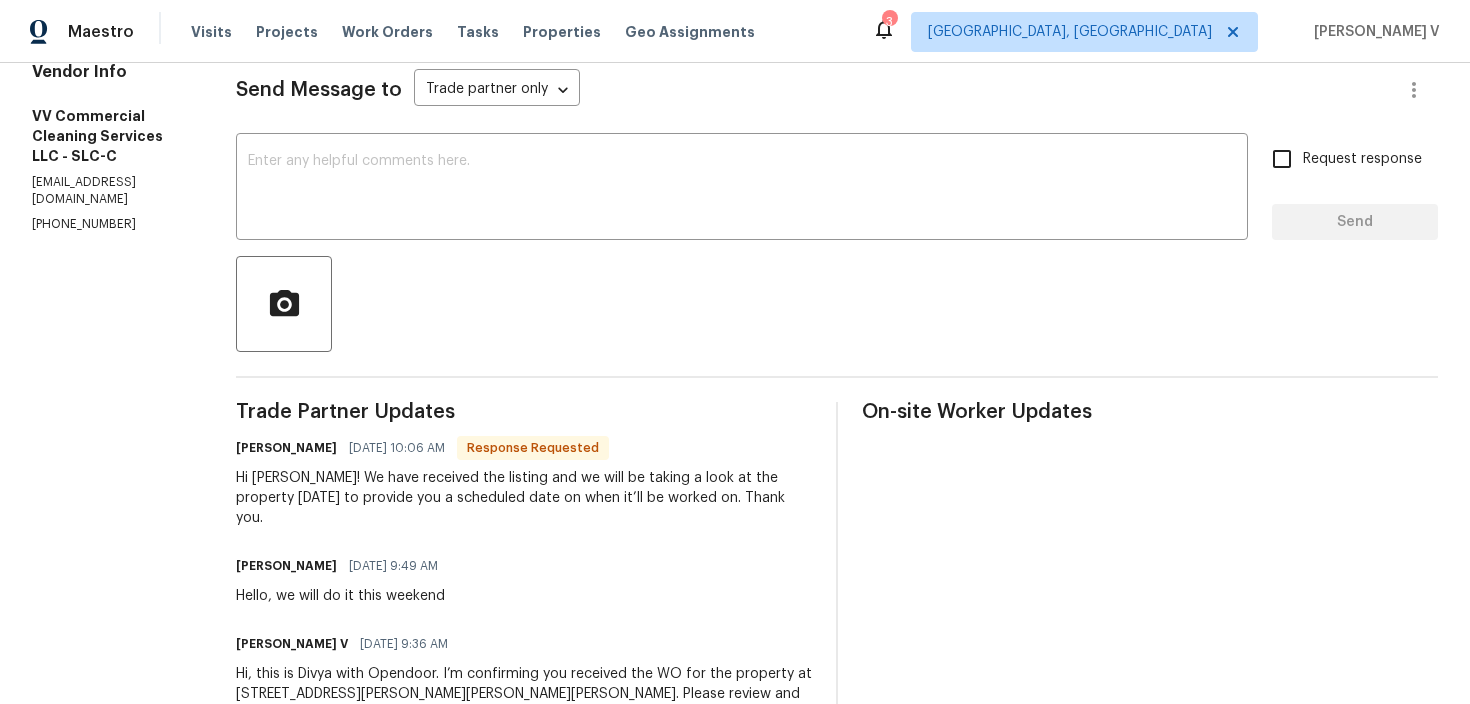 scroll, scrollTop: 248, scrollLeft: 0, axis: vertical 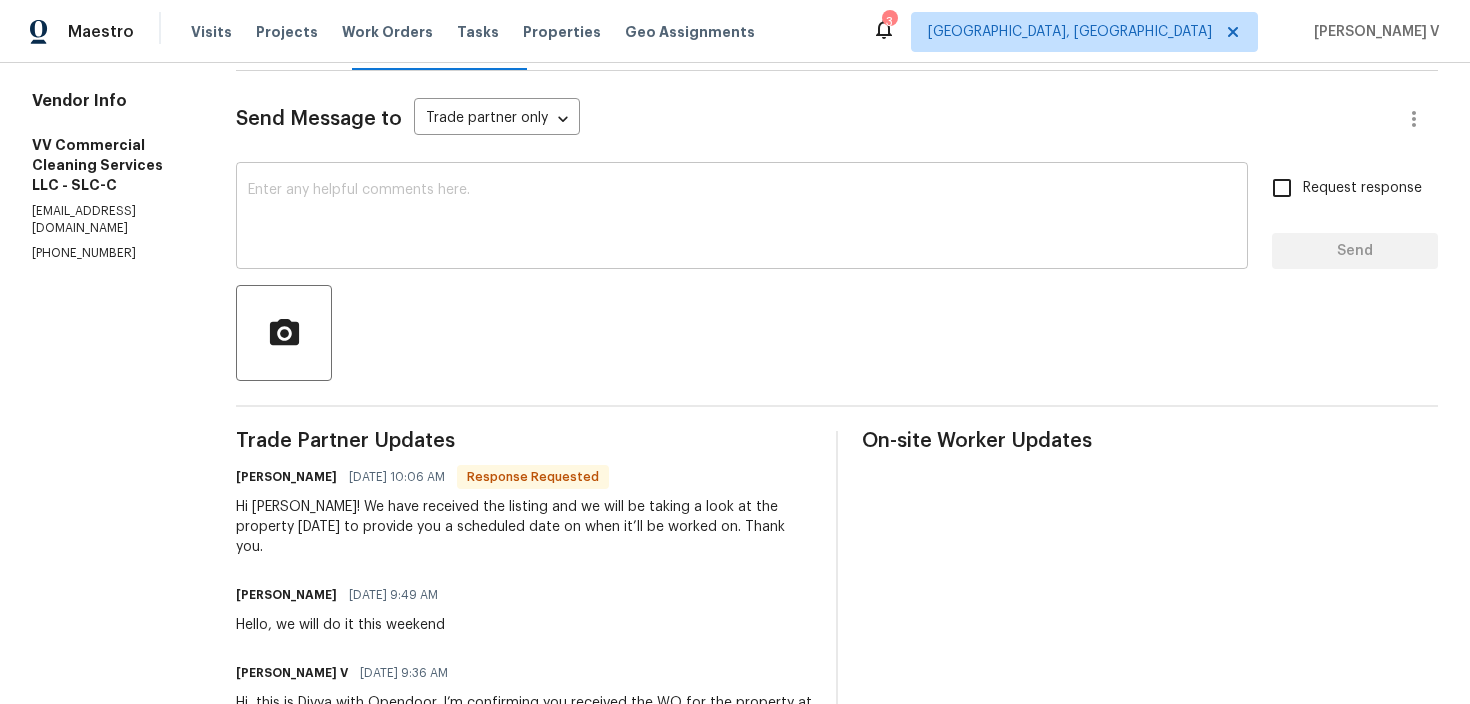 click at bounding box center [742, 218] 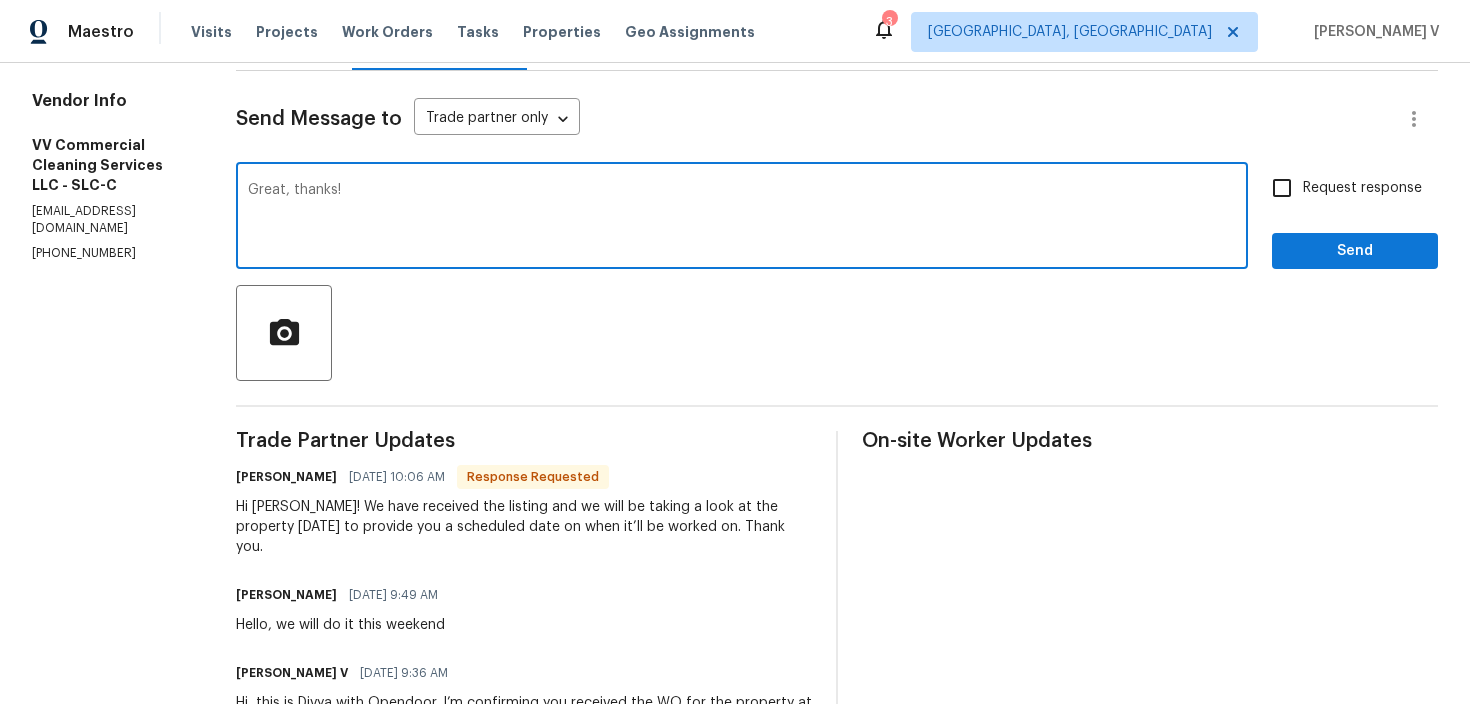 type on "Great, thanks!" 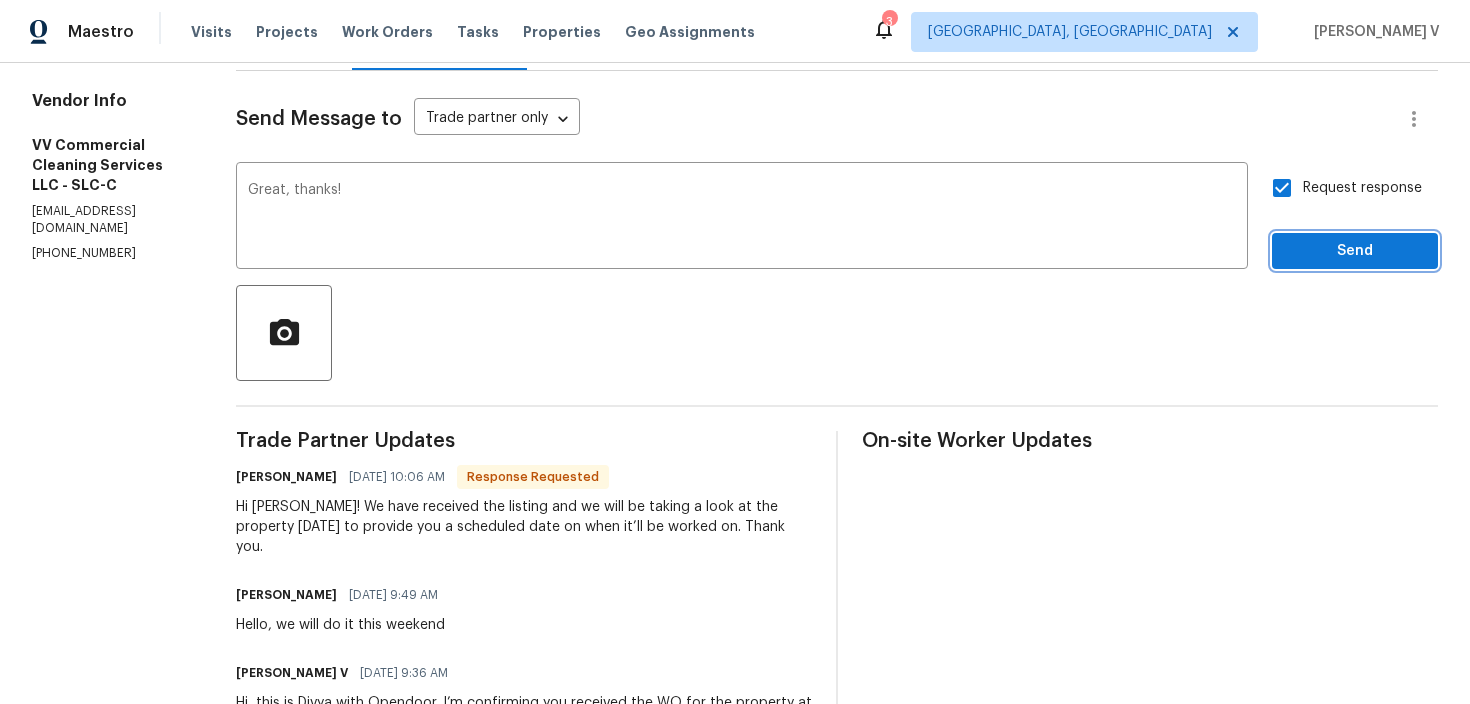 click on "Send" at bounding box center [1355, 251] 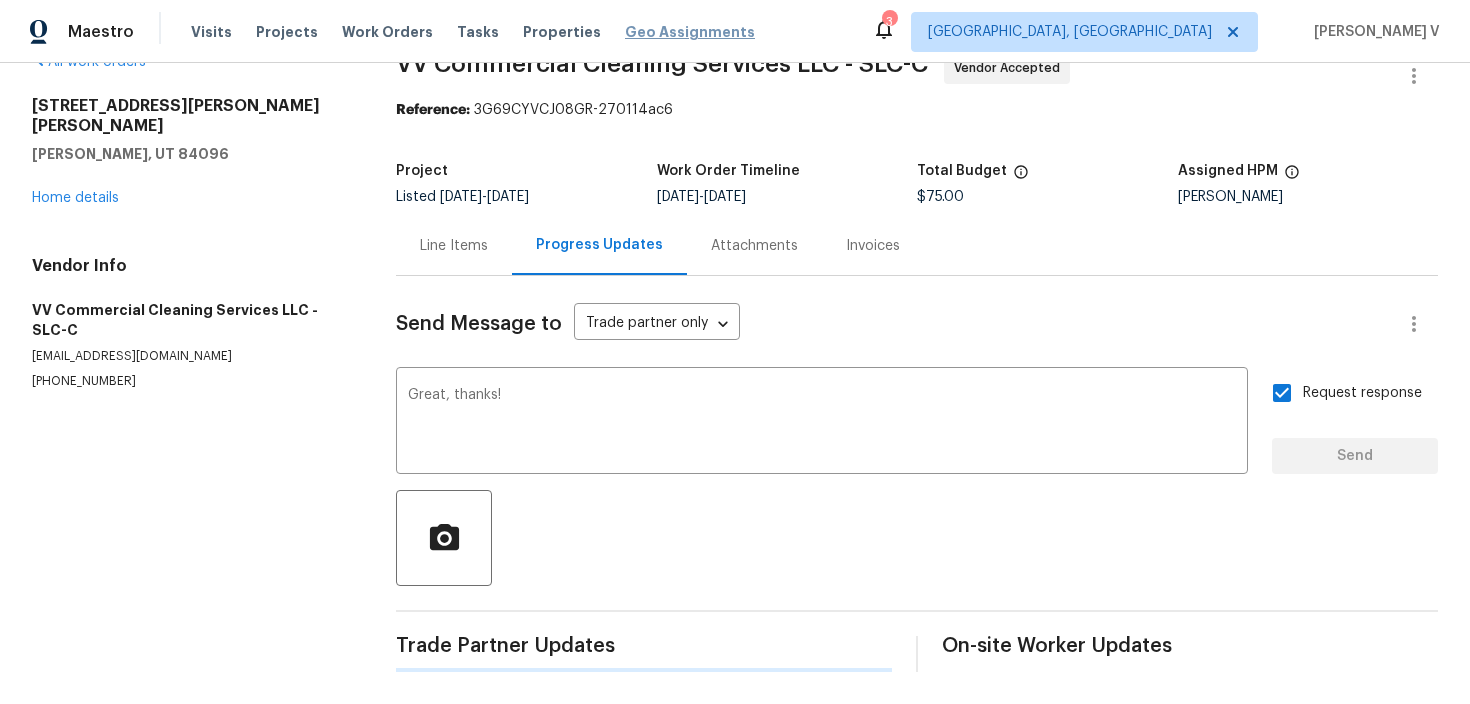 type 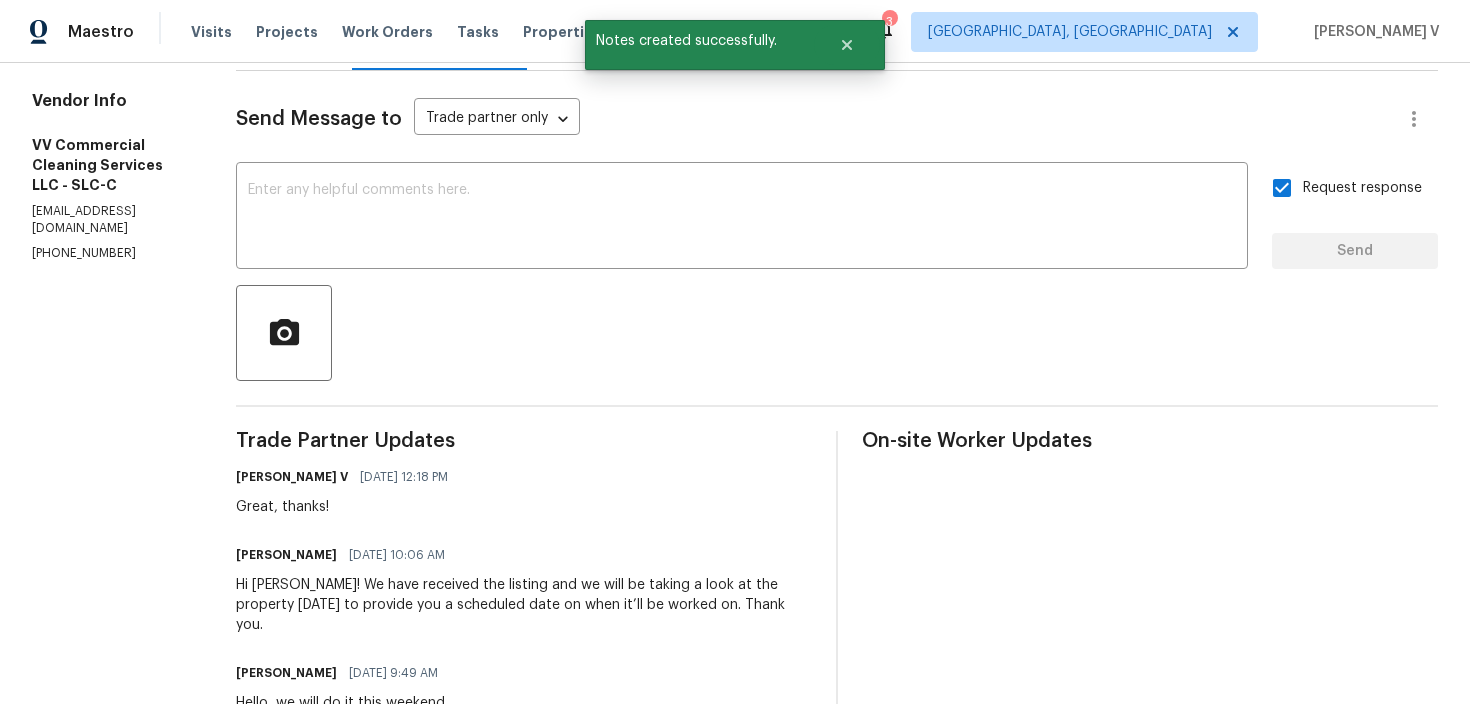 scroll, scrollTop: 0, scrollLeft: 0, axis: both 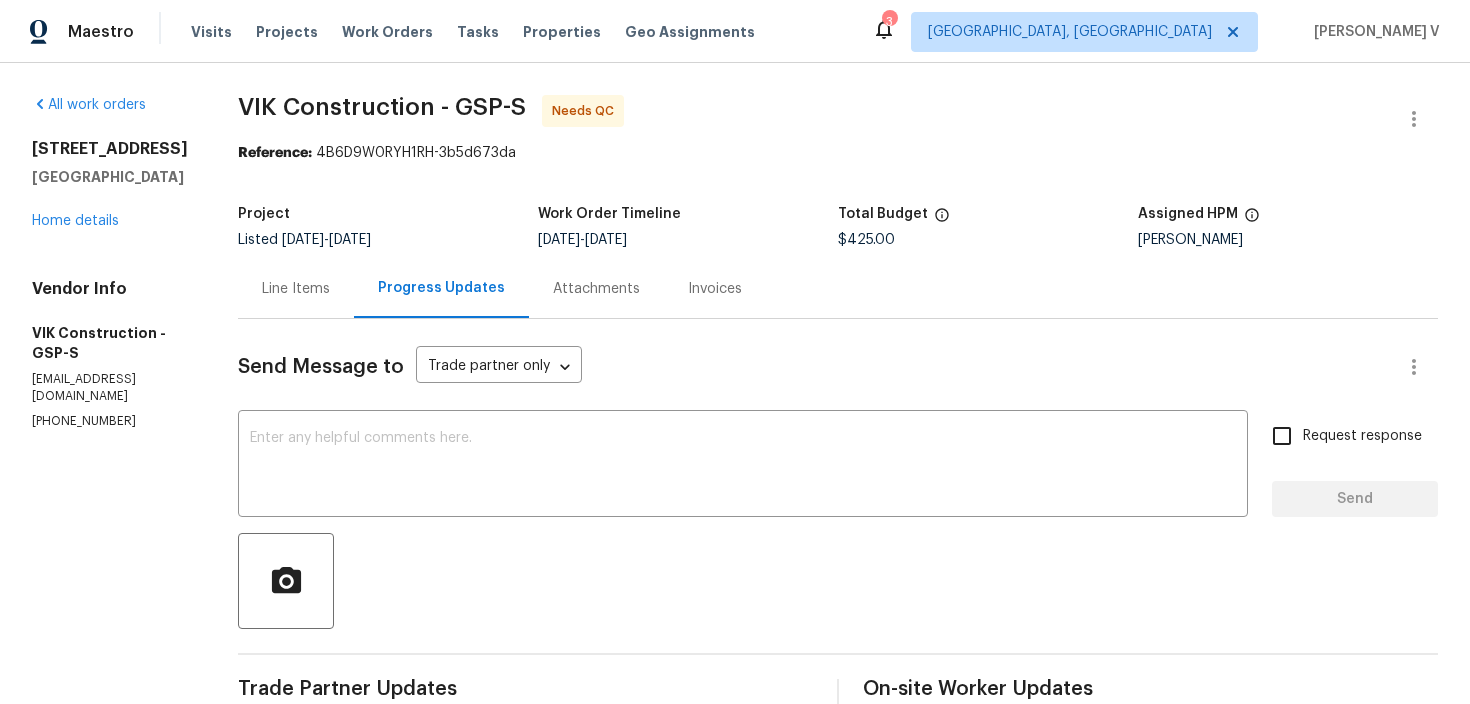 click on "Line Items" at bounding box center [296, 288] 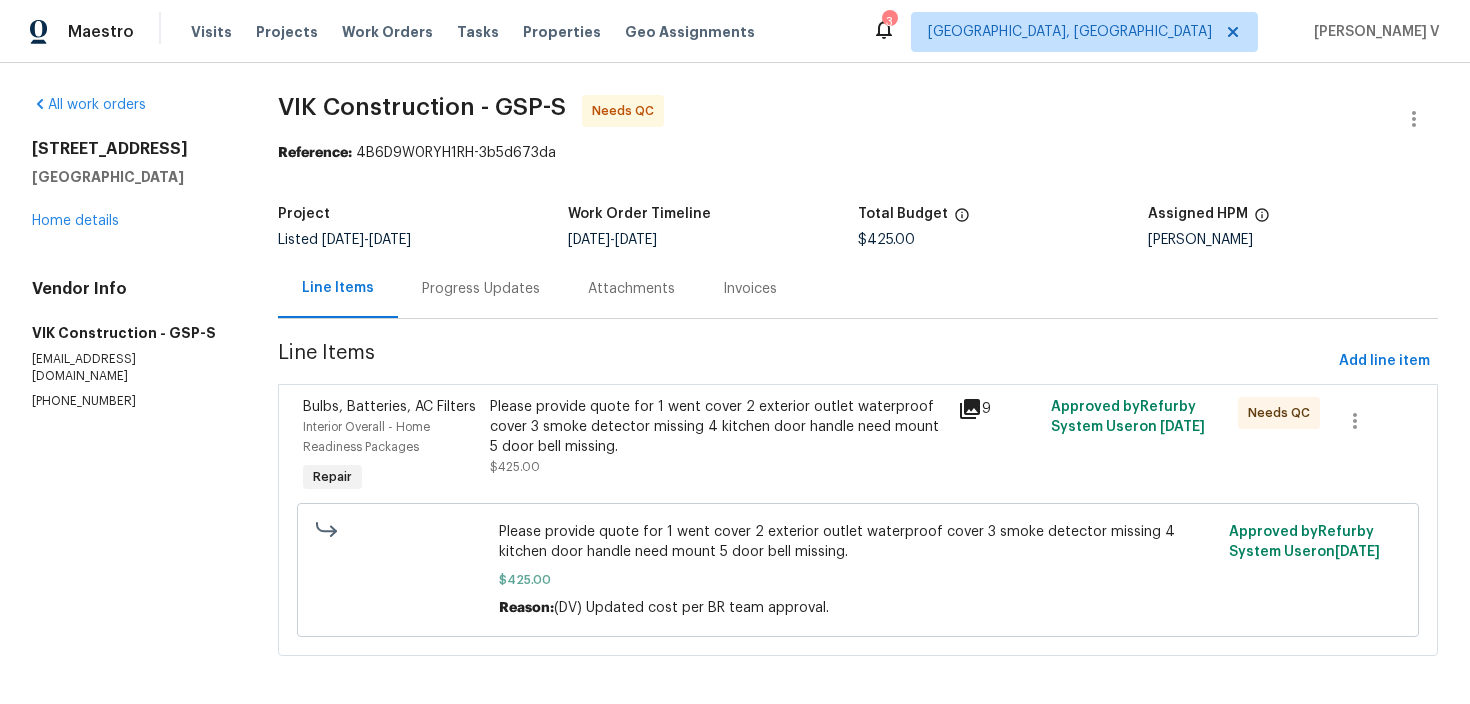 click on "Please provide quote for 1 went cover 2 exterior outlet waterproof cover 3 smoke detector missing 4 kitchen door handle need mount 5 door bell missing." at bounding box center [717, 427] 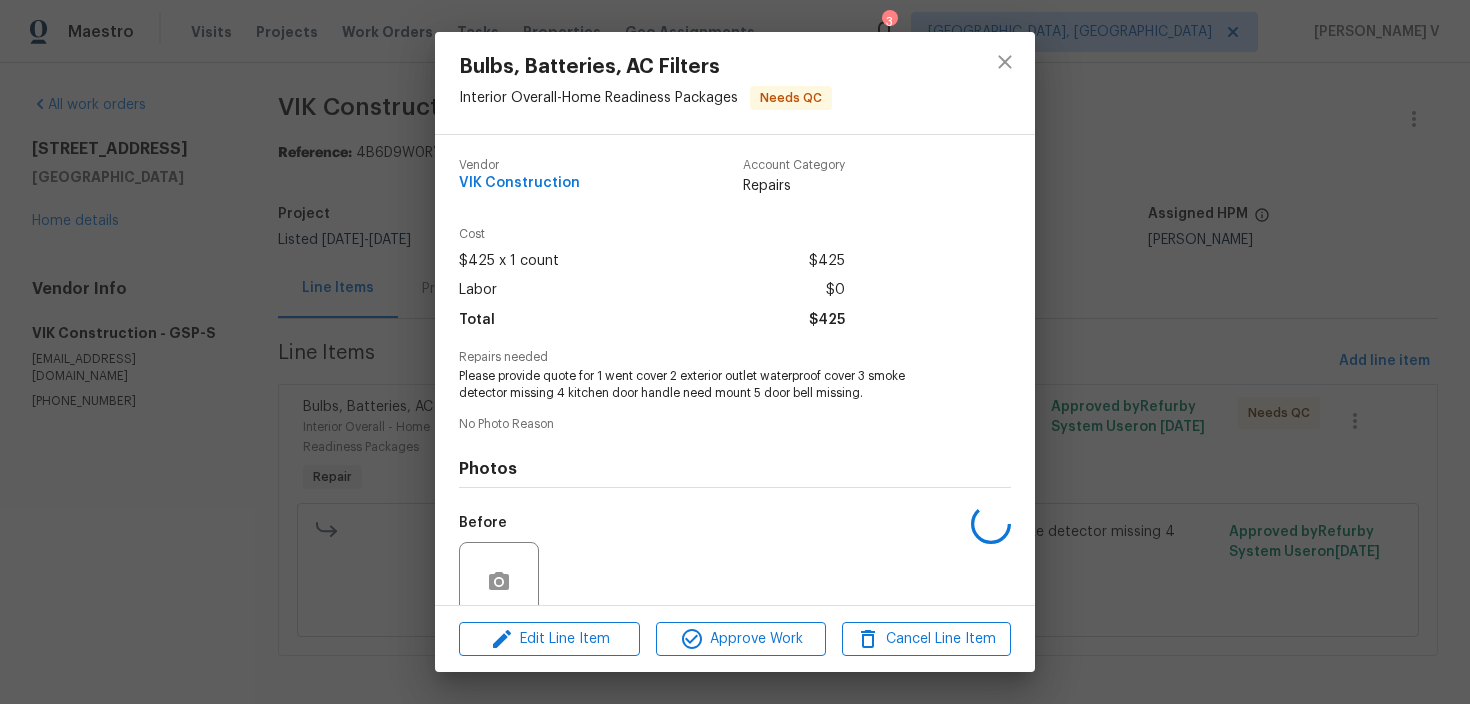 scroll, scrollTop: 166, scrollLeft: 0, axis: vertical 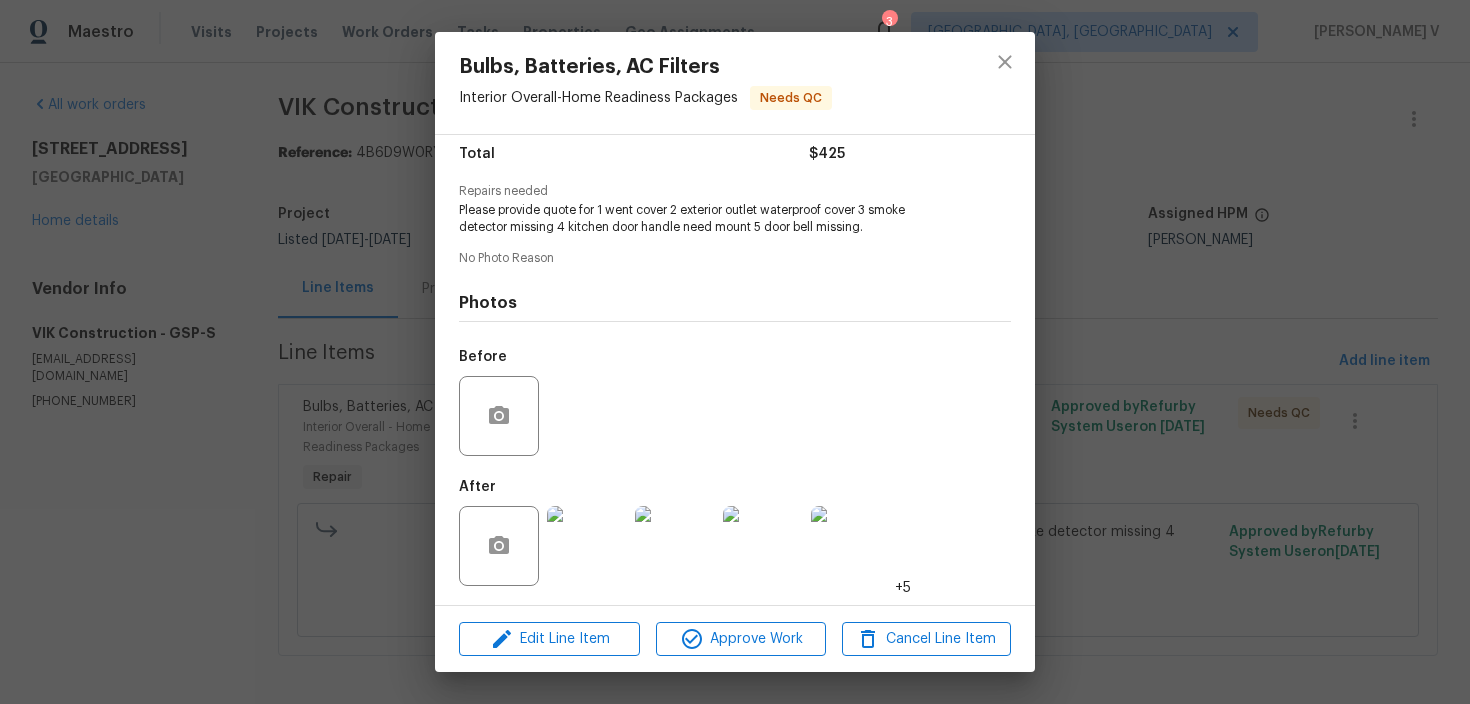 click at bounding box center (587, 546) 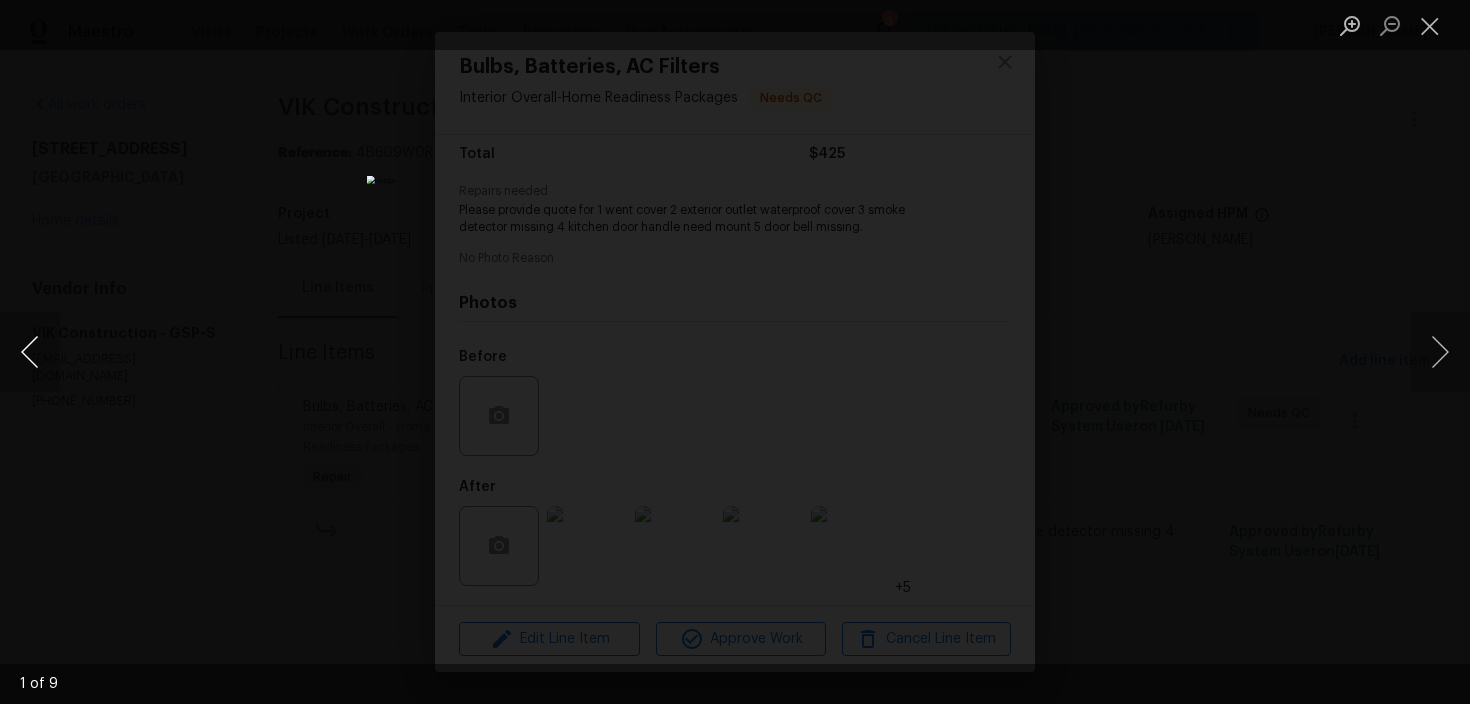 click at bounding box center [30, 352] 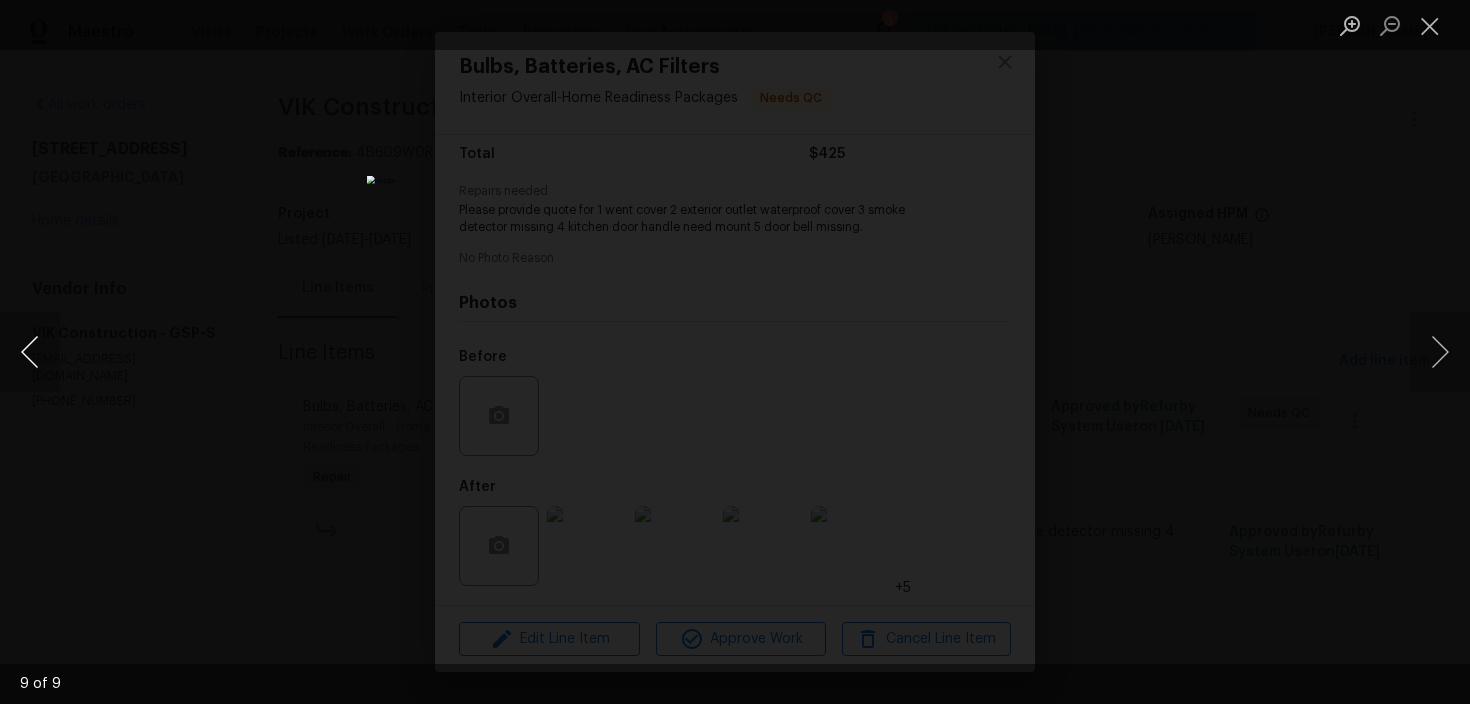 click at bounding box center (30, 352) 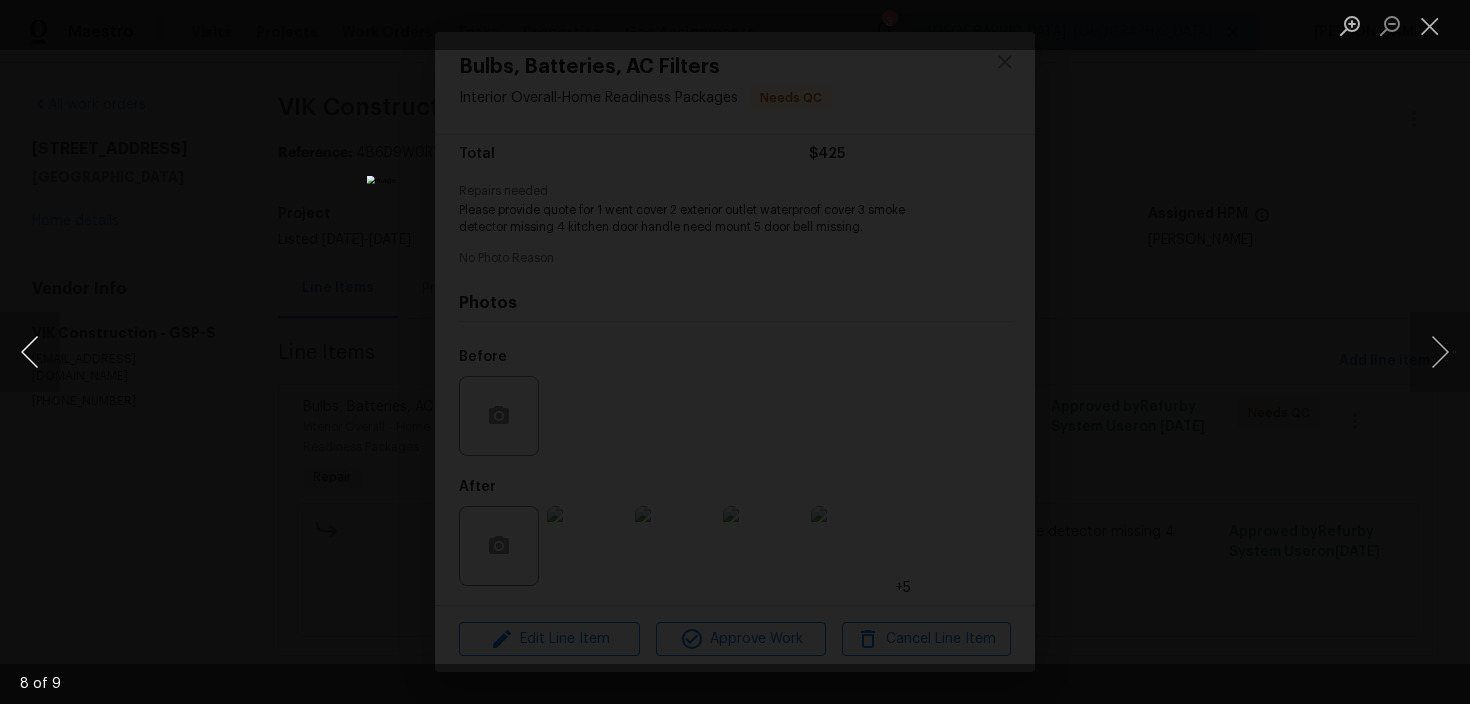 click at bounding box center (30, 352) 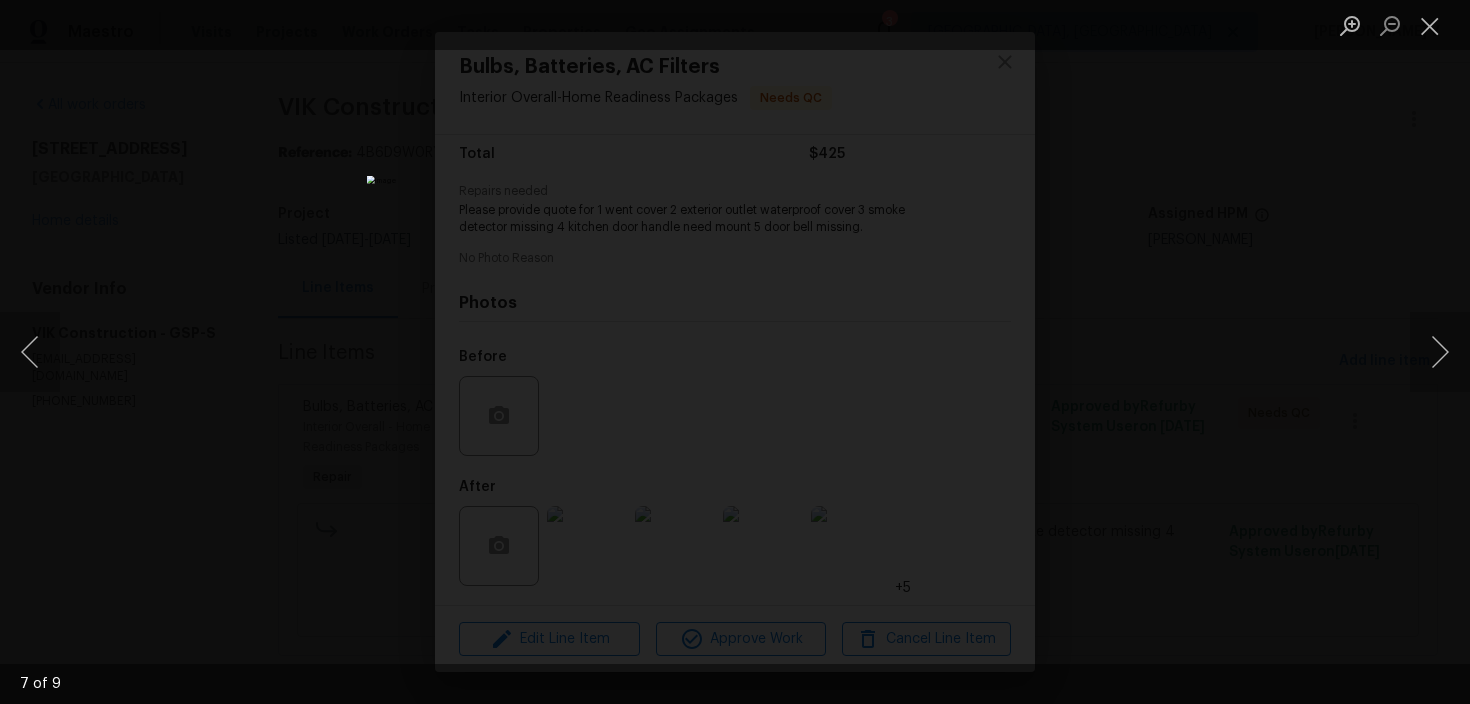 click at bounding box center [735, 352] 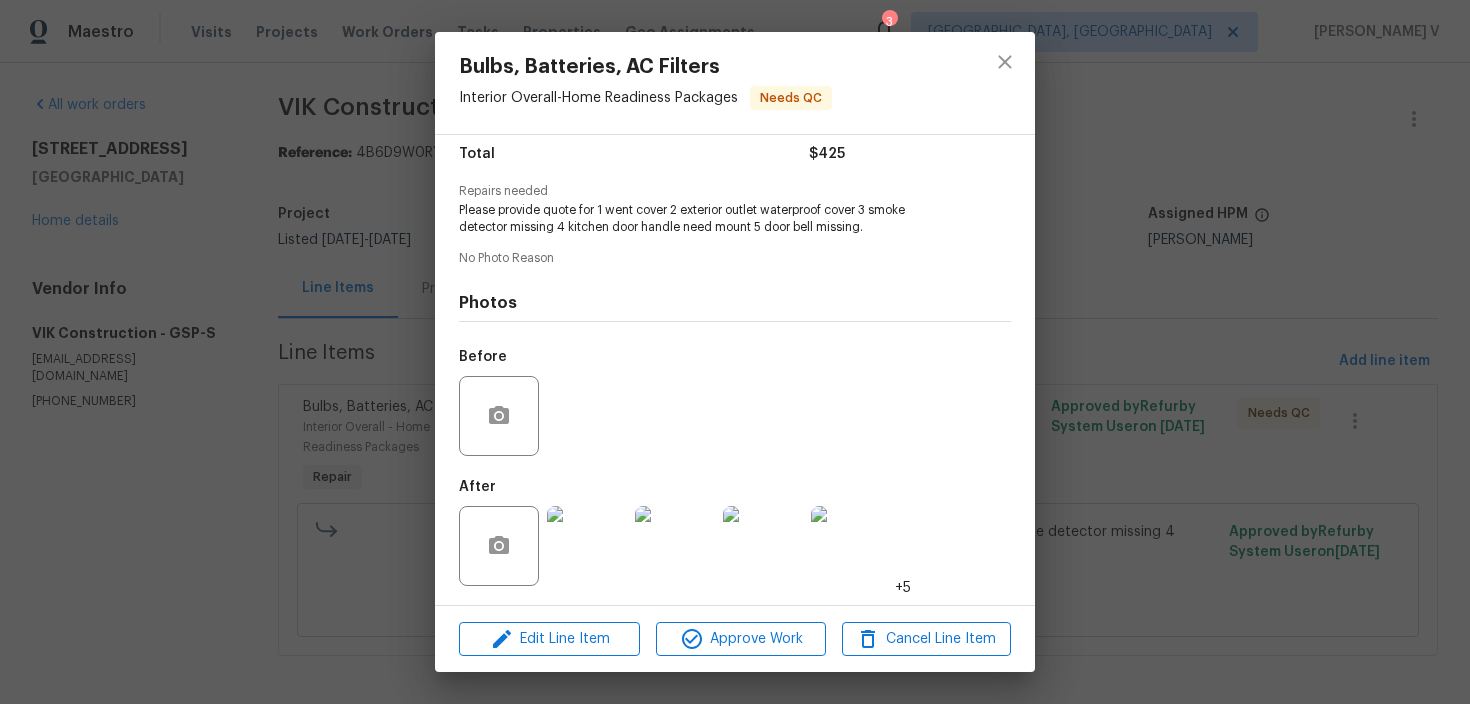 click at bounding box center (587, 546) 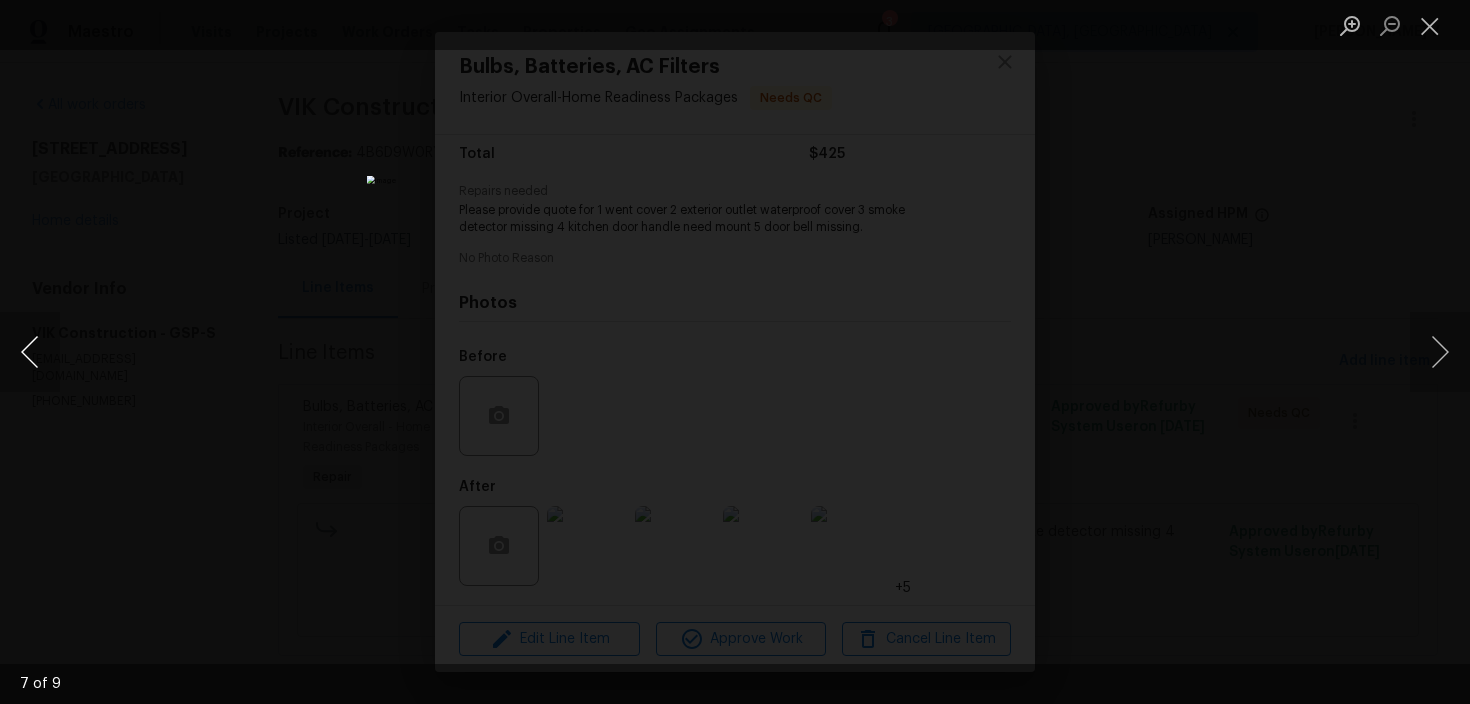click at bounding box center [30, 352] 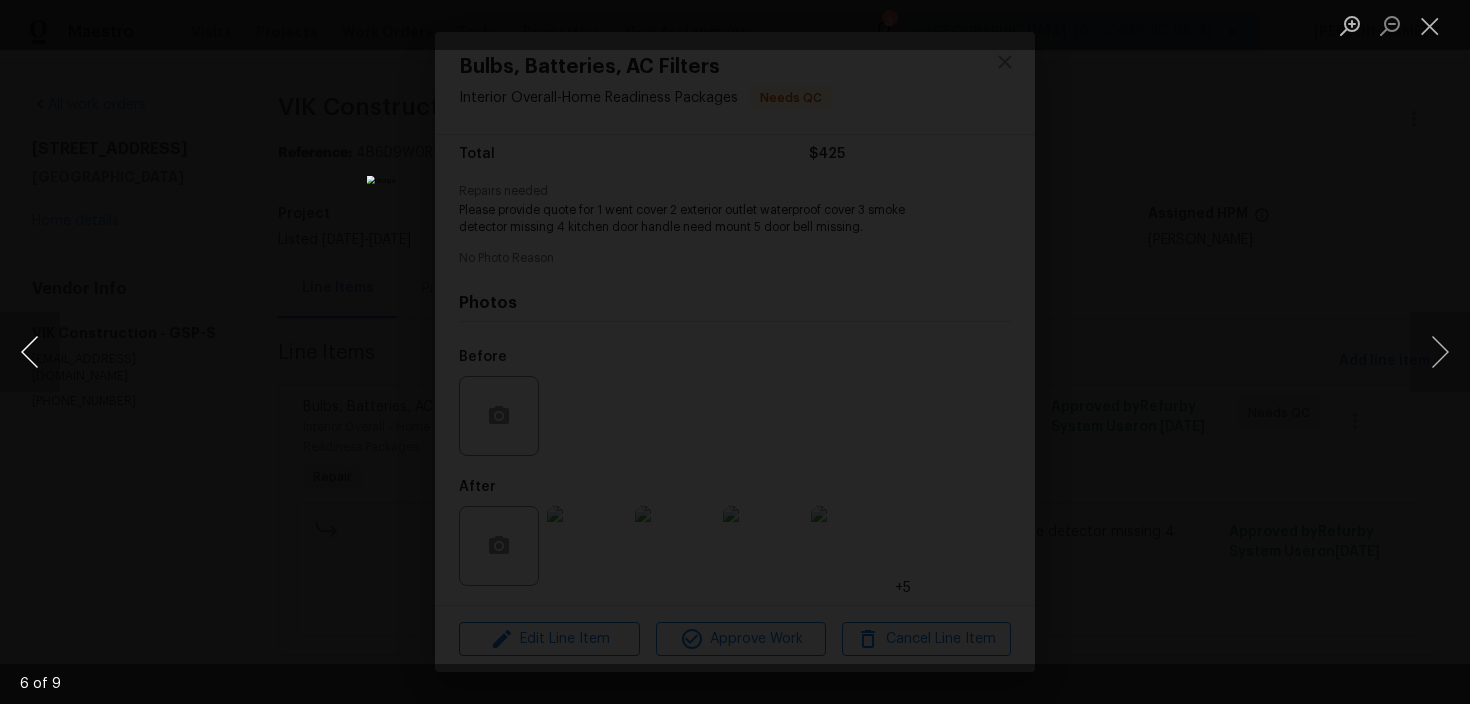 click at bounding box center (30, 352) 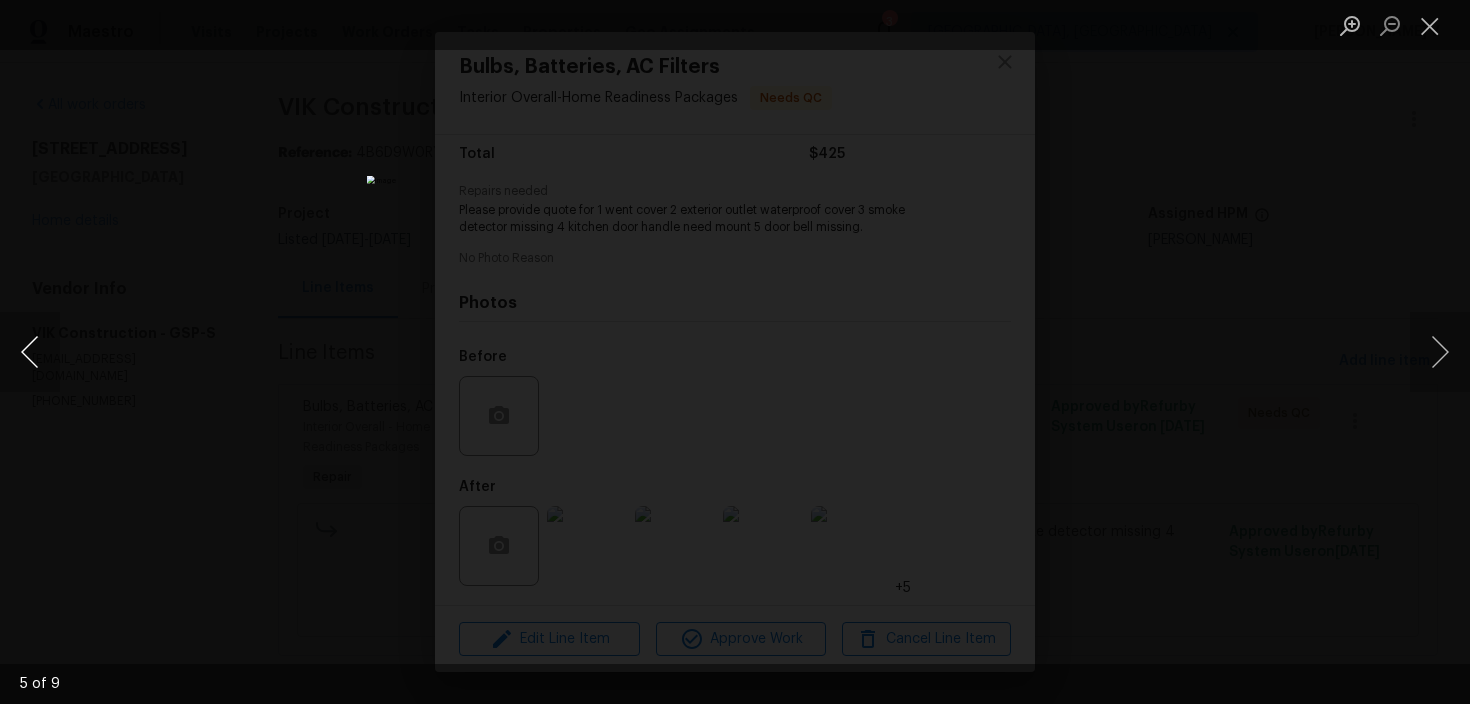 click at bounding box center [30, 352] 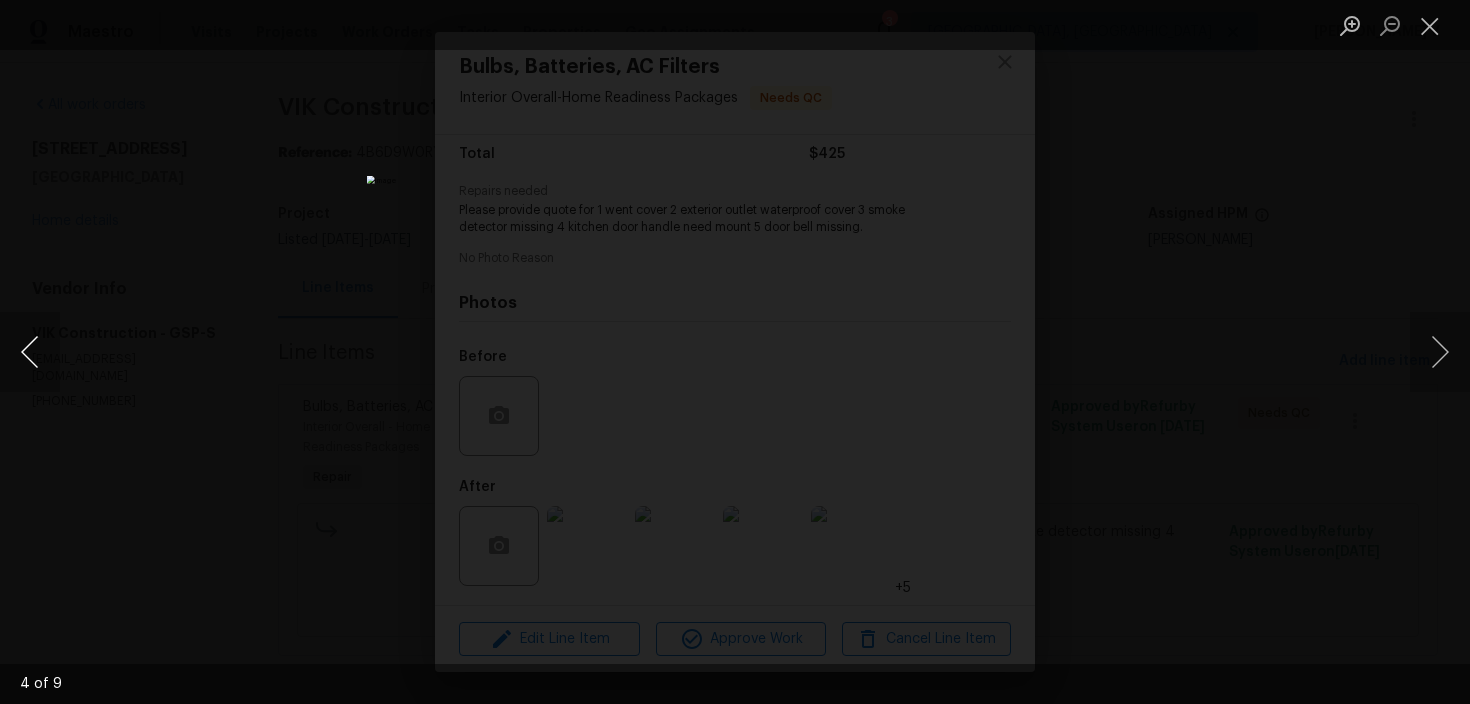 click at bounding box center (30, 352) 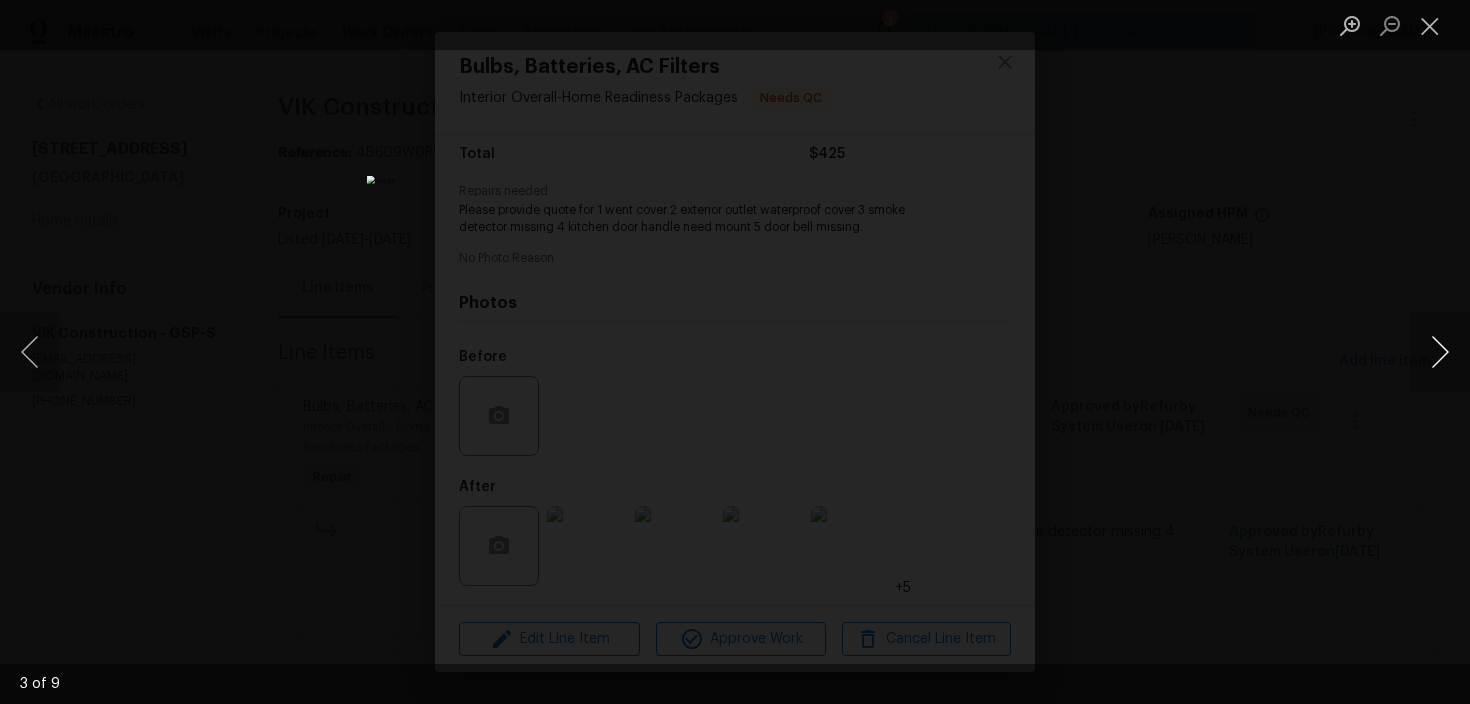 click at bounding box center [1440, 352] 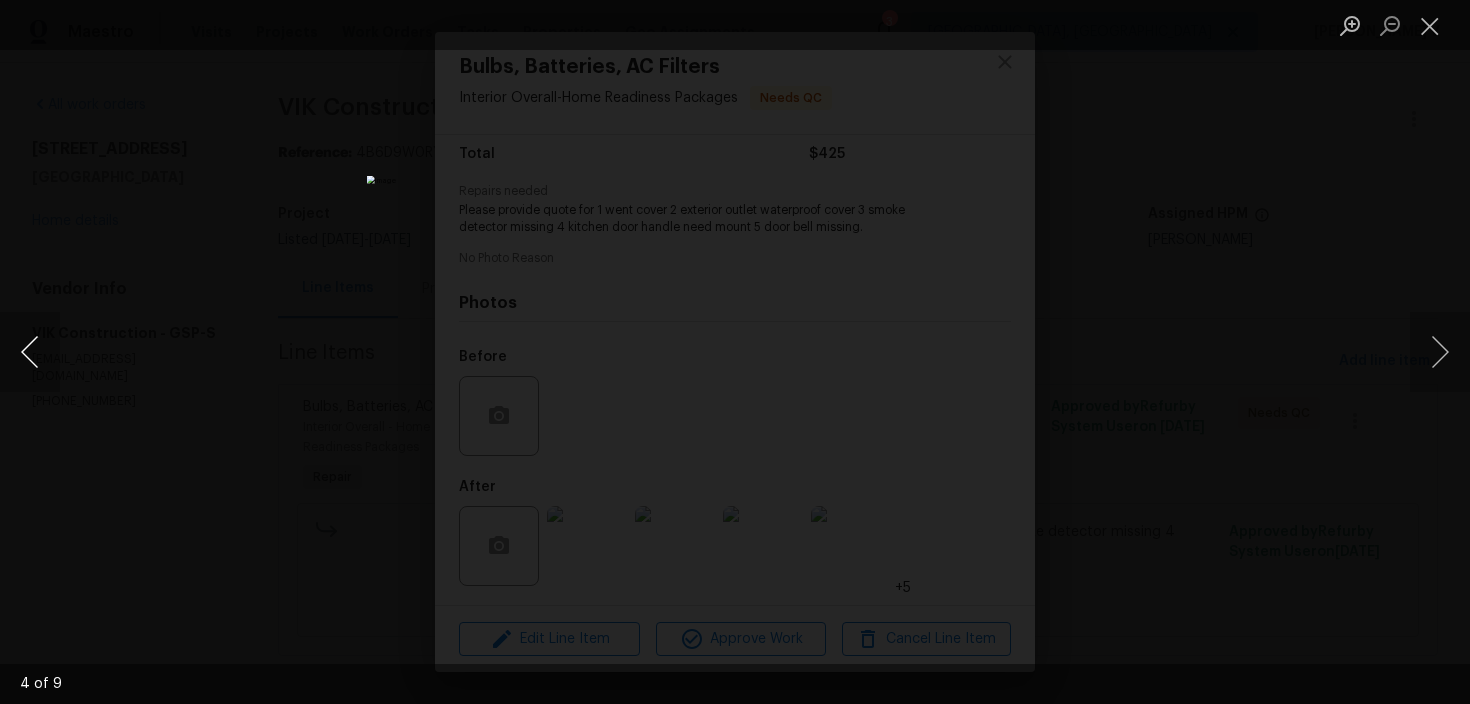 click at bounding box center (30, 352) 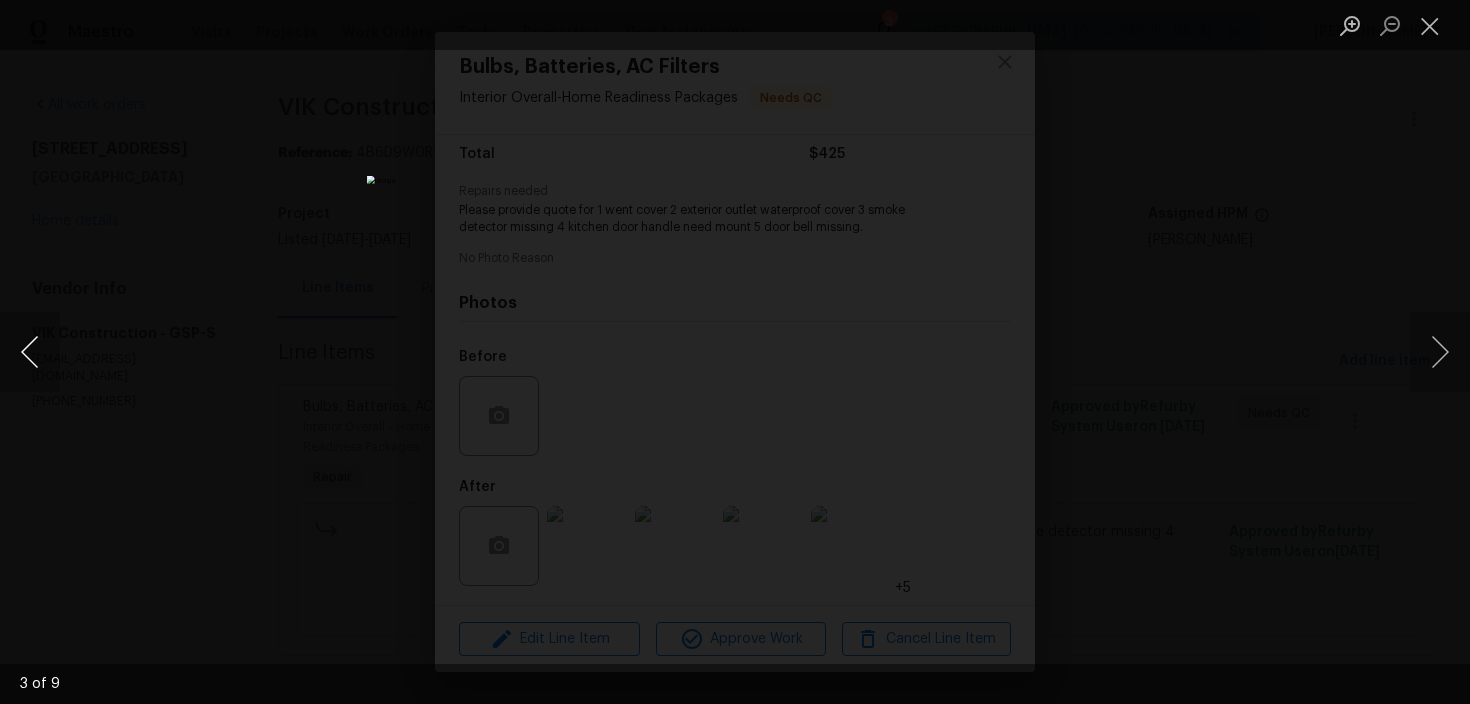 click at bounding box center (30, 352) 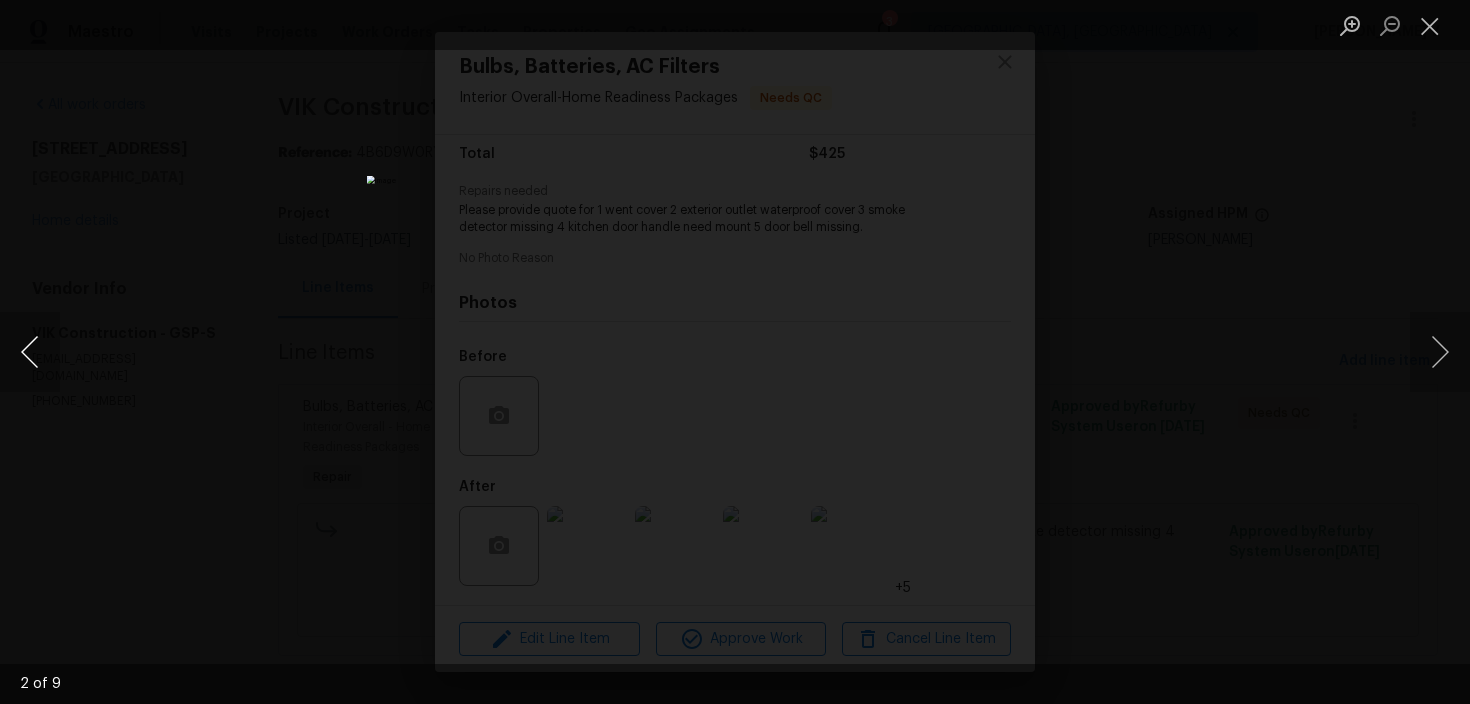 click at bounding box center (30, 352) 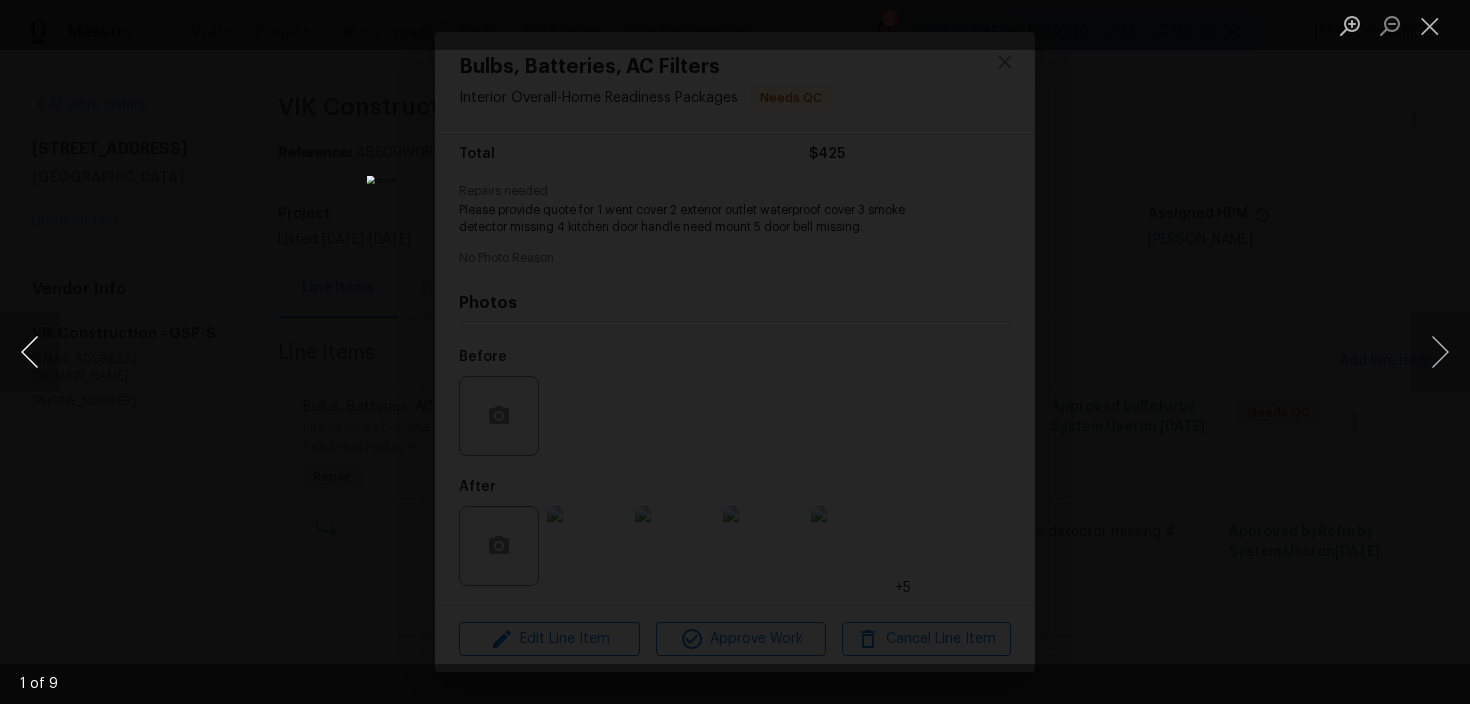 click at bounding box center (30, 352) 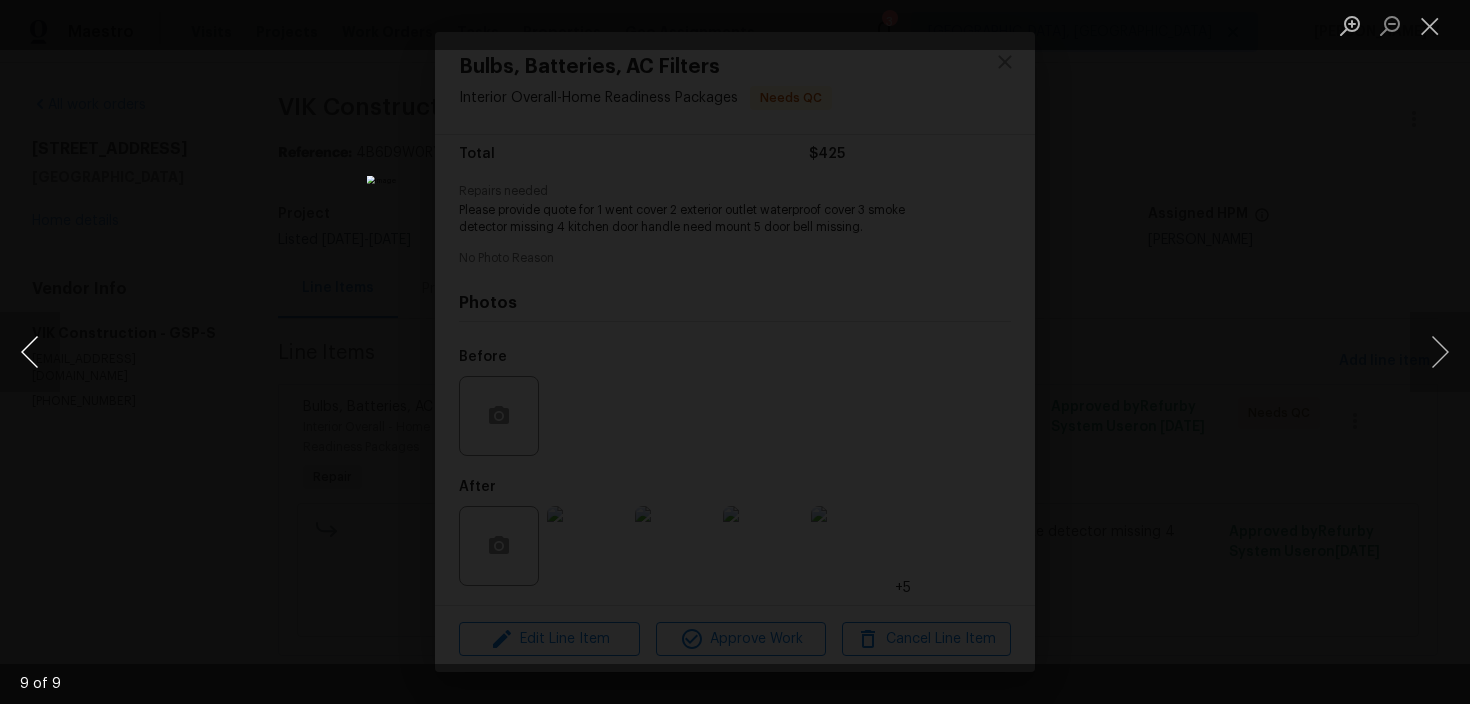 click at bounding box center [30, 352] 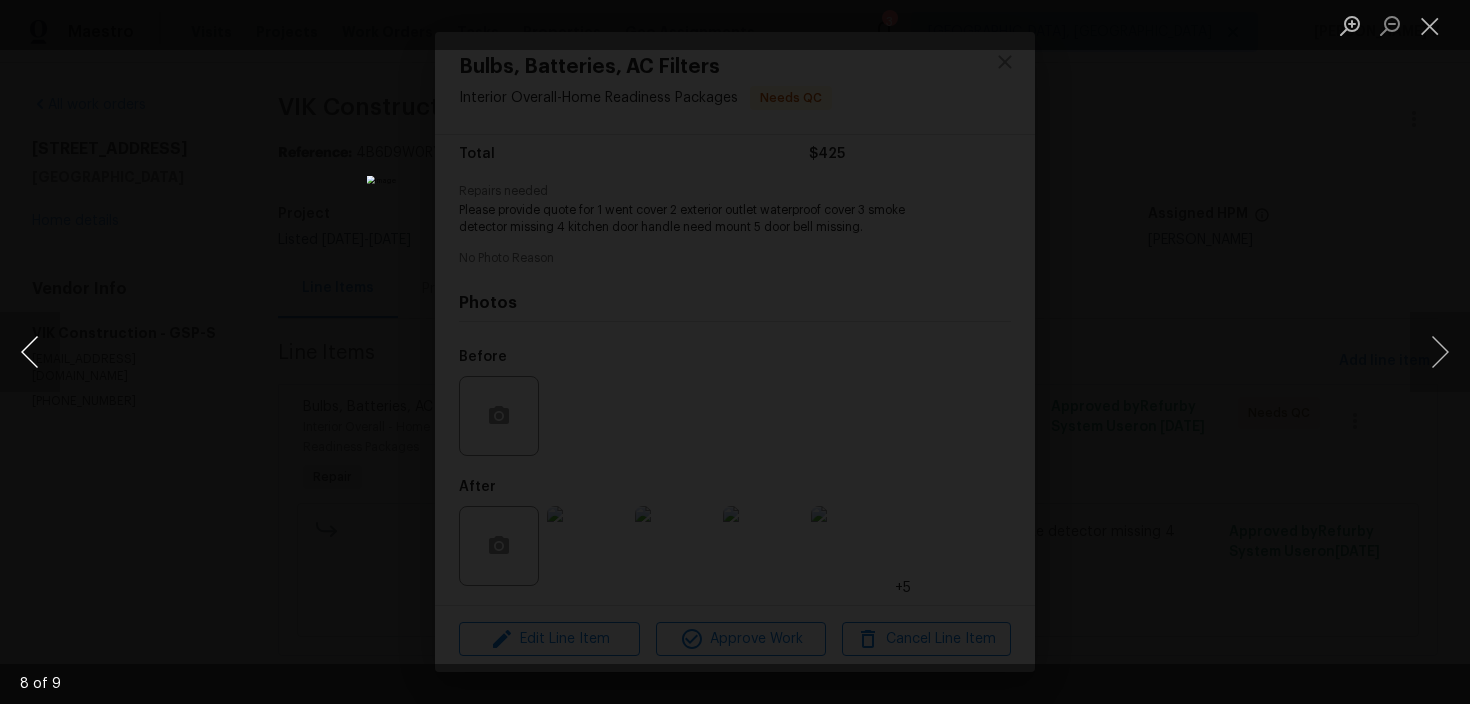 click at bounding box center [30, 352] 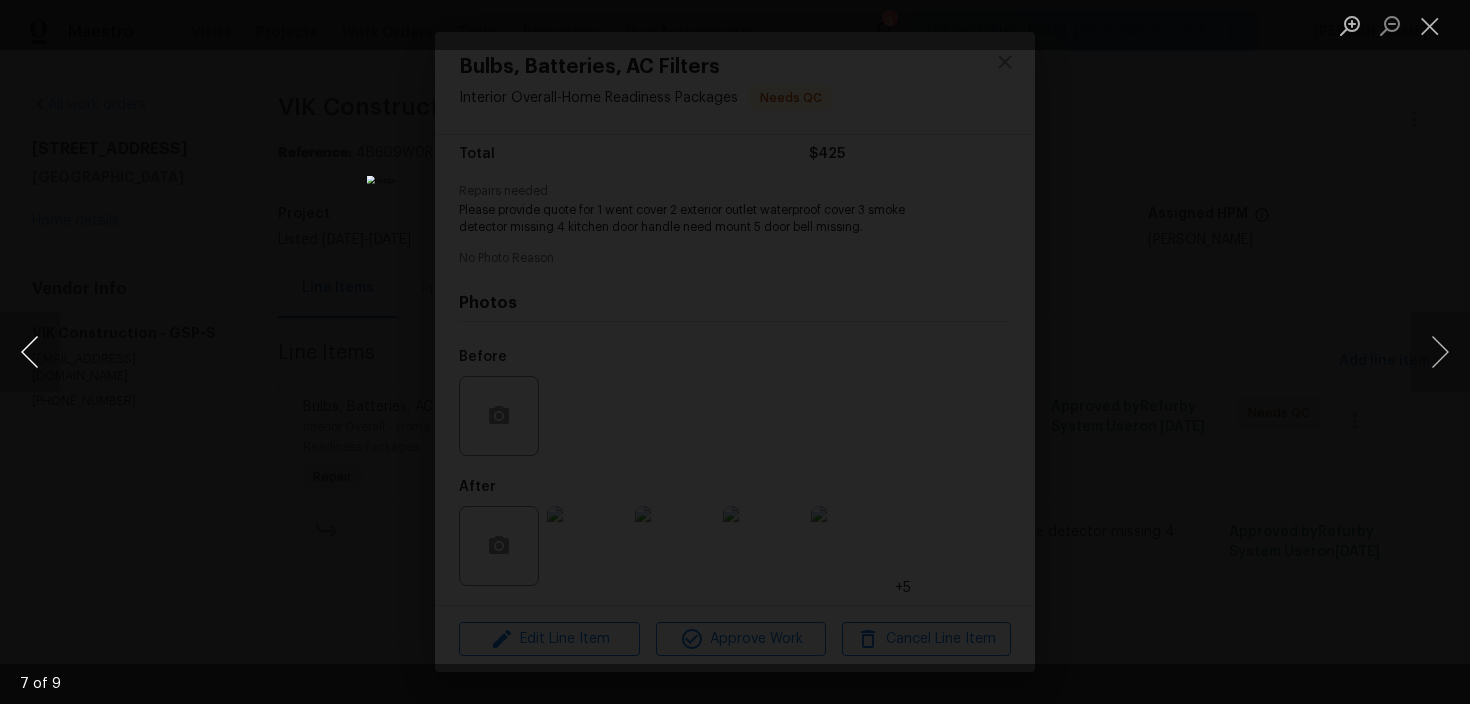 click at bounding box center [30, 352] 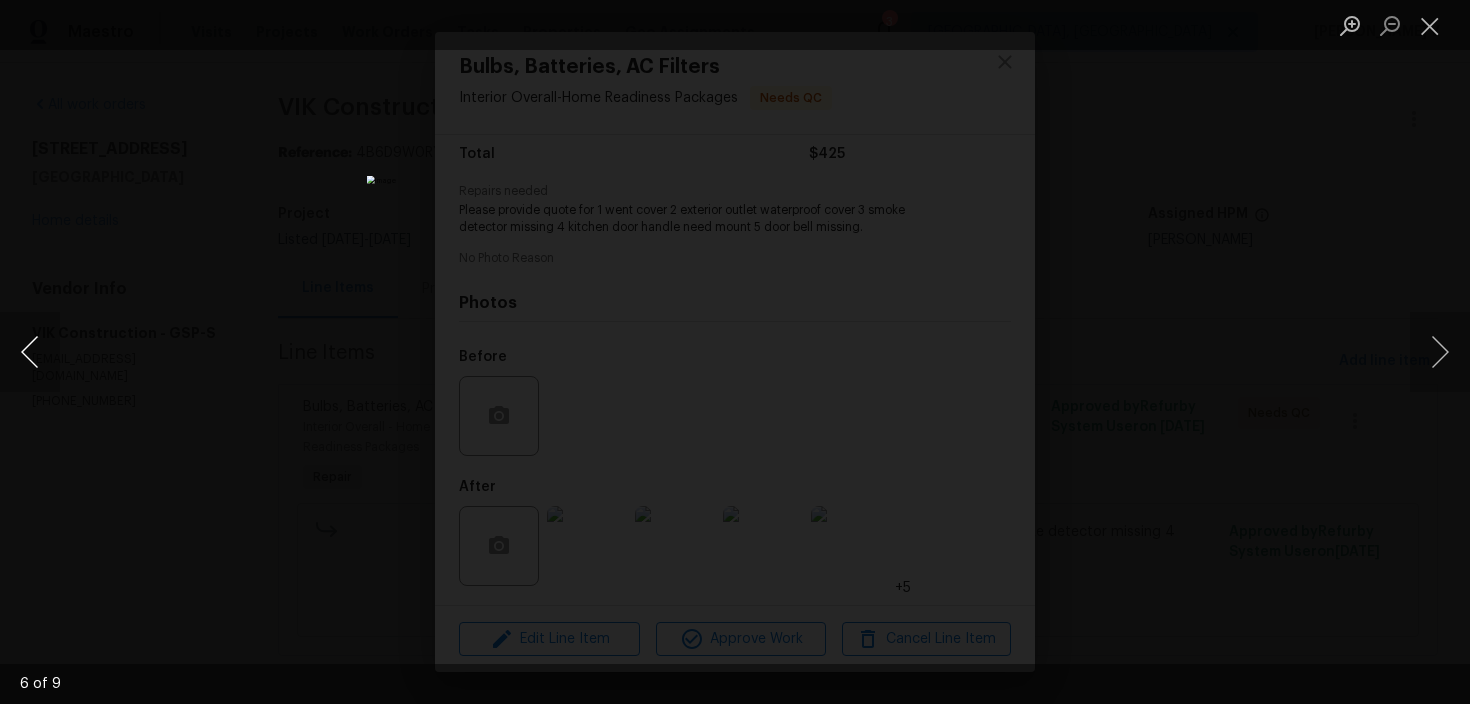 click at bounding box center (30, 352) 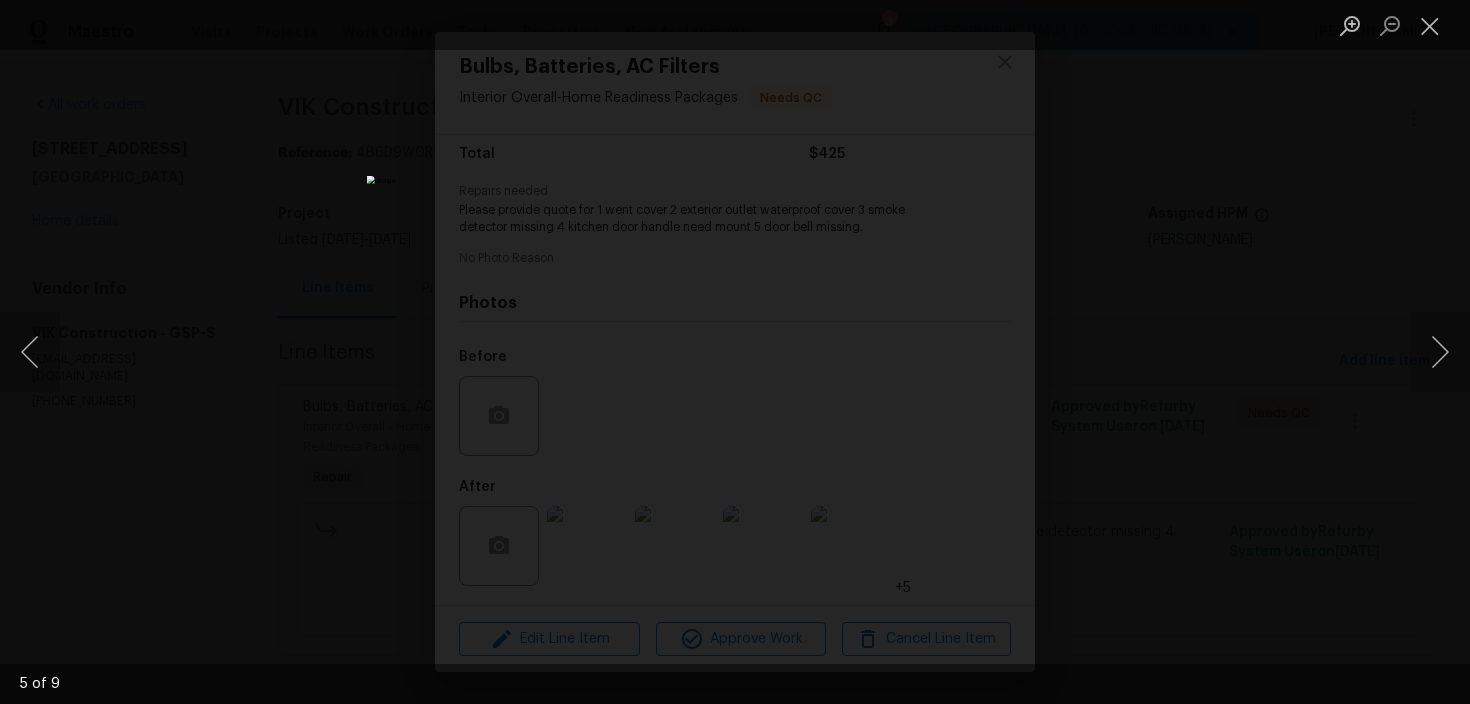 click at bounding box center (735, 352) 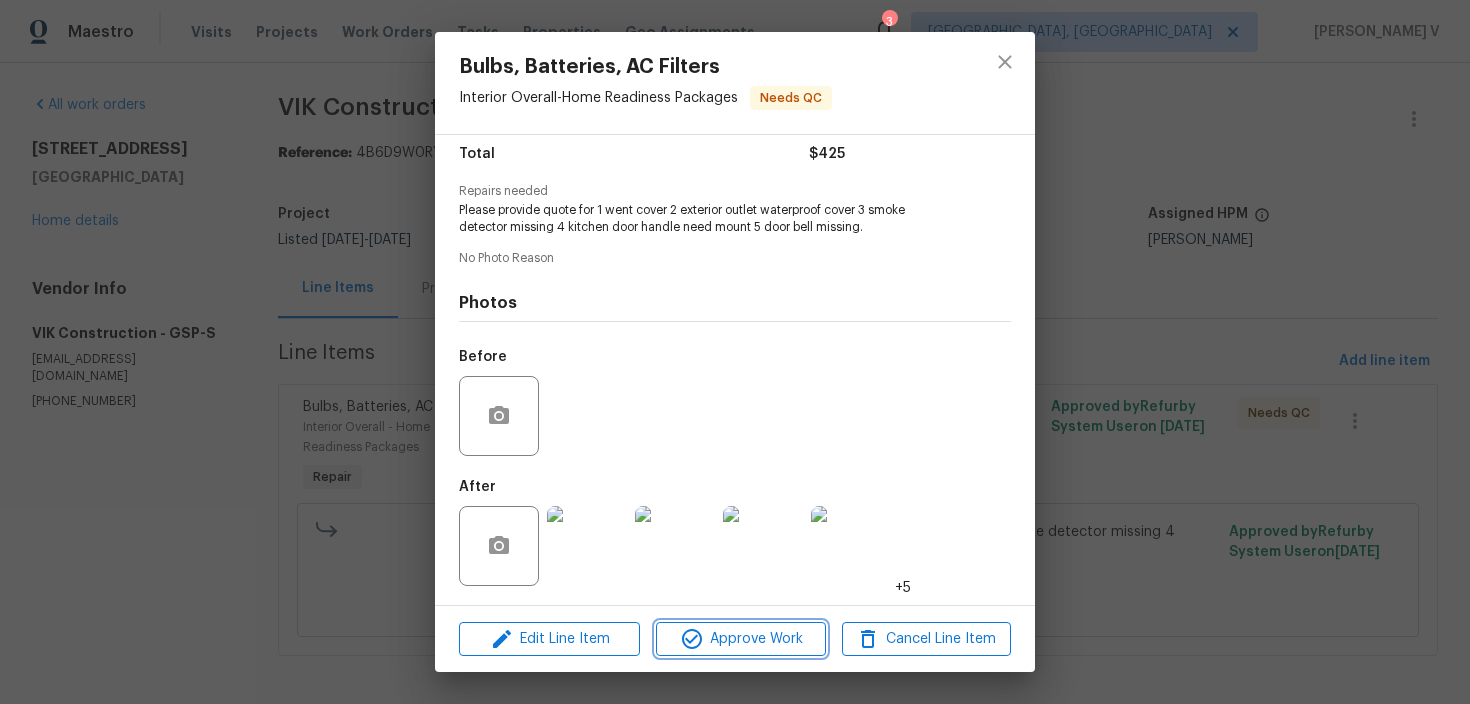 click on "Approve Work" at bounding box center (740, 639) 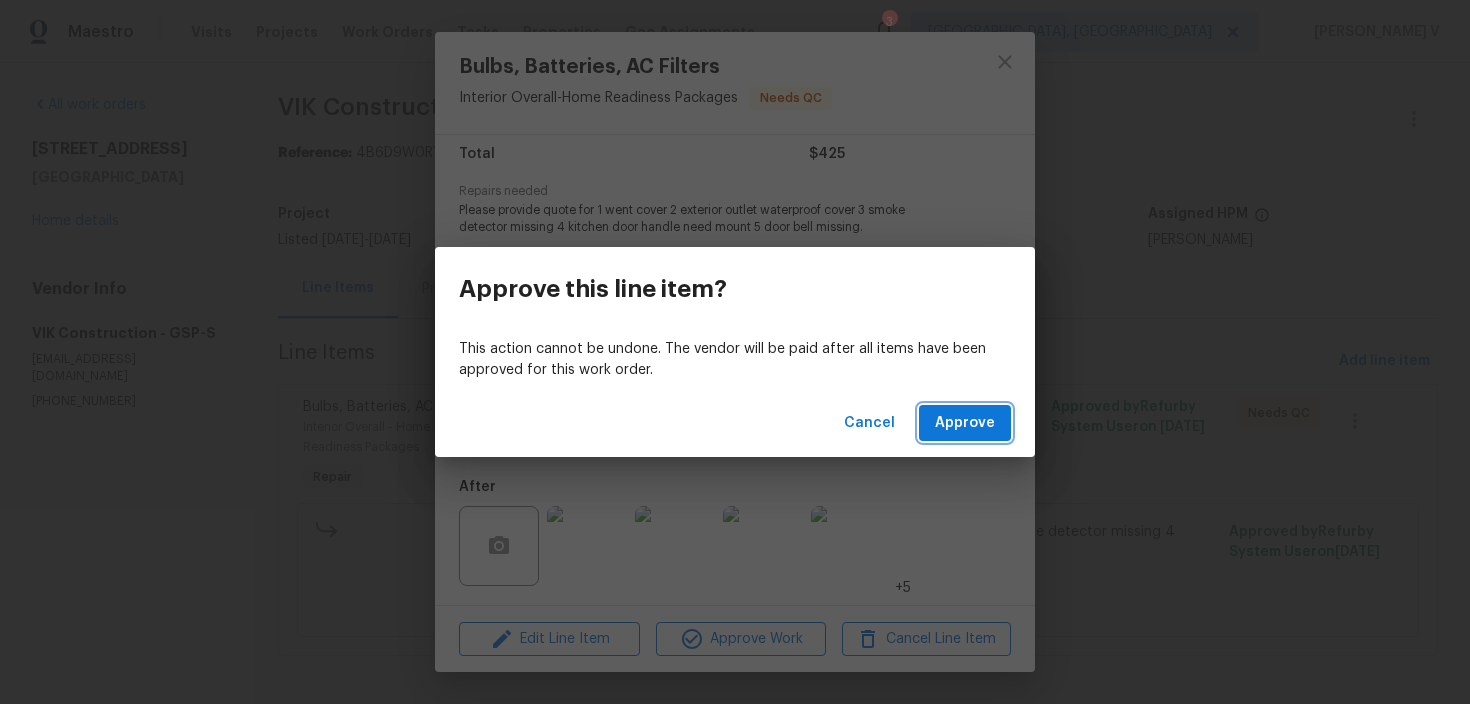 click on "Approve" at bounding box center [965, 423] 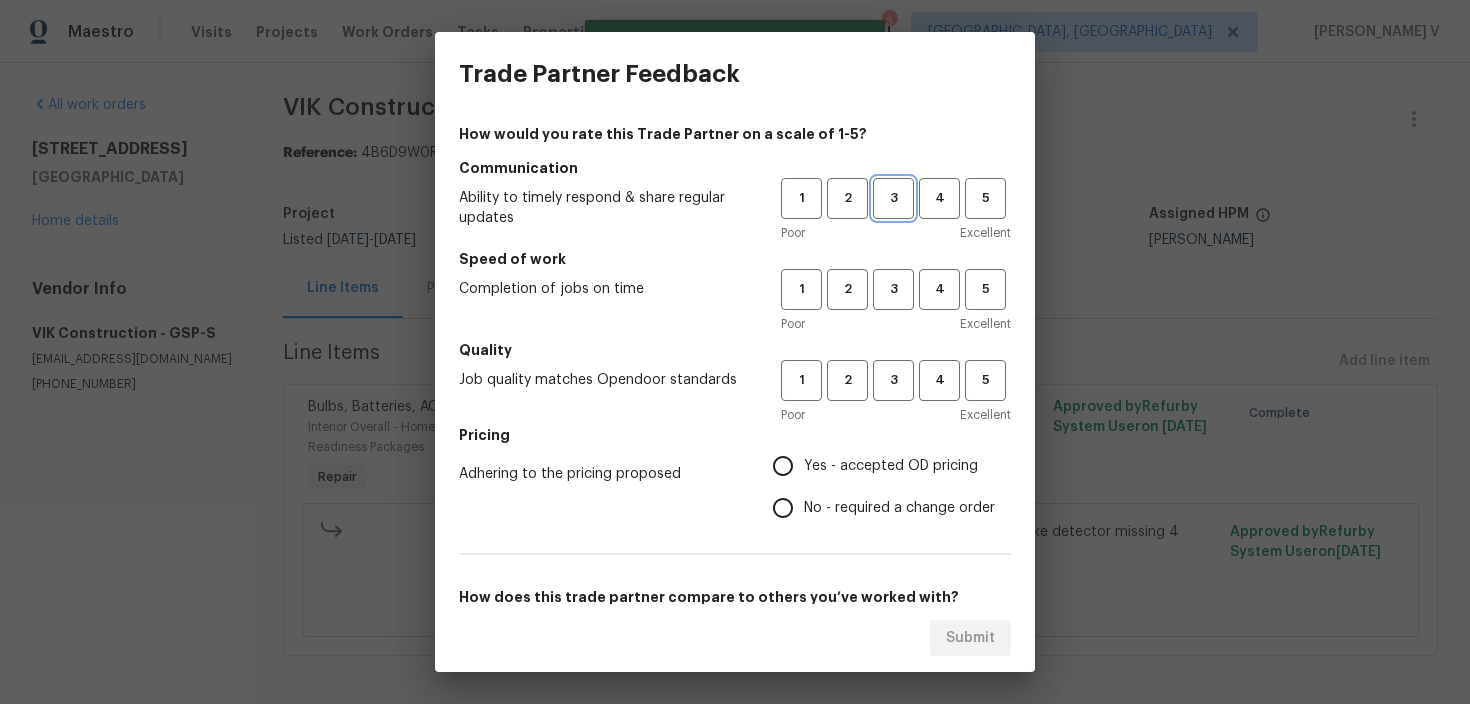 click on "3" at bounding box center (893, 198) 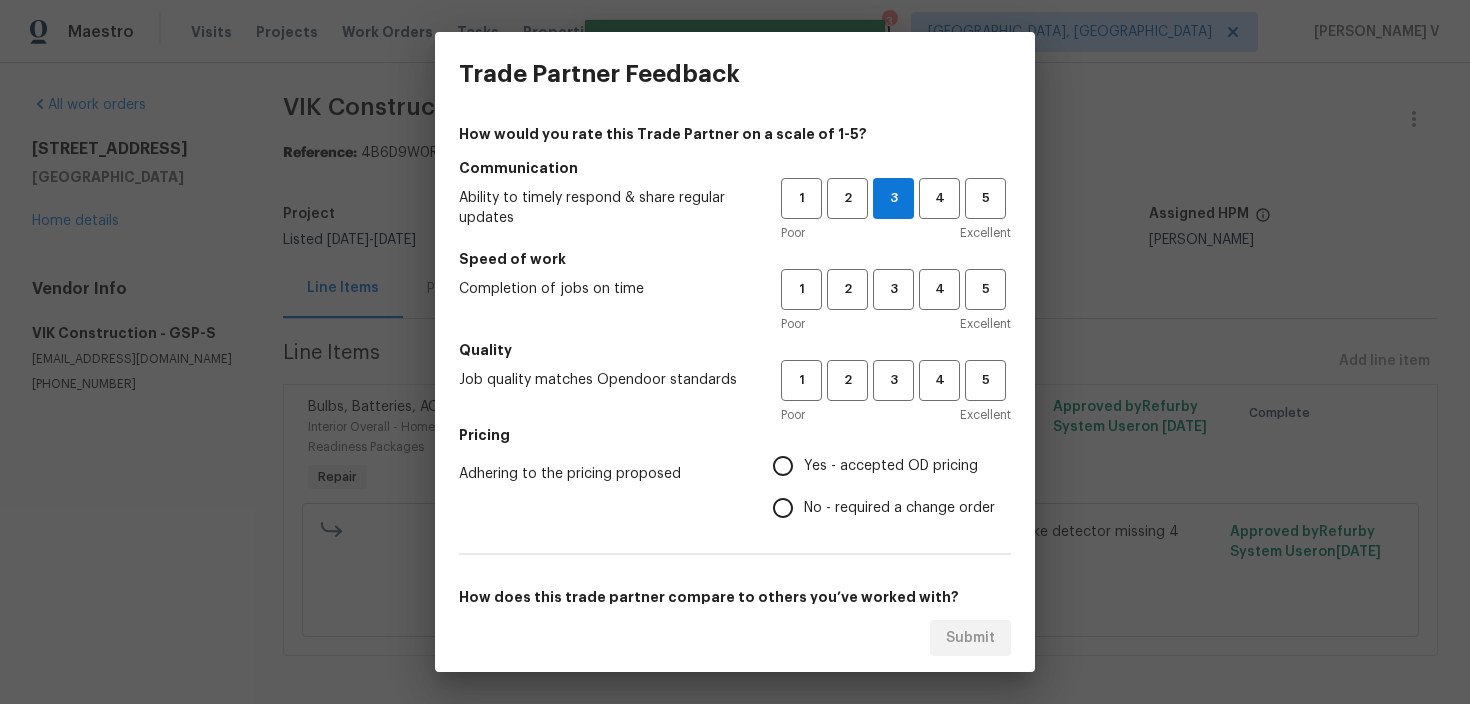click on "3" at bounding box center [893, 289] 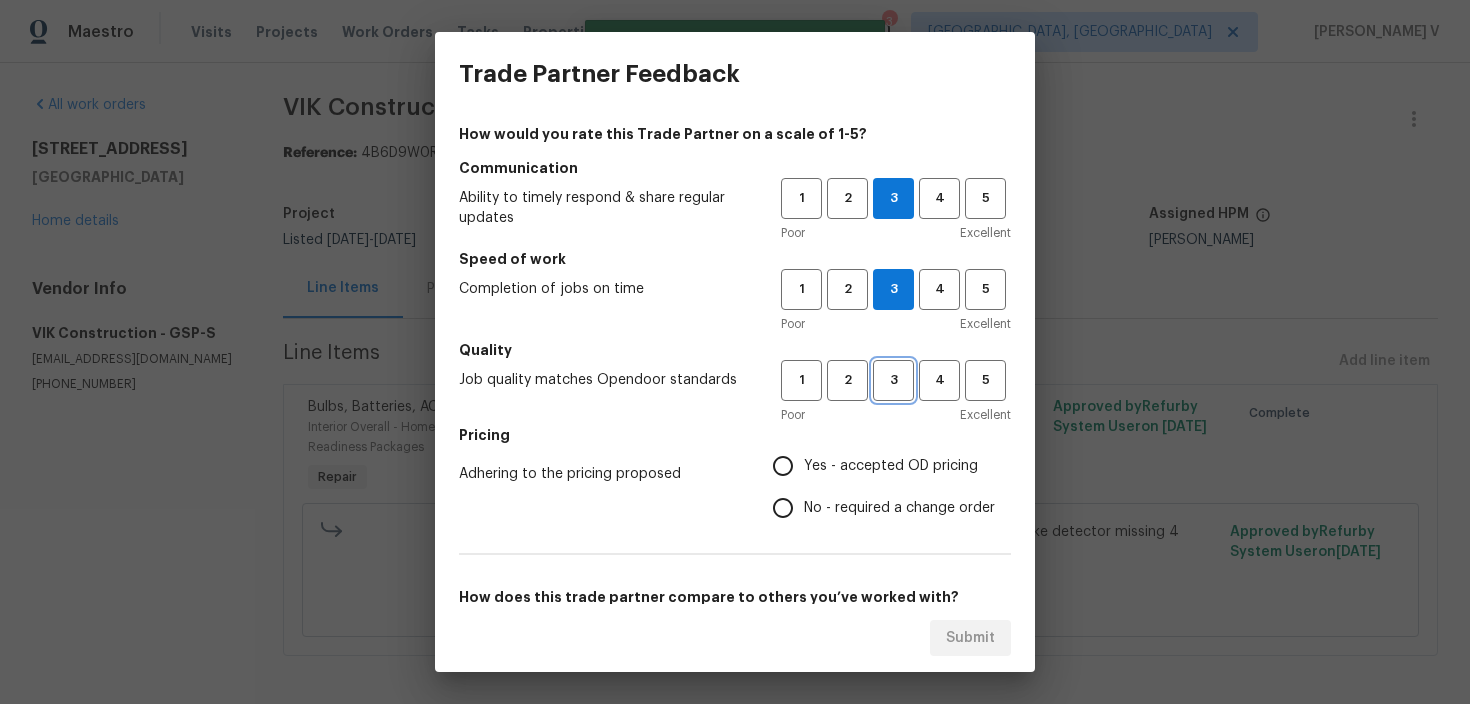 click on "3" at bounding box center (893, 380) 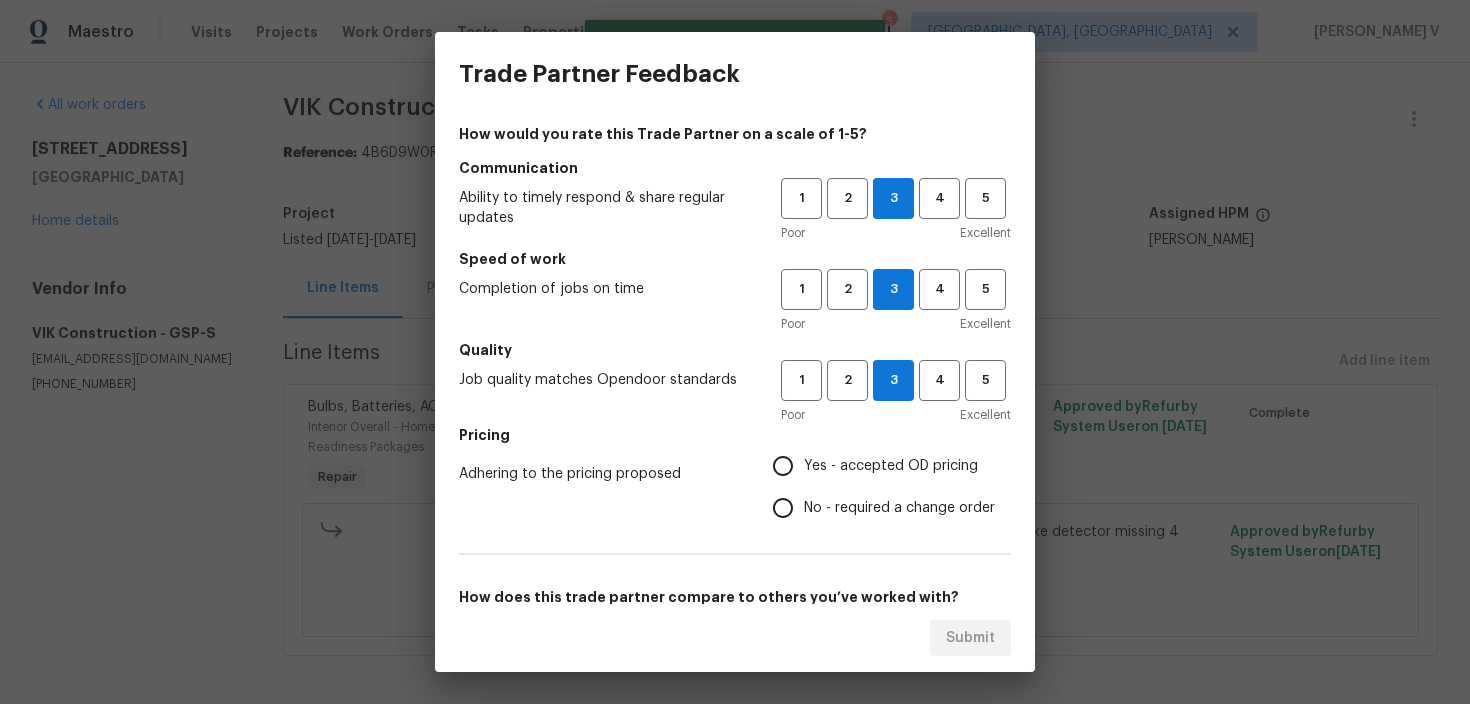 click on "Adhering to the pricing proposed Yes - accepted OD pricing No - required a change order" at bounding box center [735, 487] 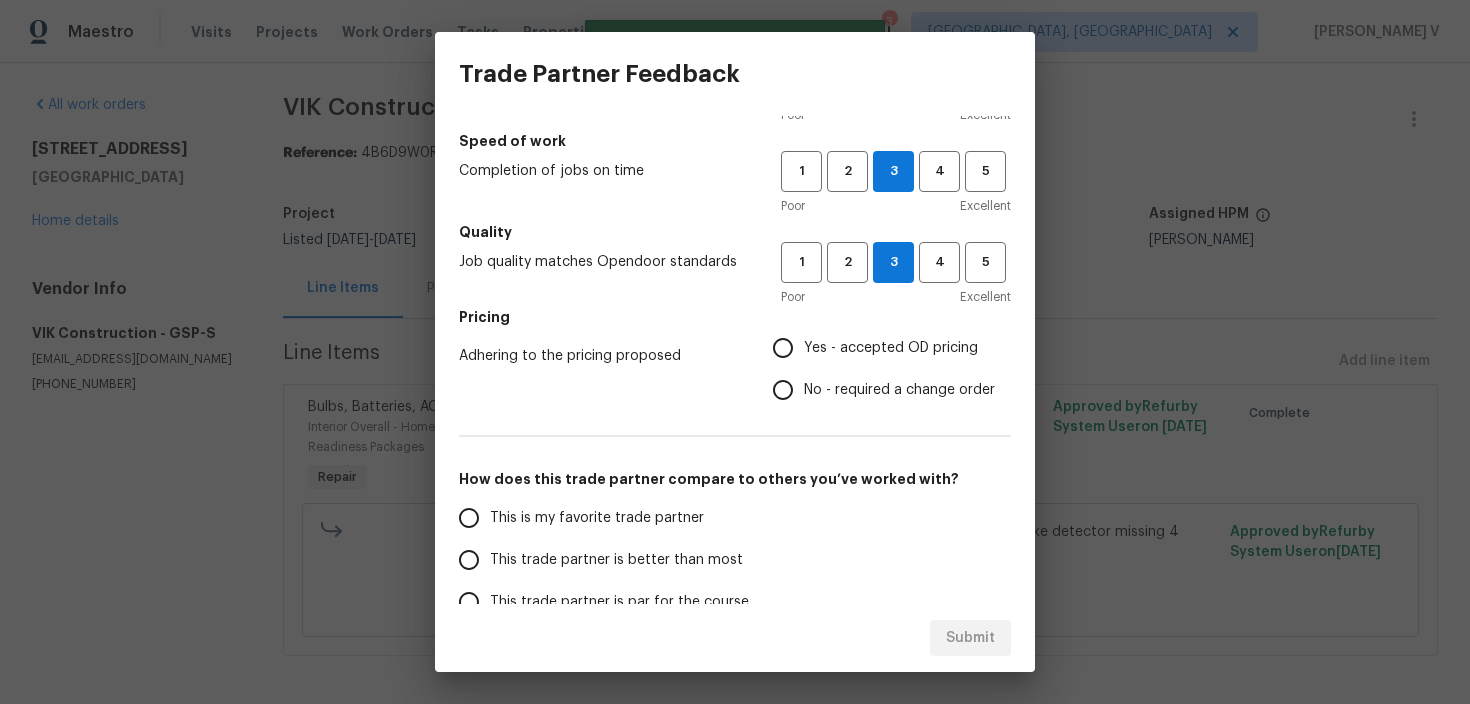 click on "No - required a change order" at bounding box center (899, 390) 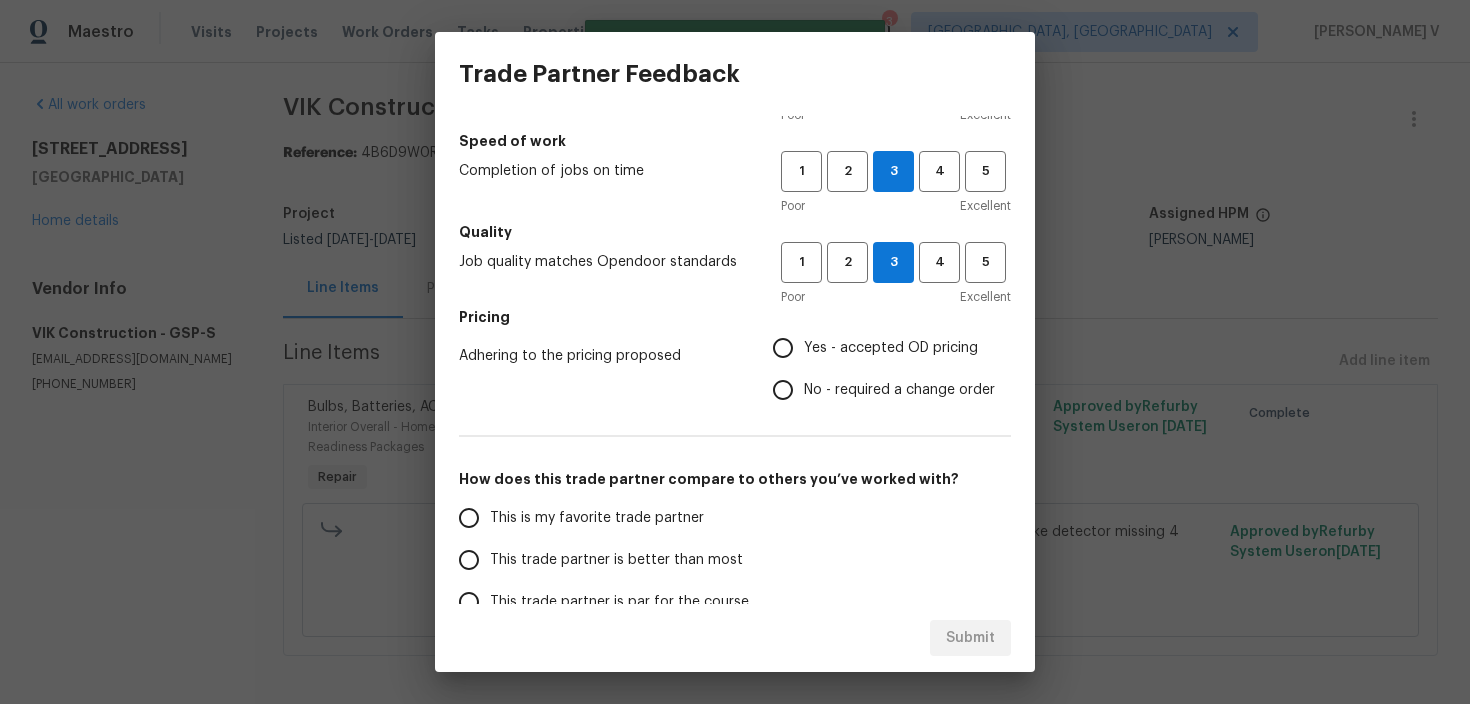 click on "No - required a change order" at bounding box center [783, 390] 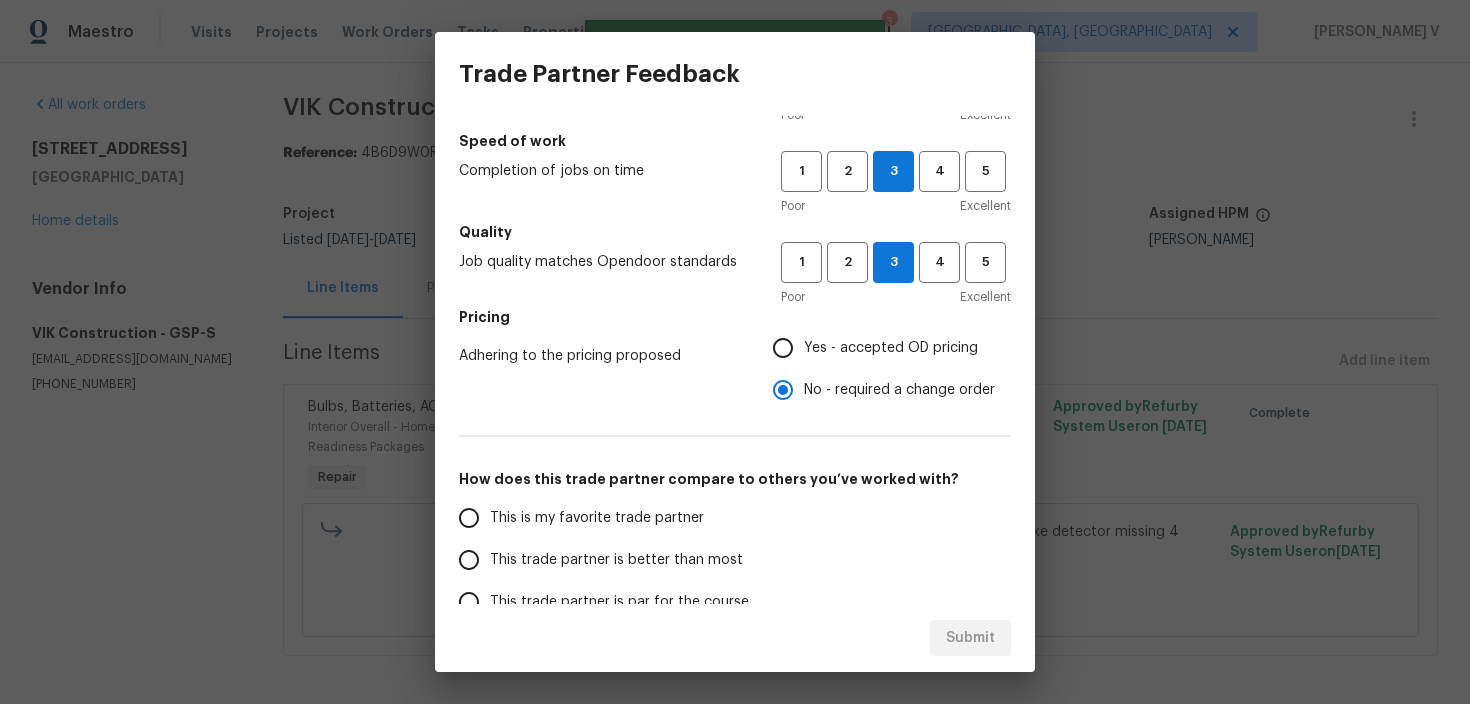 click on "This trade partner is better than most" at bounding box center (606, 560) 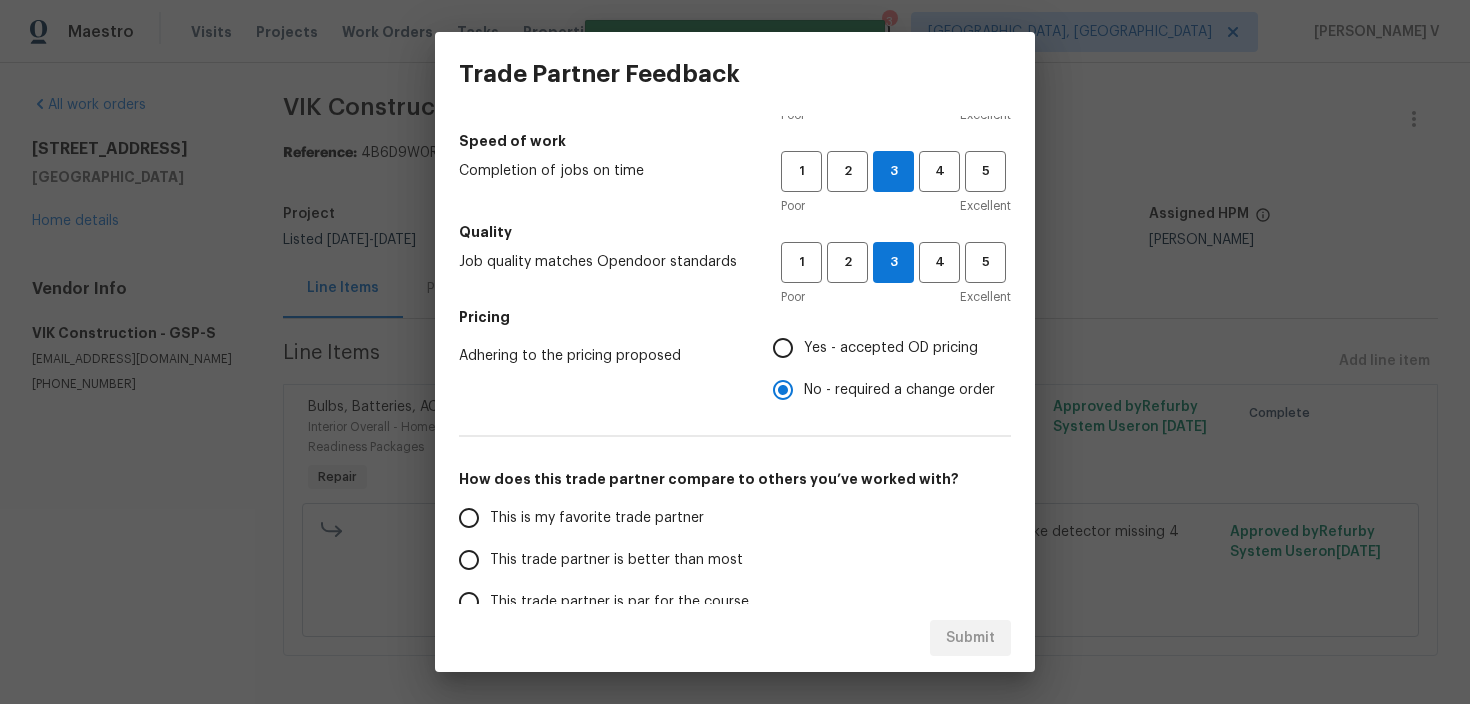 click on "This trade partner is better than most" at bounding box center (469, 560) 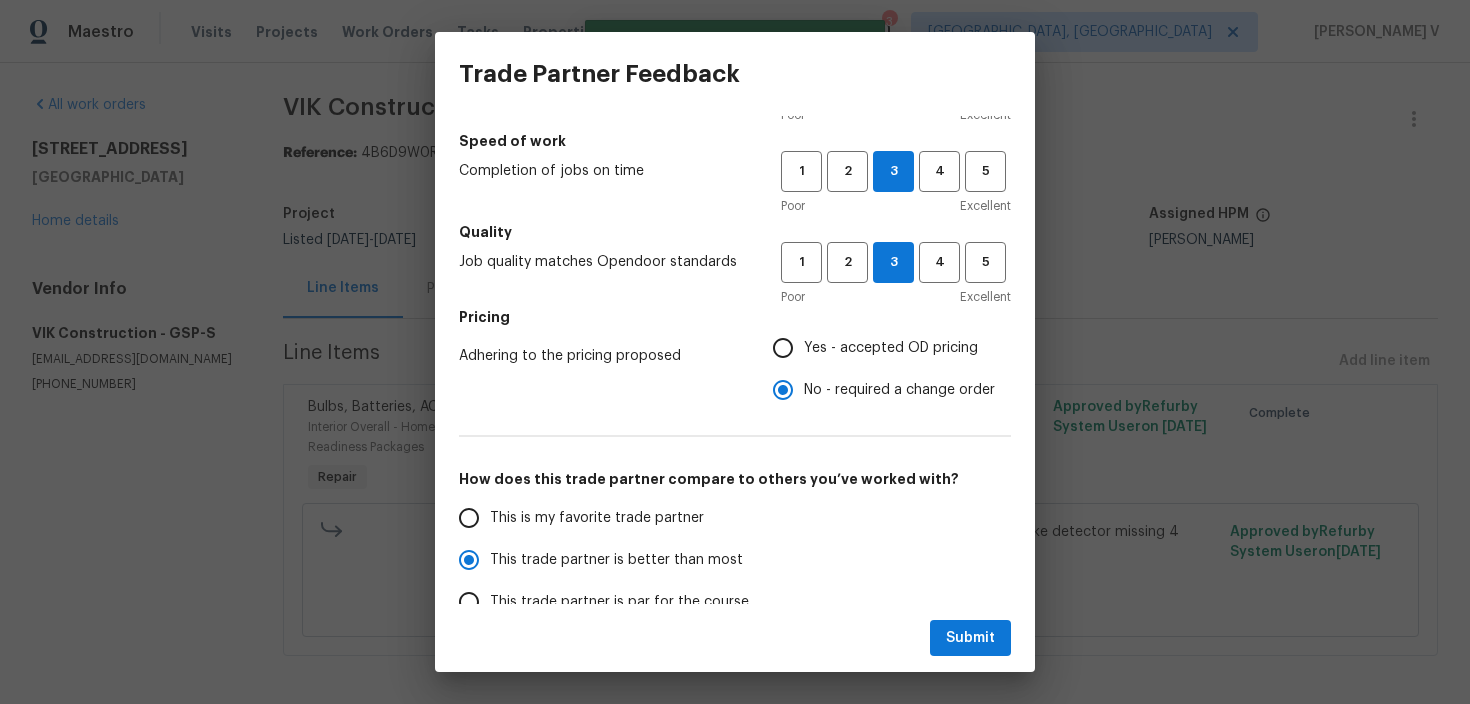 click on "Submit" at bounding box center (735, 638) 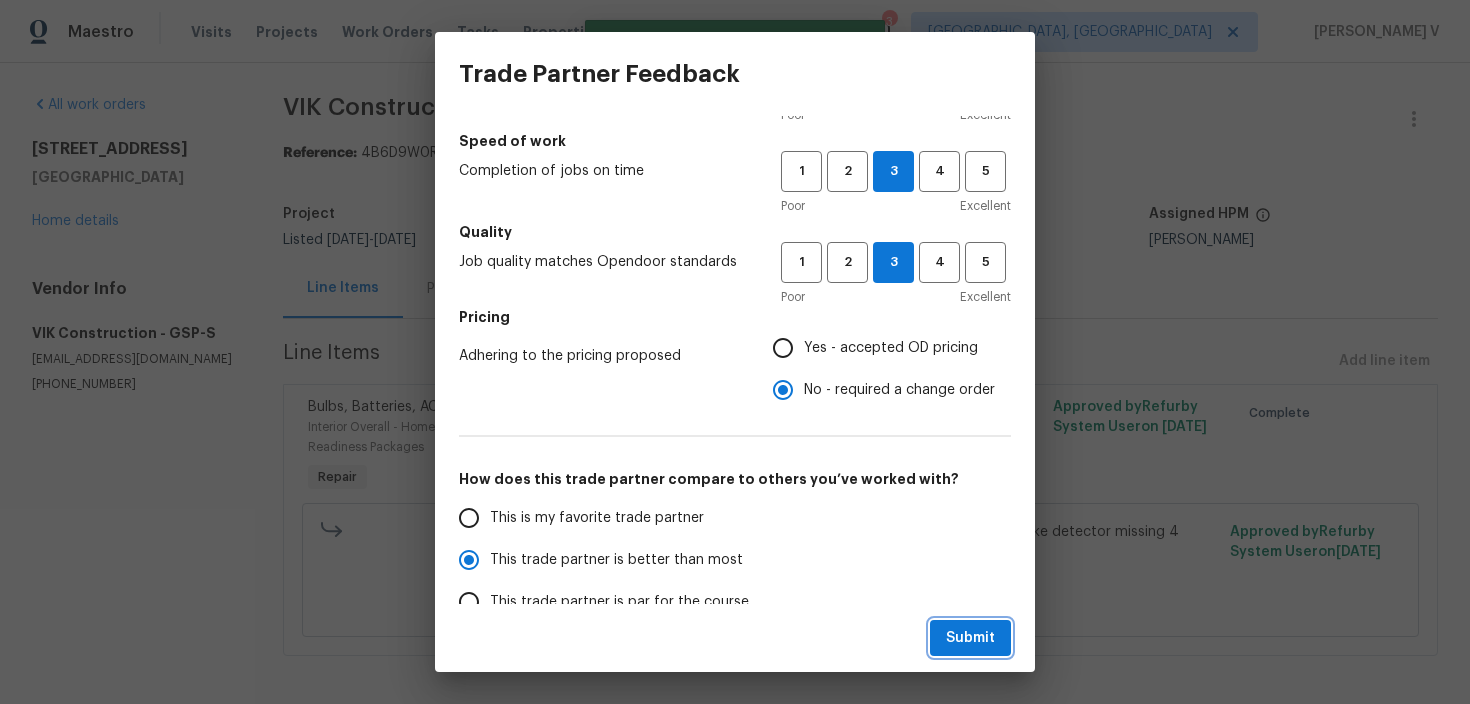 click on "Submit" at bounding box center [970, 638] 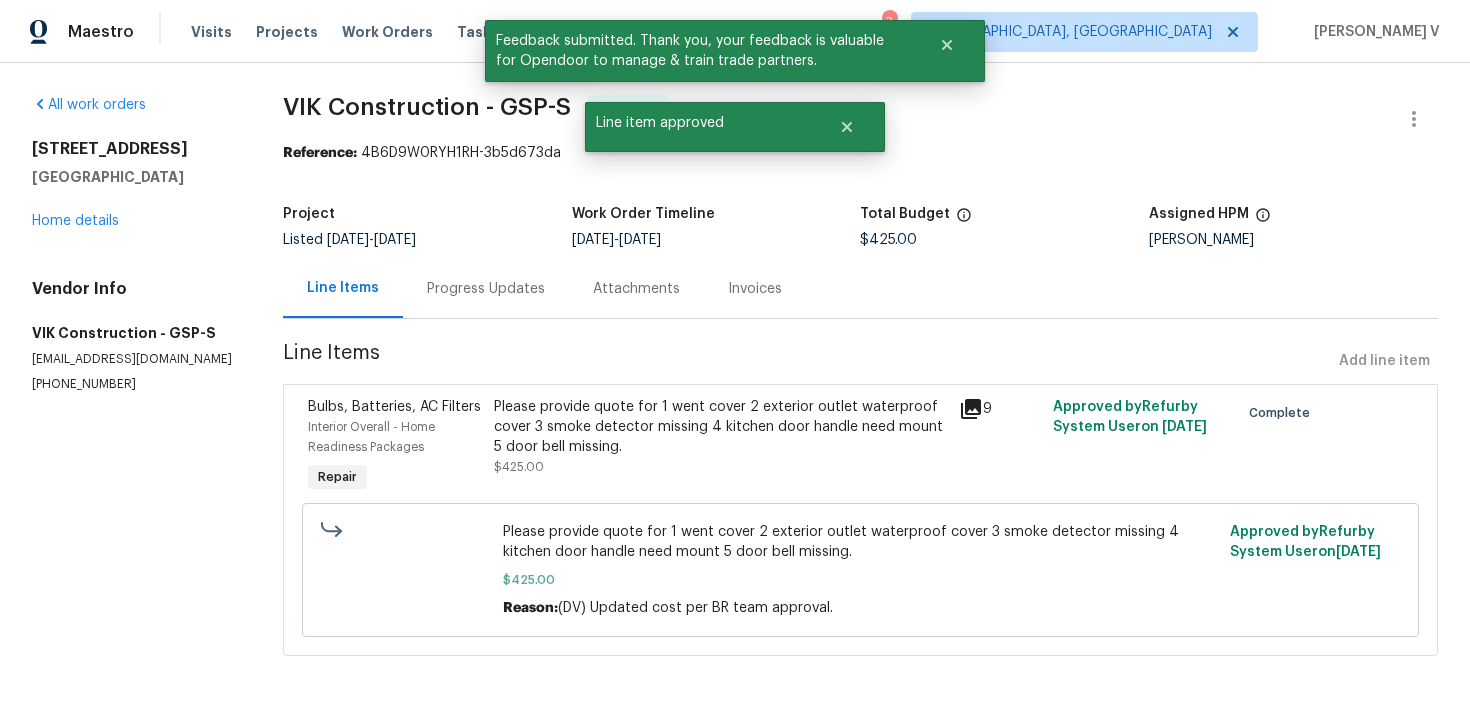 click on "Progress Updates" at bounding box center [486, 288] 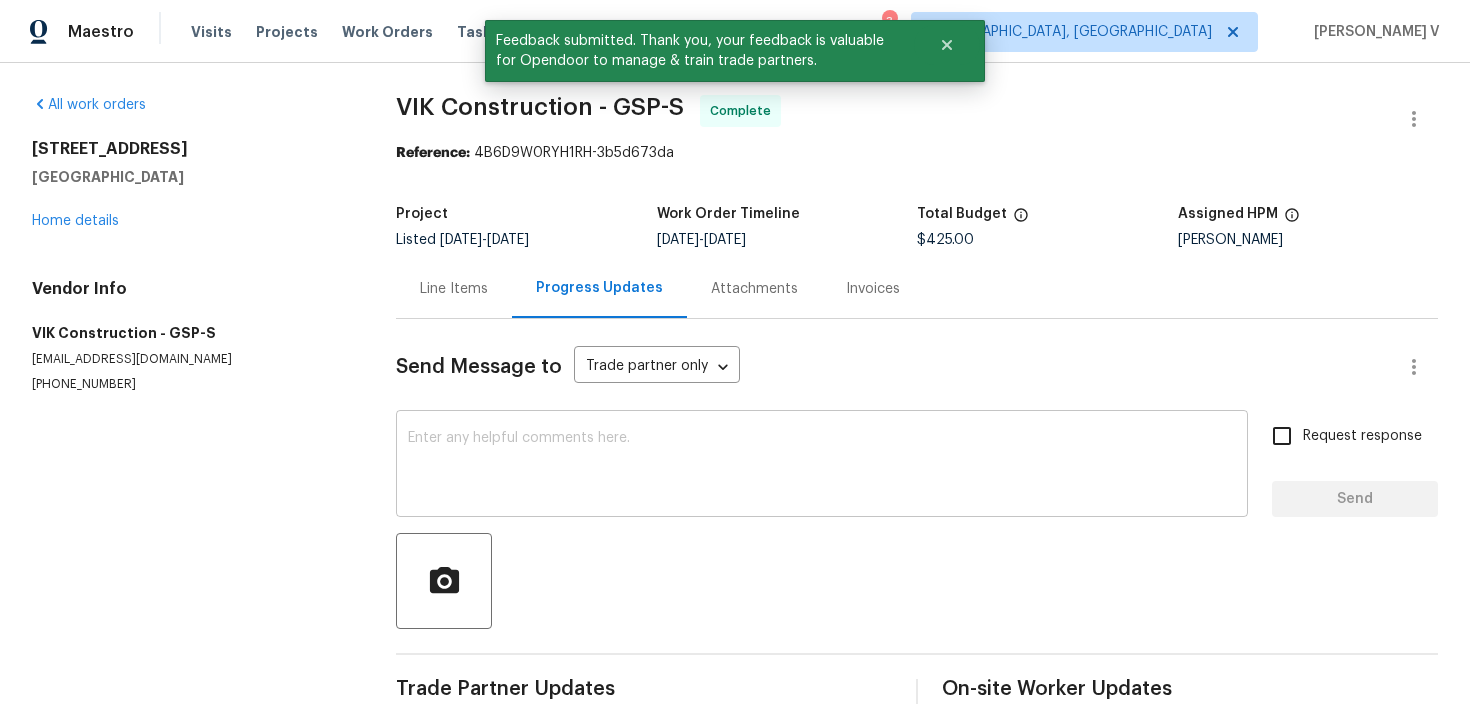 click at bounding box center (822, 466) 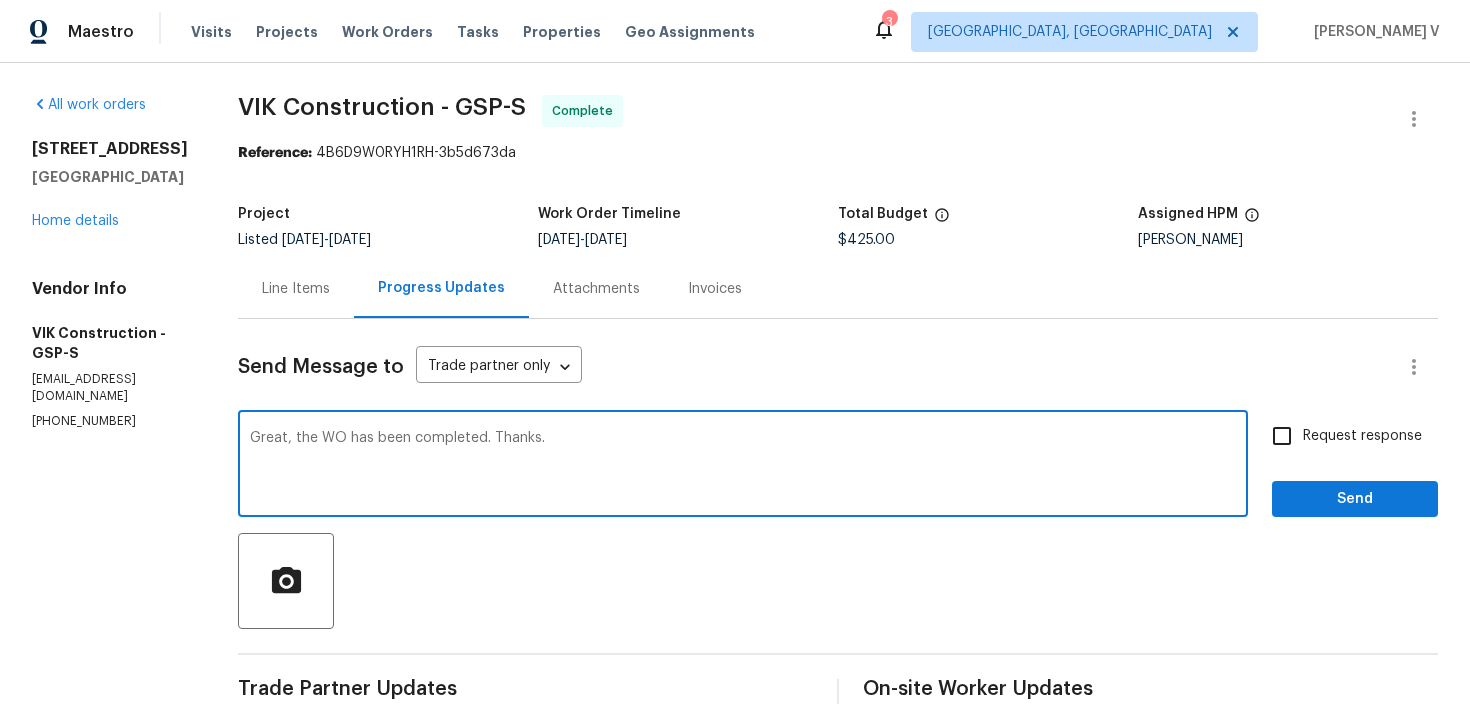 scroll, scrollTop: 56, scrollLeft: 0, axis: vertical 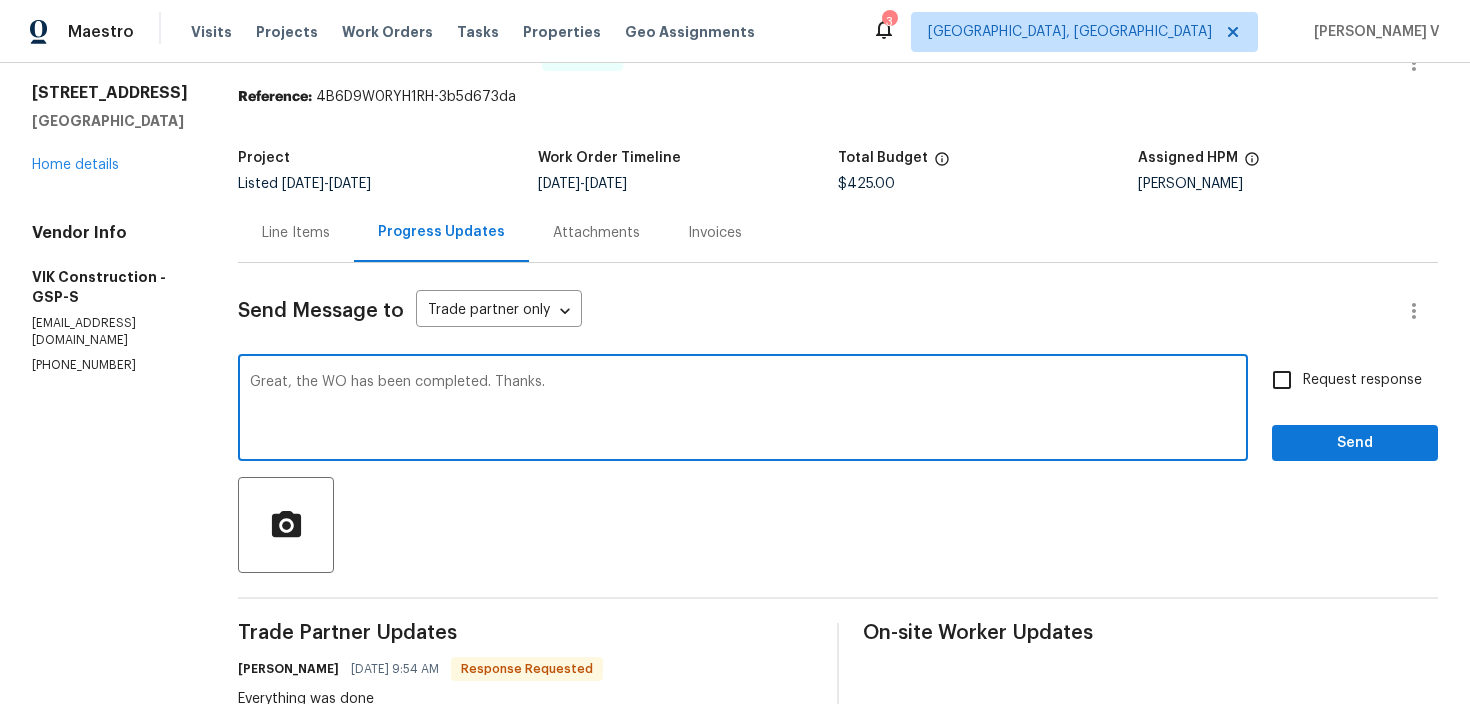 type on "Great, the WO has been completed. Thanks." 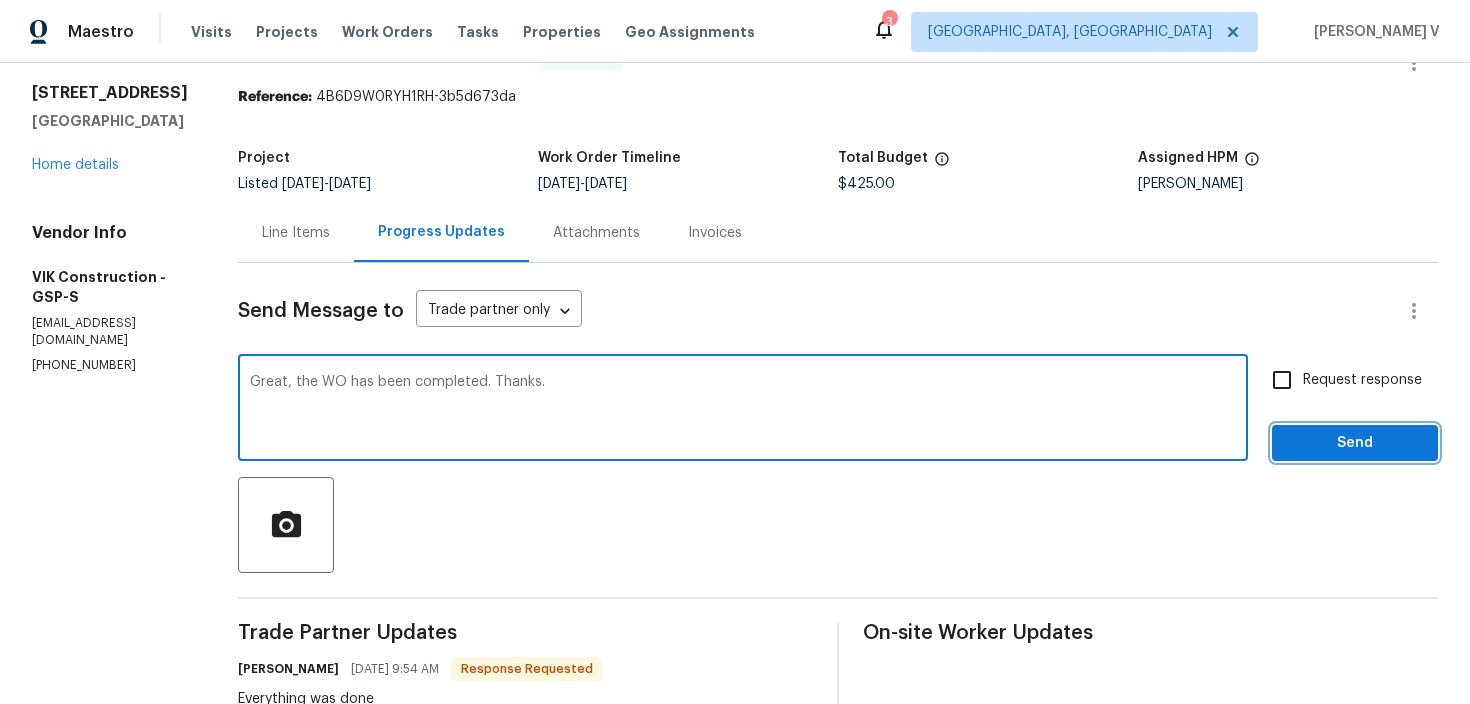 click on "Send" at bounding box center (1355, 443) 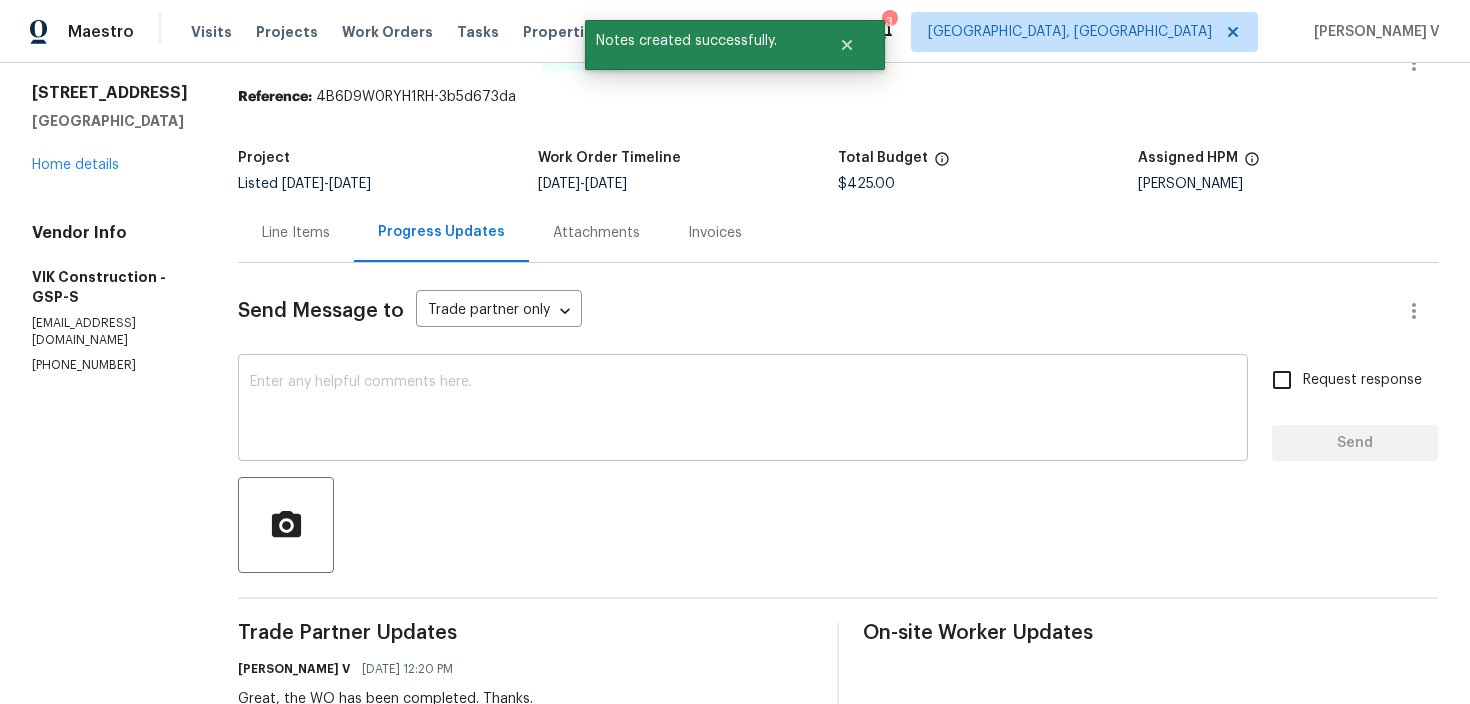 click at bounding box center [743, 410] 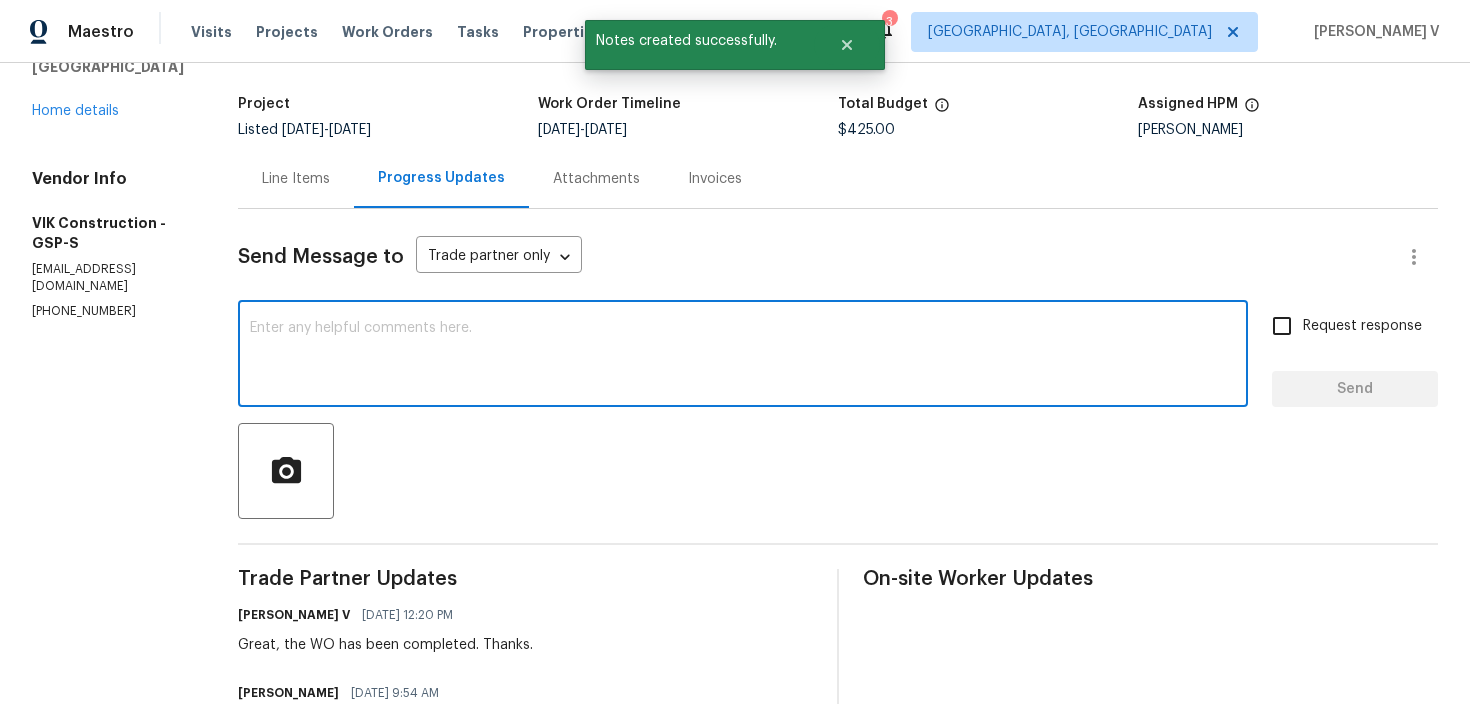 scroll, scrollTop: 192, scrollLeft: 0, axis: vertical 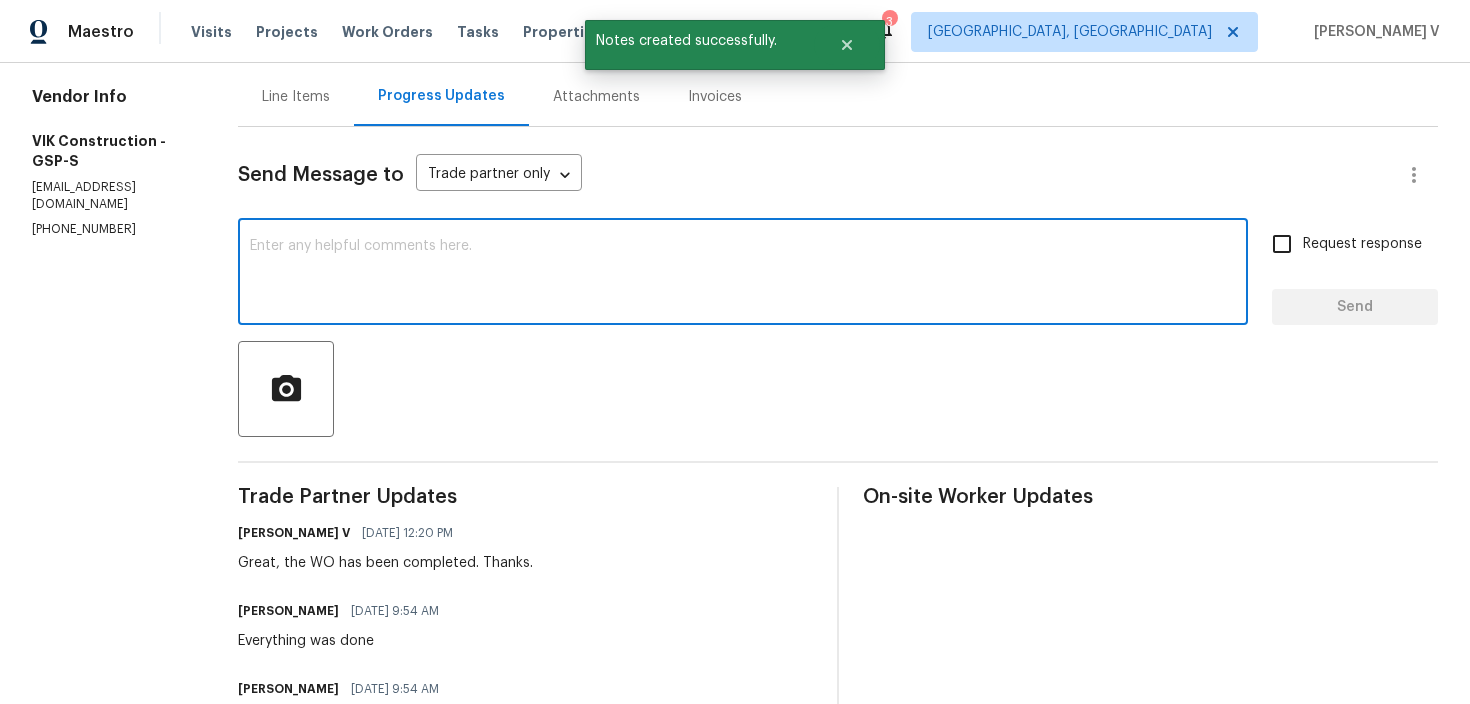 click on "Great, the WO has been completed. Thanks." at bounding box center [385, 563] 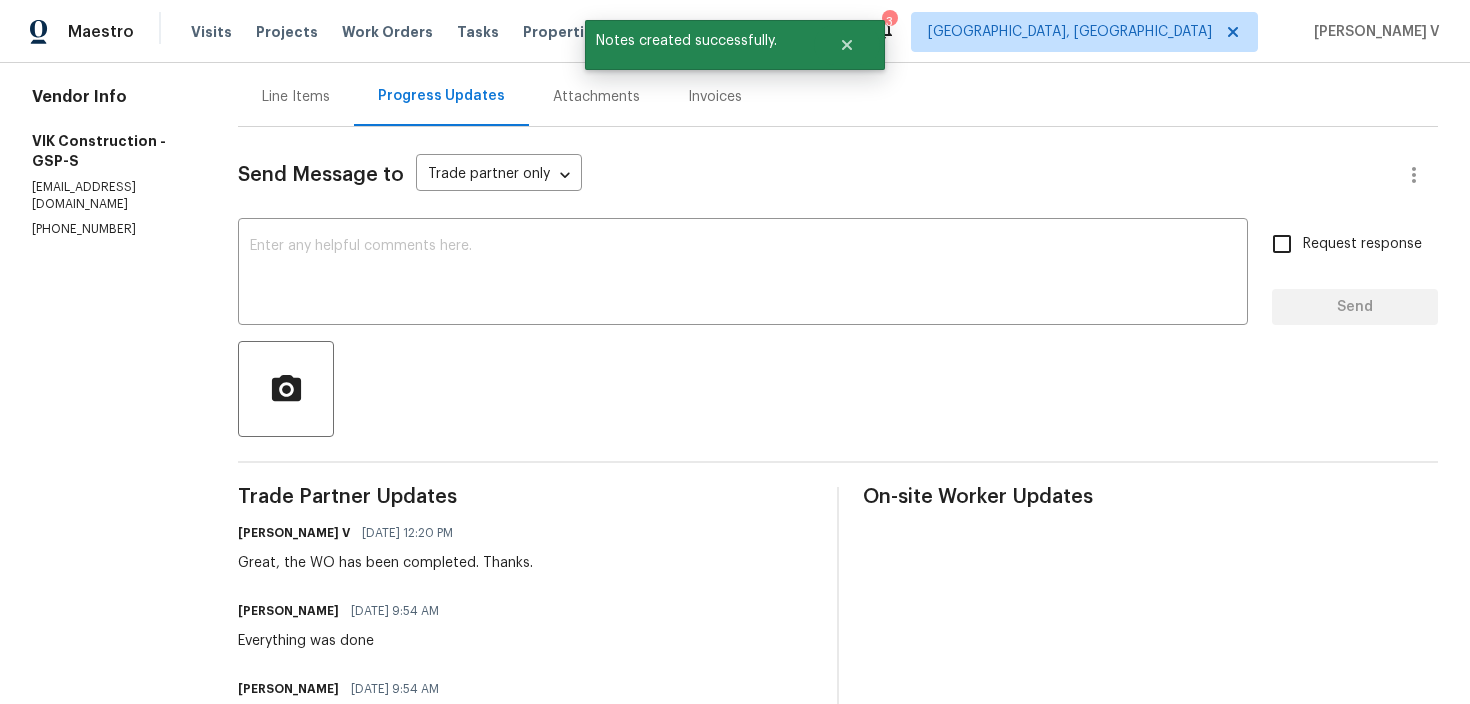 click on "Great, the WO has been completed. Thanks." at bounding box center (385, 563) 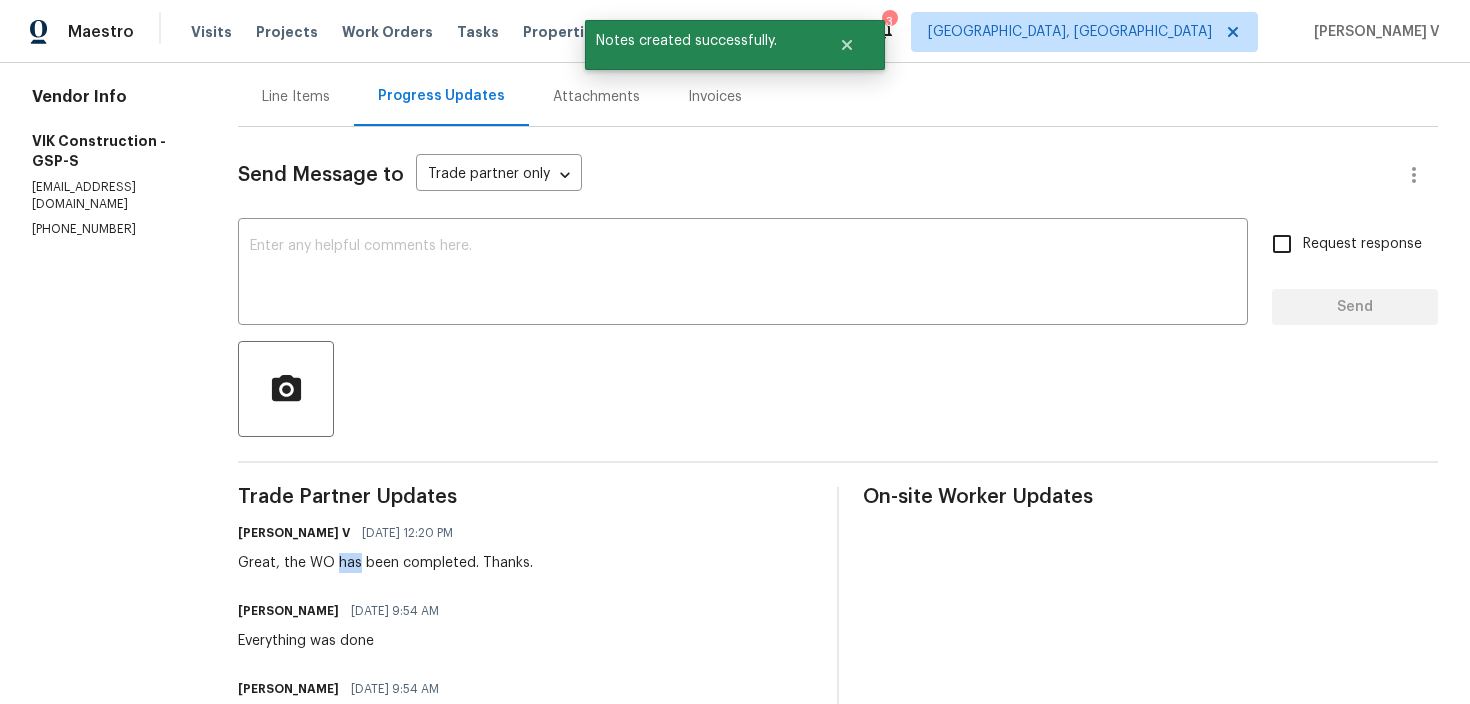 click on "Great, the WO has been completed. Thanks." at bounding box center [385, 563] 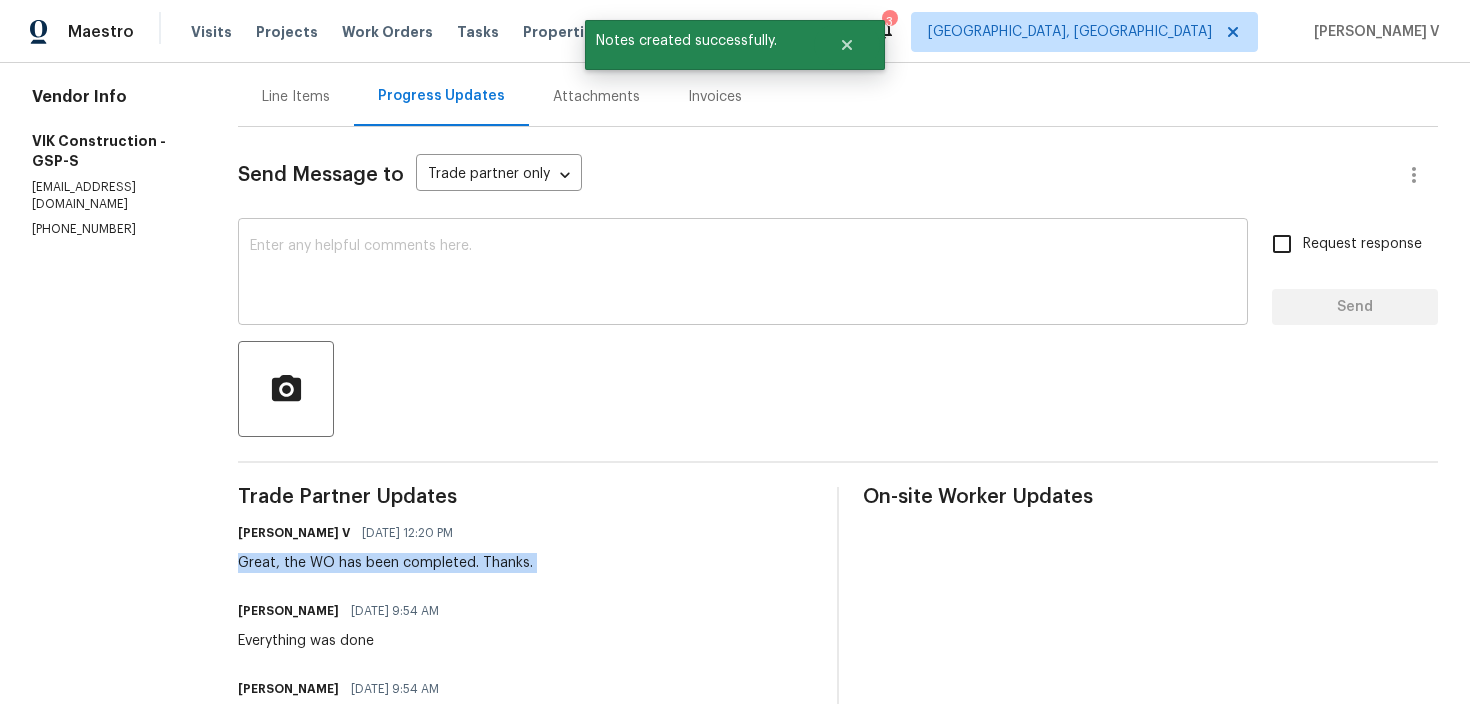 copy on "Great, the WO has been completed. Thanks." 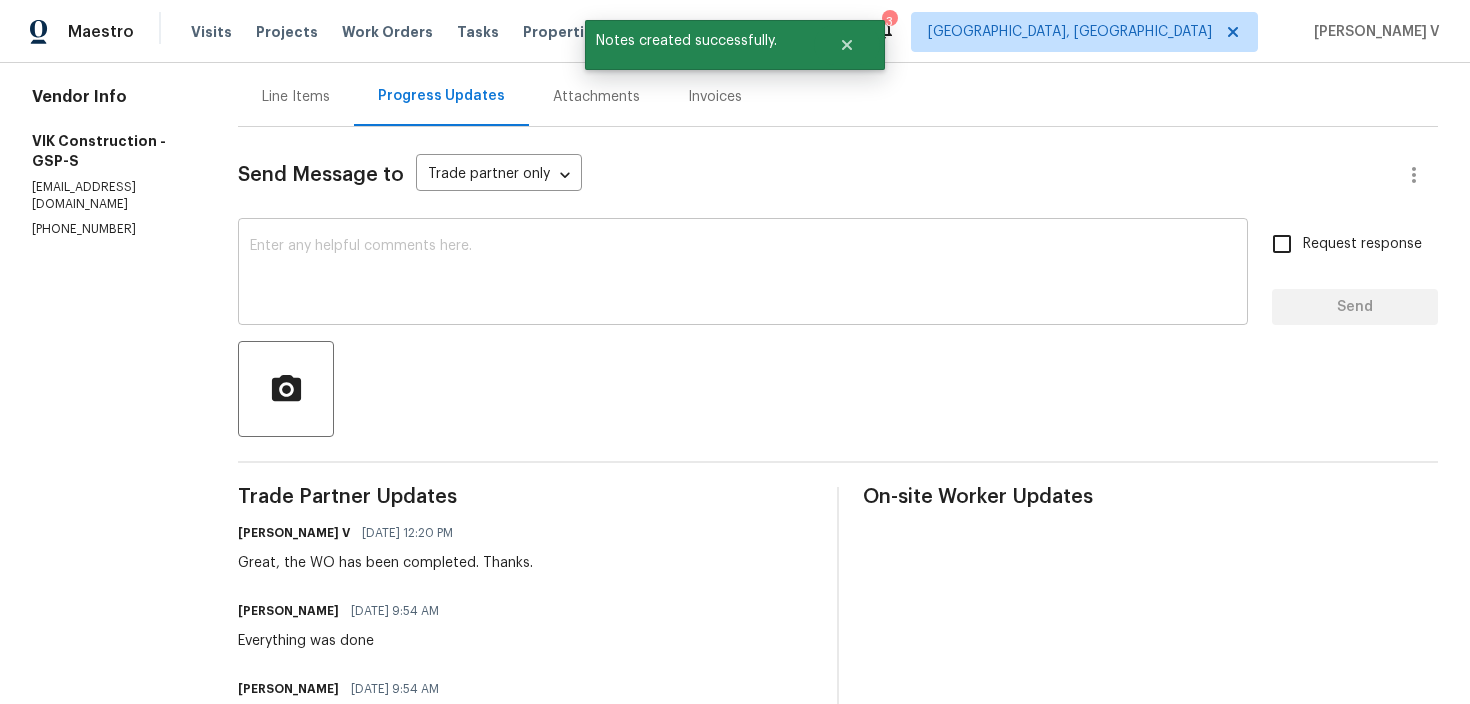 click at bounding box center (743, 274) 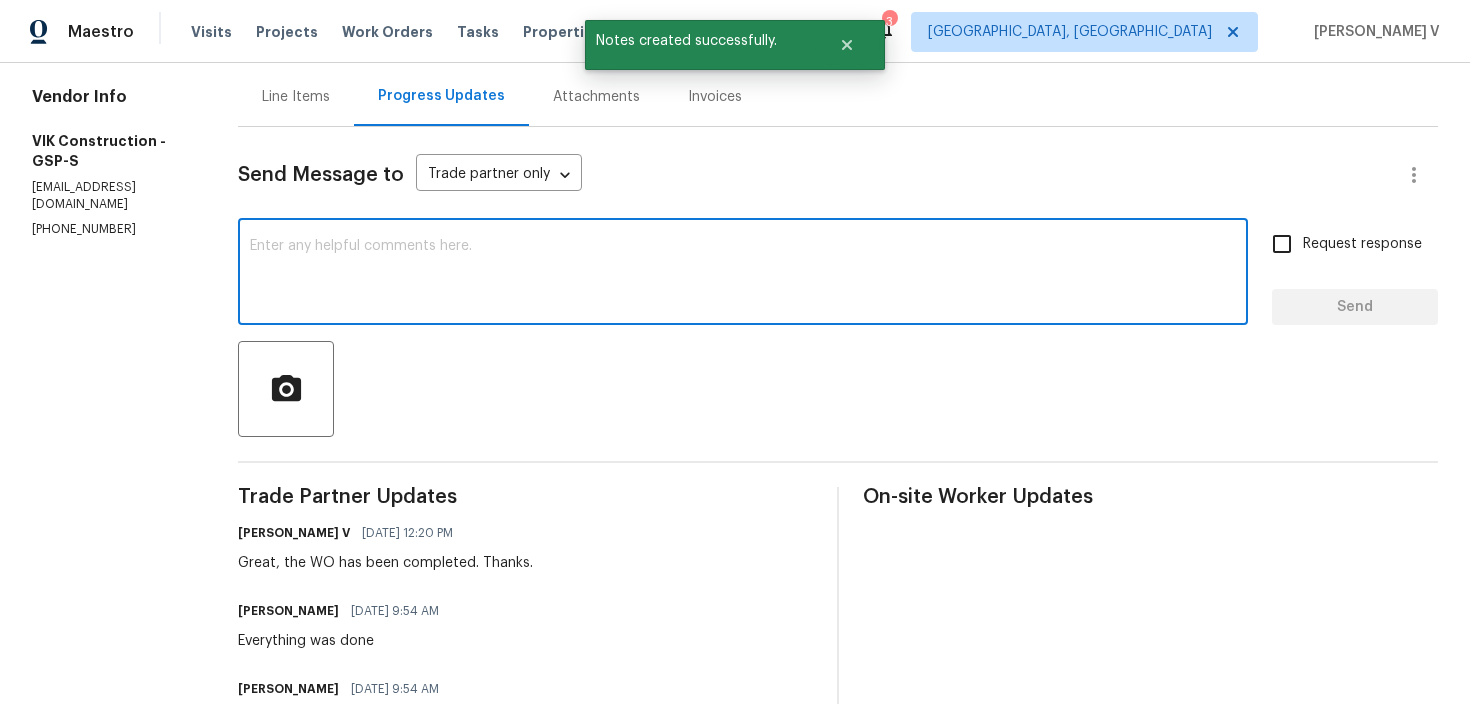 paste on "Great, the WO has been completed. Thanks." 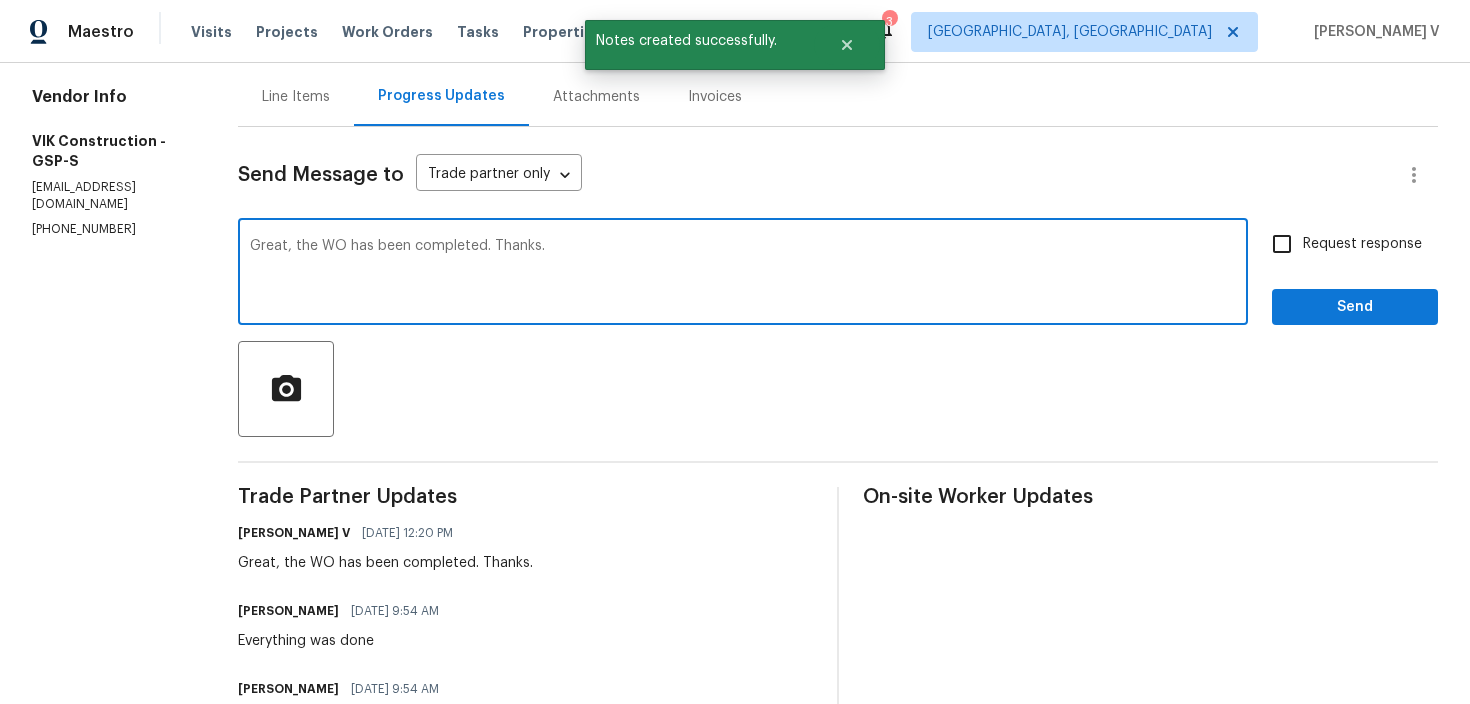 drag, startPoint x: 448, startPoint y: 253, endPoint x: 512, endPoint y: 253, distance: 64 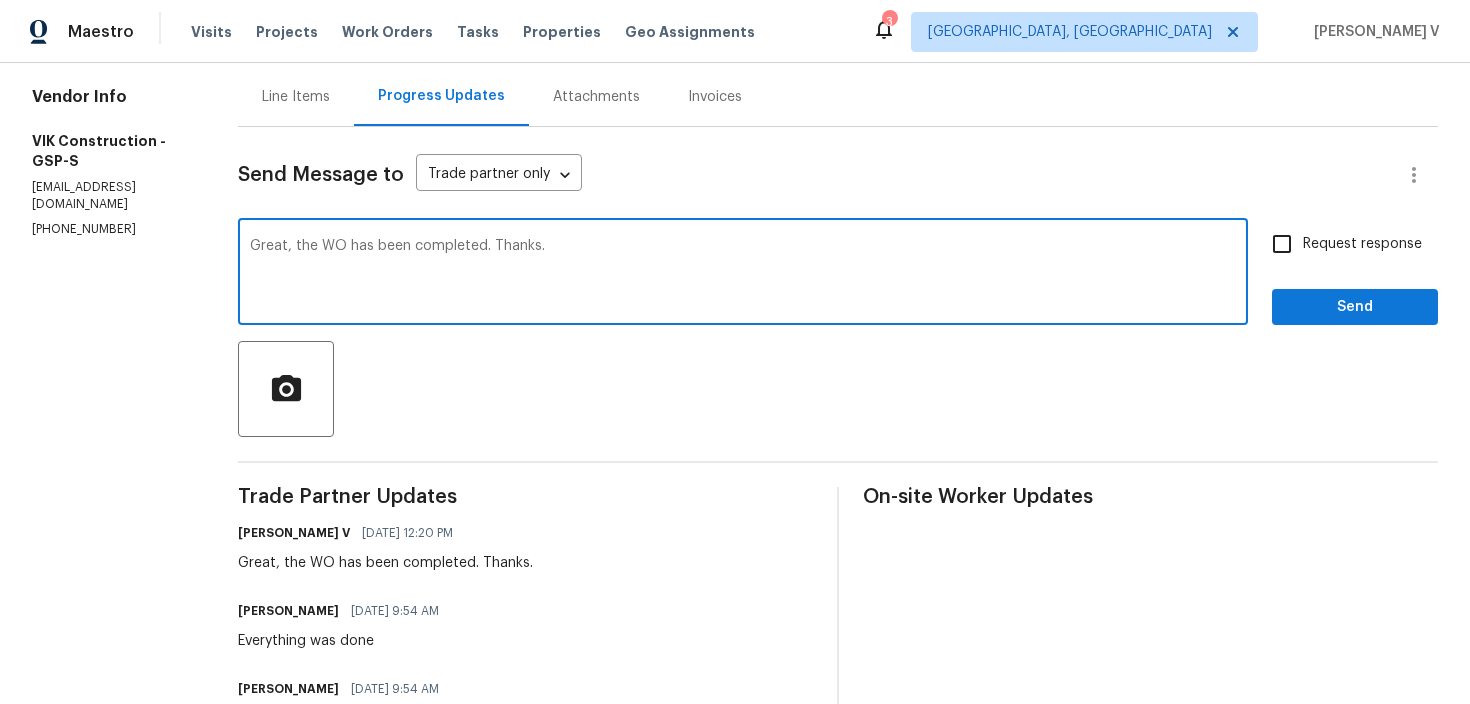 click on "Great, the WO has been completed. Thanks." at bounding box center [743, 274] 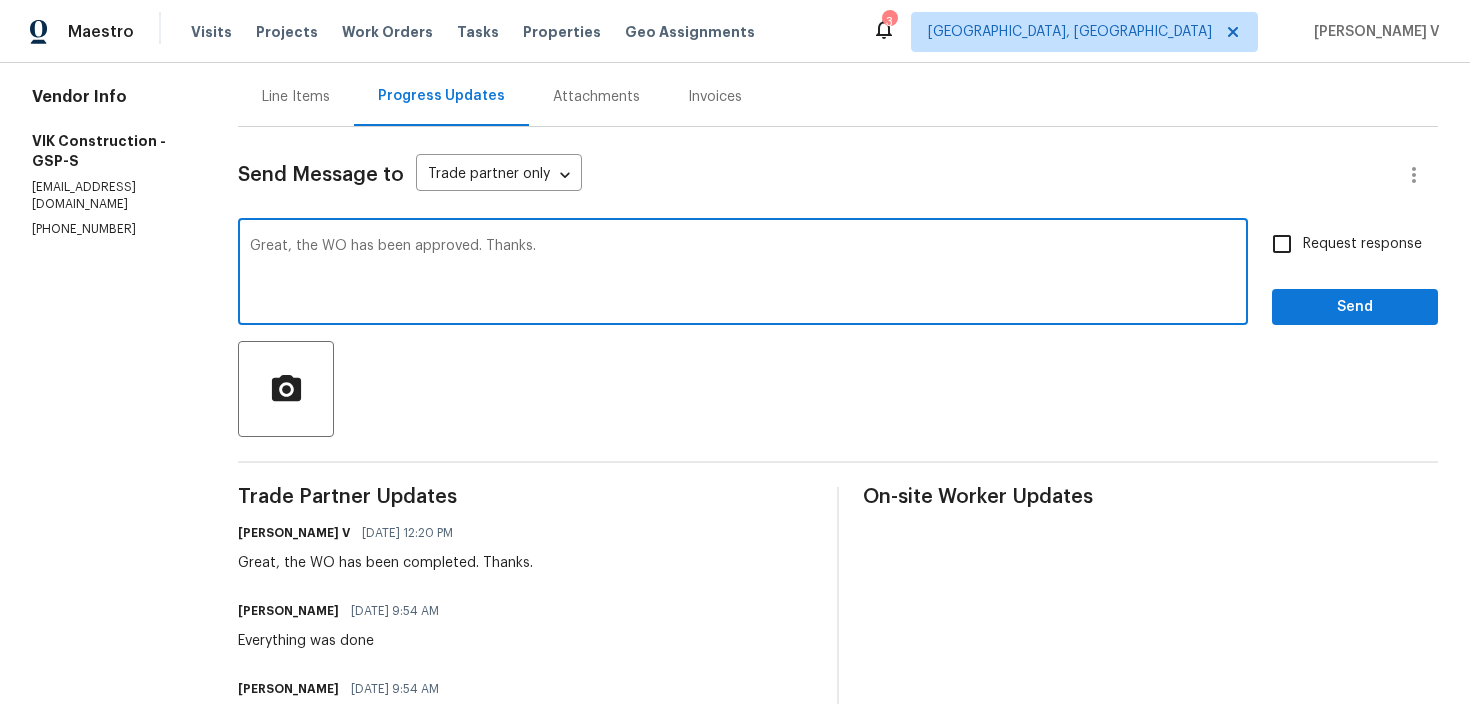 drag, startPoint x: 333, startPoint y: 247, endPoint x: 249, endPoint y: 247, distance: 84 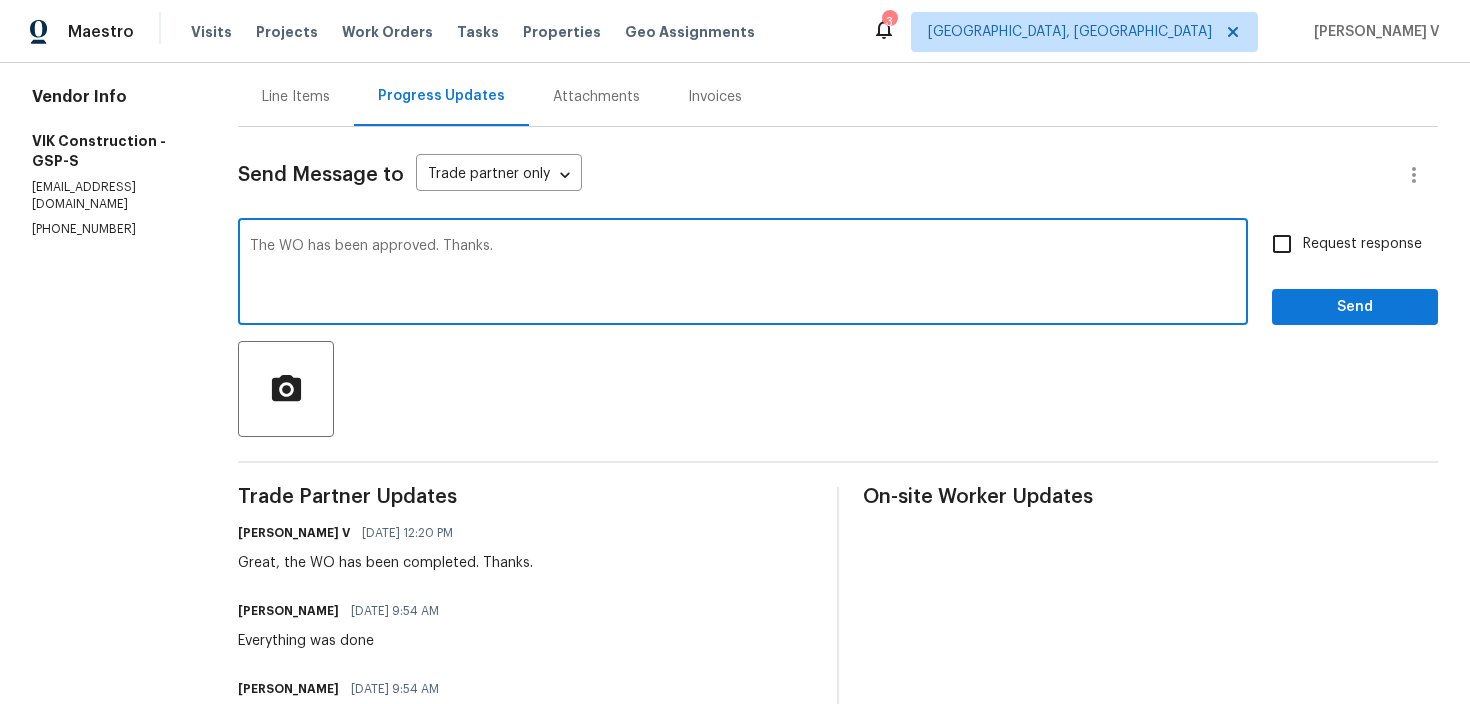 type on "The WO has been approved. Thanks." 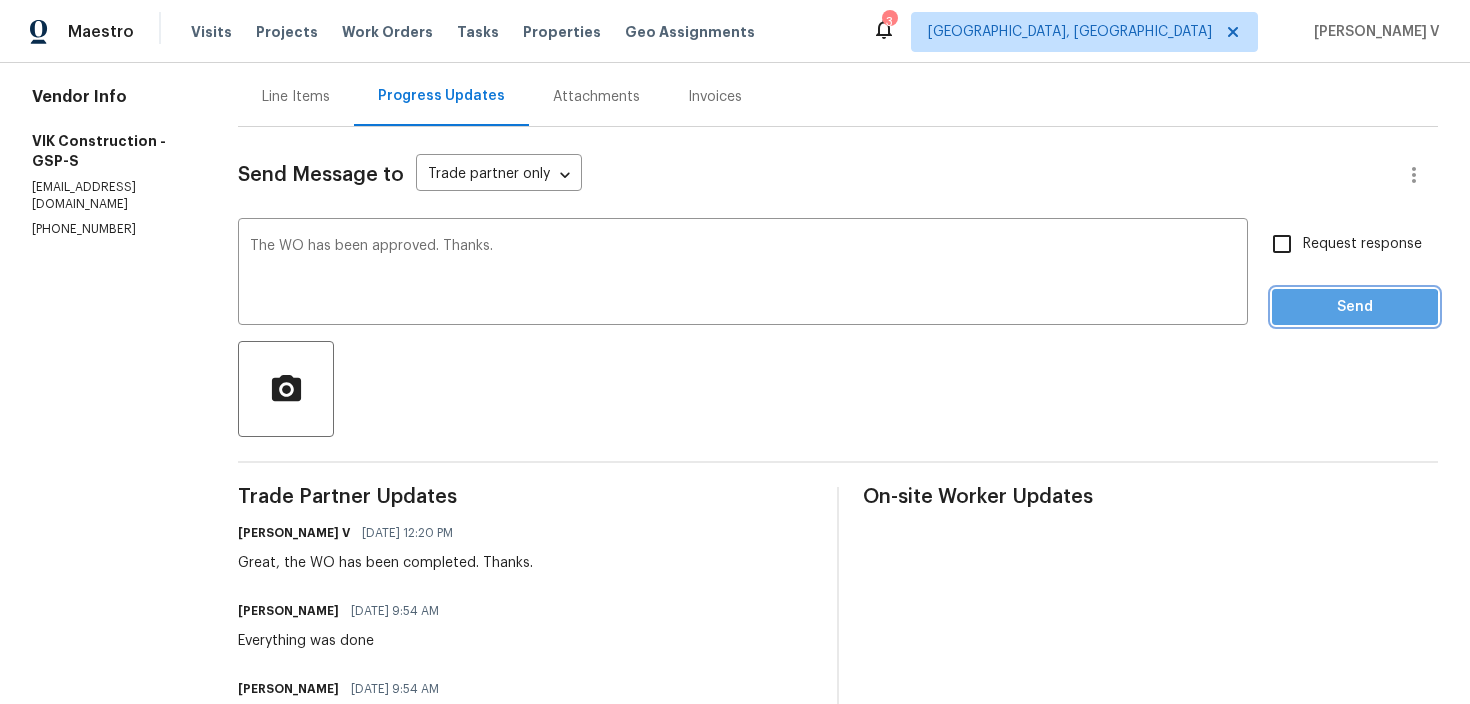 click on "Send" at bounding box center [1355, 307] 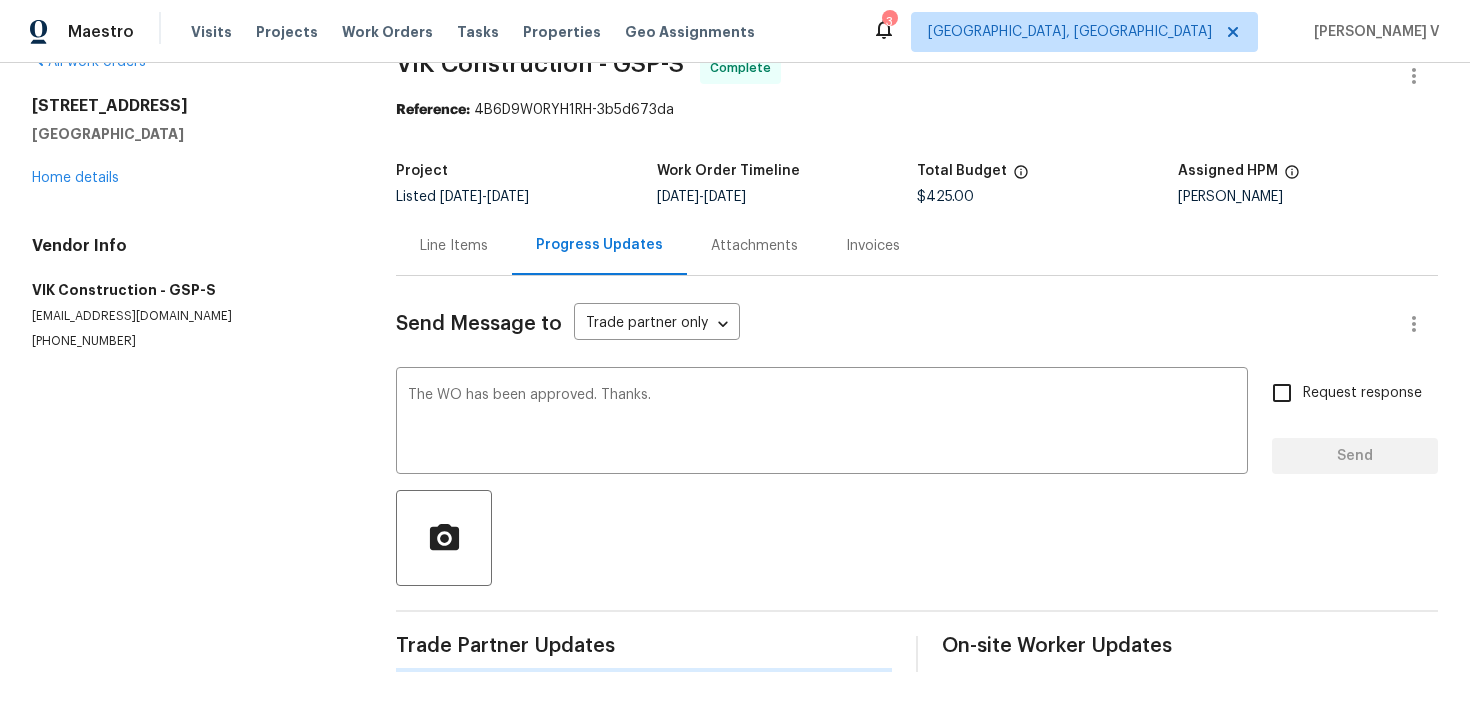 type 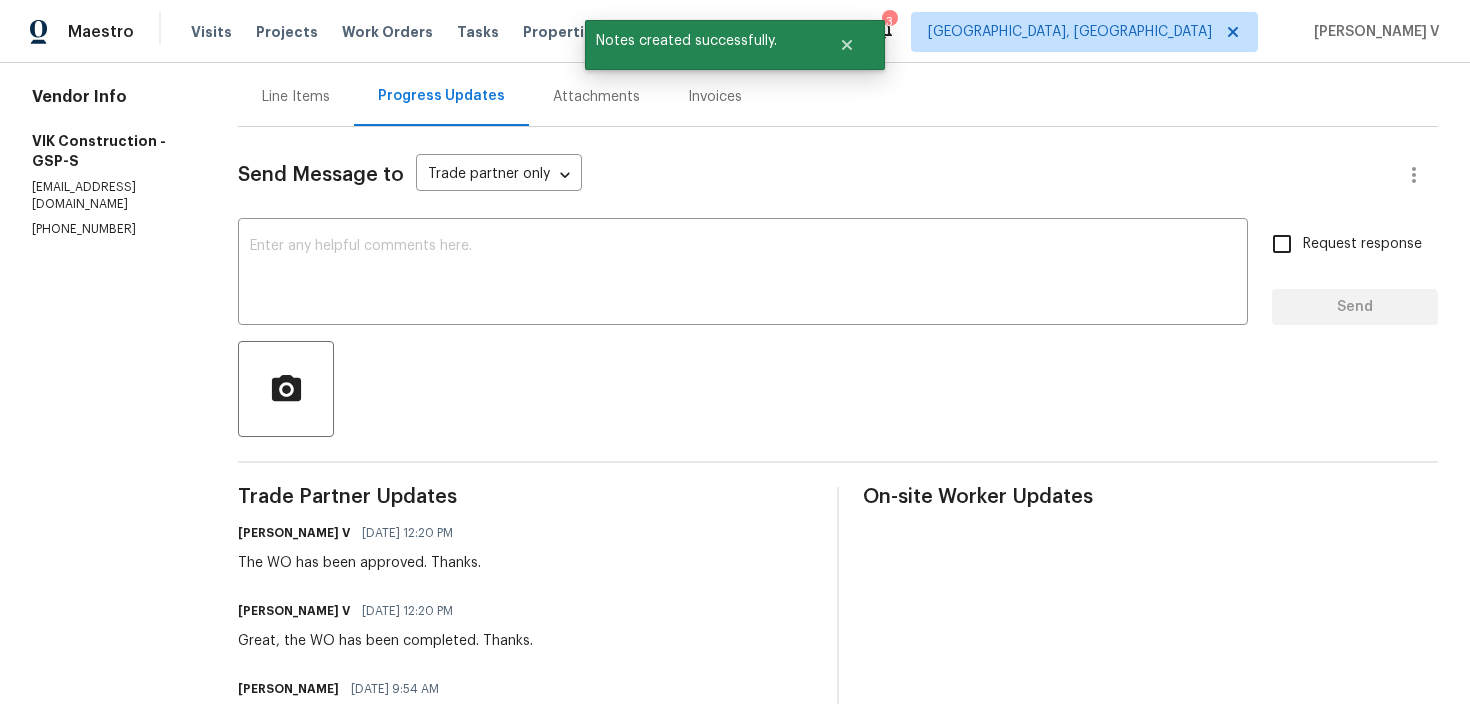 scroll, scrollTop: 0, scrollLeft: 0, axis: both 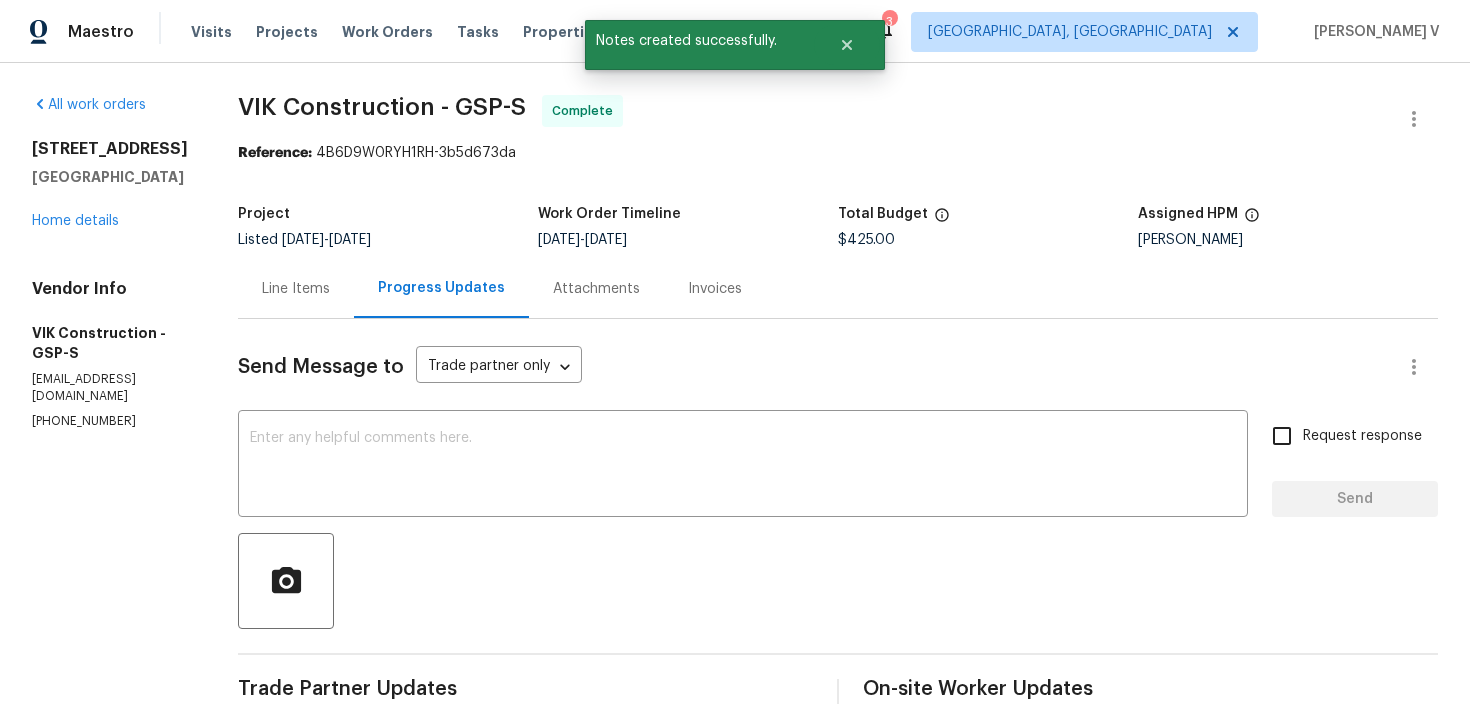 click on "Line Items" at bounding box center [296, 288] 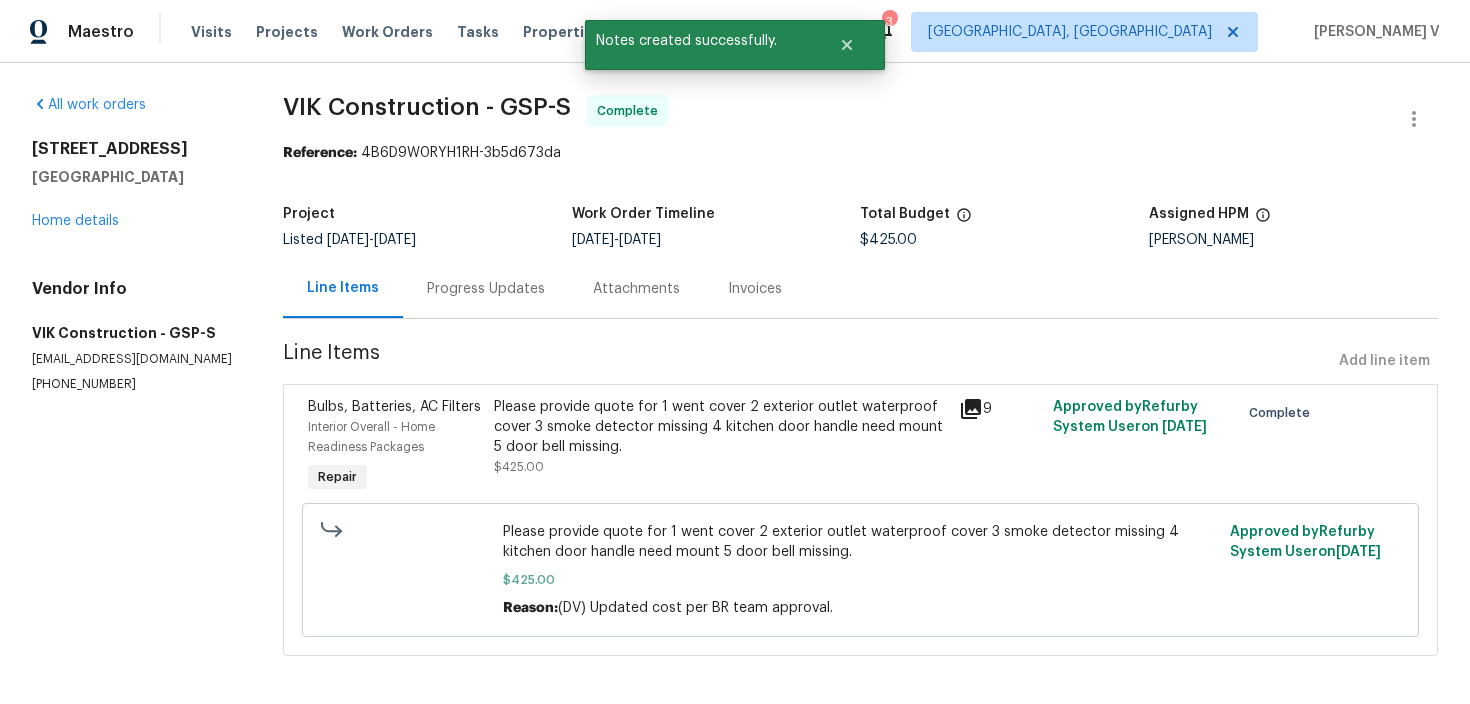 scroll, scrollTop: 9, scrollLeft: 0, axis: vertical 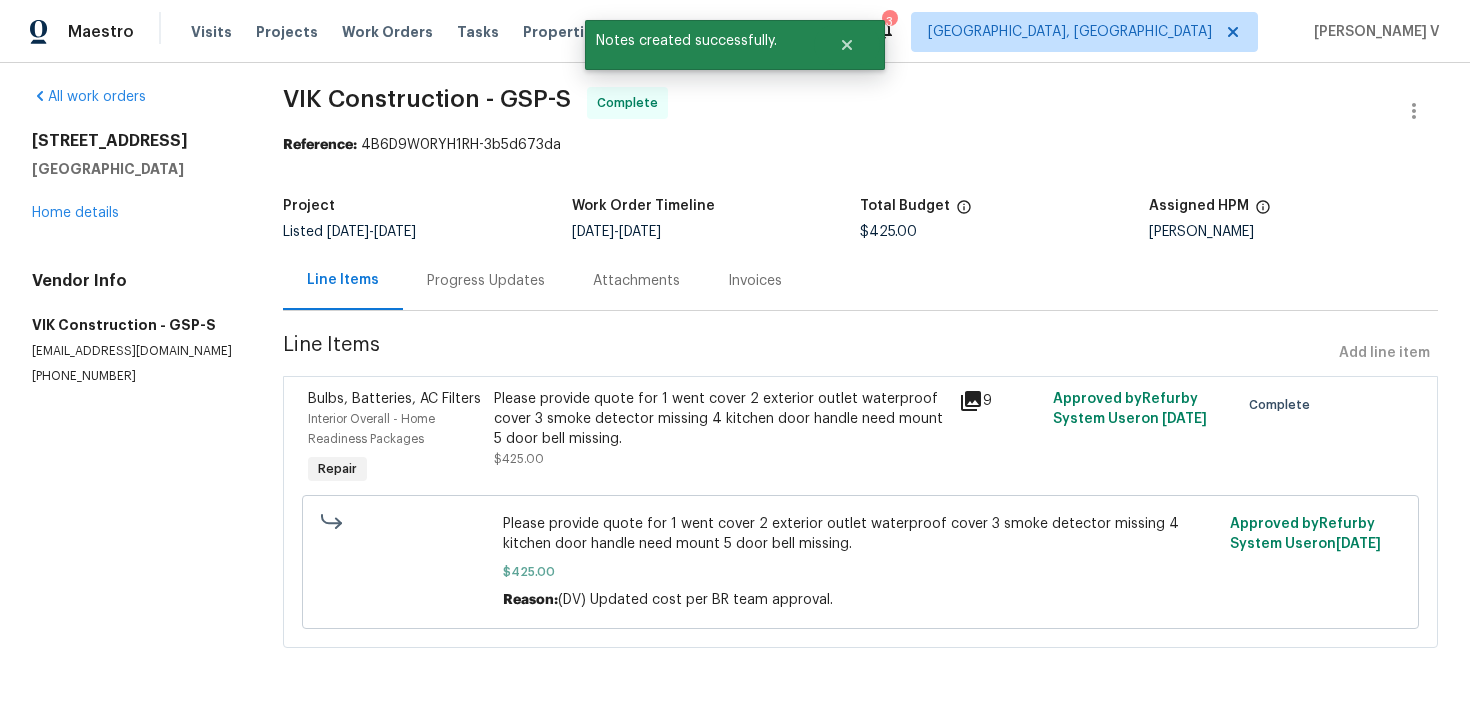 click on "Progress Updates" at bounding box center [486, 280] 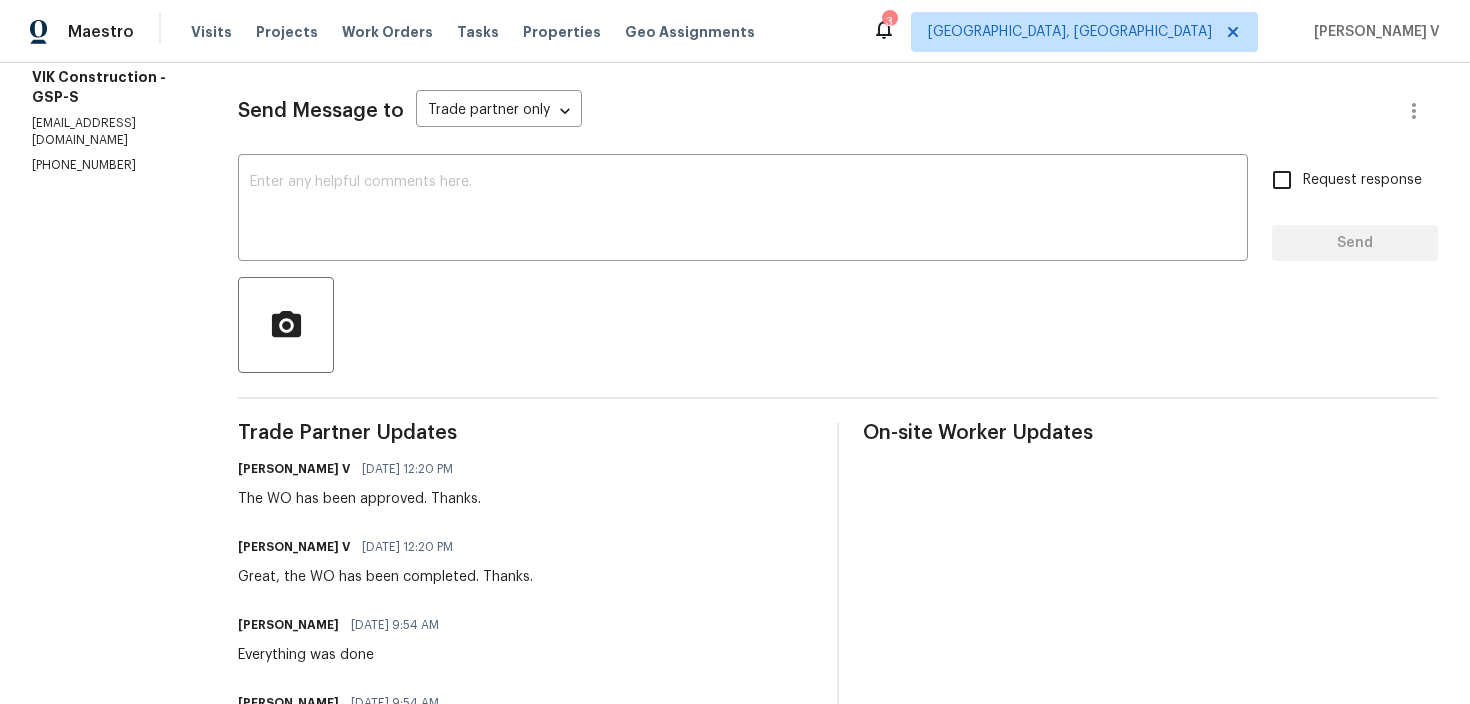 scroll, scrollTop: 0, scrollLeft: 0, axis: both 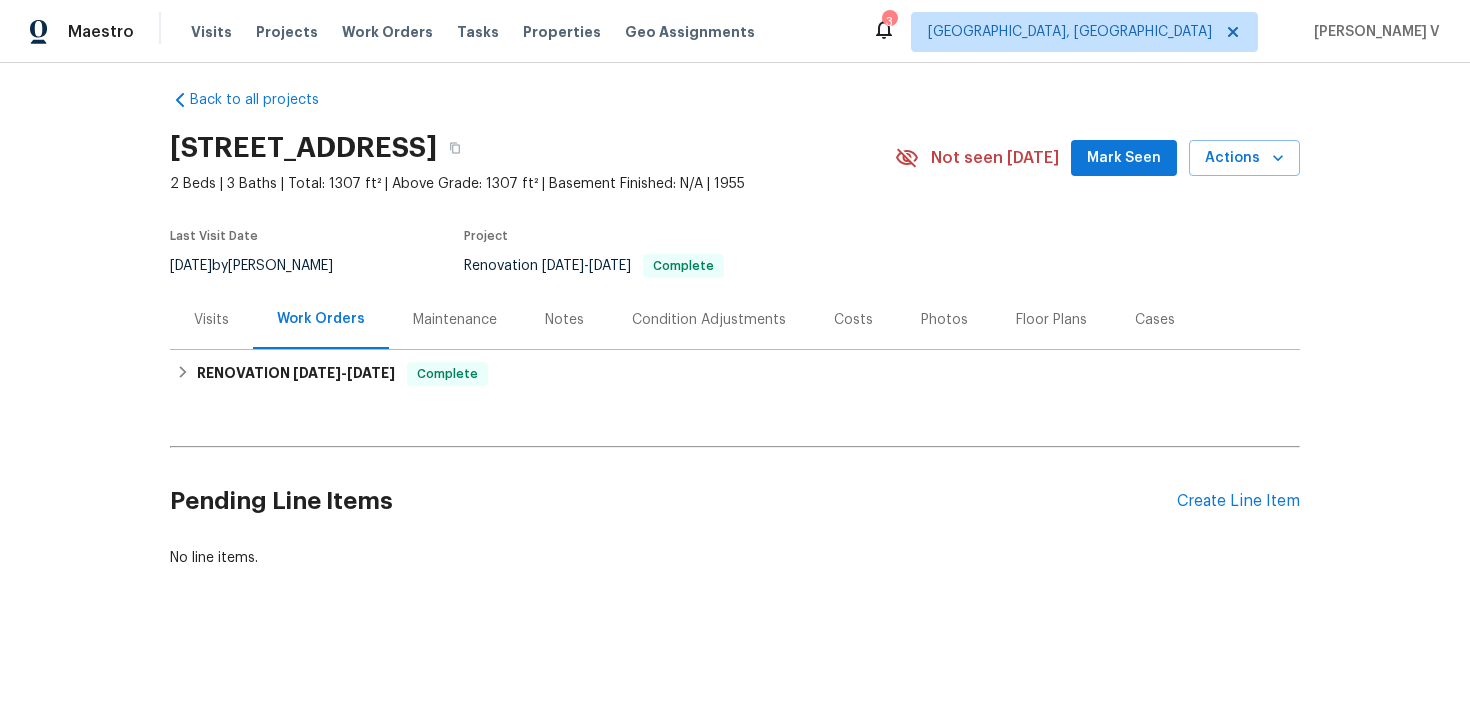 click on "Pending Line Items Create Line Item" at bounding box center [735, 501] 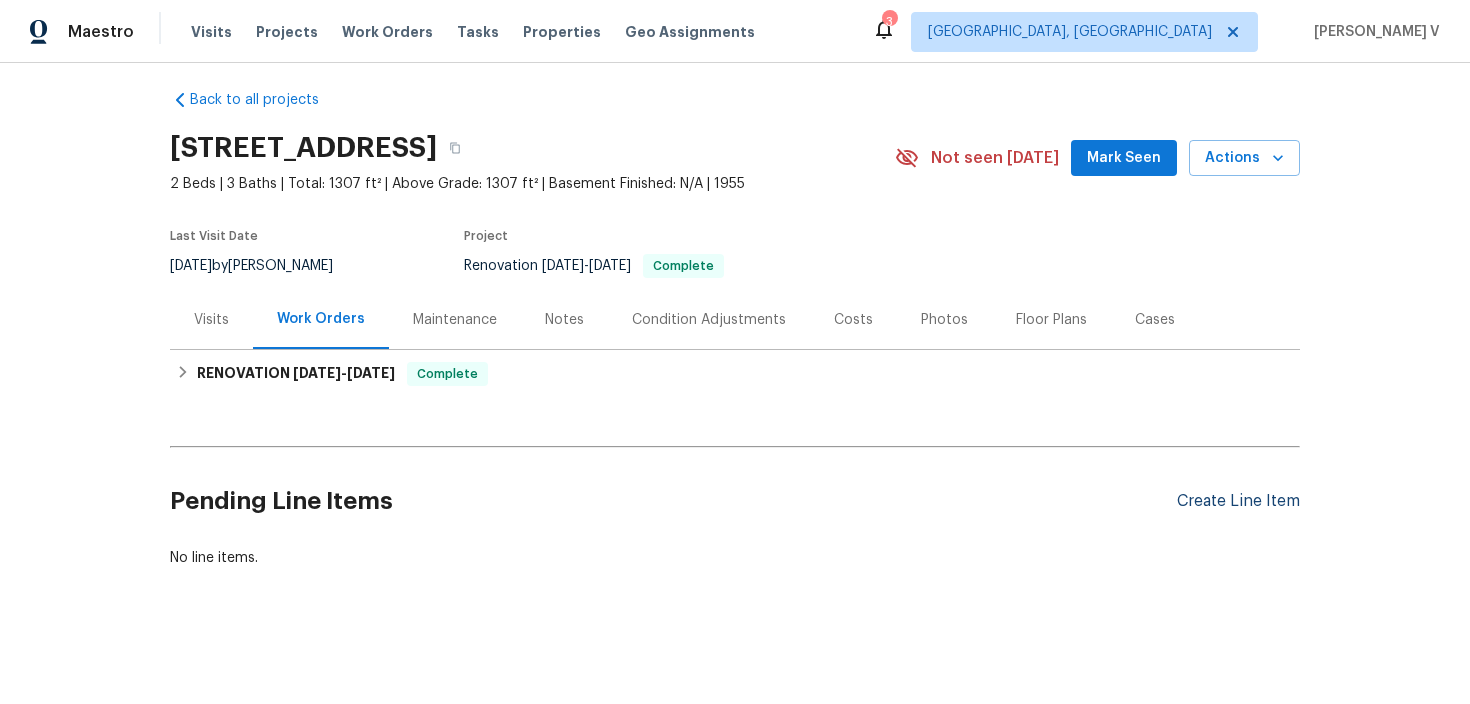 click on "Create Line Item" at bounding box center [1238, 501] 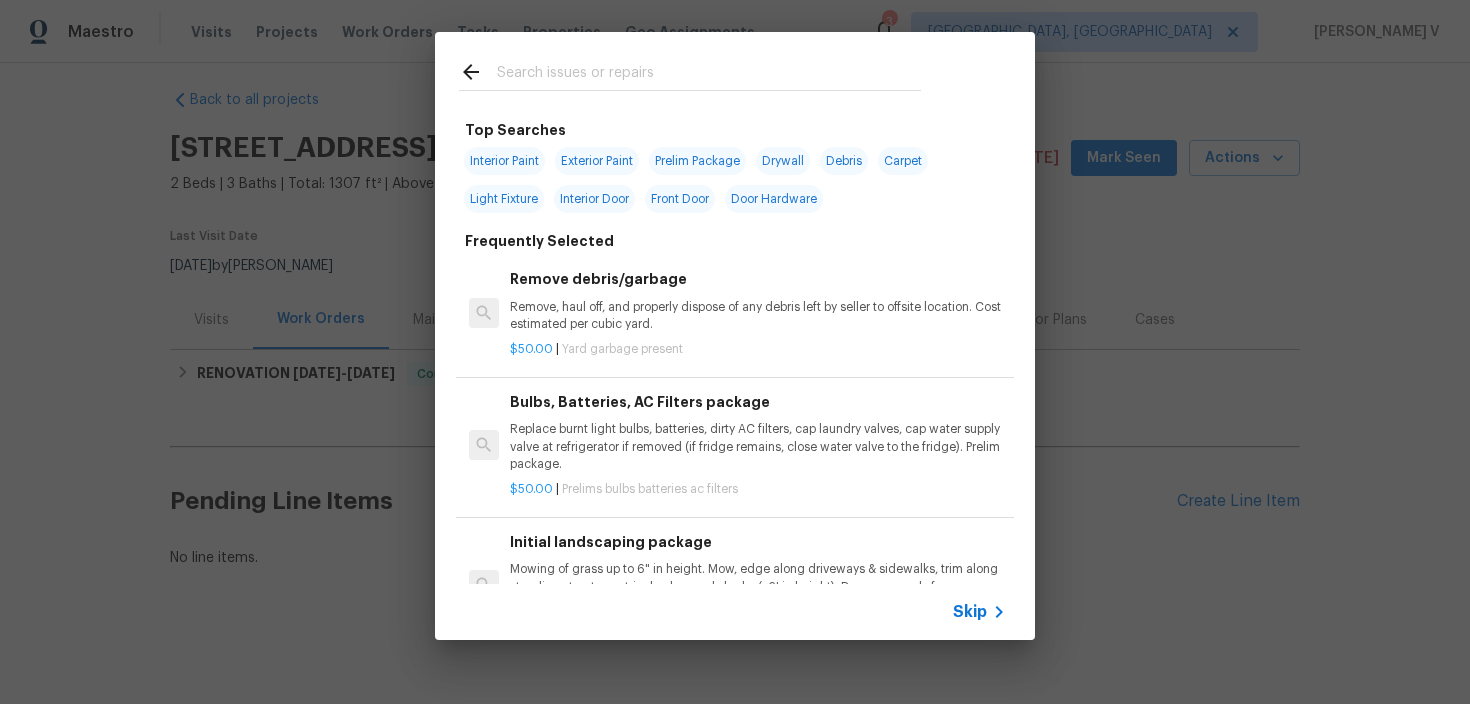 click on "Skip" at bounding box center [970, 612] 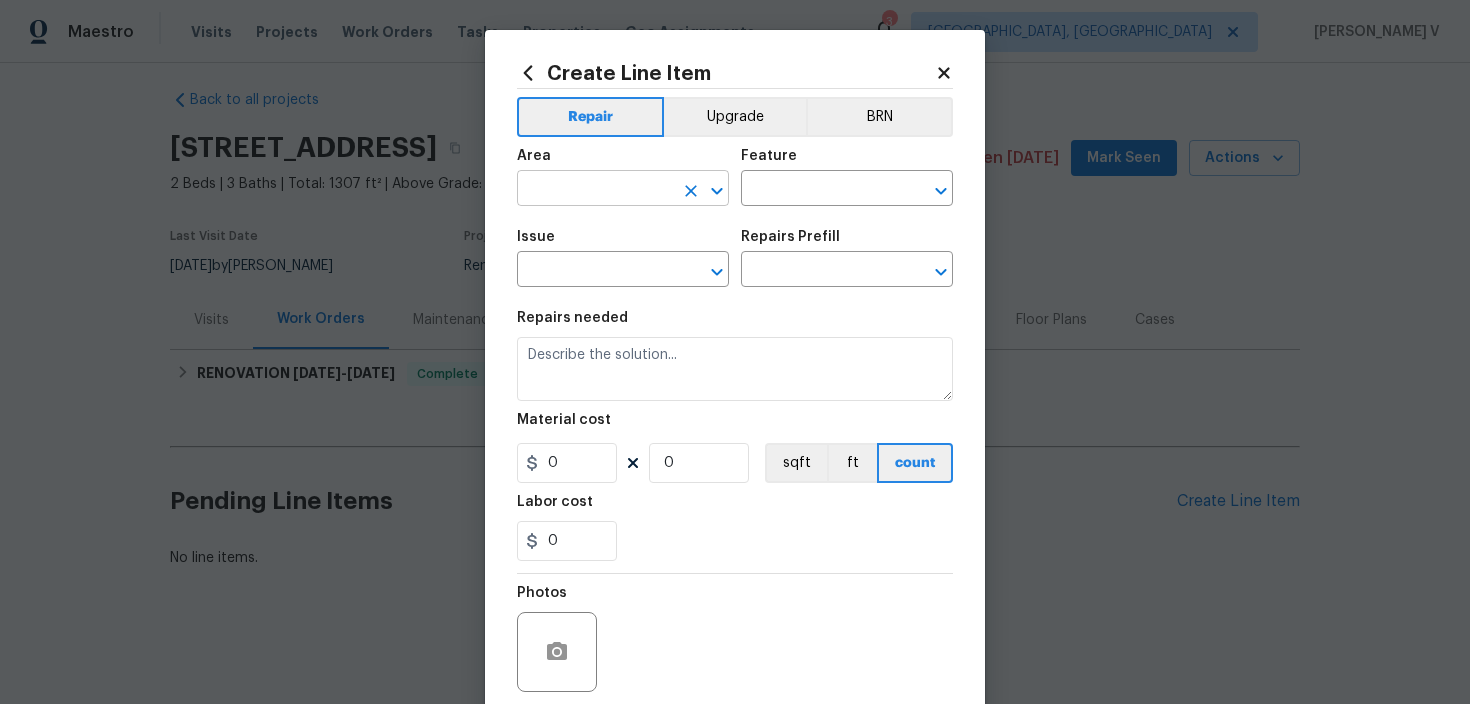 click at bounding box center (595, 190) 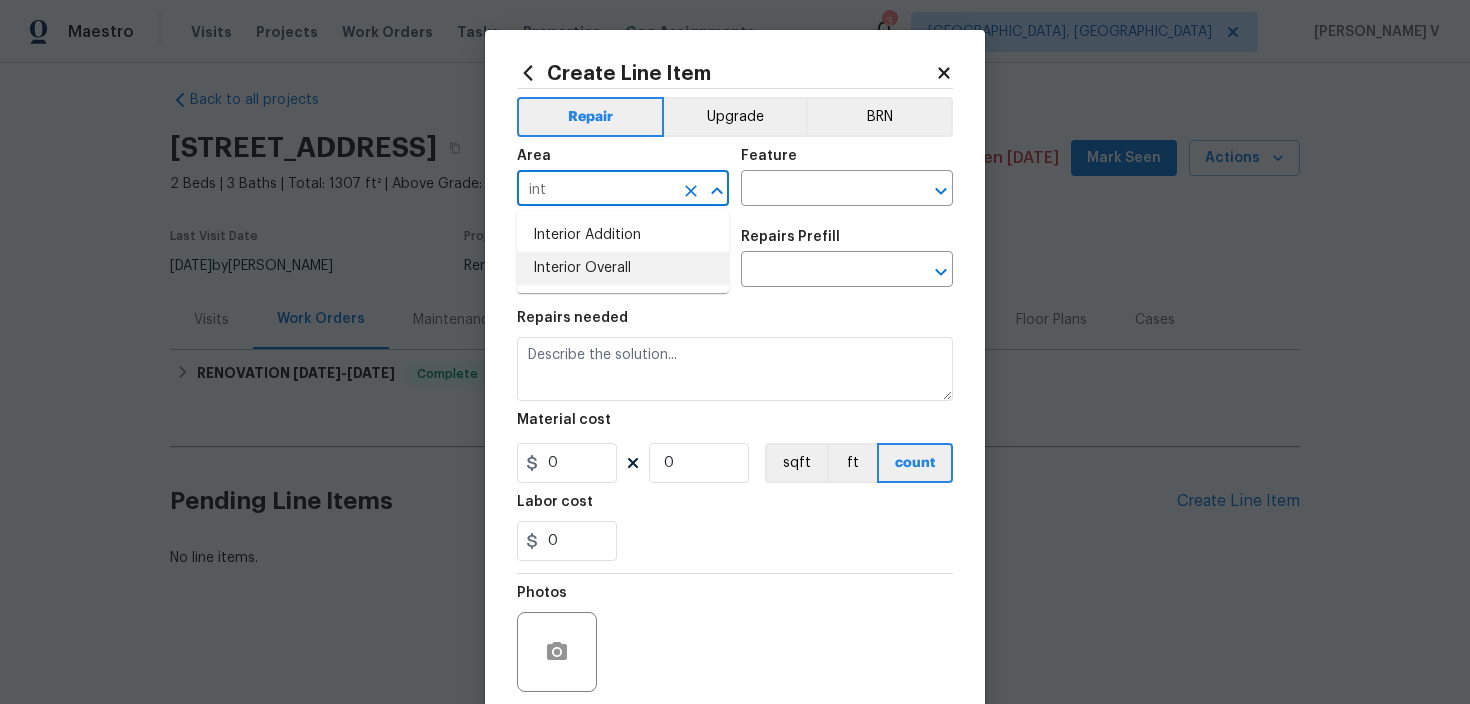 click on "Interior Overall" at bounding box center [623, 268] 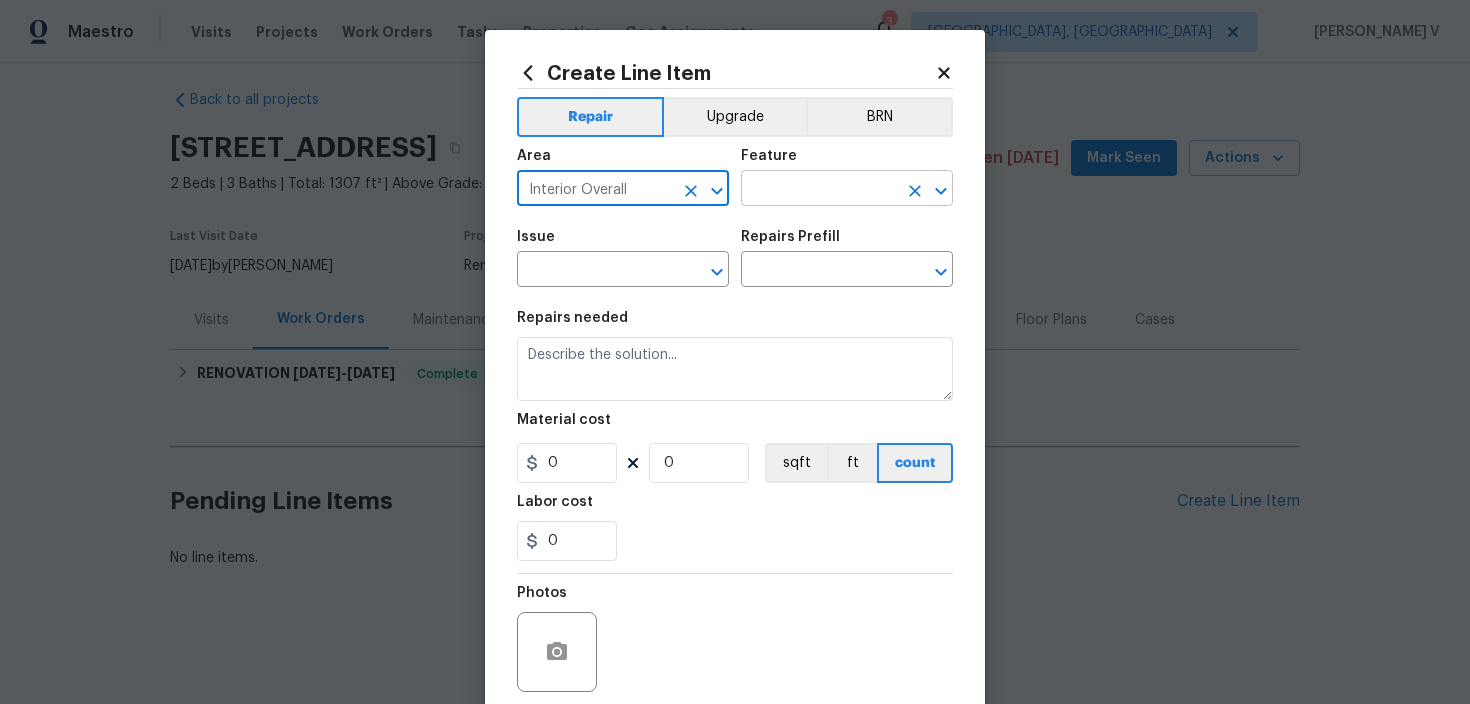 type on "Interior Overall" 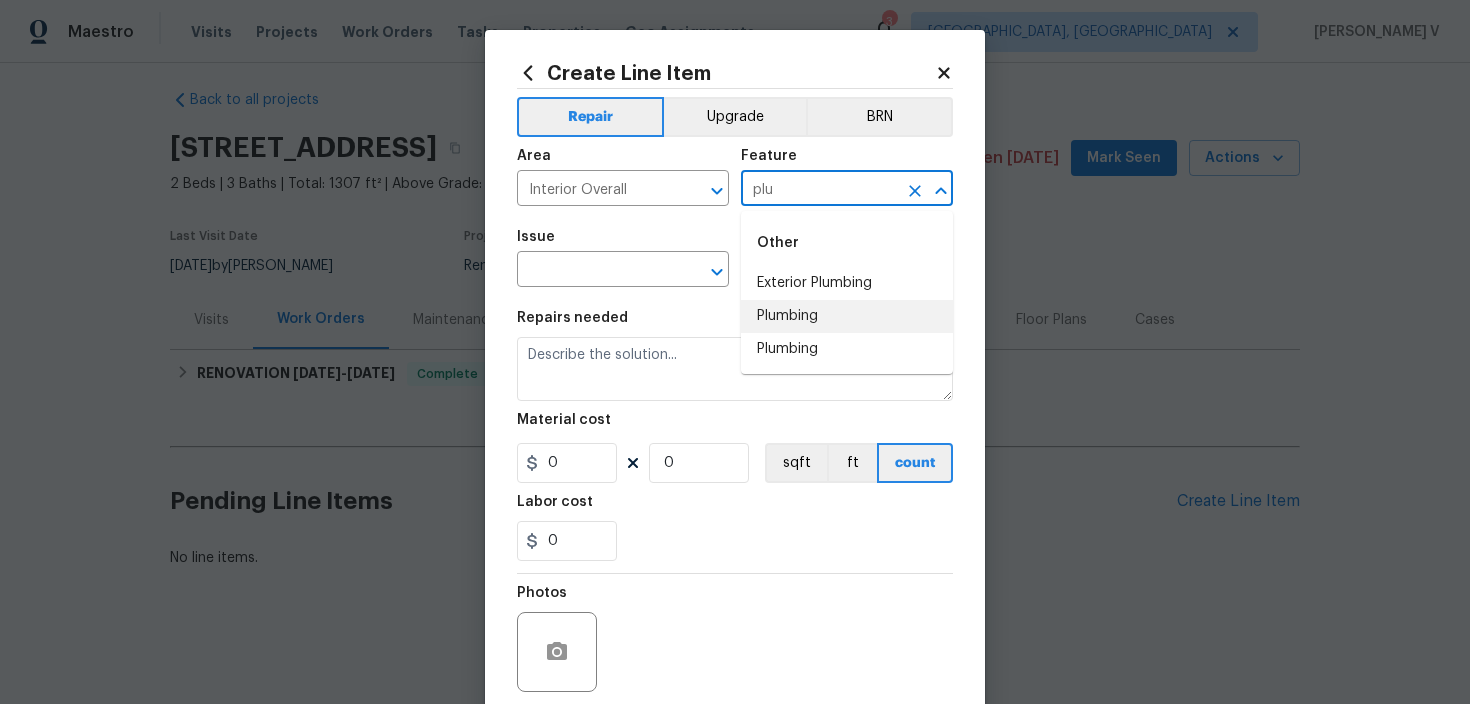 click on "Plumbing" at bounding box center (847, 316) 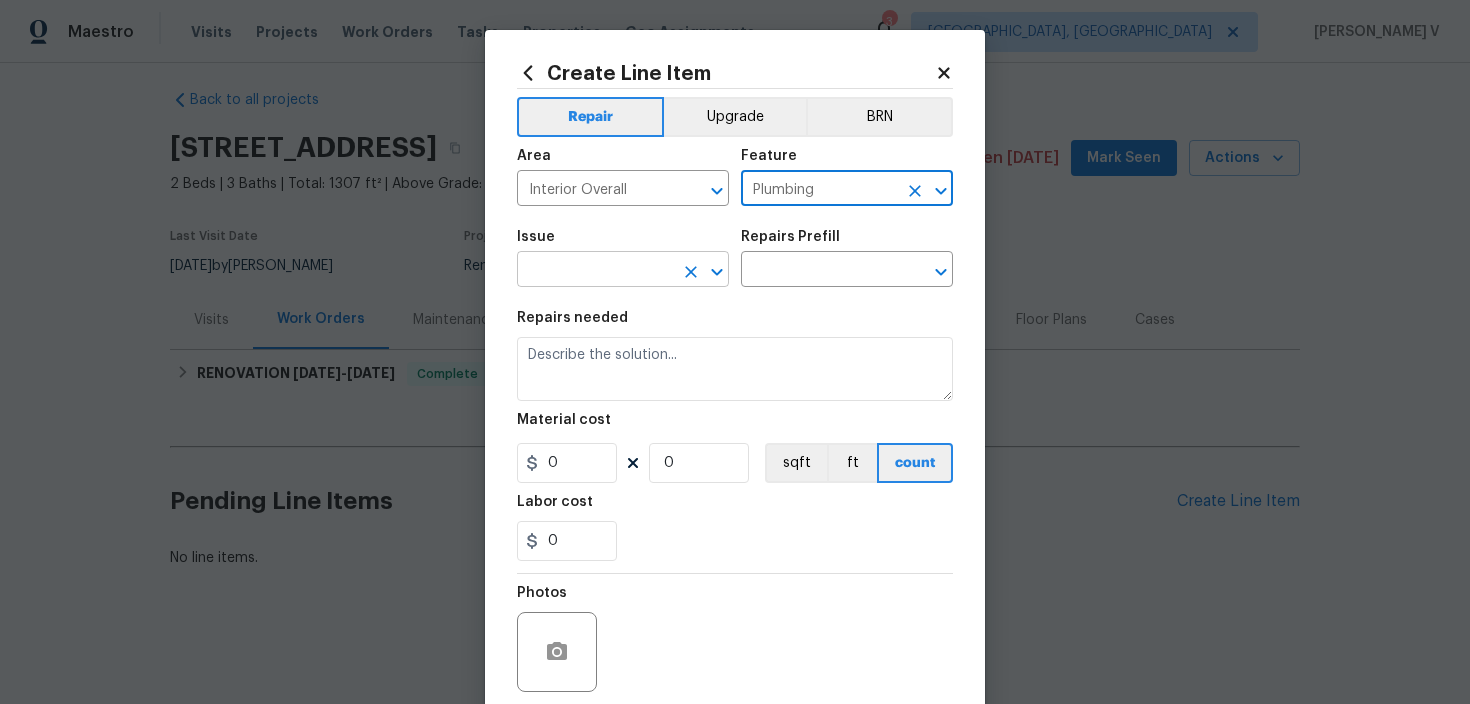 type on "Plumbing" 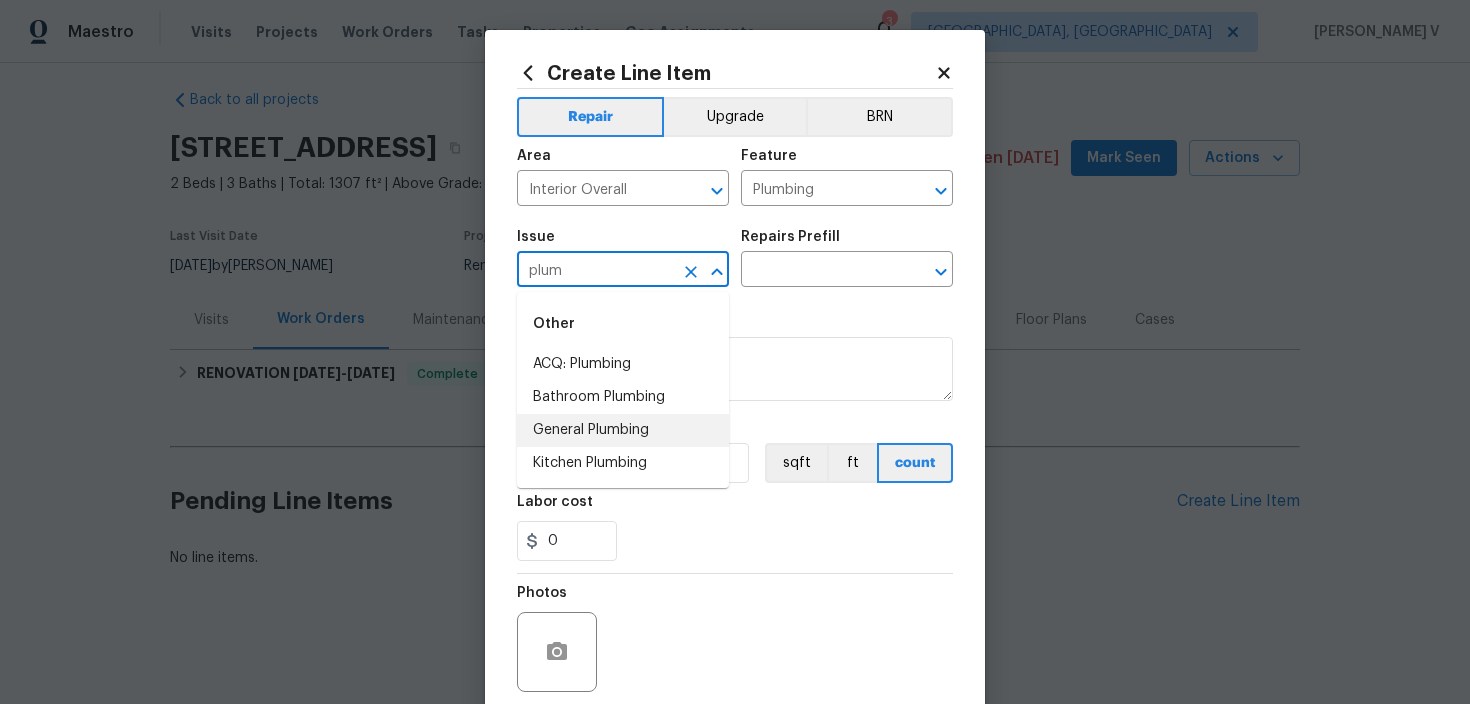 click on "General Plumbing" at bounding box center [623, 430] 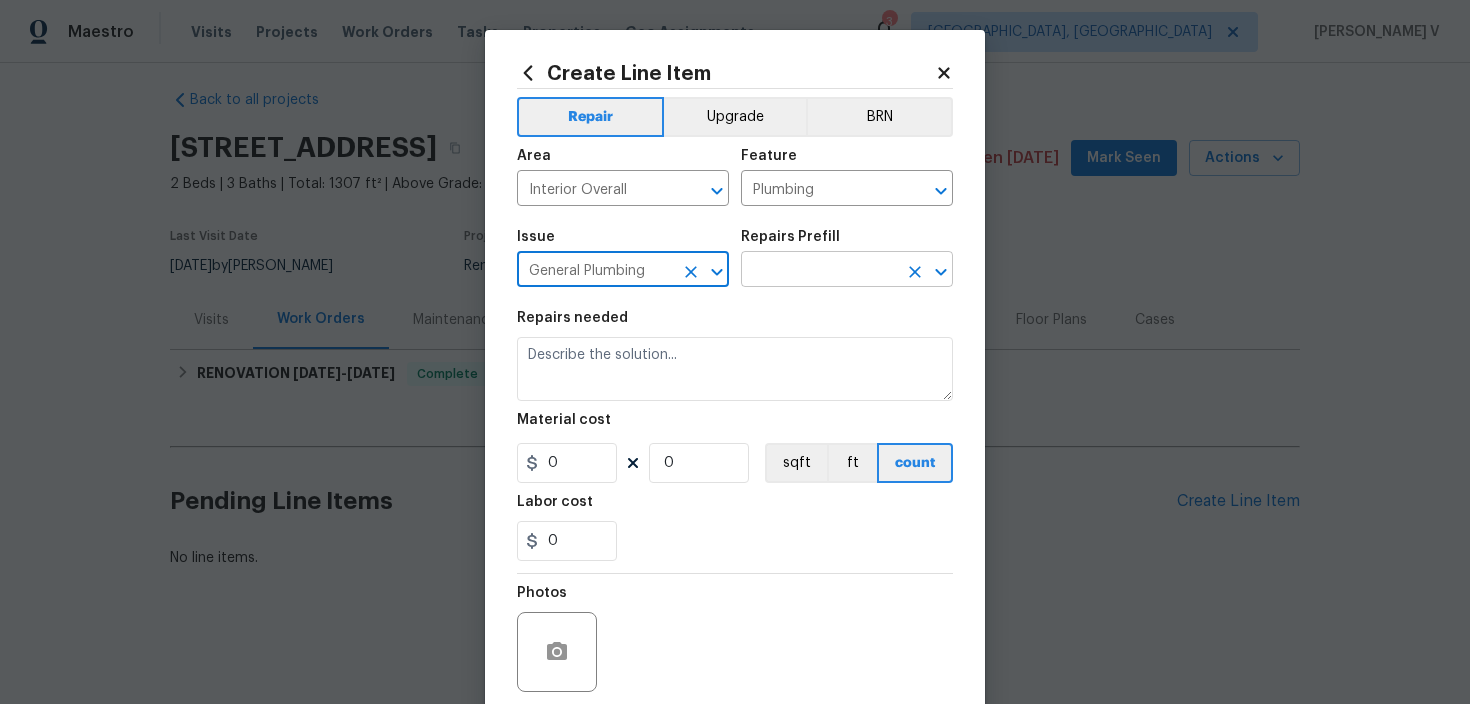 type on "General Plumbing" 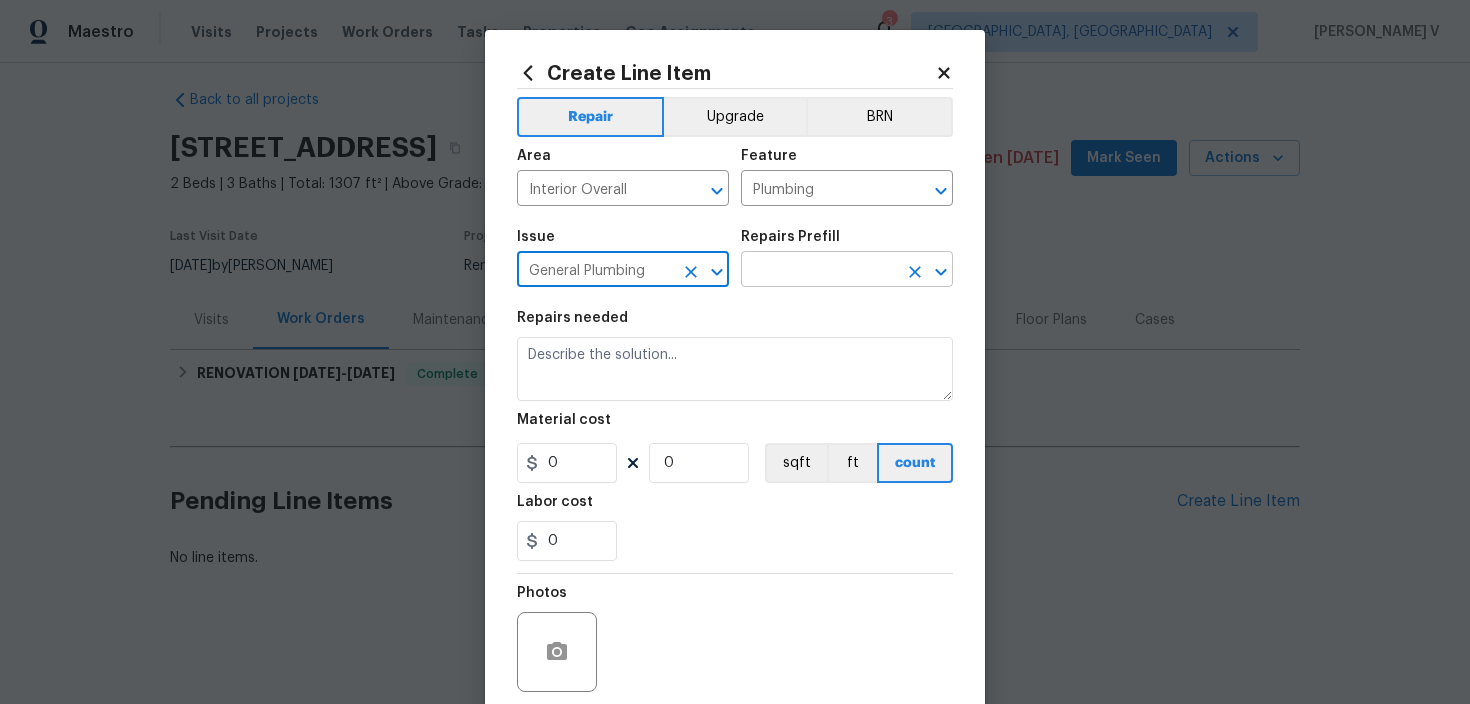 click at bounding box center (819, 271) 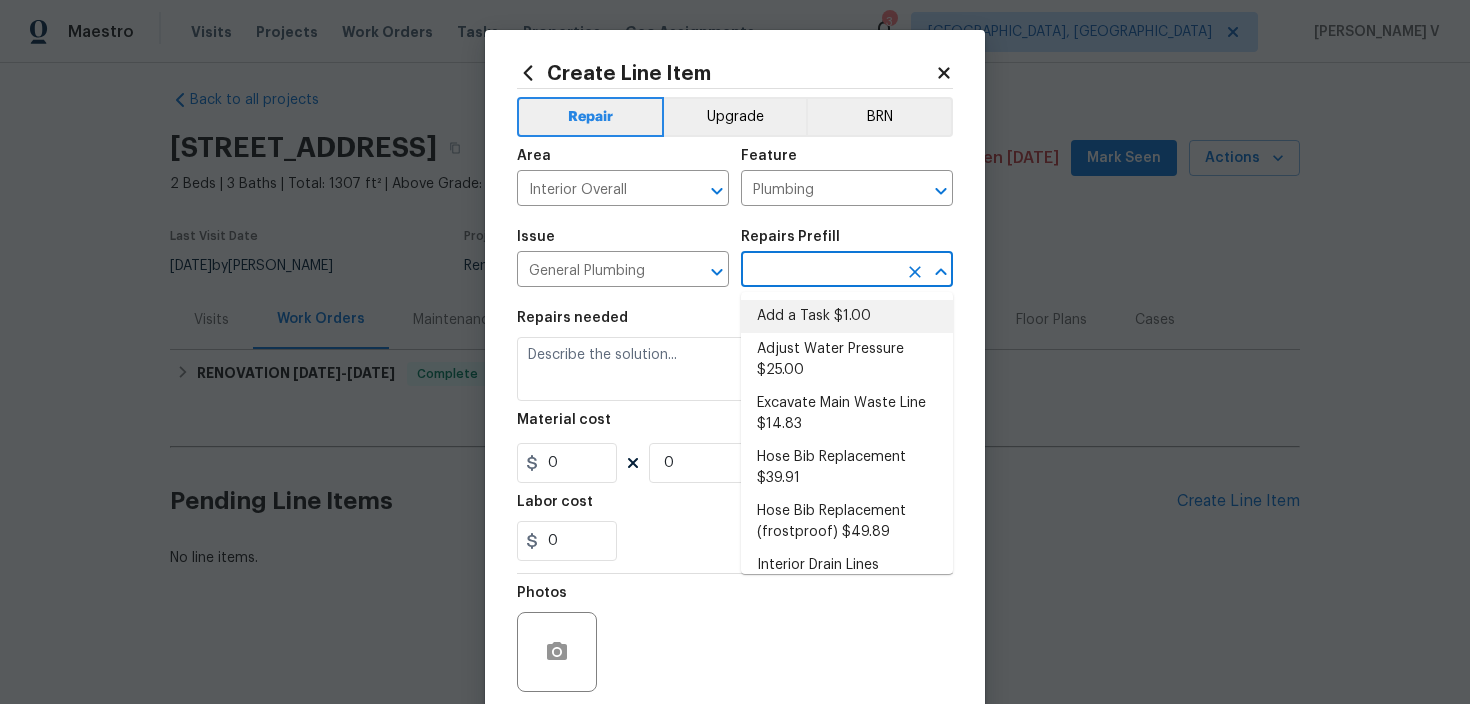 click on "Add a Task $1.00" at bounding box center (847, 316) 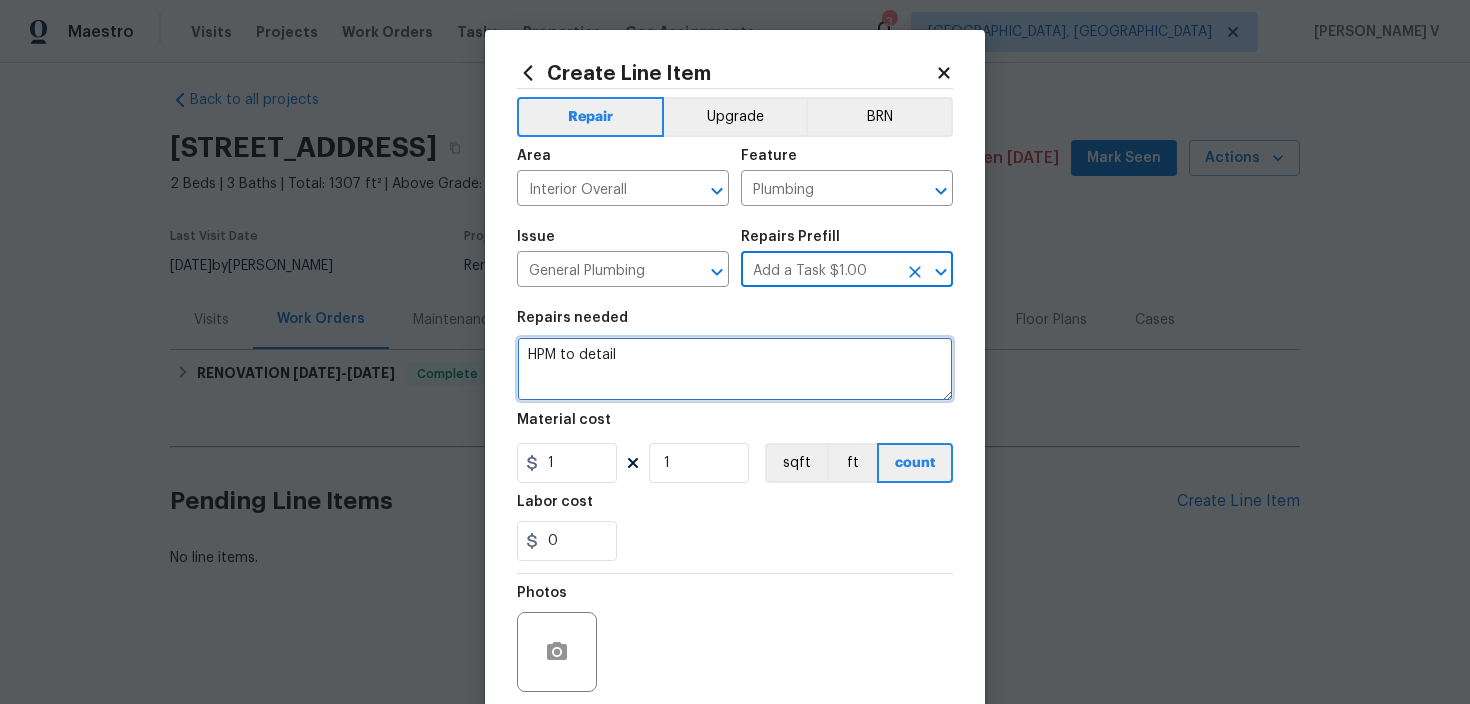 click on "HPM to detail" at bounding box center (735, 369) 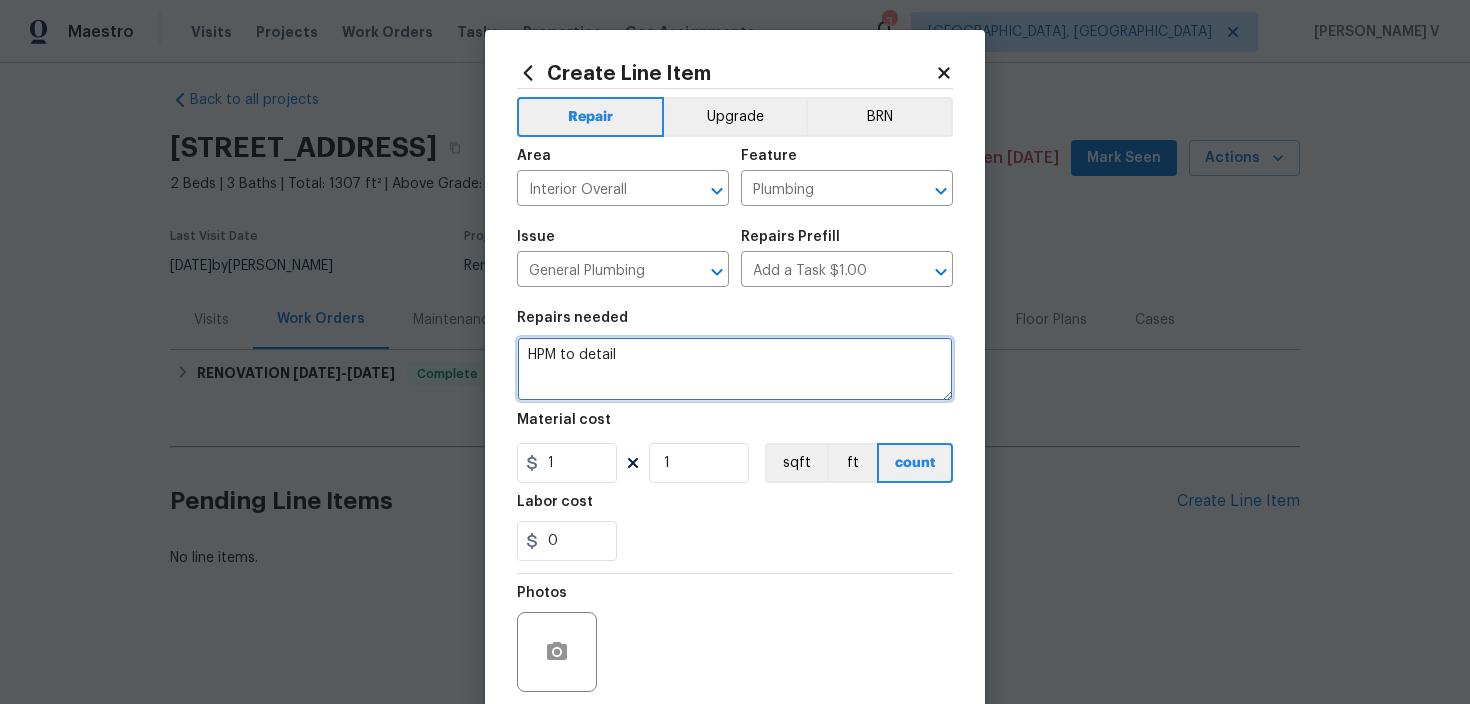 click on "HPM to detail" at bounding box center [735, 369] 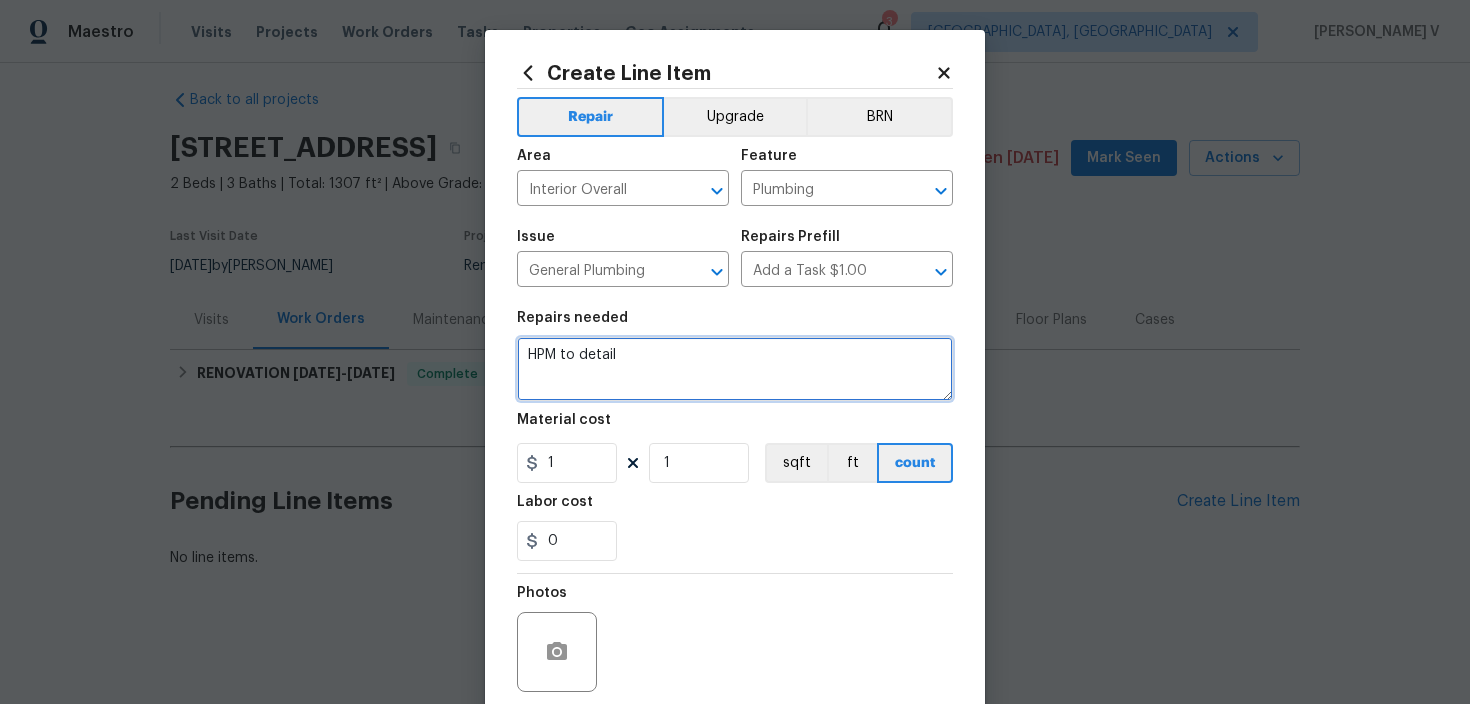 paste on "Received feedback from the water company that we have a leak on our side and needs to be repaired before the service can be turned back on.  Please investigate and provide any estimate for repairs including photos." 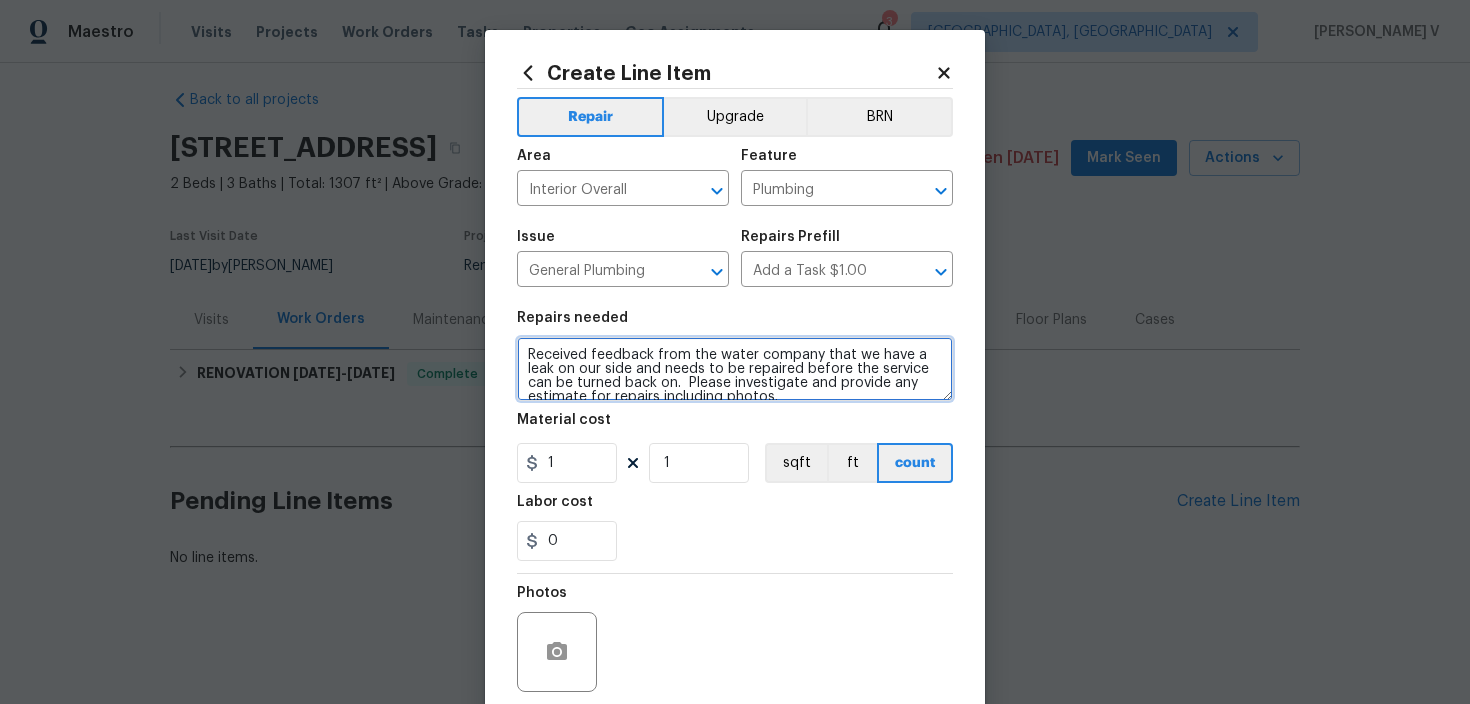 scroll, scrollTop: 4, scrollLeft: 0, axis: vertical 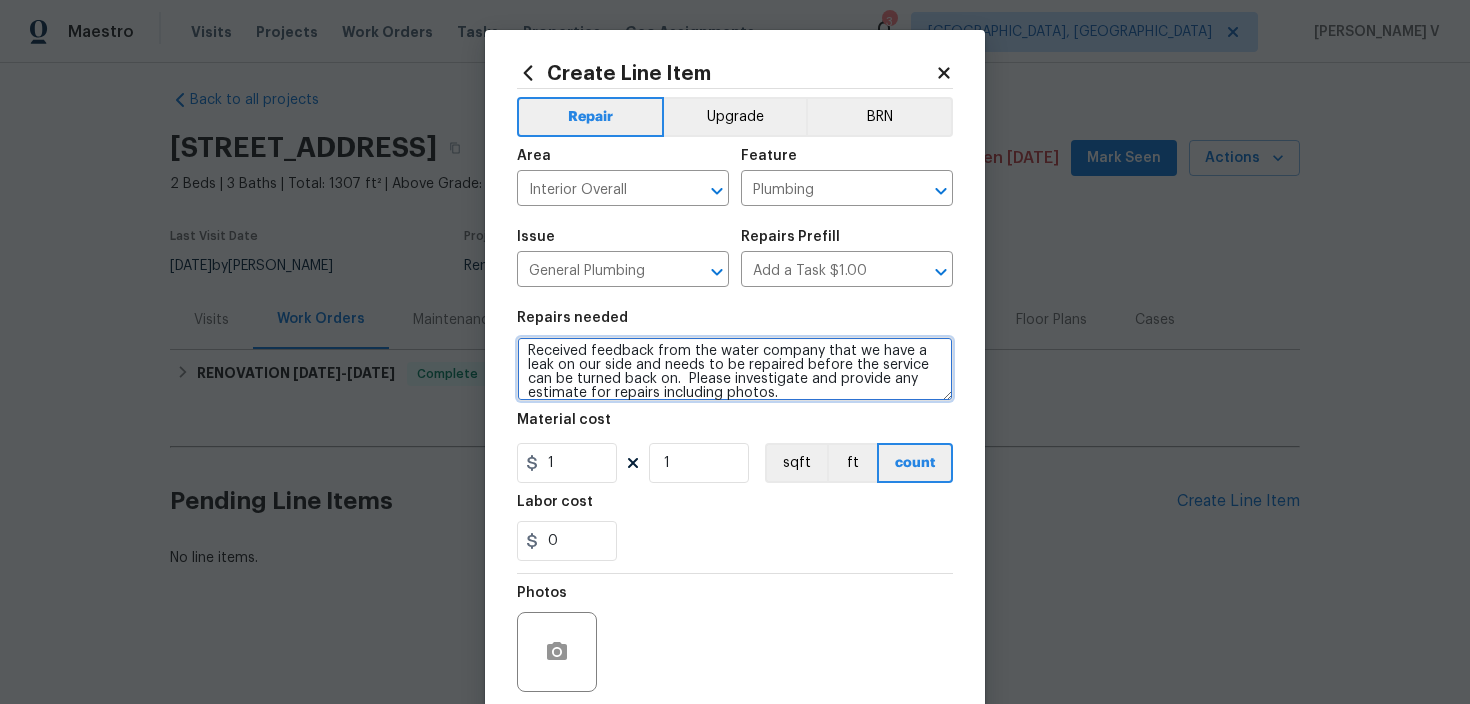 type on "Received feedback from the water company that we have a leak on our side and needs to be repaired before the service can be turned back on.  Please investigate and provide any estimate for repairs including photos." 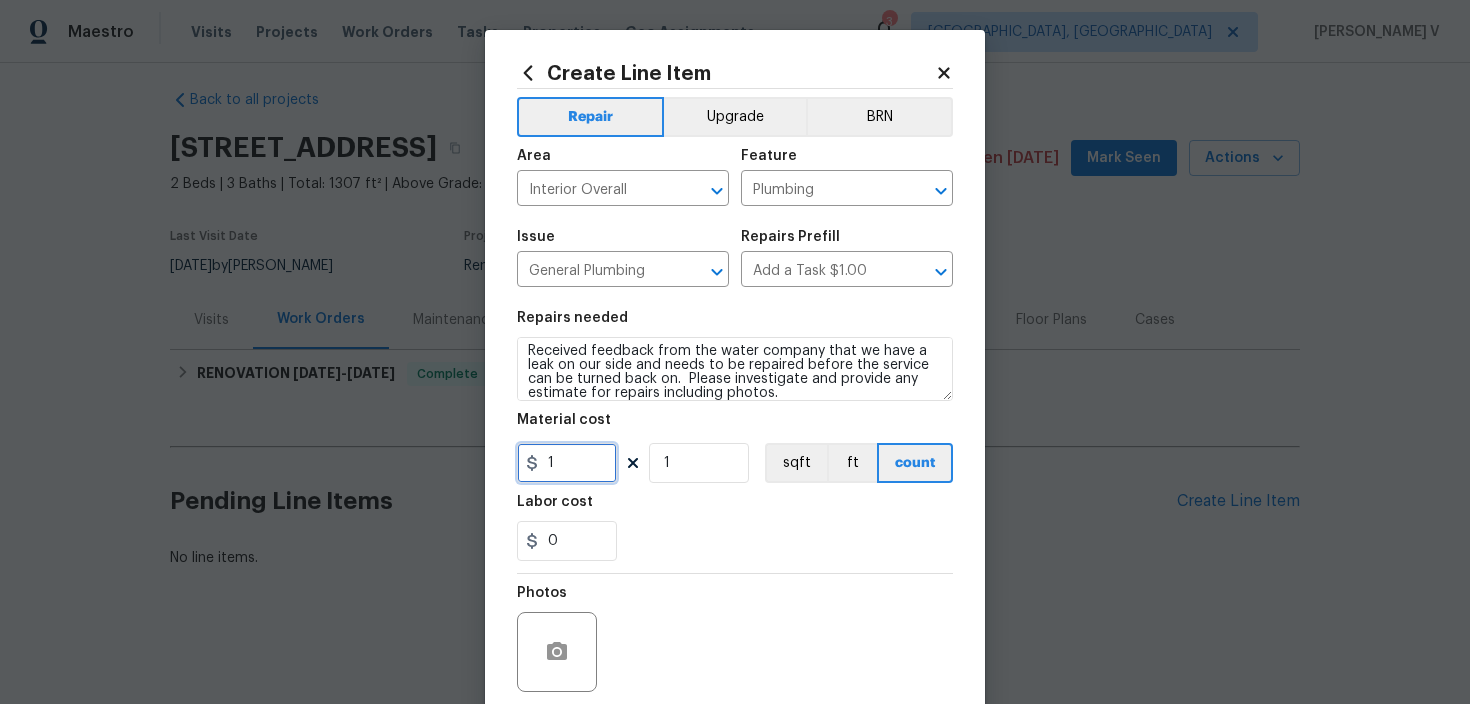 click on "1" at bounding box center (567, 463) 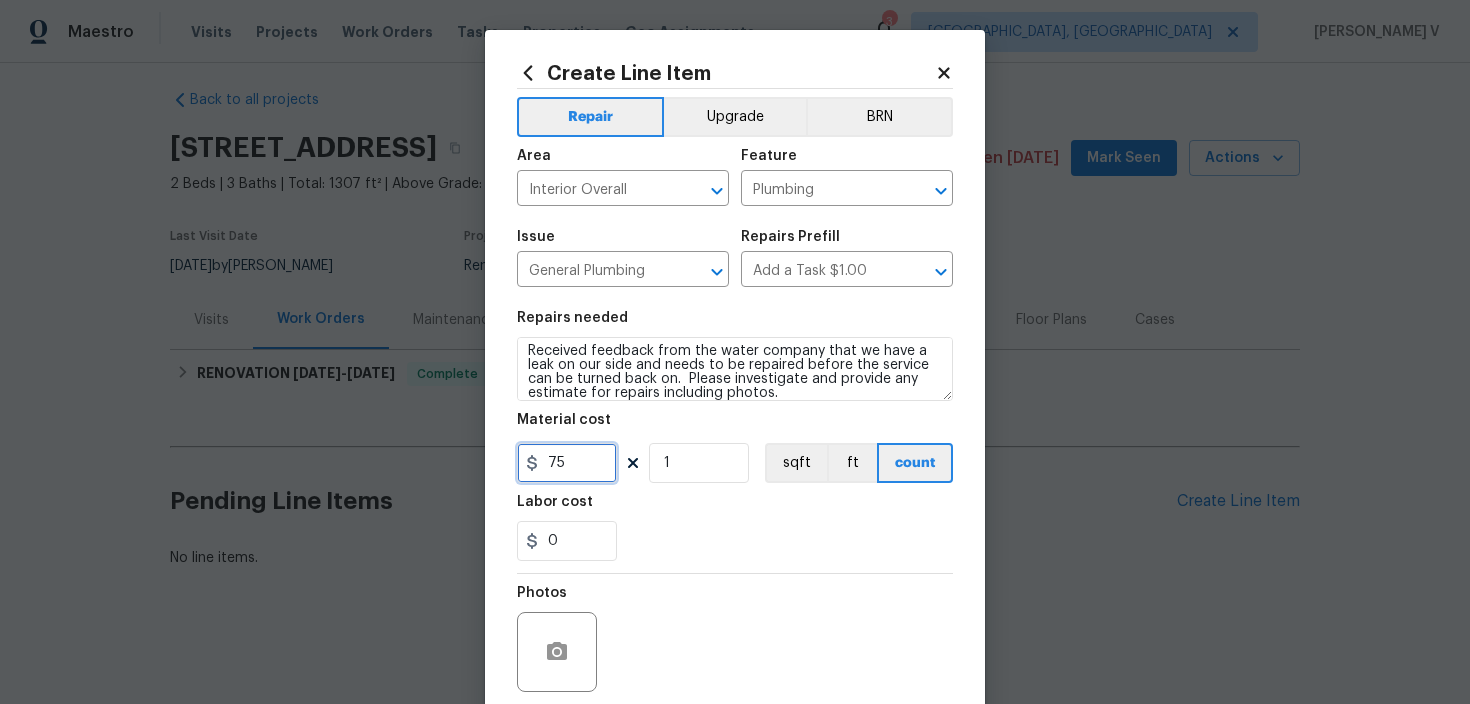 type on "75" 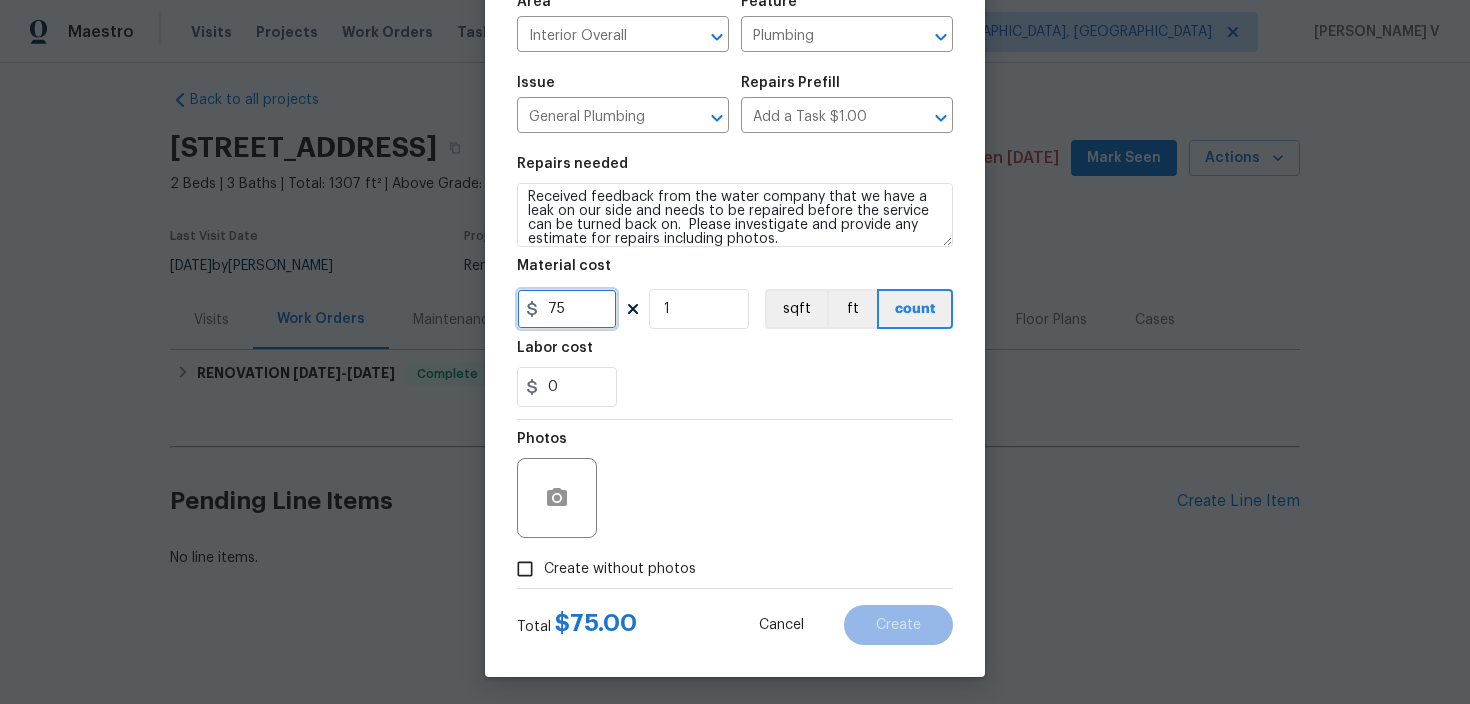 scroll, scrollTop: 158, scrollLeft: 0, axis: vertical 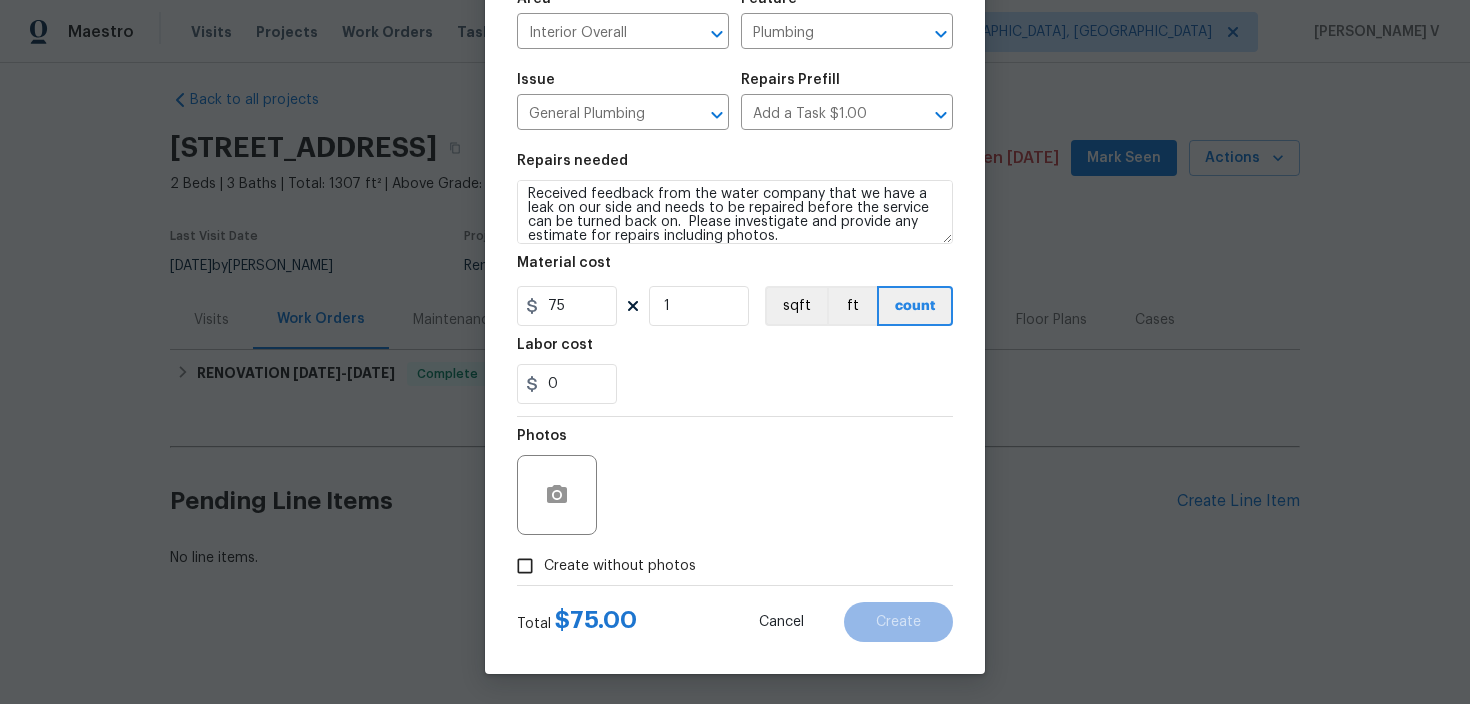 click on "Create without photos" at bounding box center (525, 566) 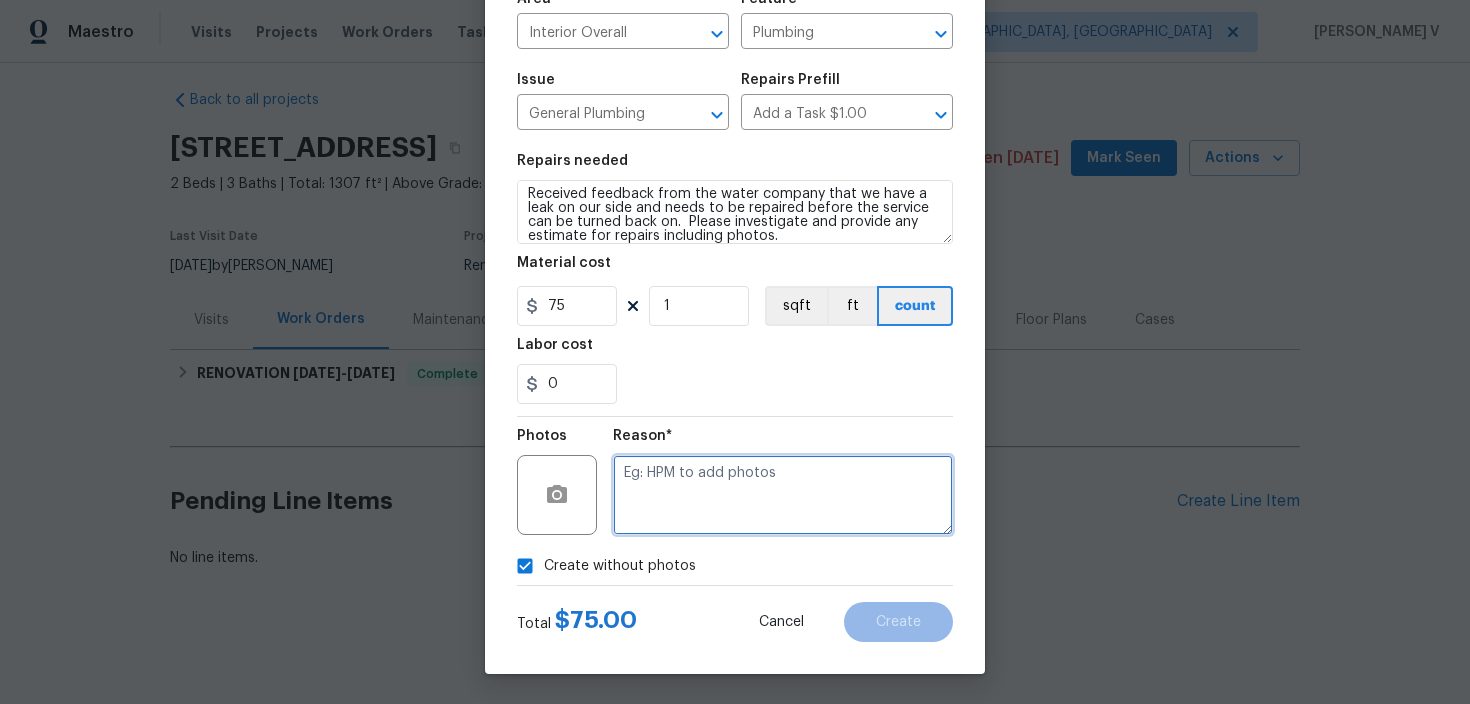 click at bounding box center (783, 495) 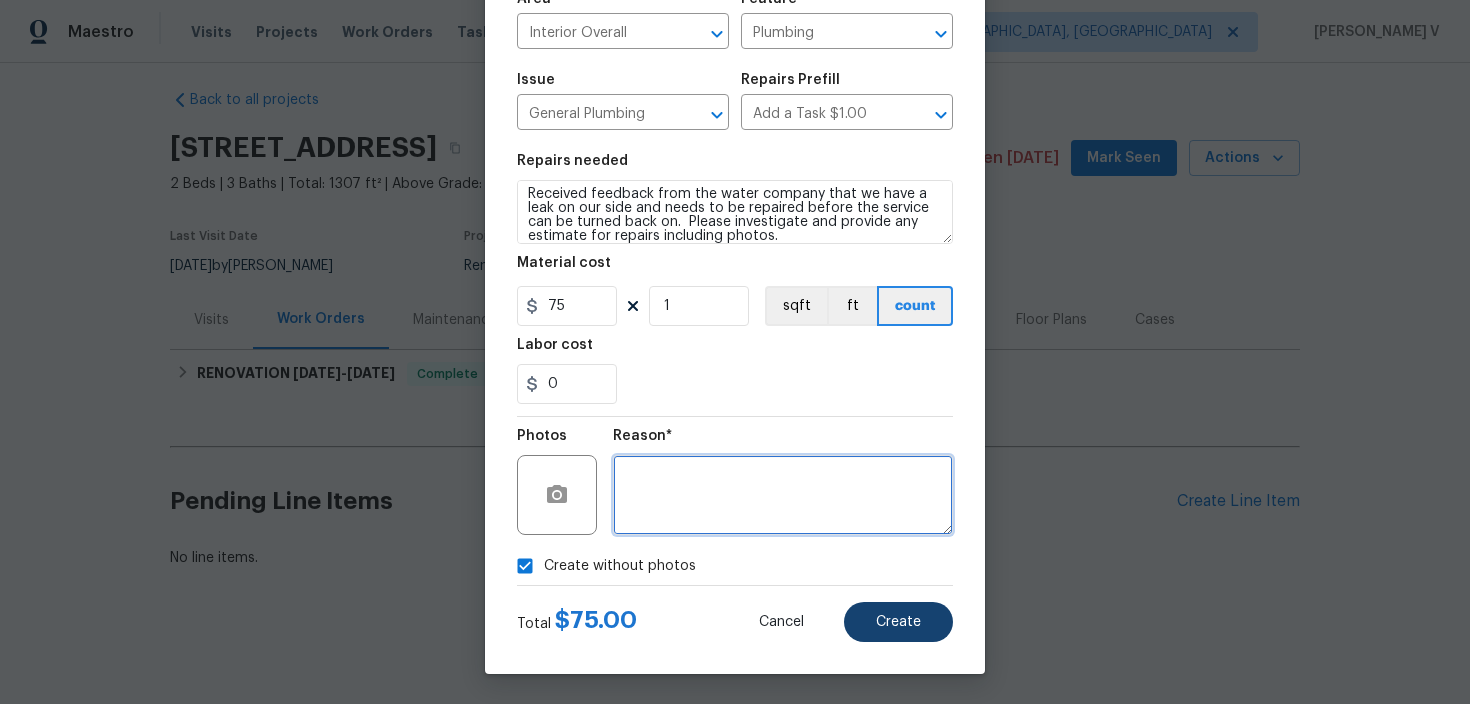 type 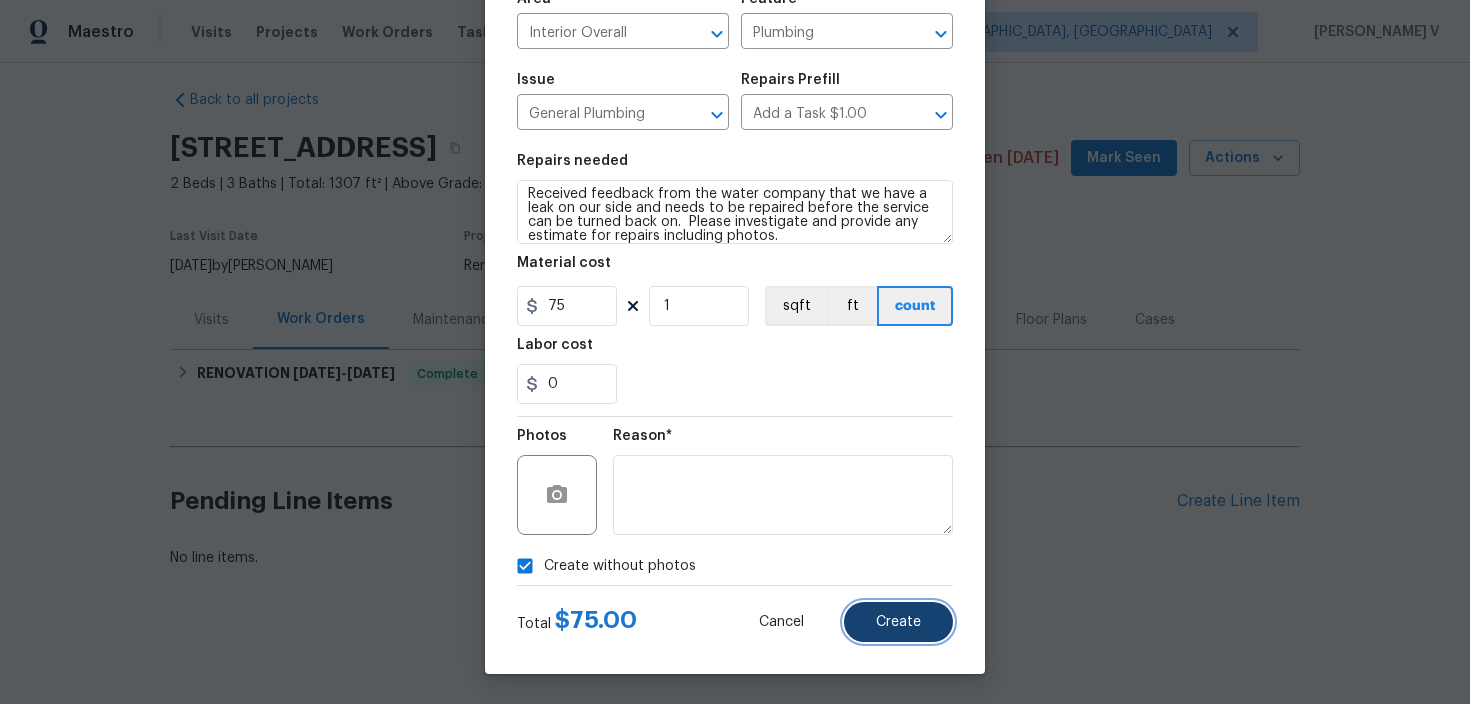 click on "Create" at bounding box center (898, 622) 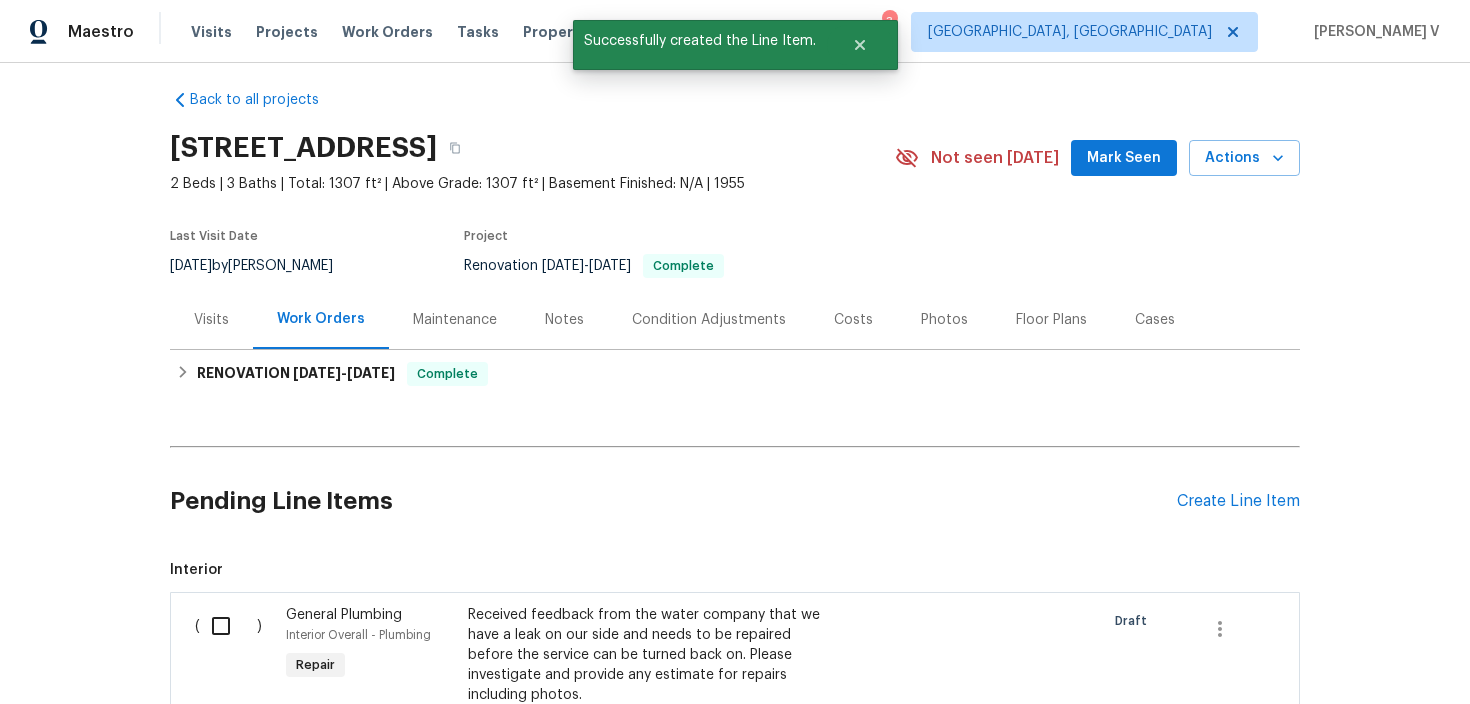 scroll, scrollTop: 321, scrollLeft: 0, axis: vertical 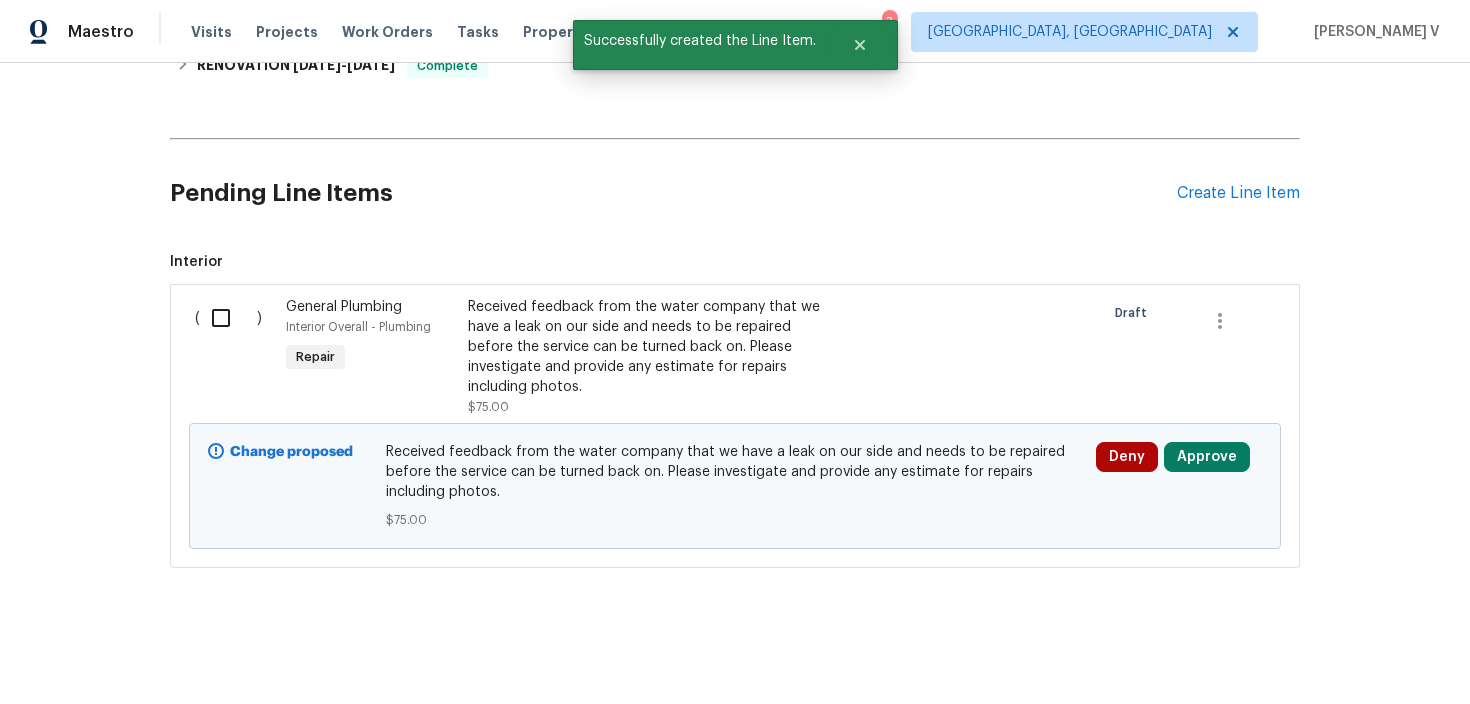 click at bounding box center [228, 318] 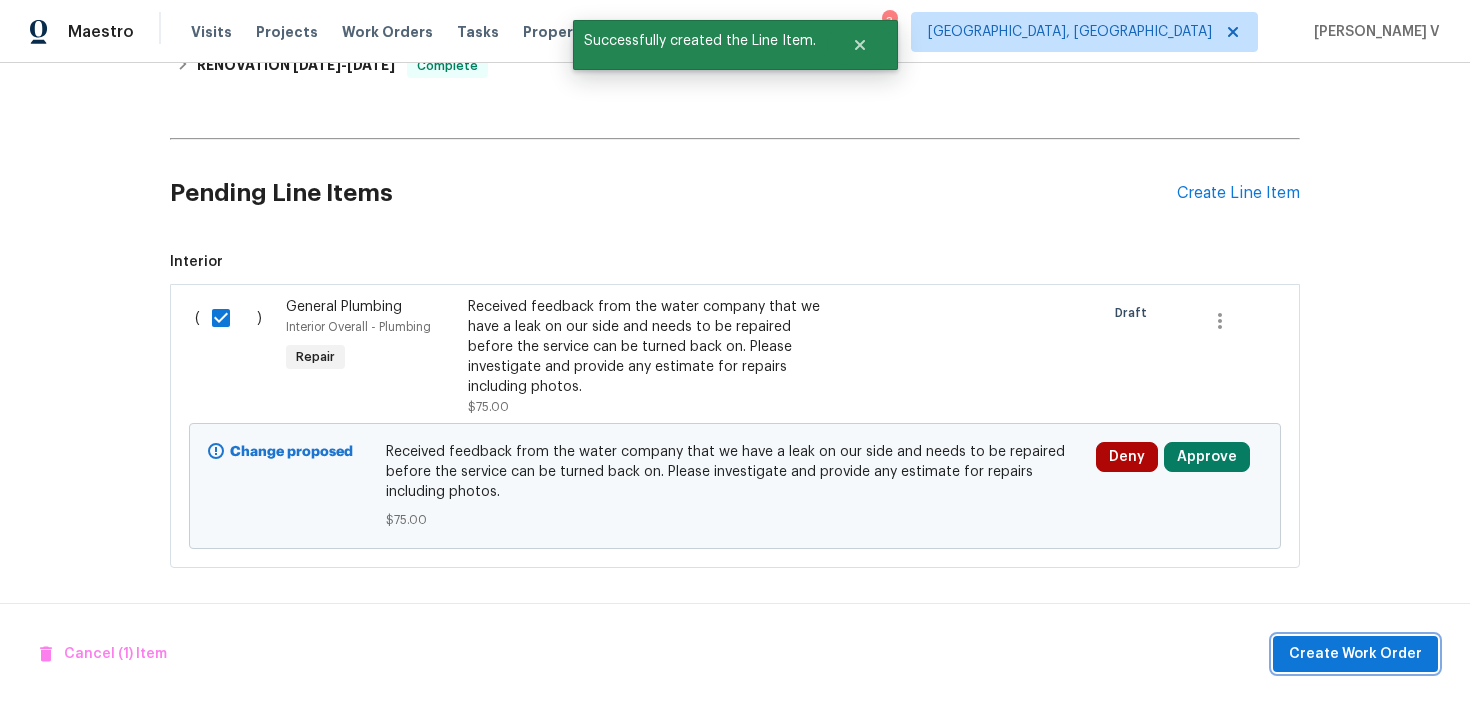 click on "Create Work Order" at bounding box center (1355, 654) 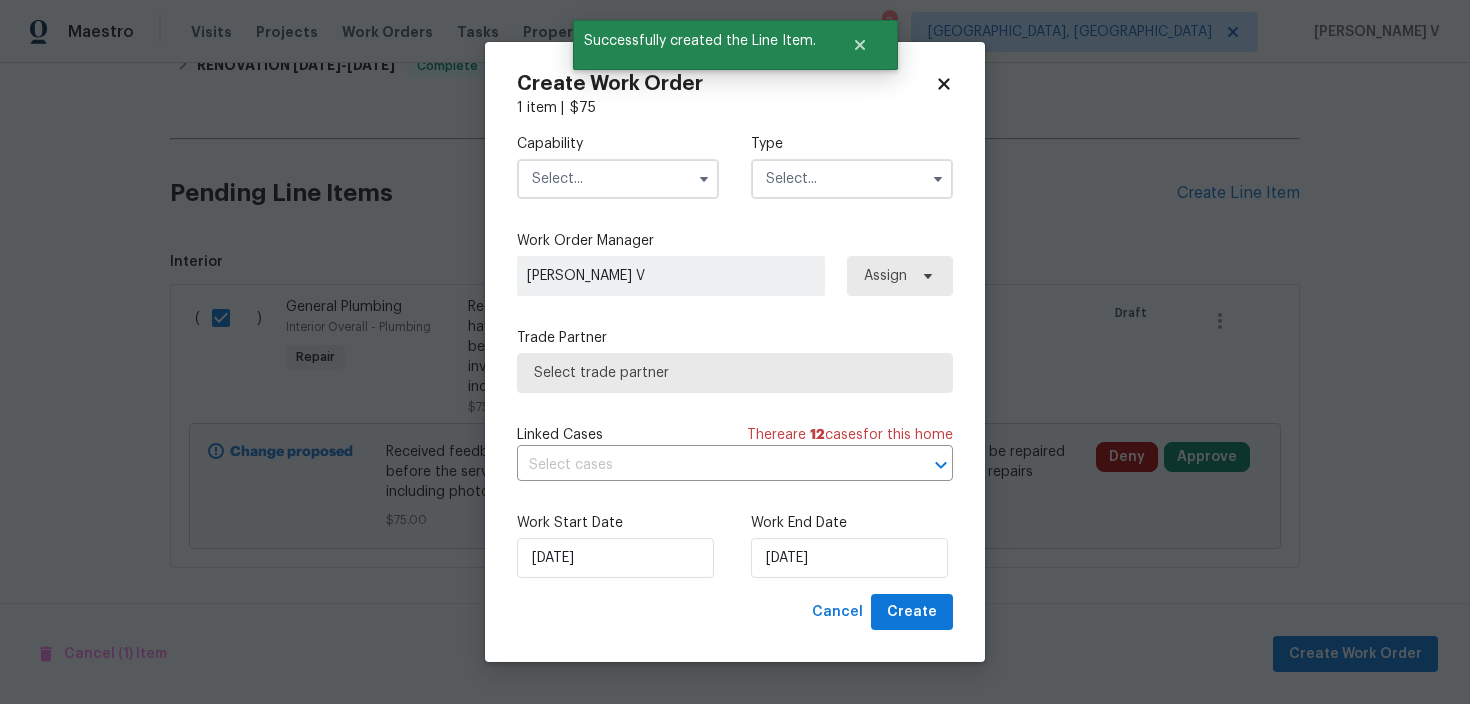 click on "Capability   Type" at bounding box center (735, 166) 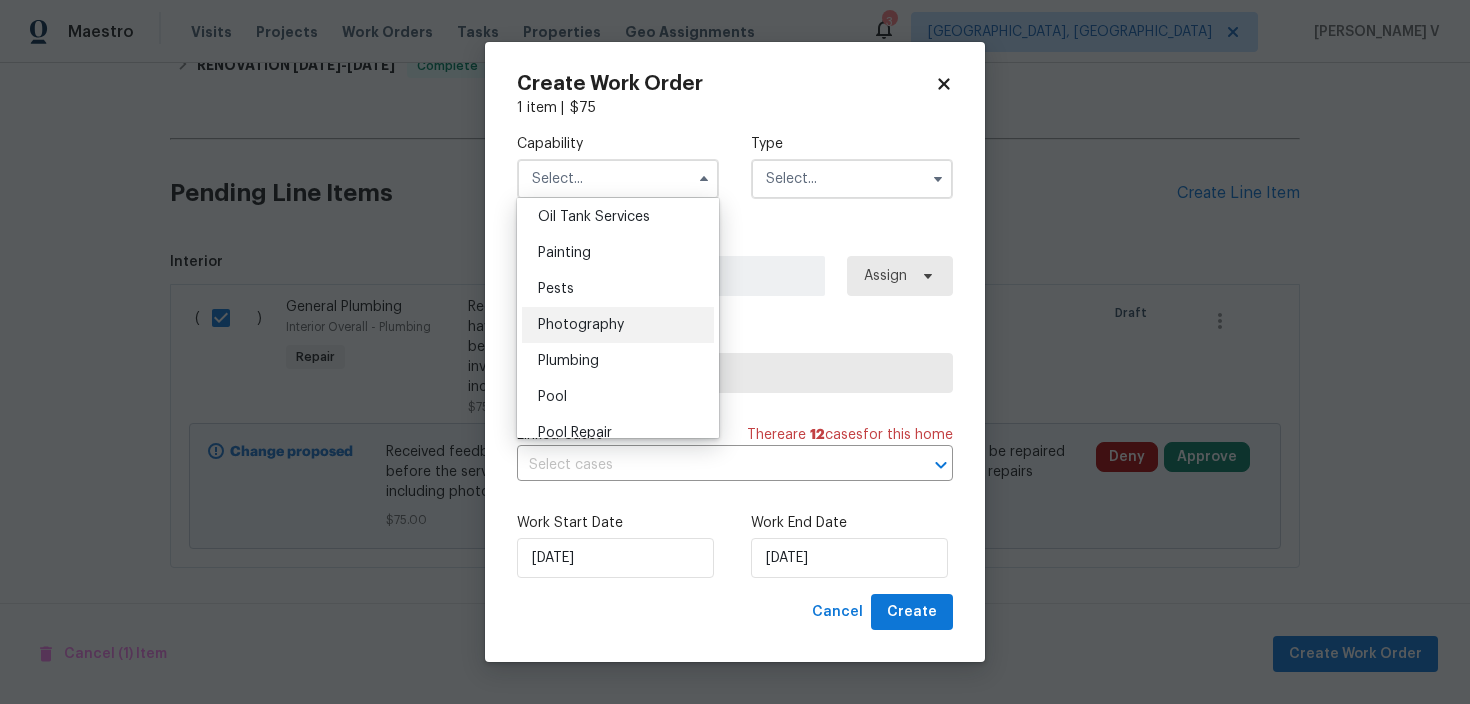 scroll, scrollTop: 1717, scrollLeft: 0, axis: vertical 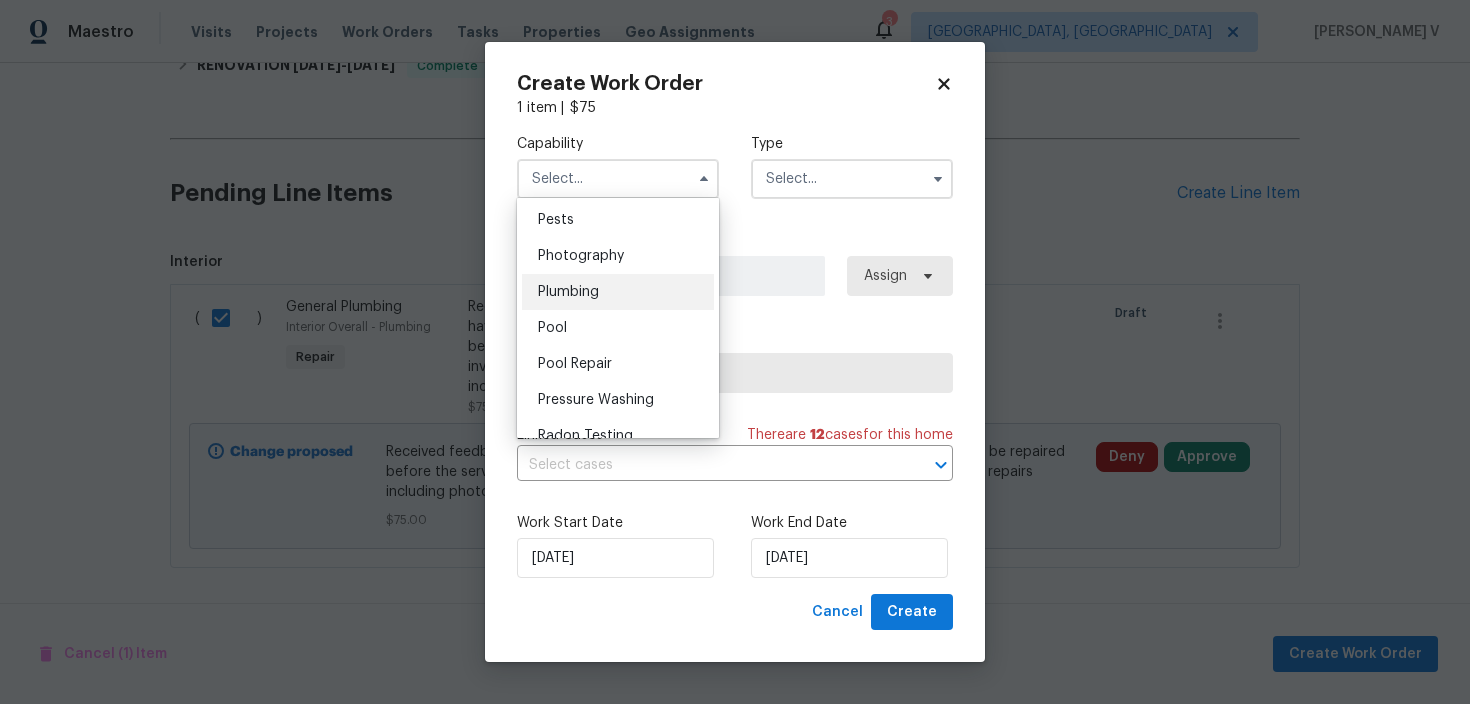 click on "Plumbing" at bounding box center (568, 292) 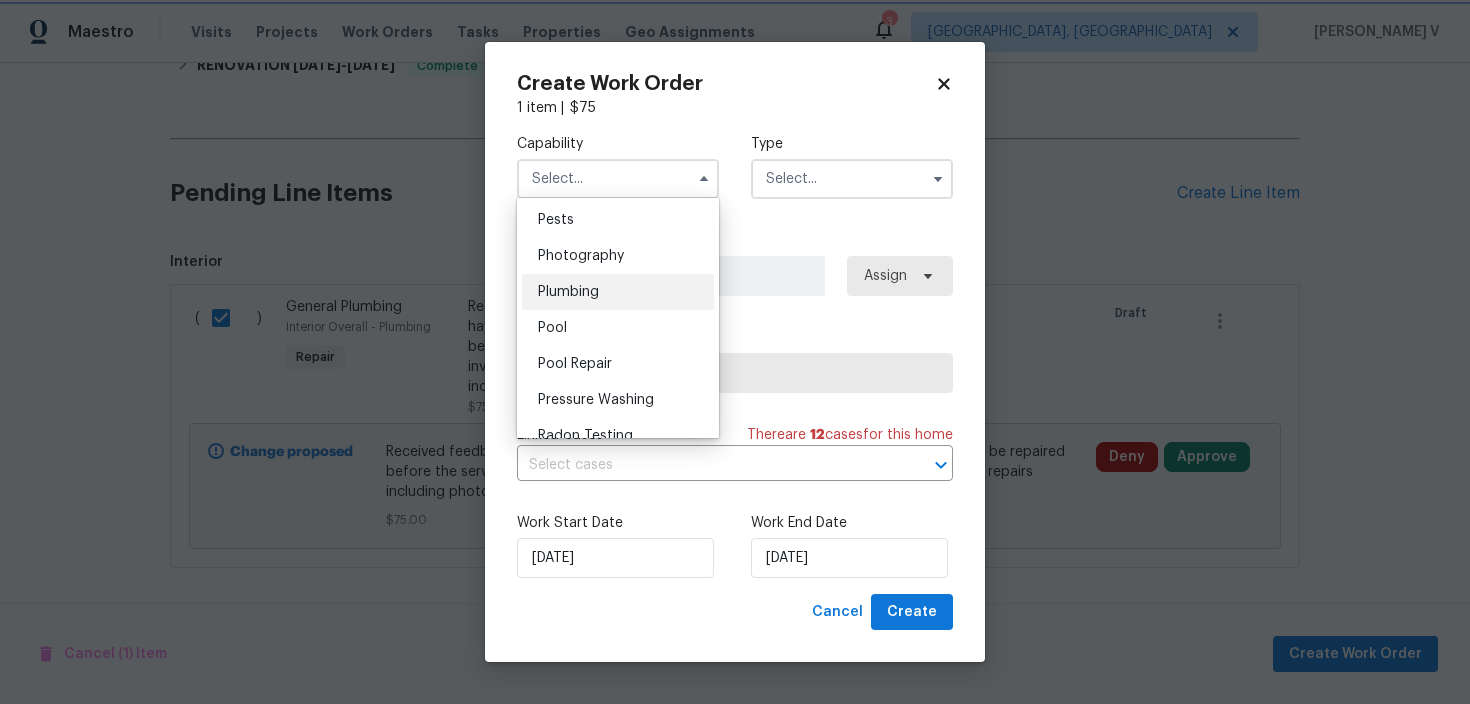 type on "Plumbing" 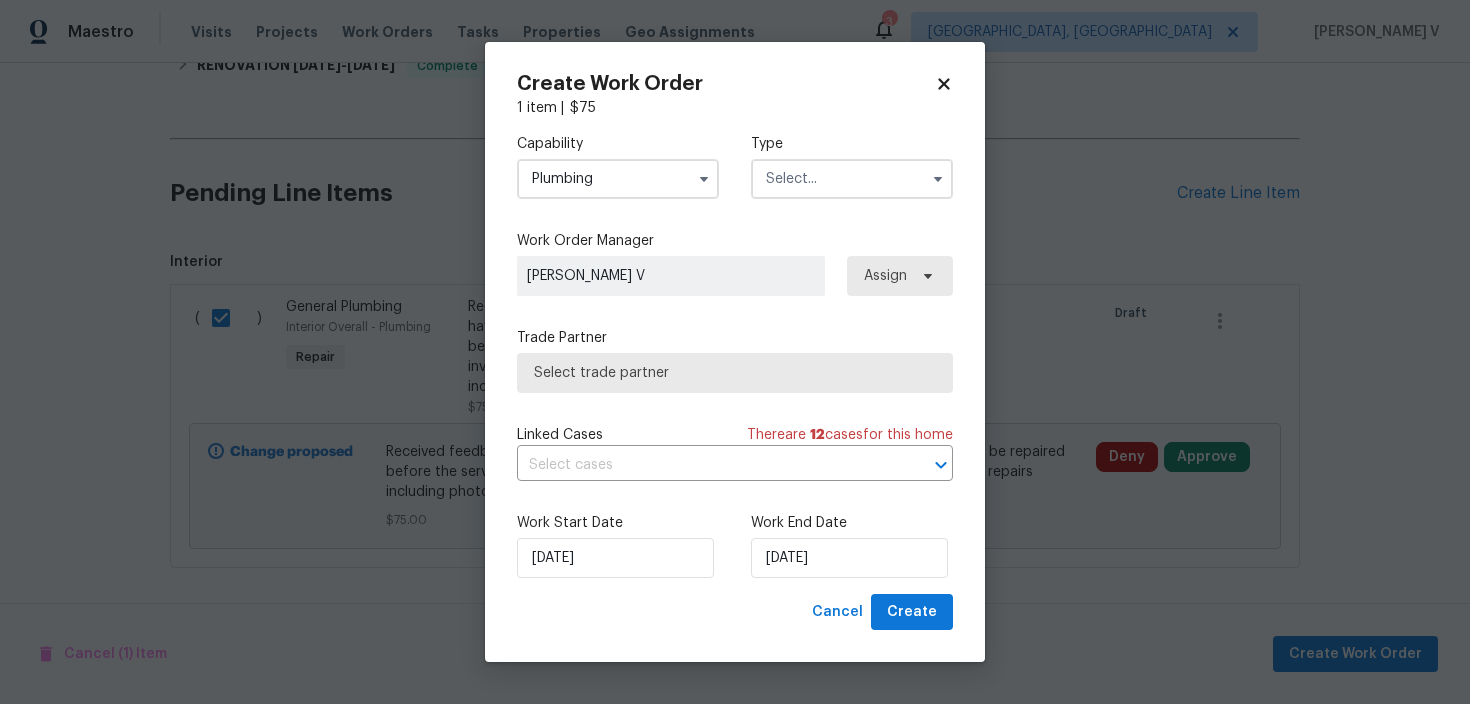 click at bounding box center (852, 179) 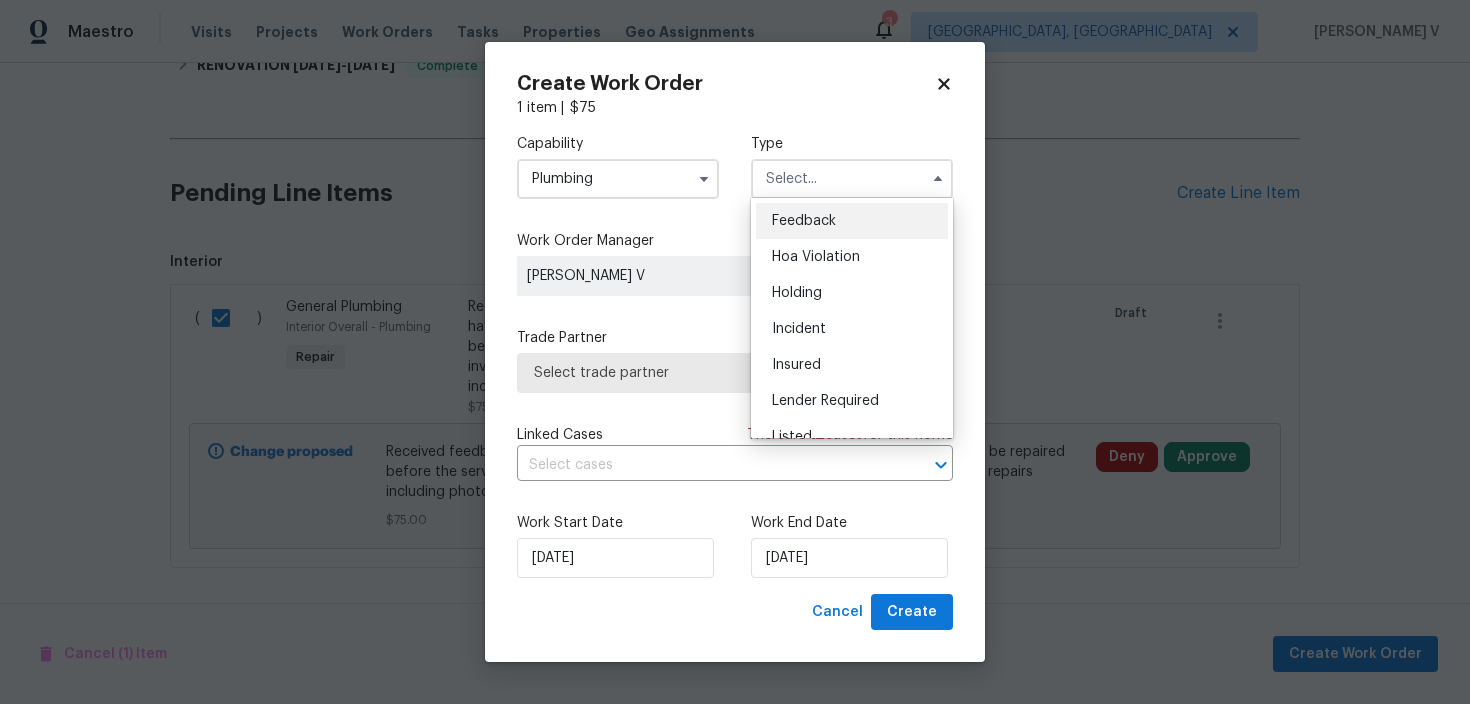click on "Feedback" at bounding box center (804, 221) 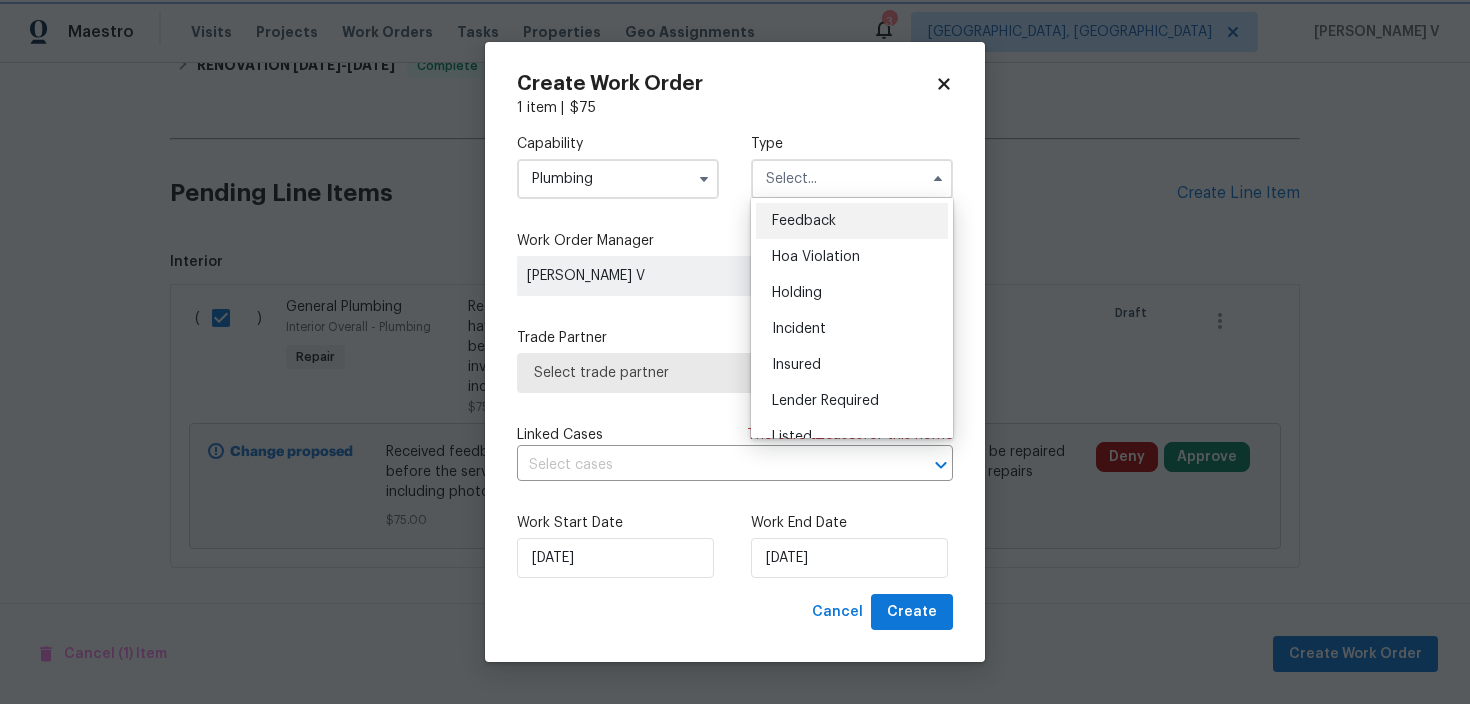 type on "Feedback" 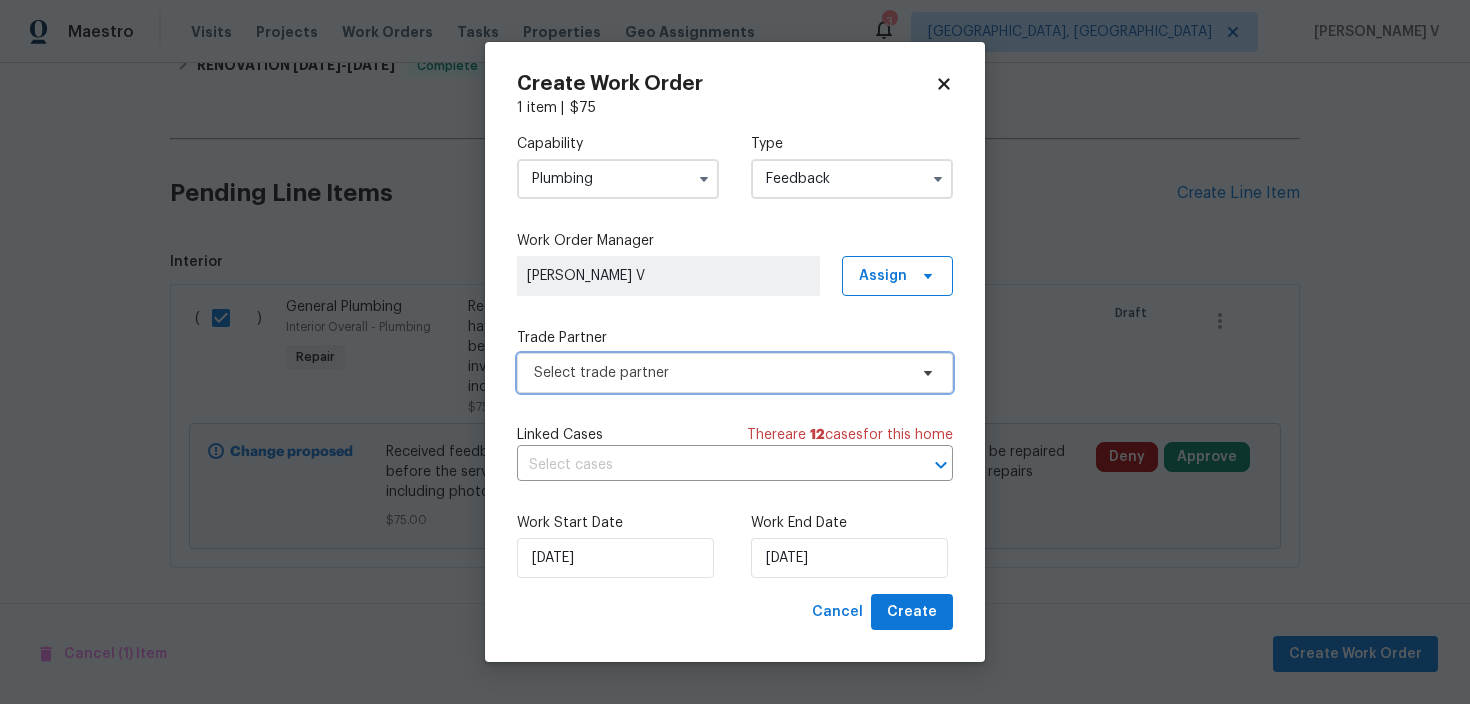 click on "Select trade partner" at bounding box center (720, 373) 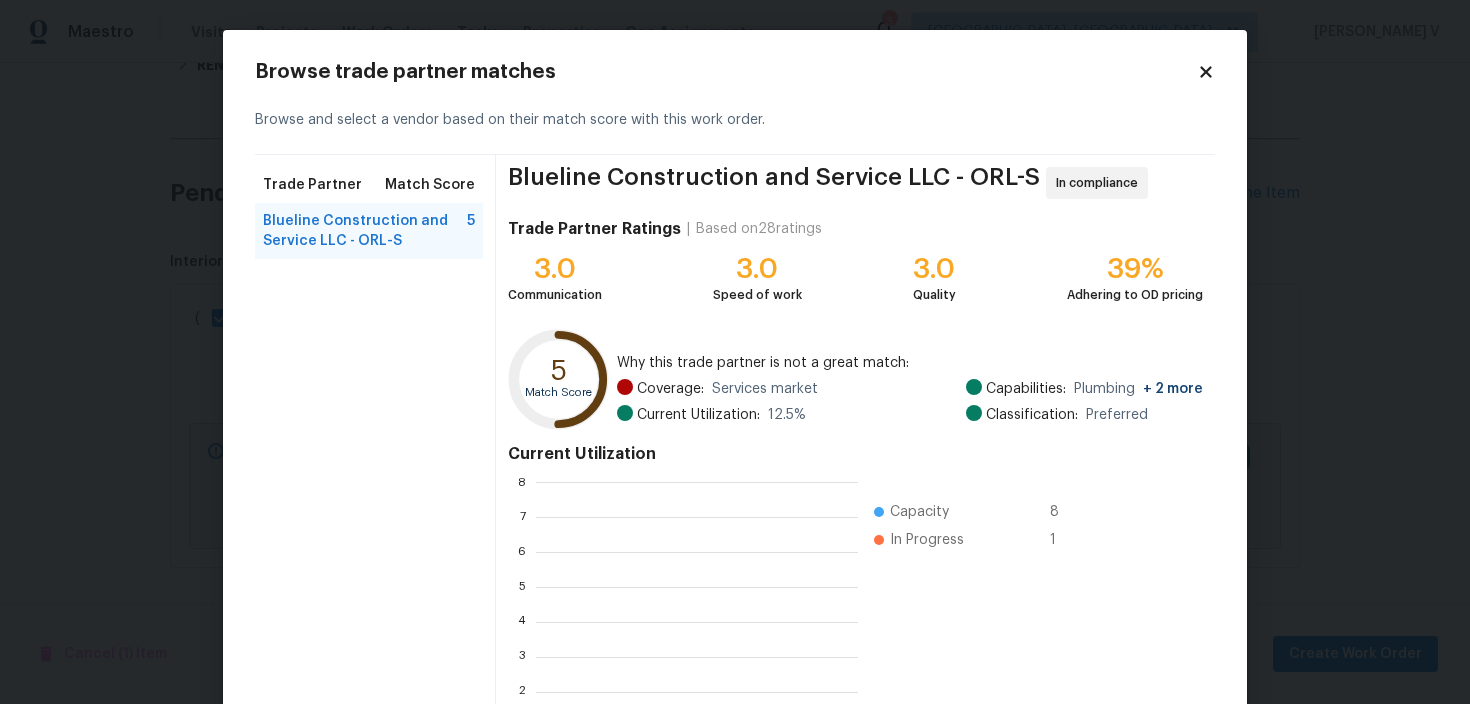 scroll, scrollTop: 2, scrollLeft: 2, axis: both 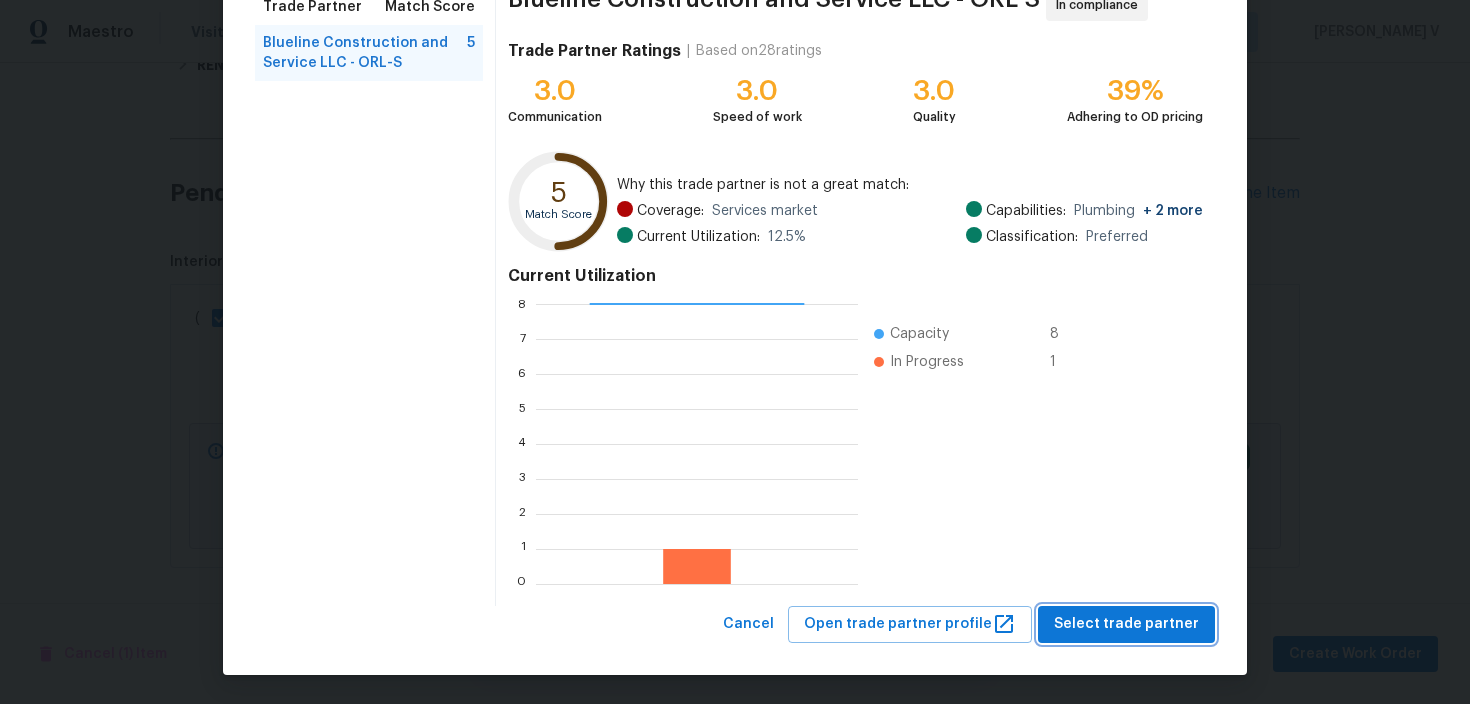 click on "Select trade partner" at bounding box center [1126, 624] 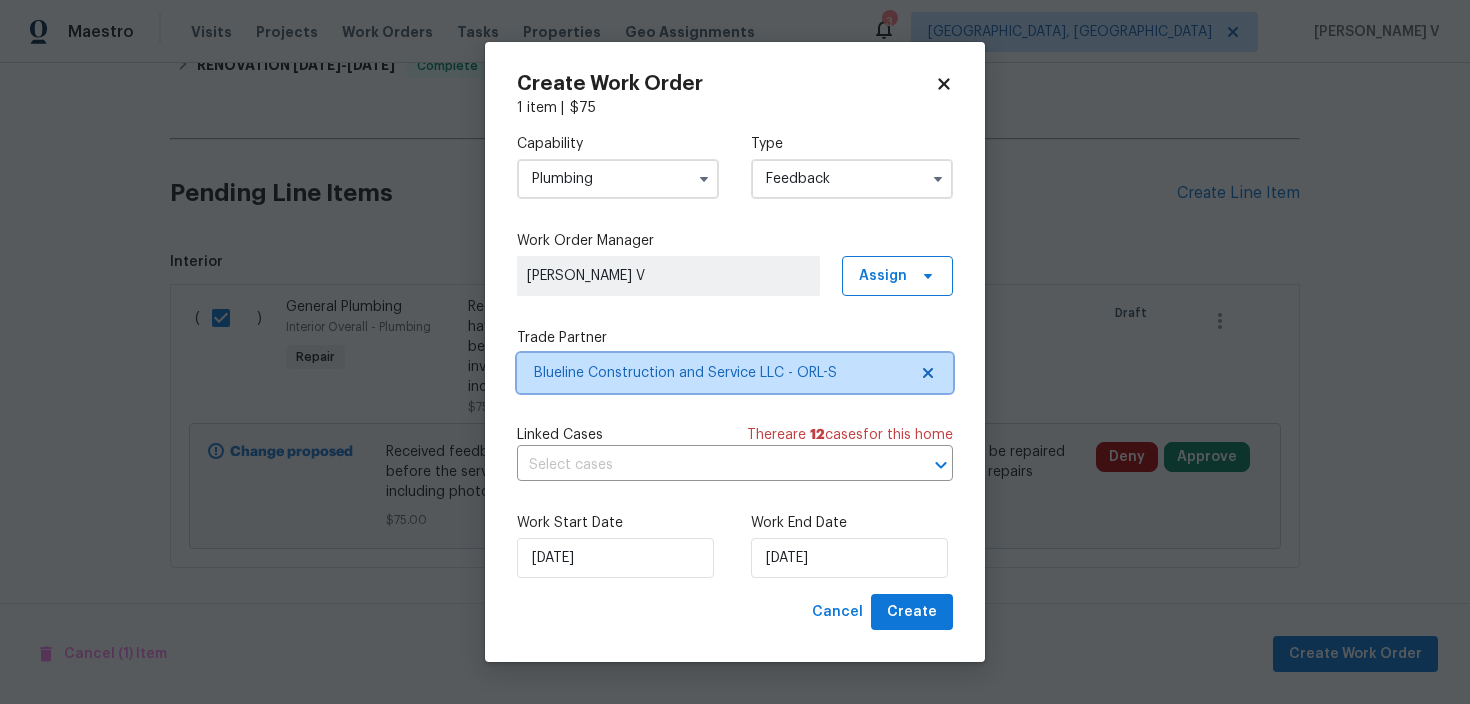 scroll, scrollTop: 0, scrollLeft: 0, axis: both 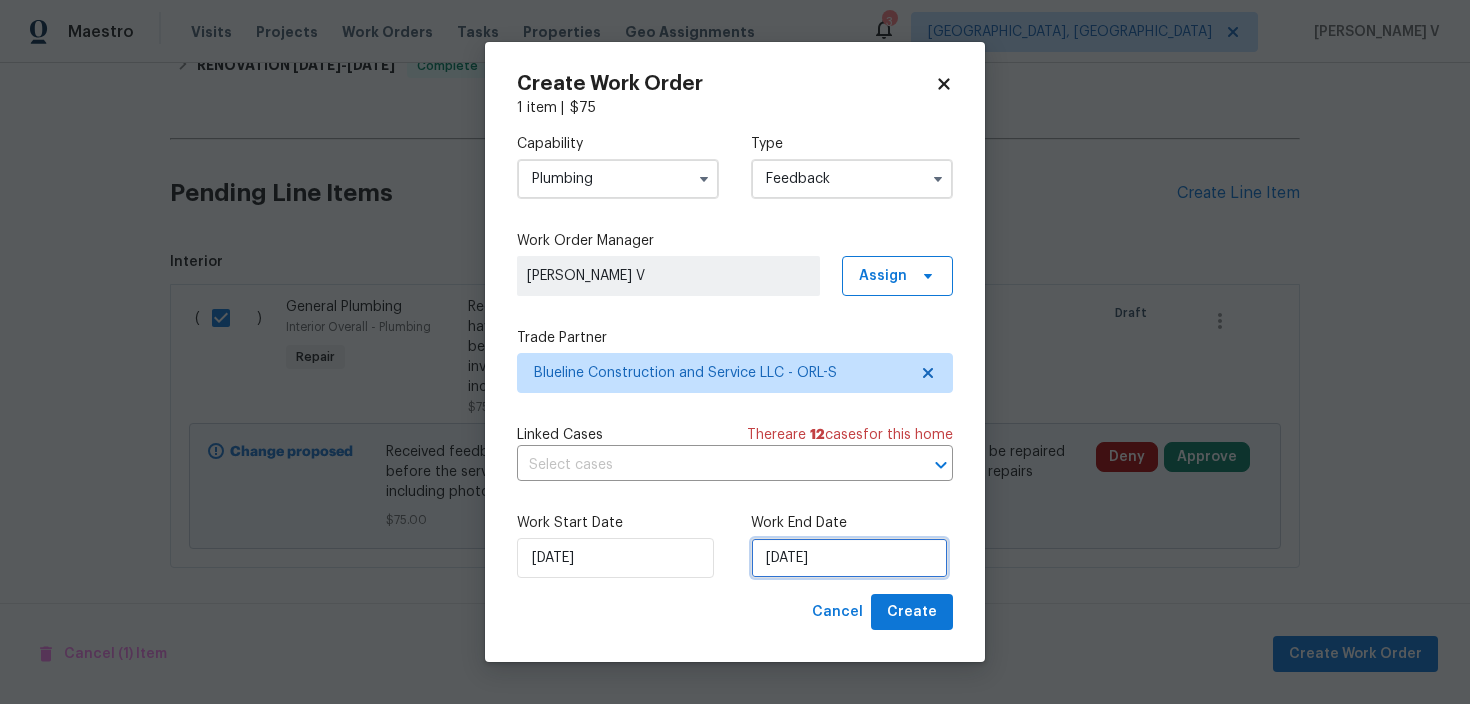 click on "10/07/2025" at bounding box center [849, 558] 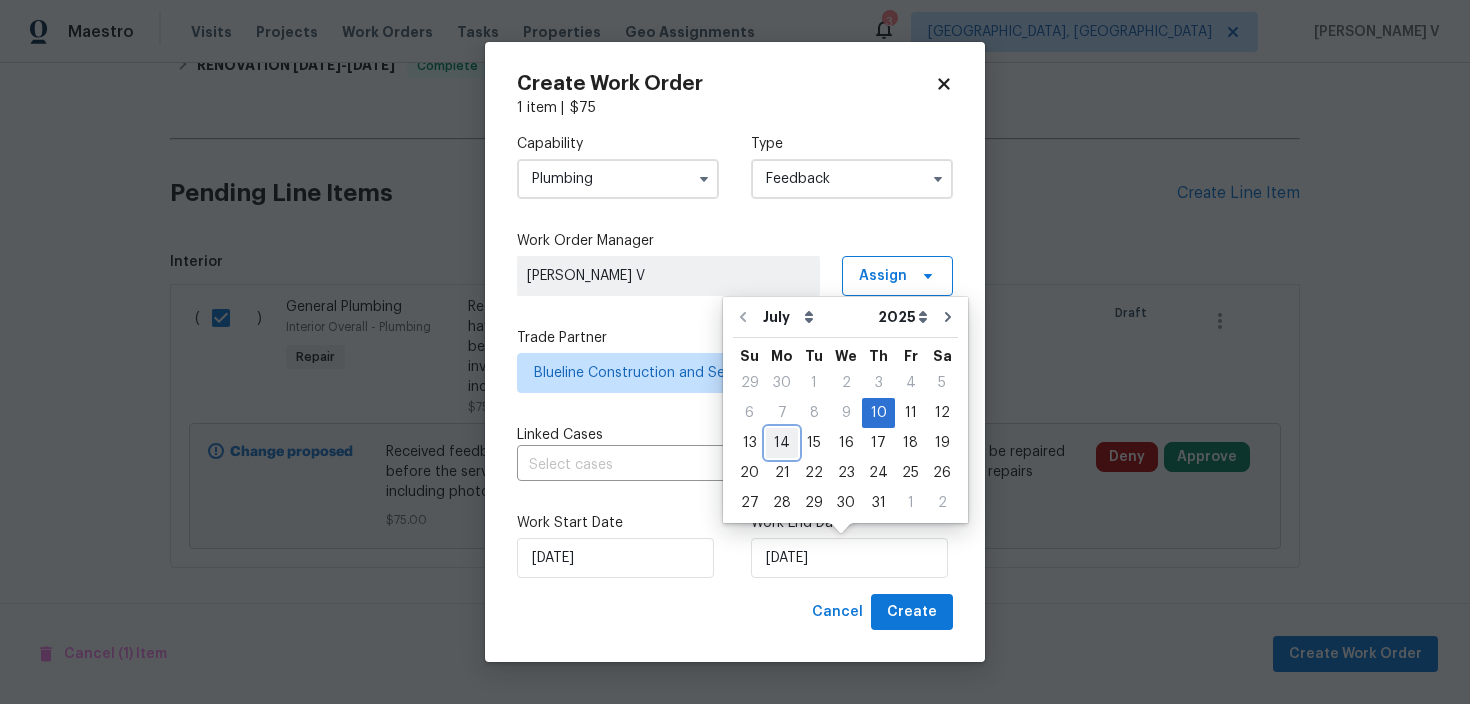 click on "14" at bounding box center (782, 443) 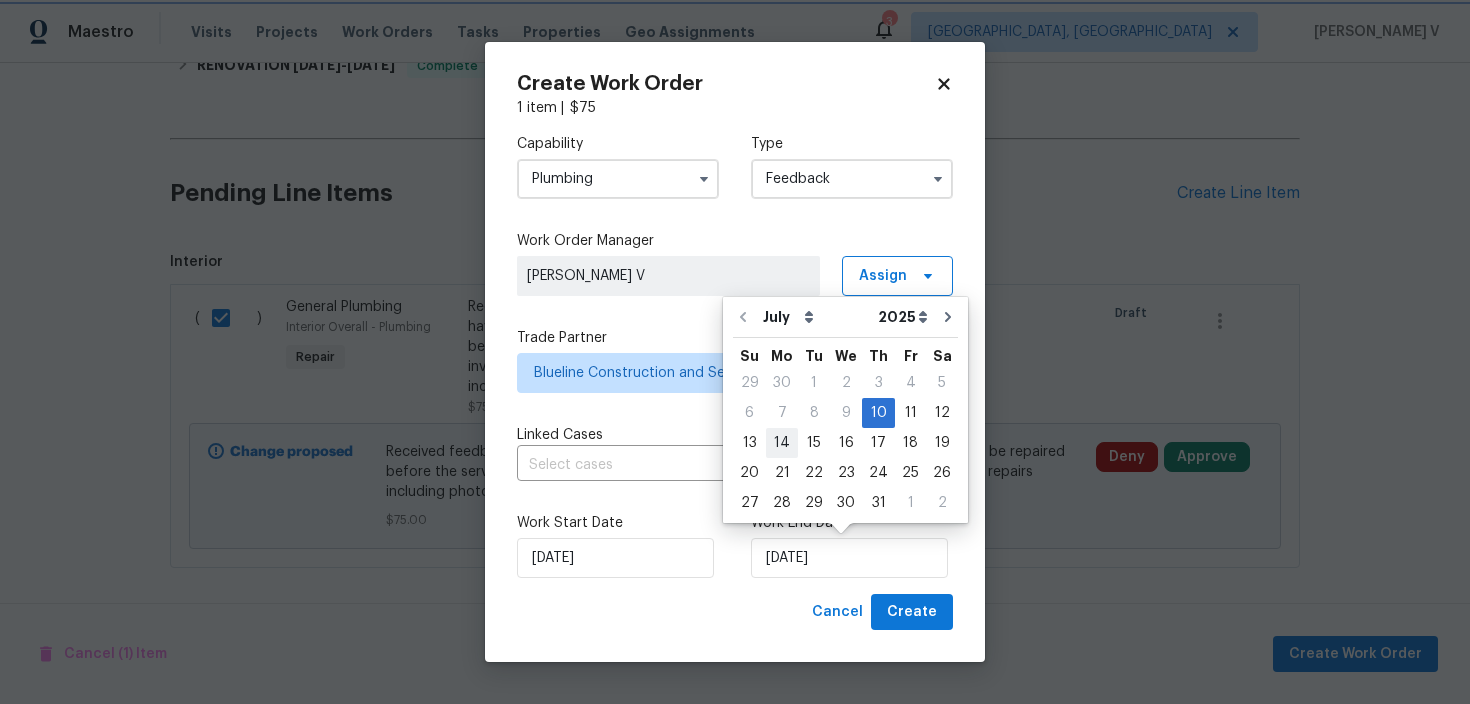 type on "14/07/2025" 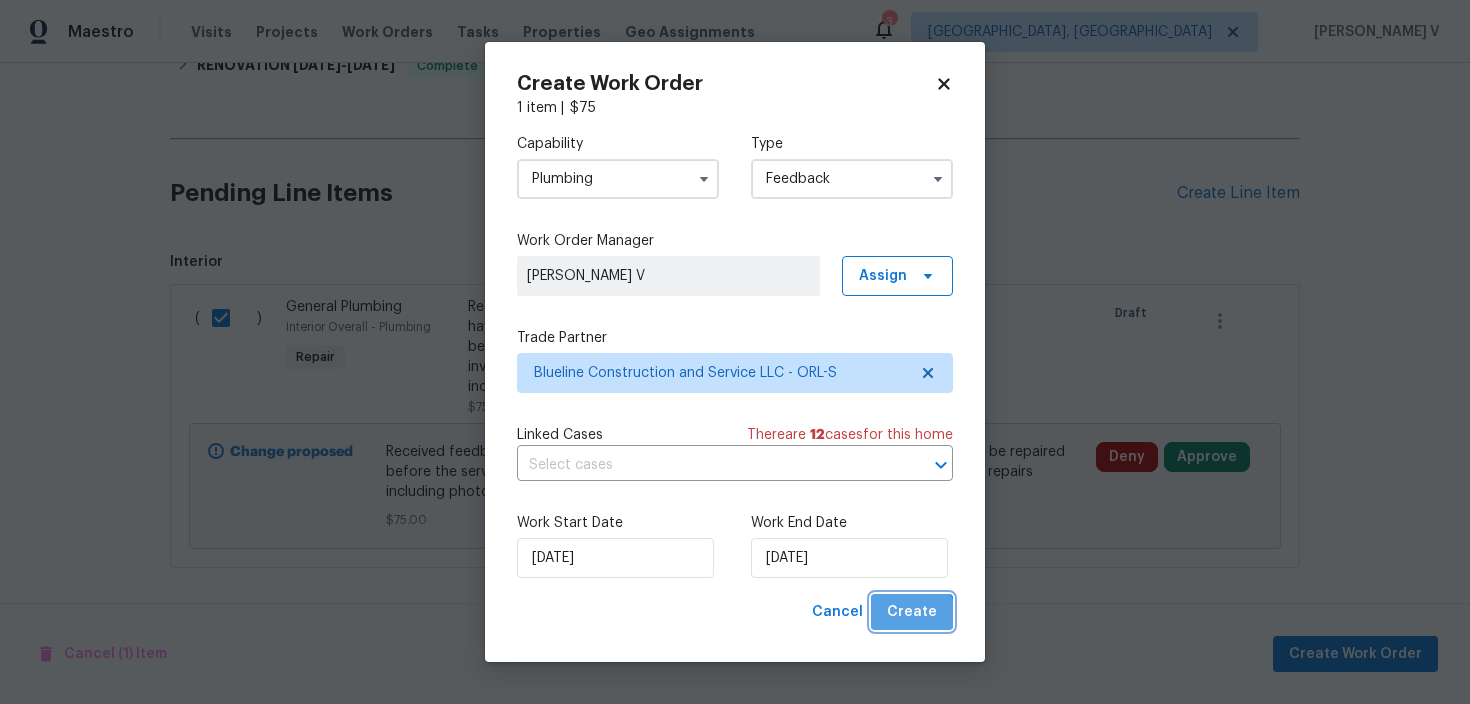 click on "Create" at bounding box center (912, 612) 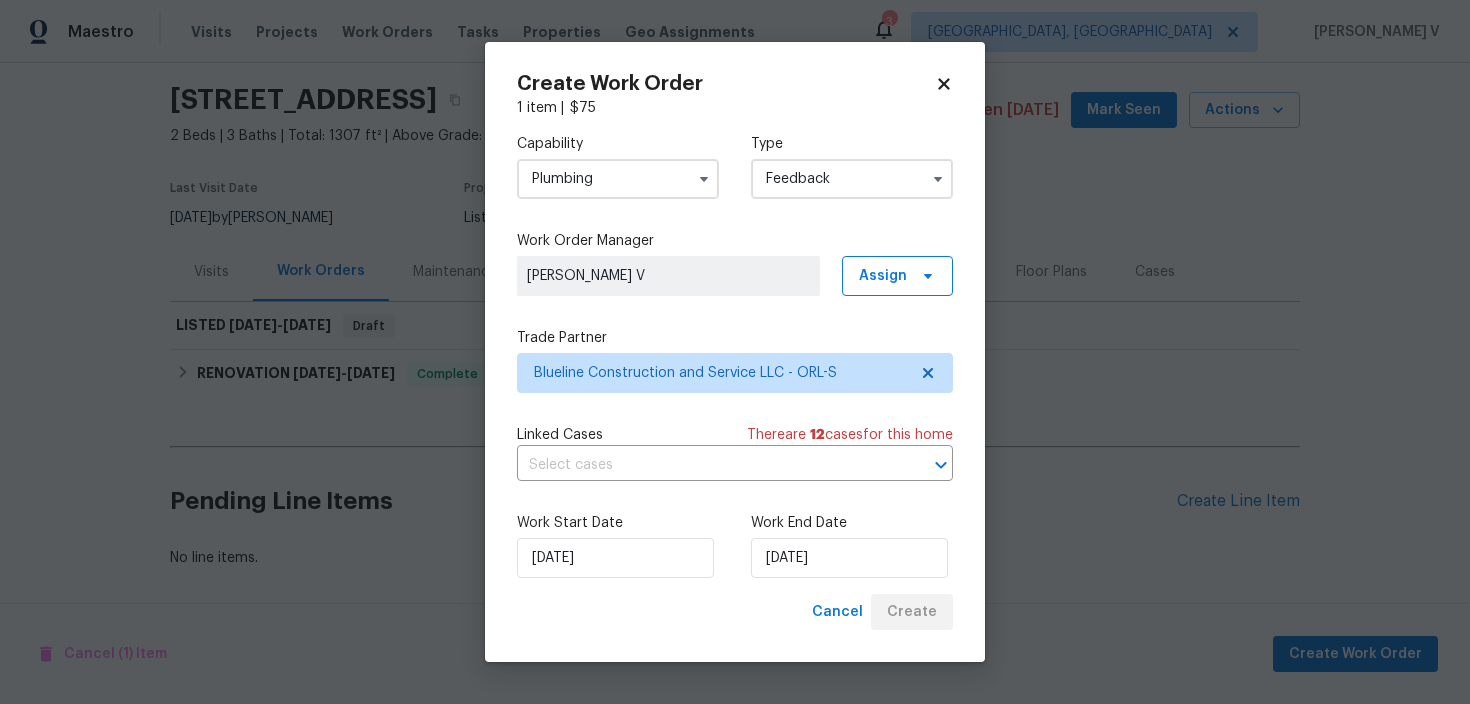scroll, scrollTop: 61, scrollLeft: 0, axis: vertical 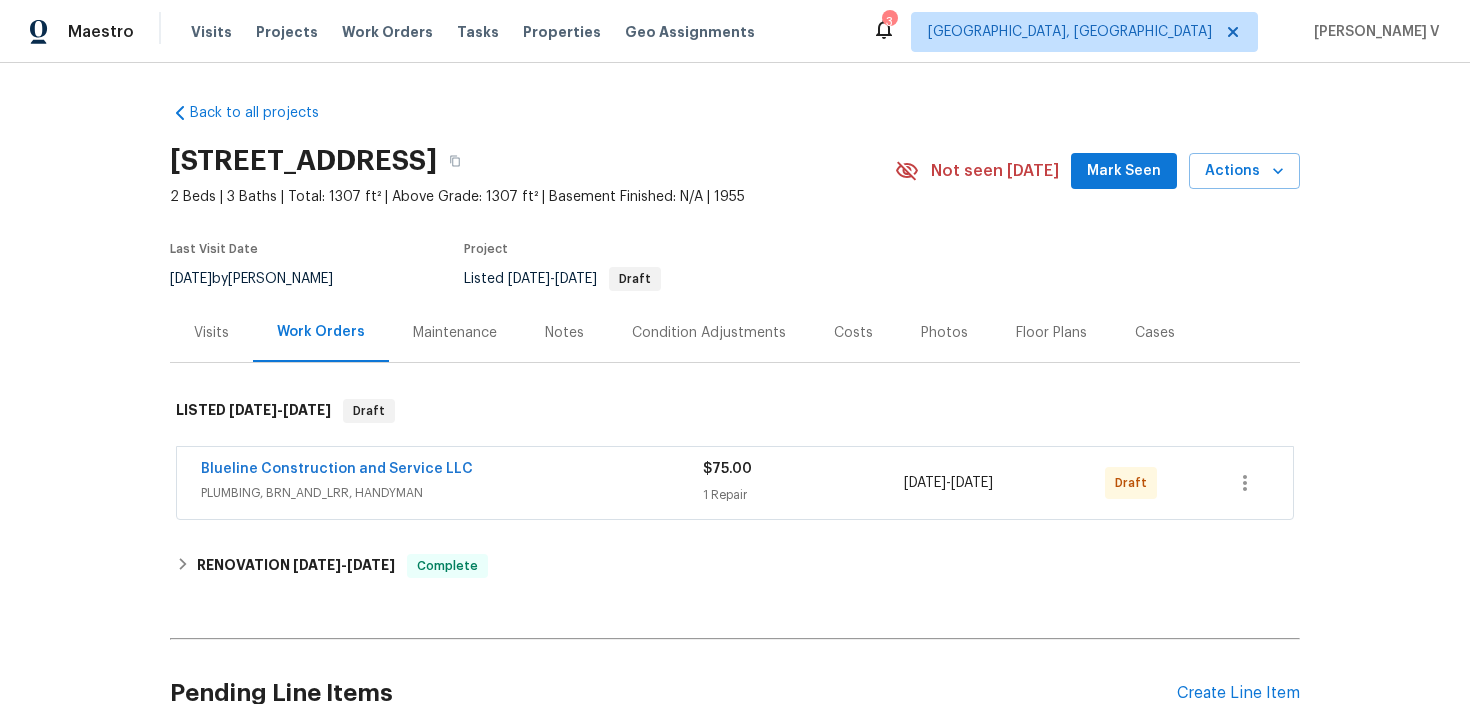 click on "Blueline Construction and Service LLC PLUMBING, BRN_AND_LRR, HANDYMAN $75.00 1 Repair [DATE]  -  [DATE] Draft" at bounding box center (735, 483) 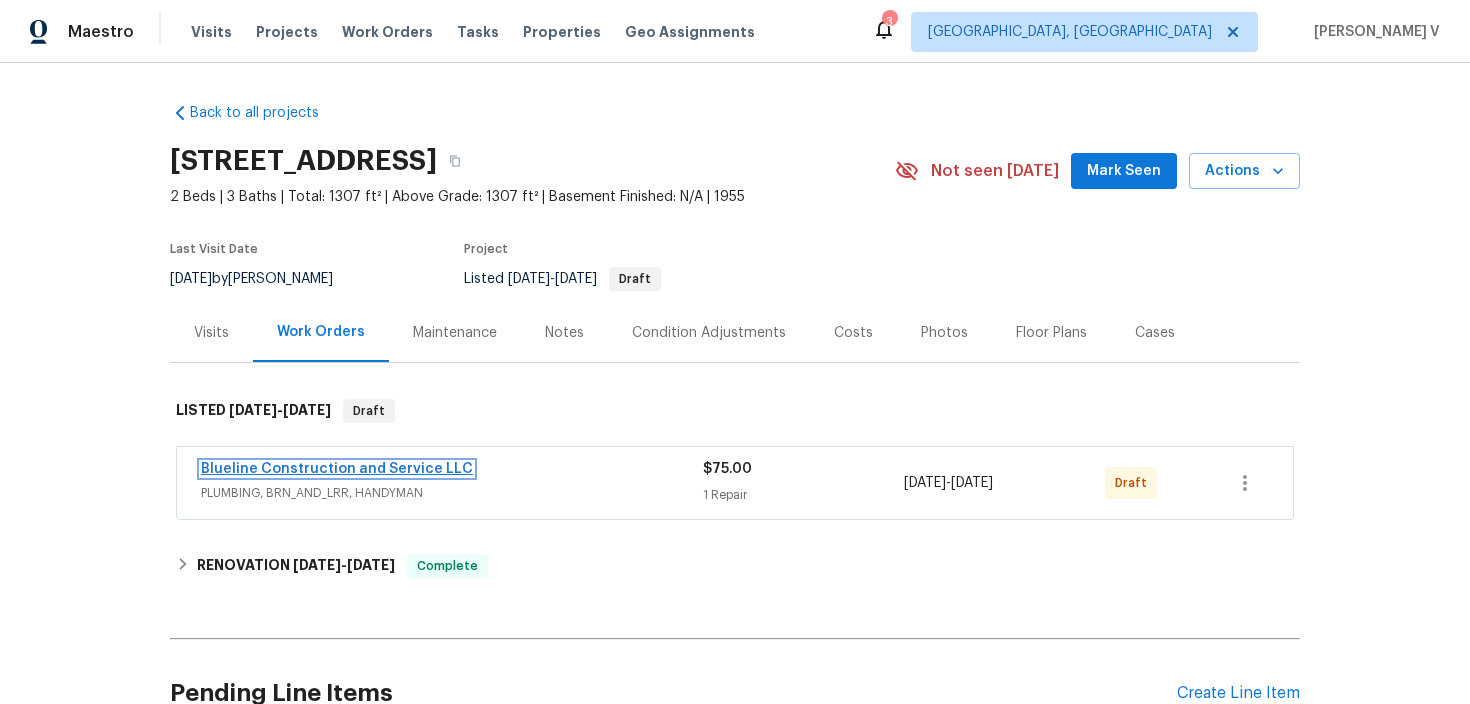 click on "Blueline Construction and Service LLC" at bounding box center [337, 469] 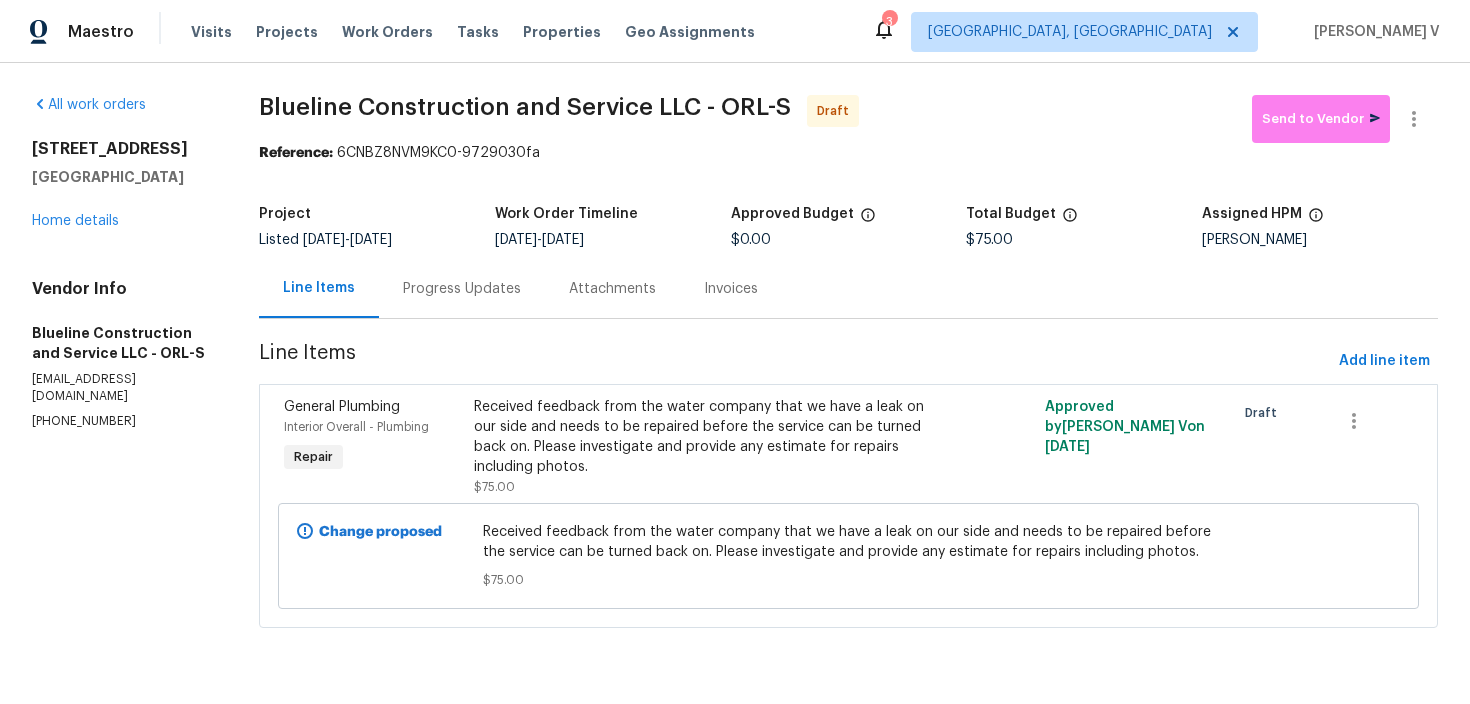click on "Attachments" at bounding box center (612, 288) 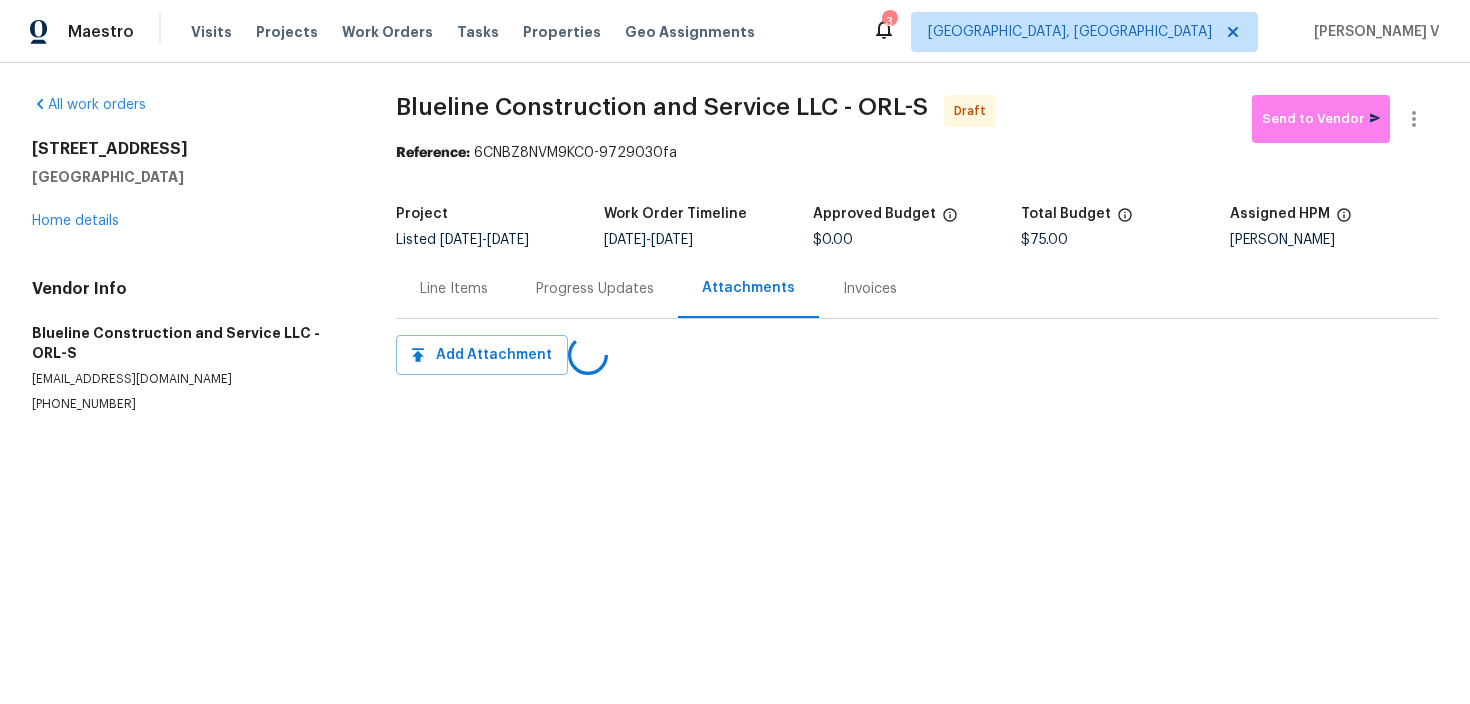 click on "Progress Updates" at bounding box center (595, 289) 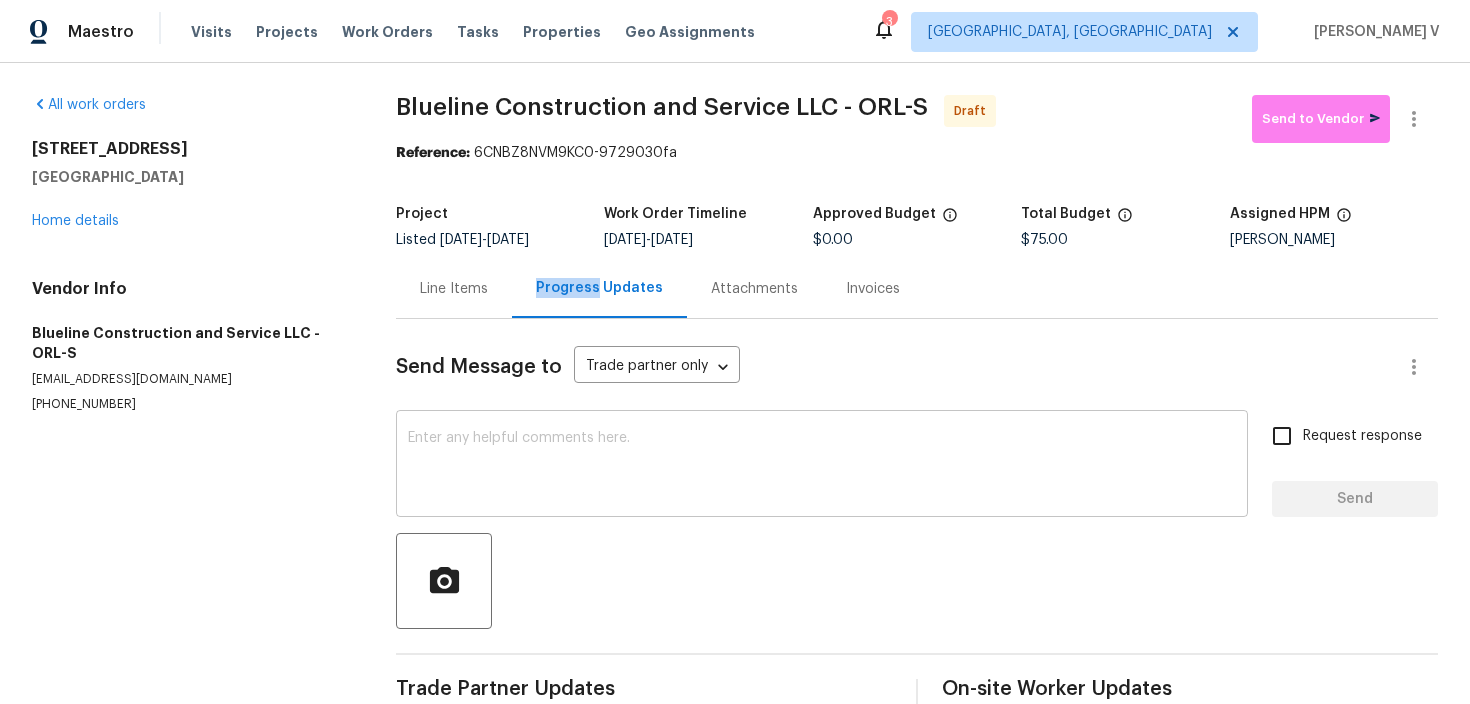 click at bounding box center [822, 466] 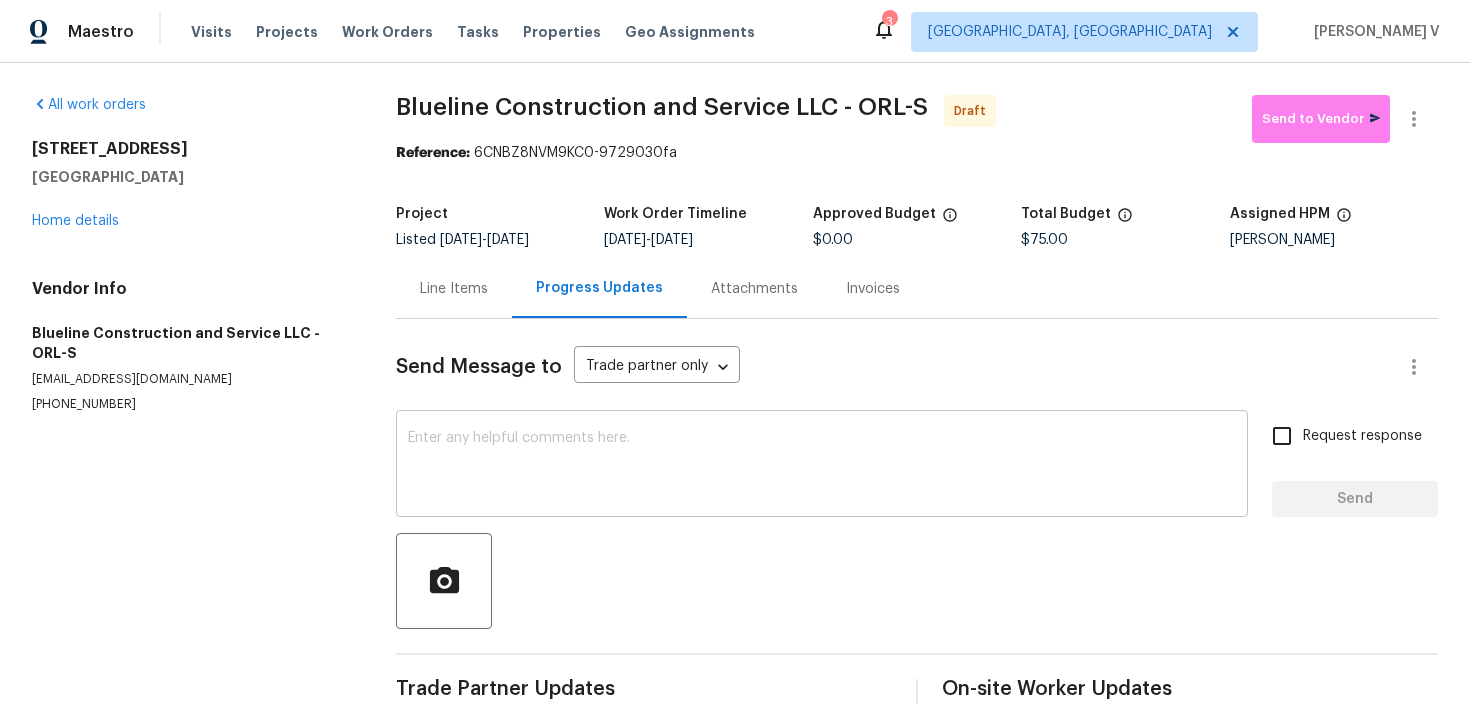 paste on "Hi, this is Divya with Opendoor. I’m confirming you received the WO for the property at . Please review and accept the WO within 24 hours and provide a schedule date. Please disregard the contact information for the HPM included in the WO. Our Centralised LWO Team is responsible for Listed WOs." 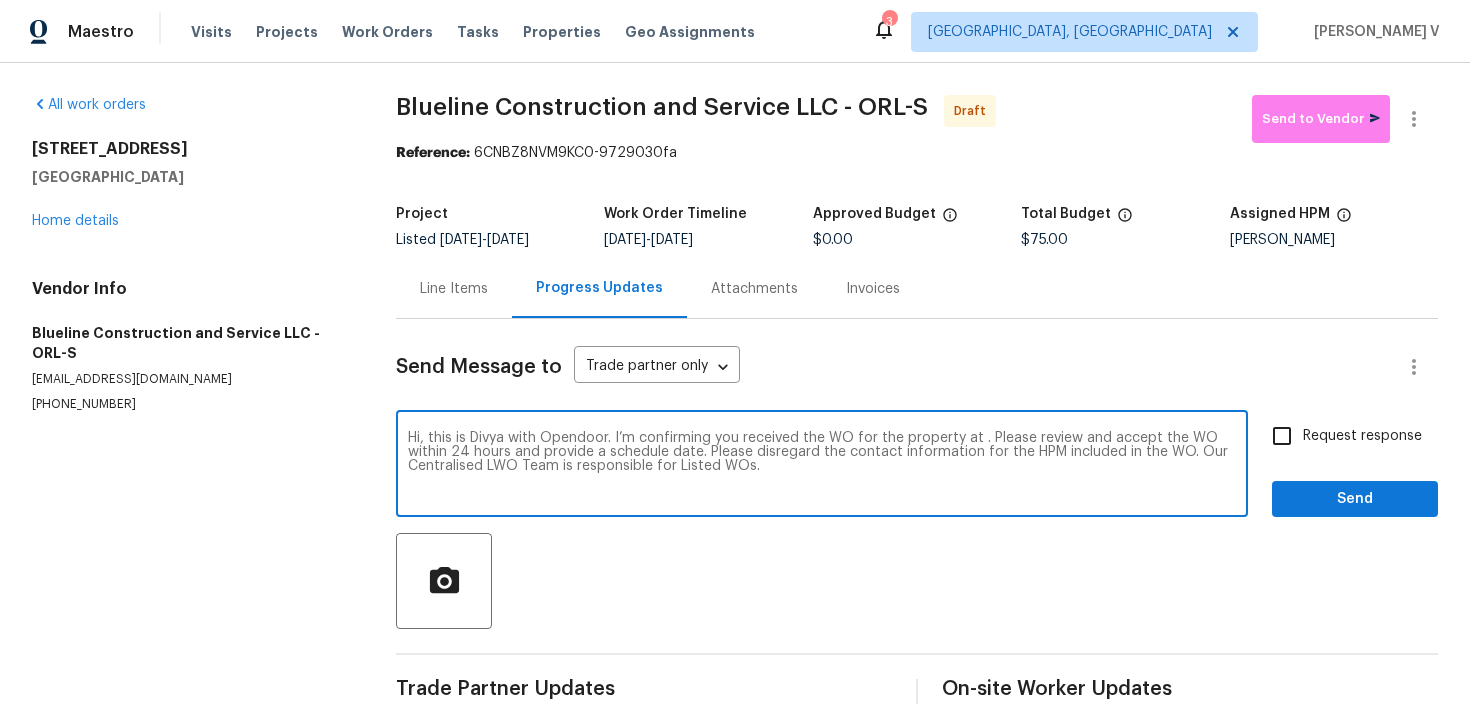 click on "Hi, this is Divya with Opendoor. I’m confirming you received the WO for the property at . Please review and accept the WO within 24 hours and provide a schedule date. Please disregard the contact information for the HPM included in the WO. Our Centralised LWO Team is responsible for Listed WOs." at bounding box center [822, 466] 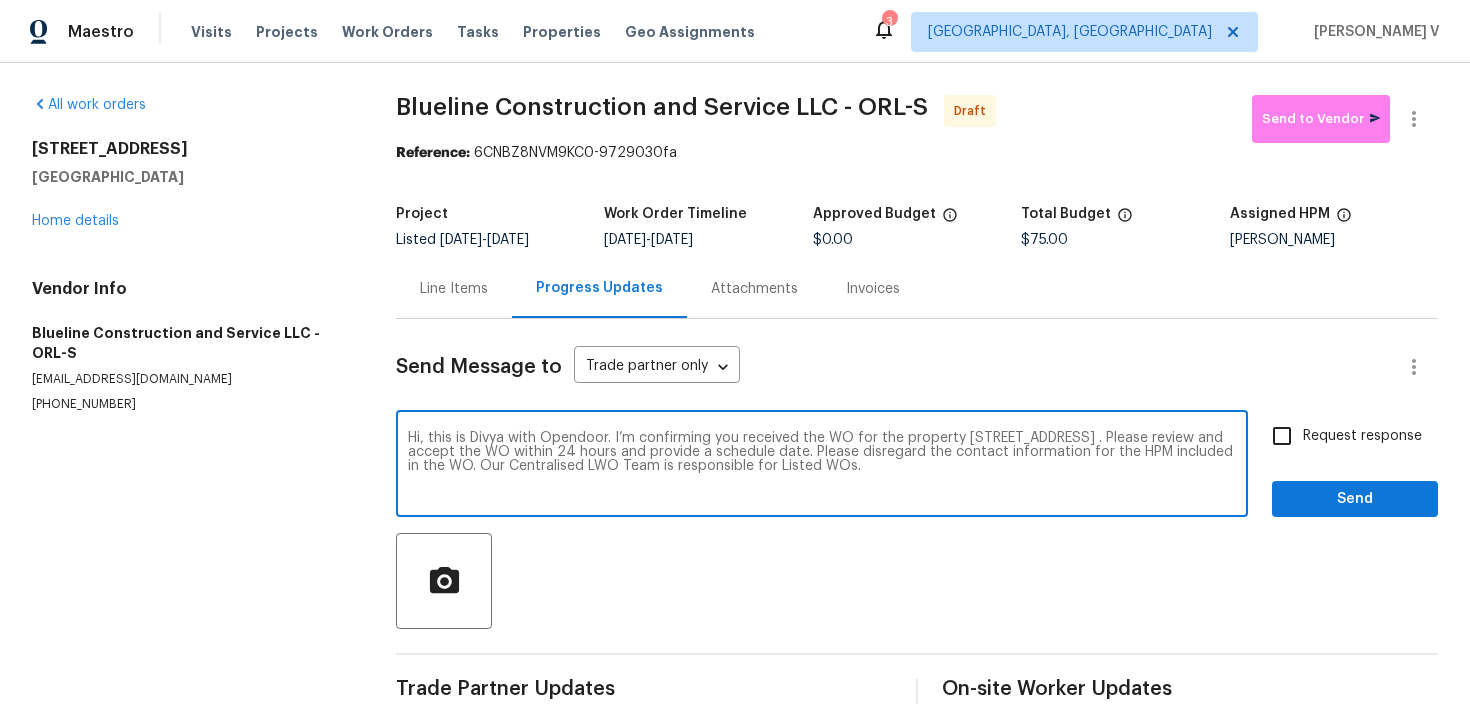 type on "Hi, this is Divya with Opendoor. I’m confirming you received the WO for the property [STREET_ADDRESS] . Please review and accept the WO within 24 hours and provide a schedule date. Please disregard the contact information for the HPM included in the WO. Our Centralised LWO Team is responsible for Listed WOs." 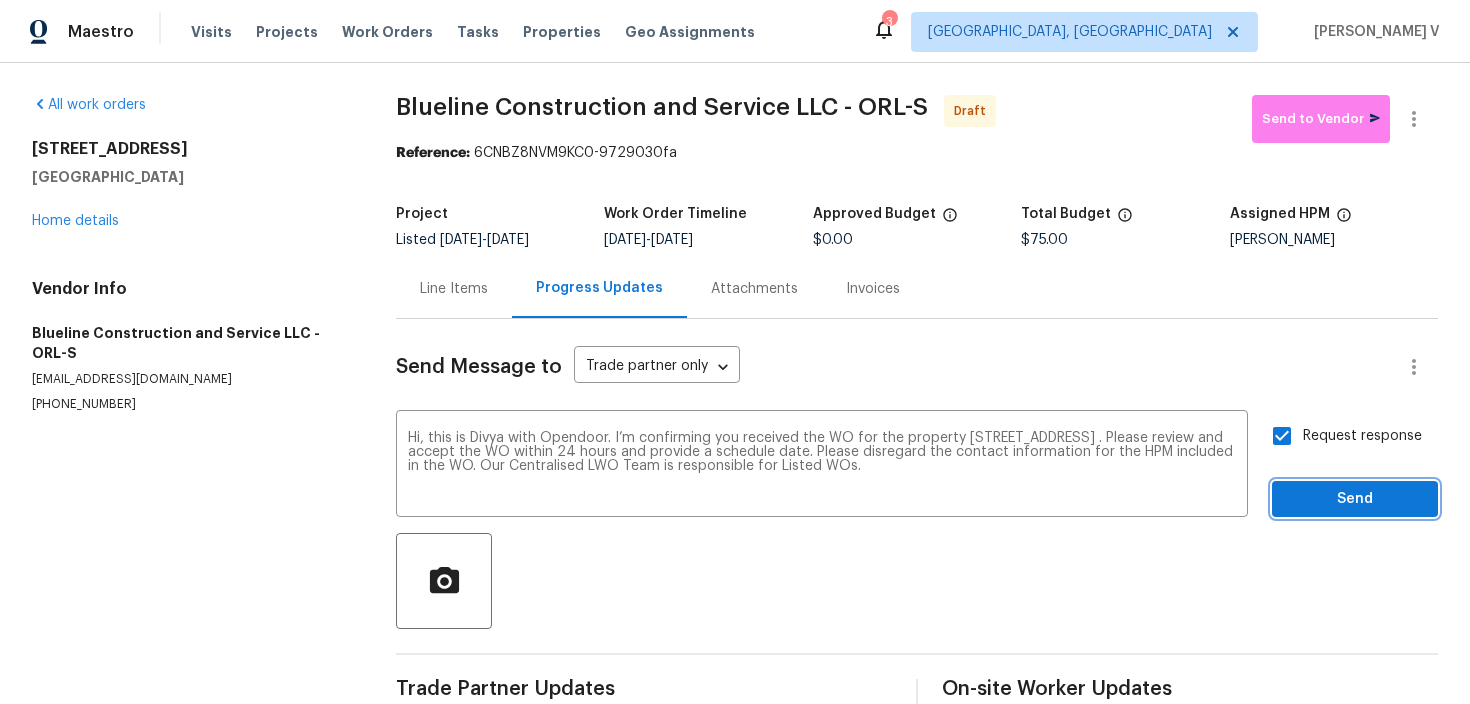 click on "Send" at bounding box center [1355, 499] 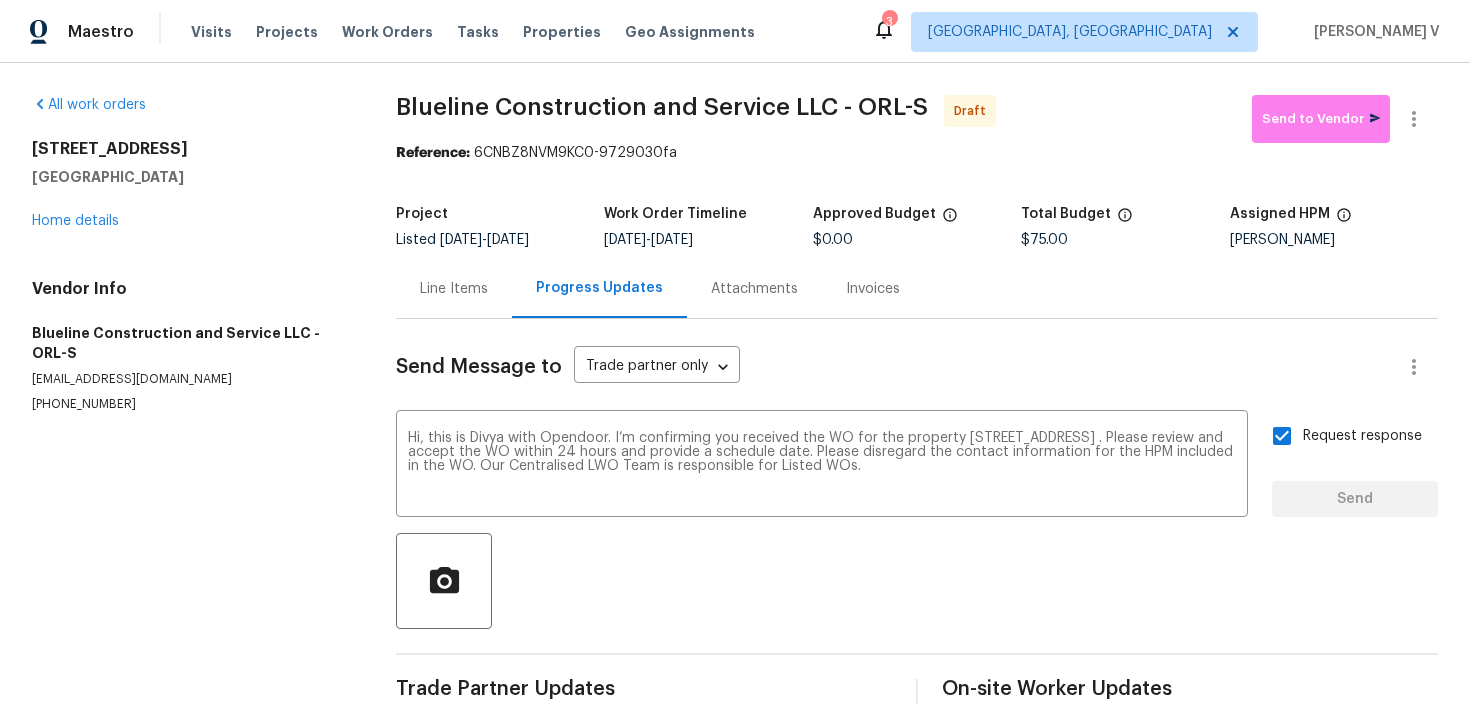 type 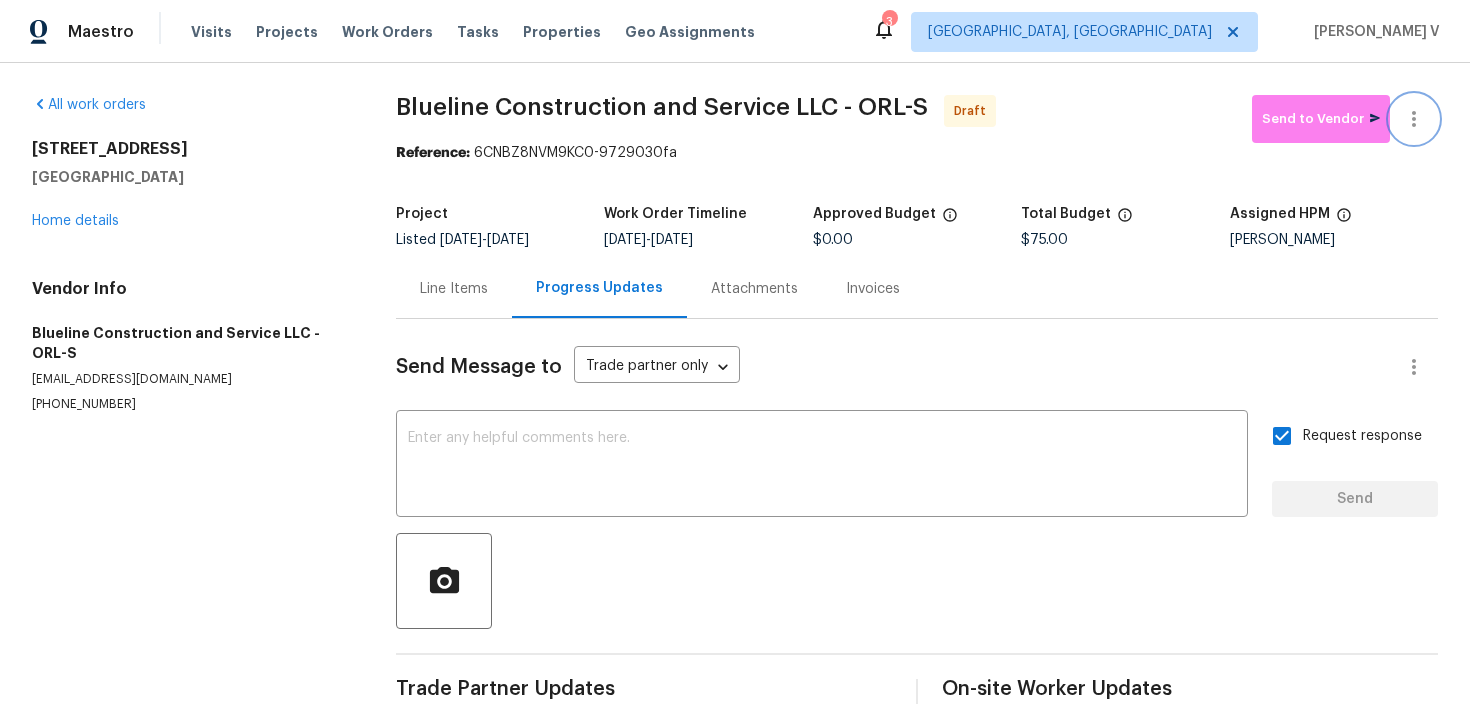 click 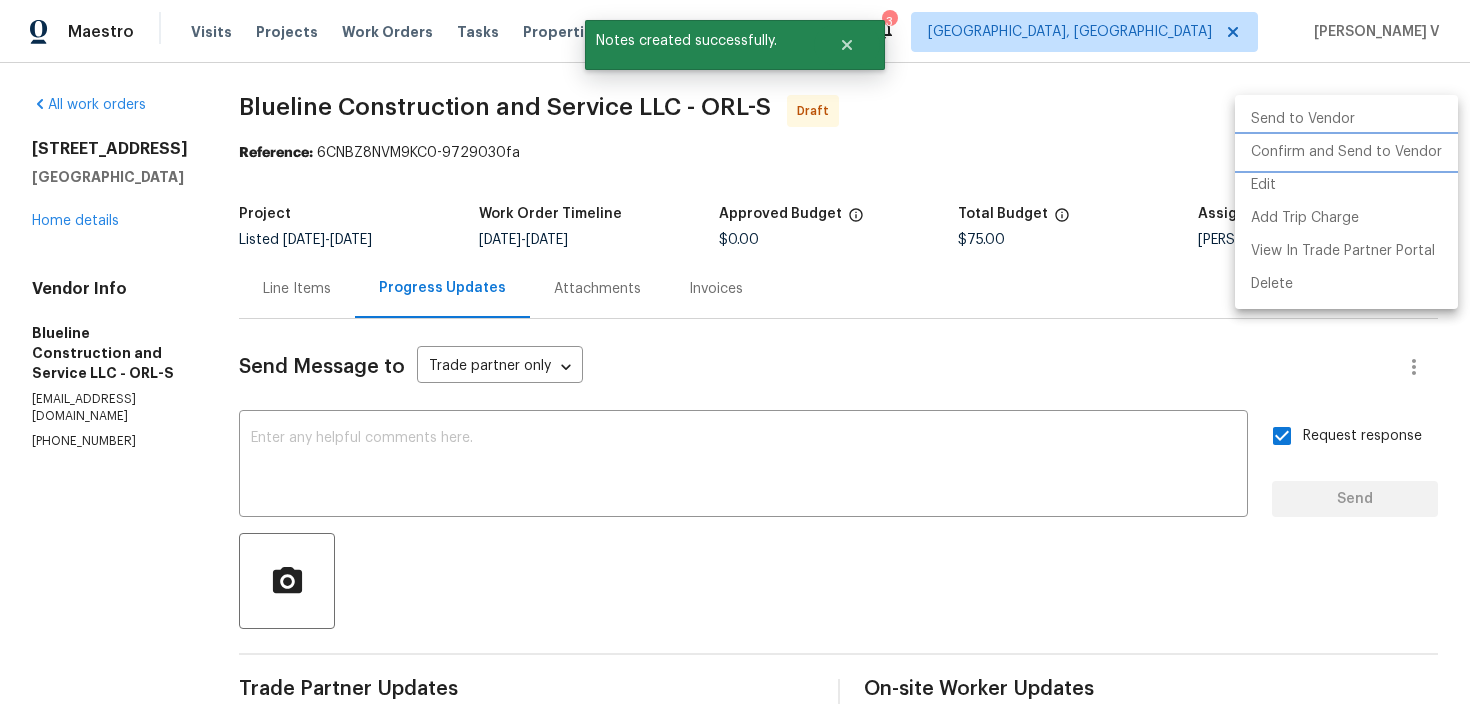 click on "Confirm and Send to Vendor" at bounding box center [1346, 152] 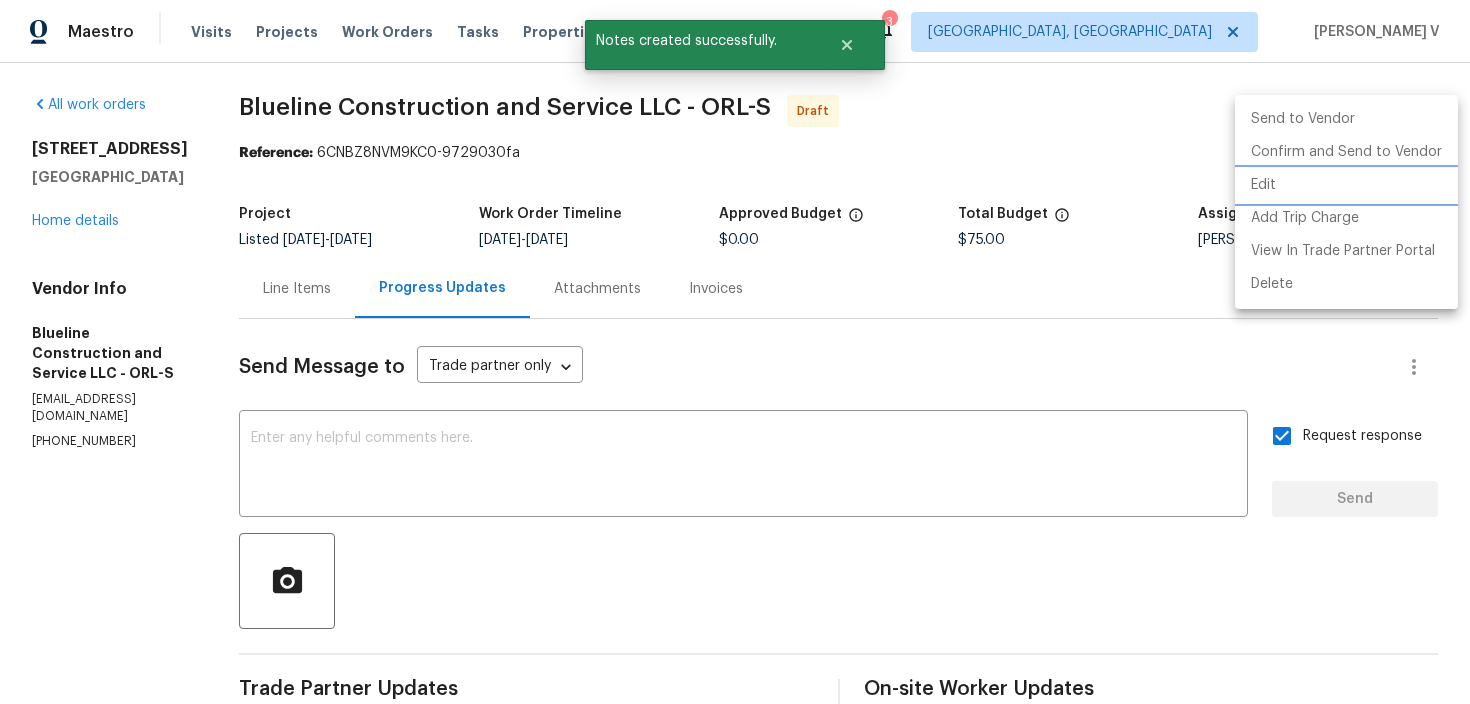 click at bounding box center (735, 352) 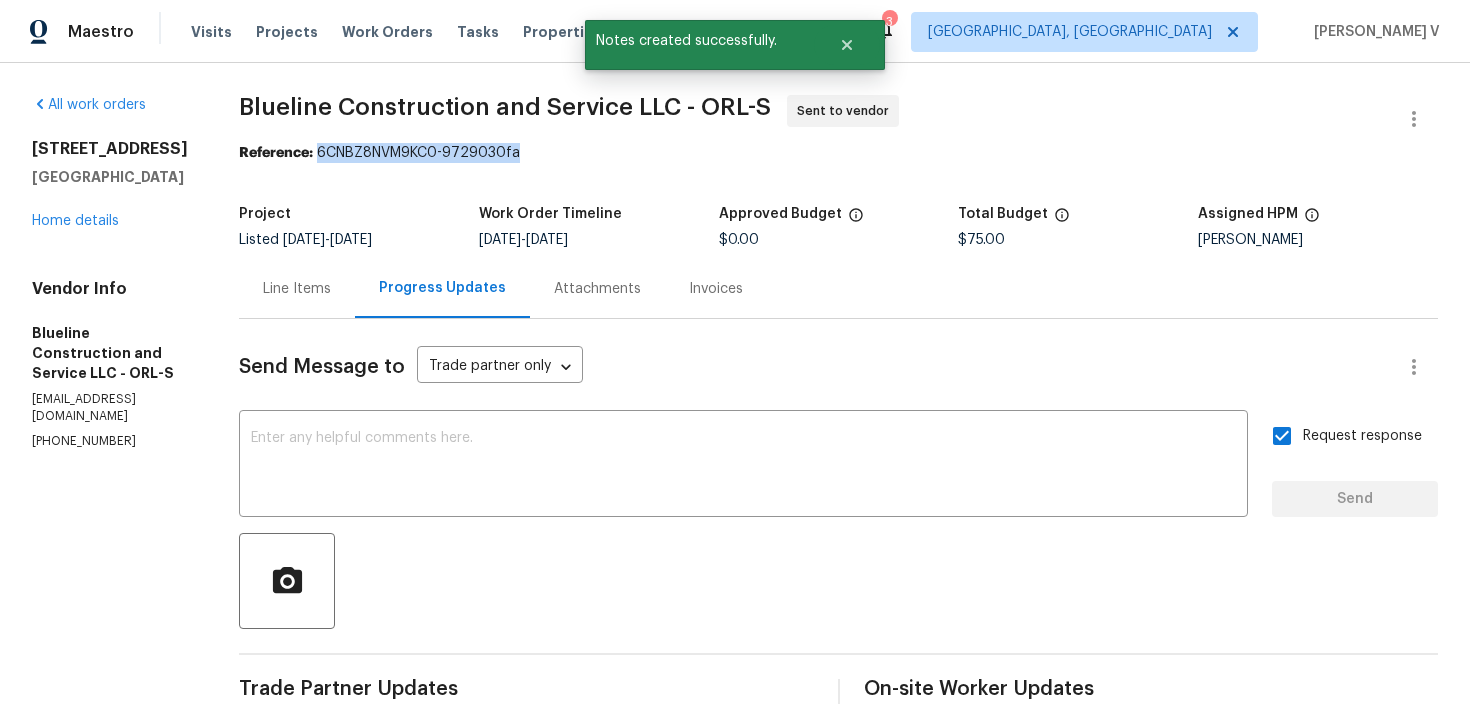 drag, startPoint x: 350, startPoint y: 155, endPoint x: 668, endPoint y: 155, distance: 318 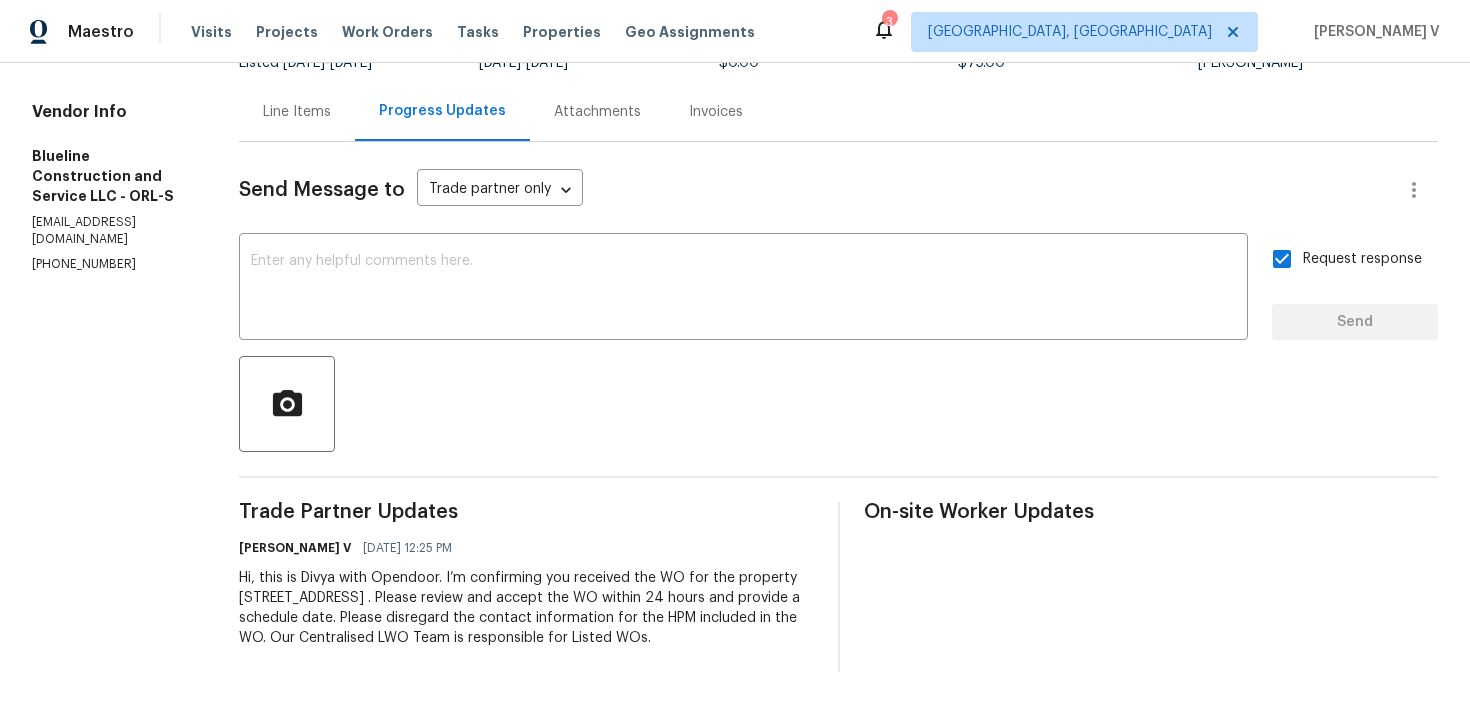 scroll, scrollTop: 0, scrollLeft: 0, axis: both 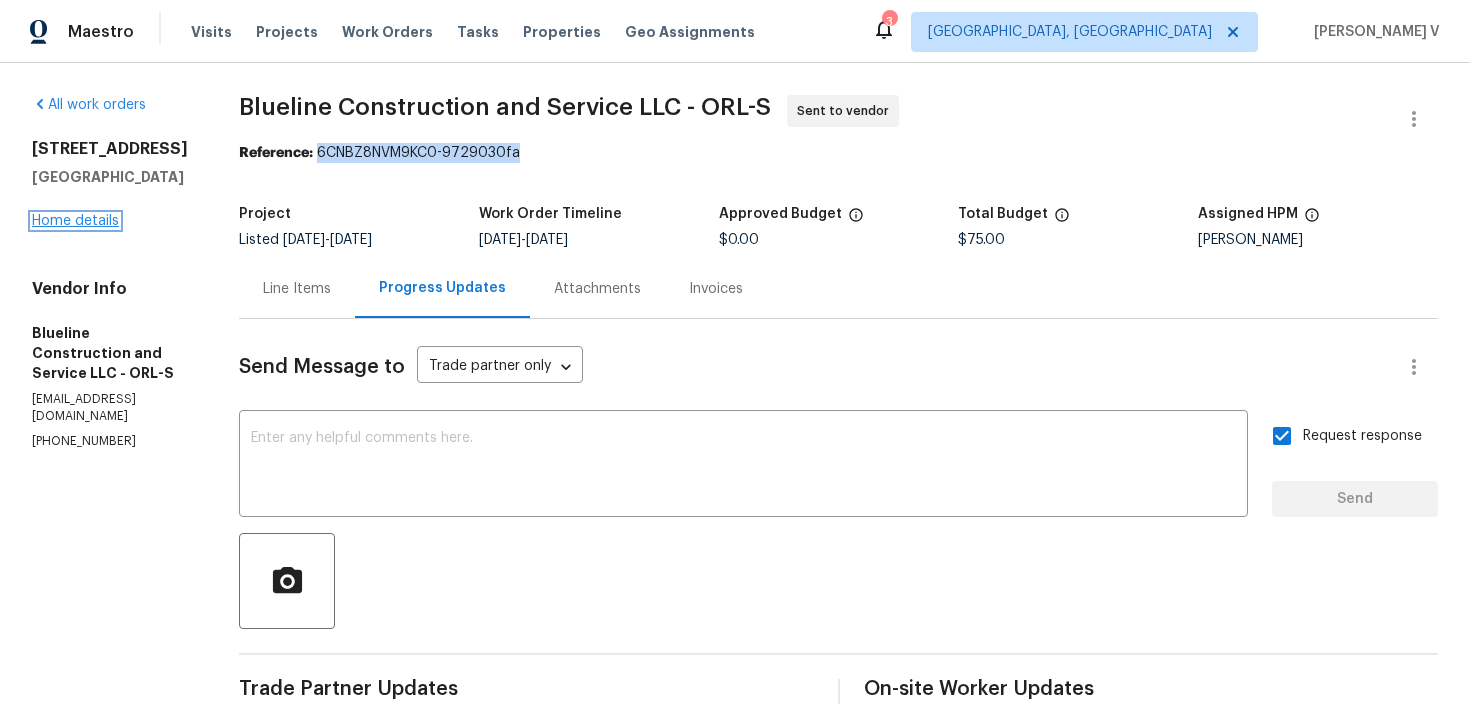 click on "Home details" at bounding box center (75, 221) 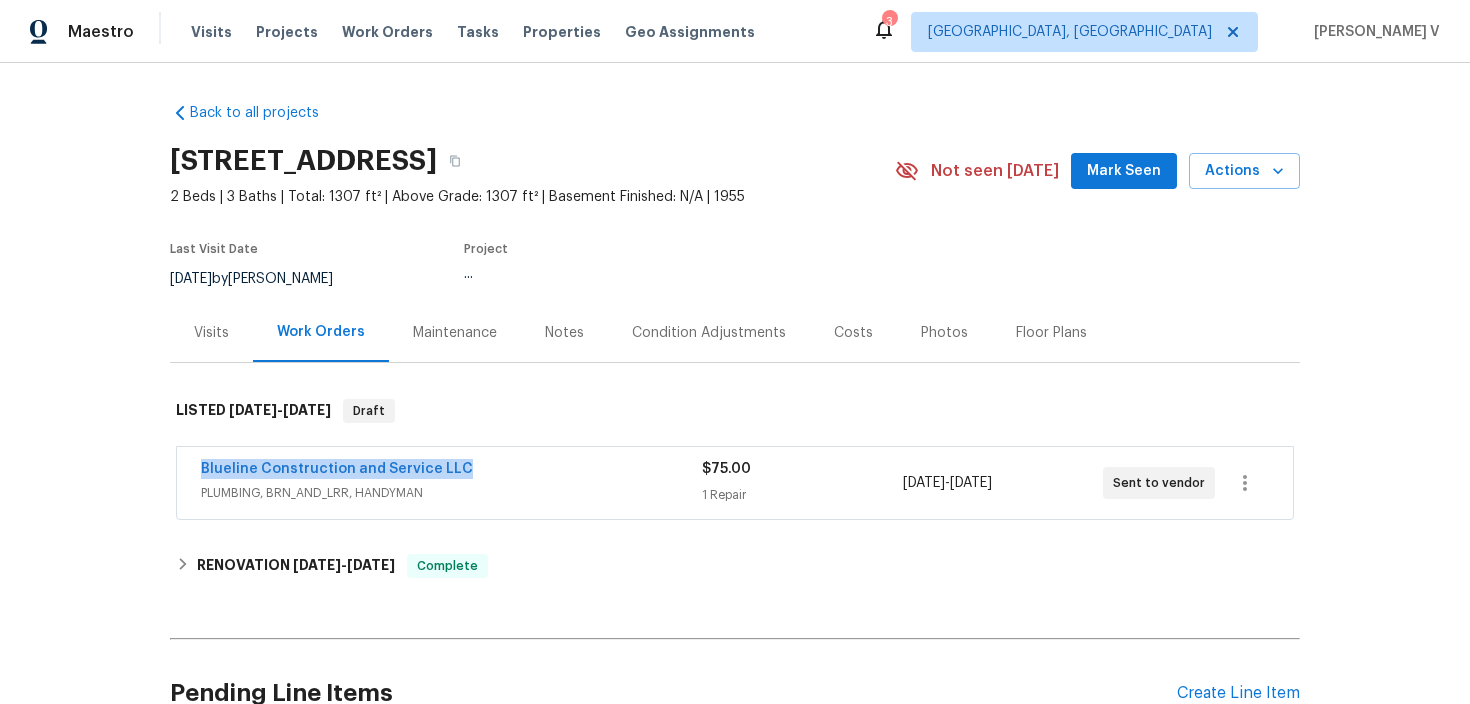 drag, startPoint x: 184, startPoint y: 465, endPoint x: 517, endPoint y: 468, distance: 333.01352 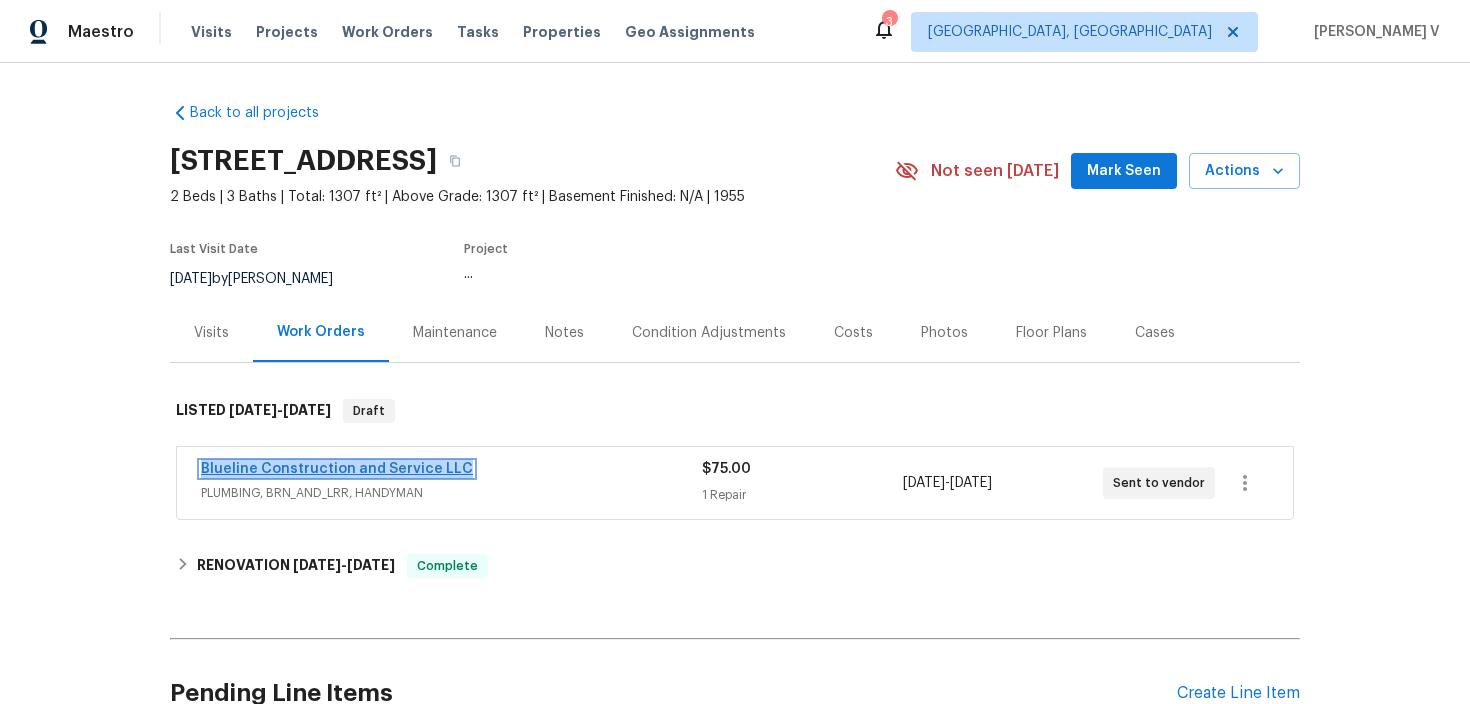 click on "Blueline Construction and Service LLC" at bounding box center [337, 469] 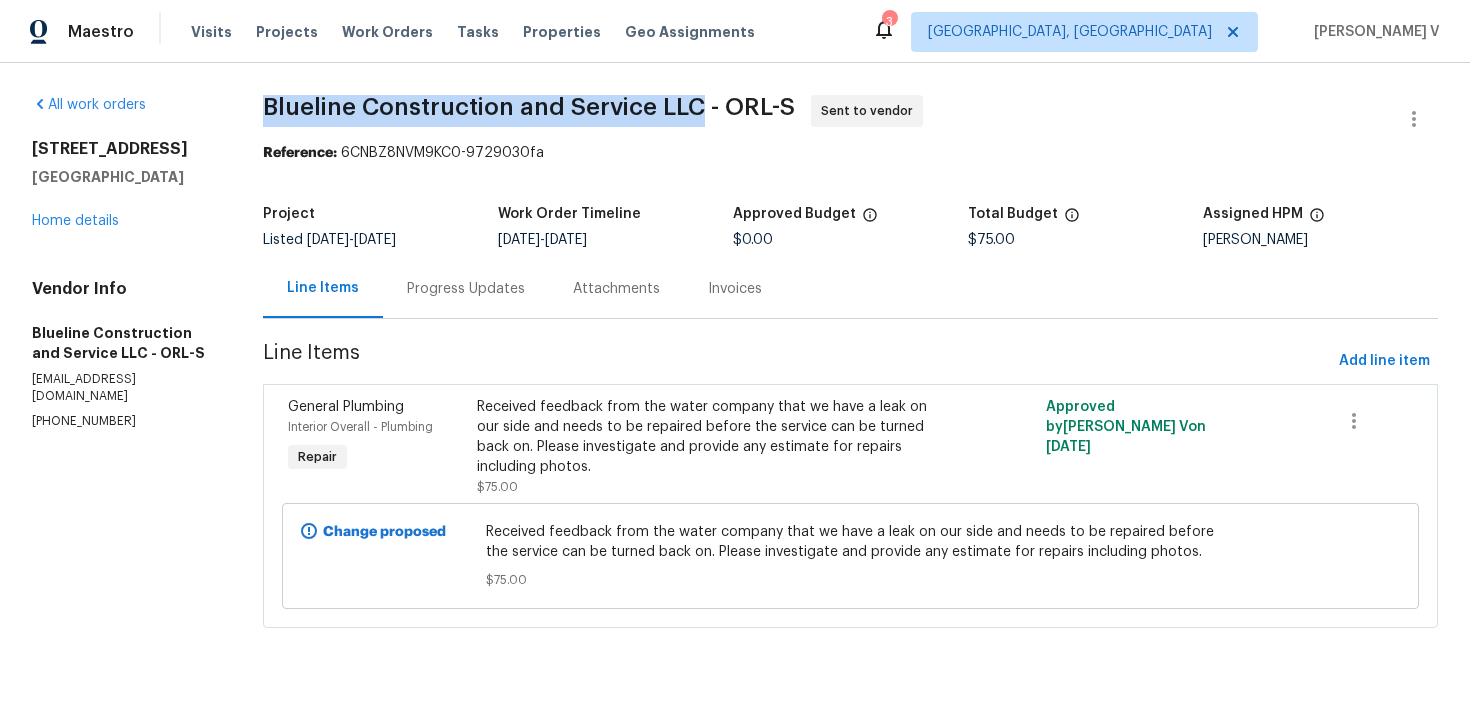 drag, startPoint x: 272, startPoint y: 112, endPoint x: 702, endPoint y: 111, distance: 430.00116 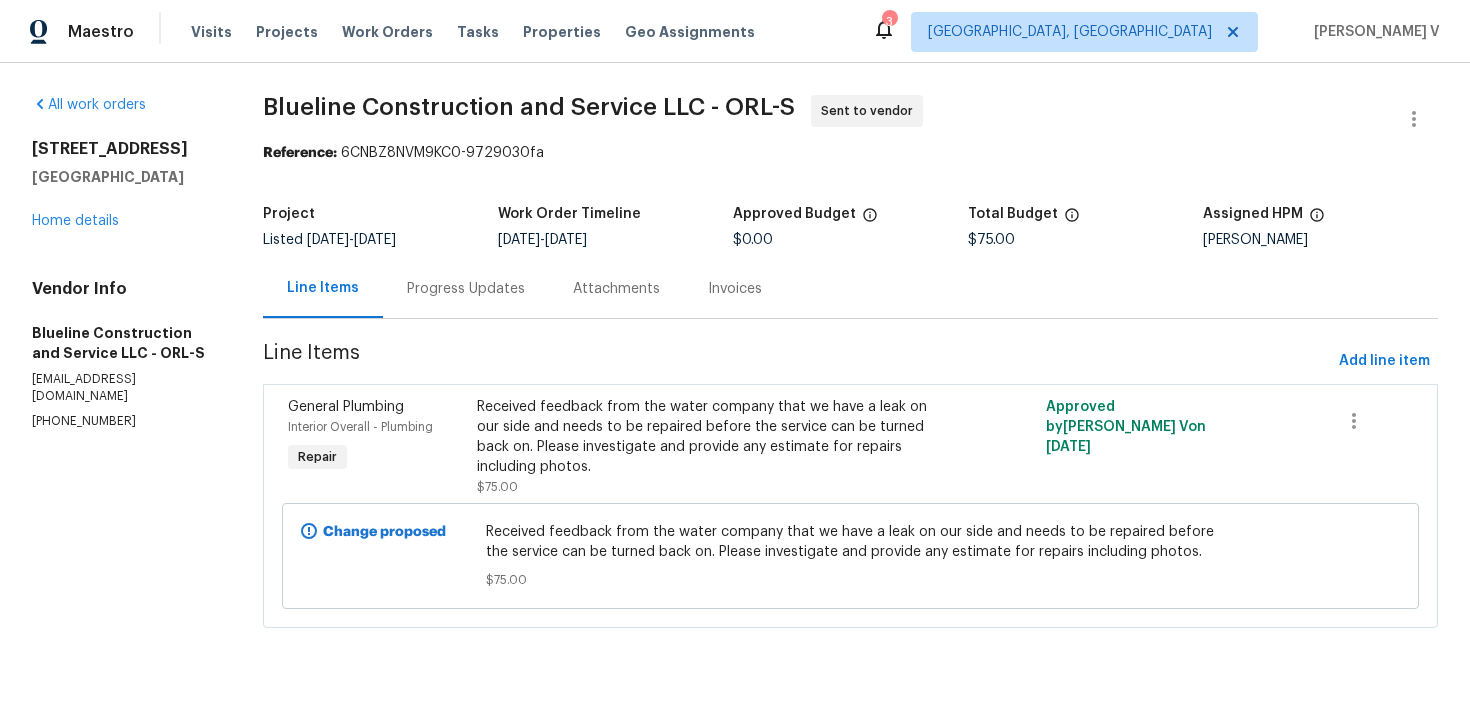 scroll, scrollTop: 0, scrollLeft: 0, axis: both 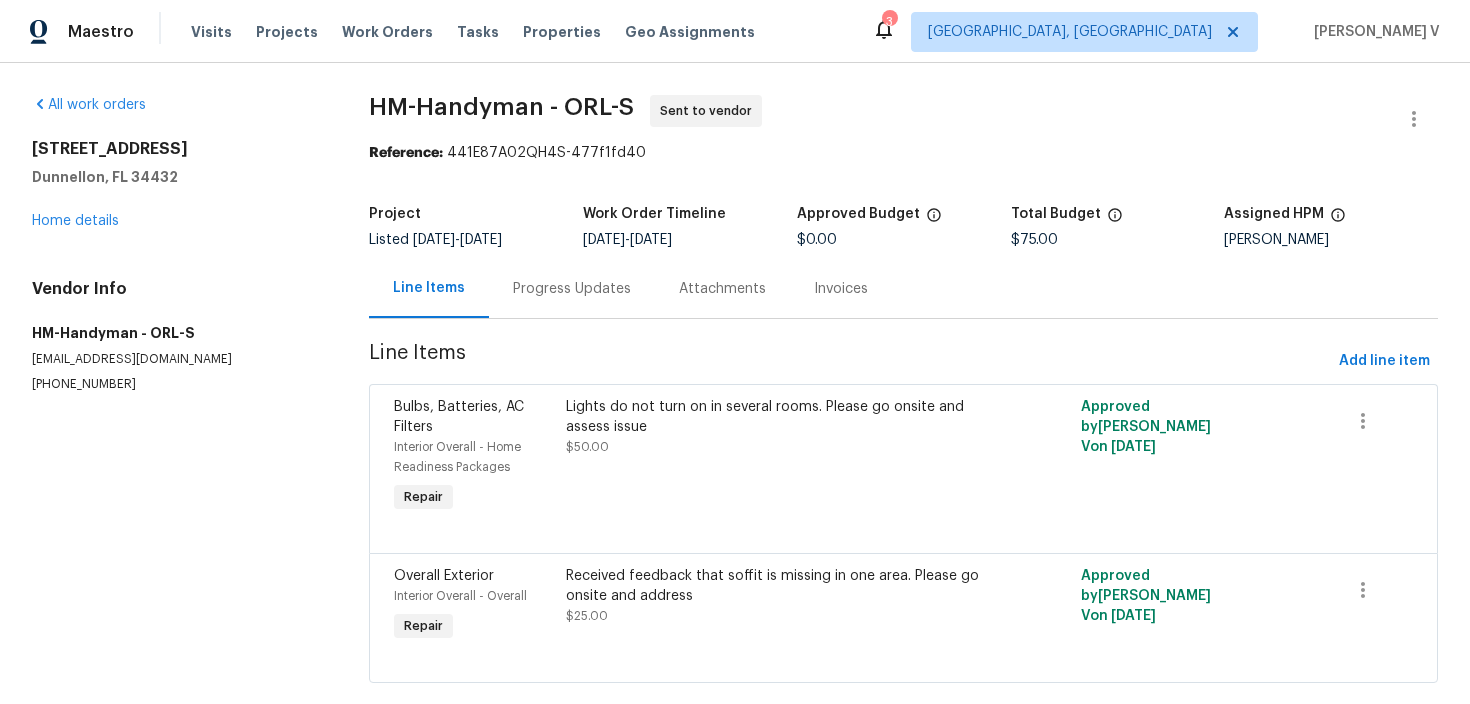 click on "Line Items Progress Updates Attachments Invoices" at bounding box center (903, 289) 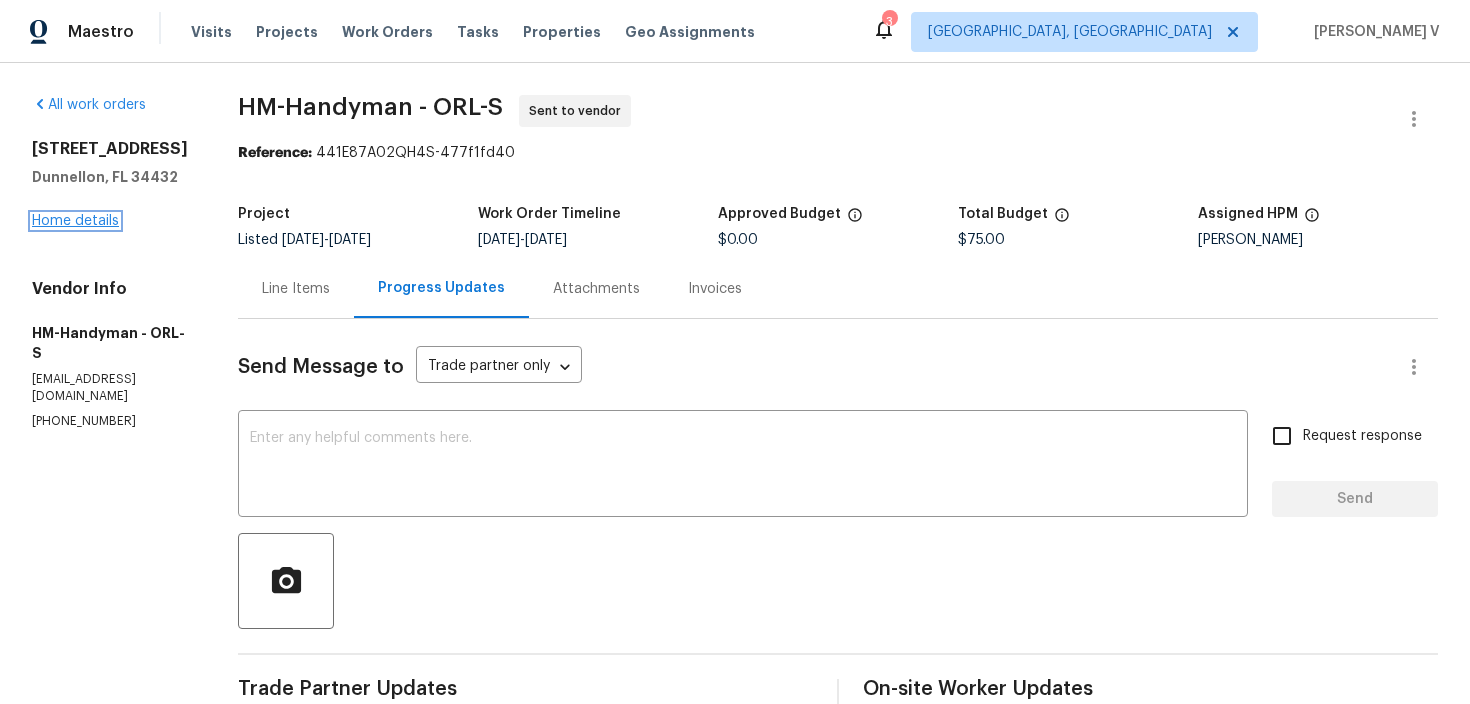 click on "Home details" at bounding box center [75, 221] 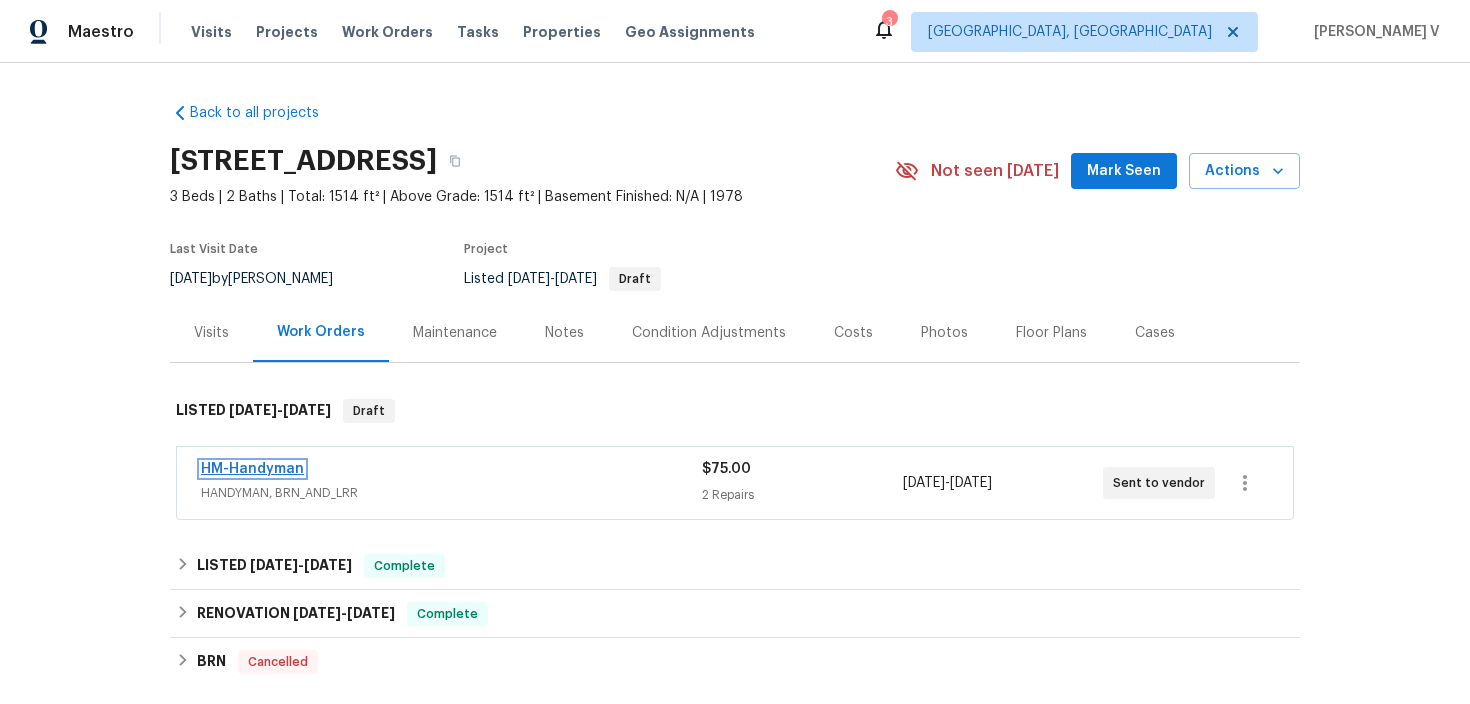 click on "HM-Handyman" at bounding box center (252, 469) 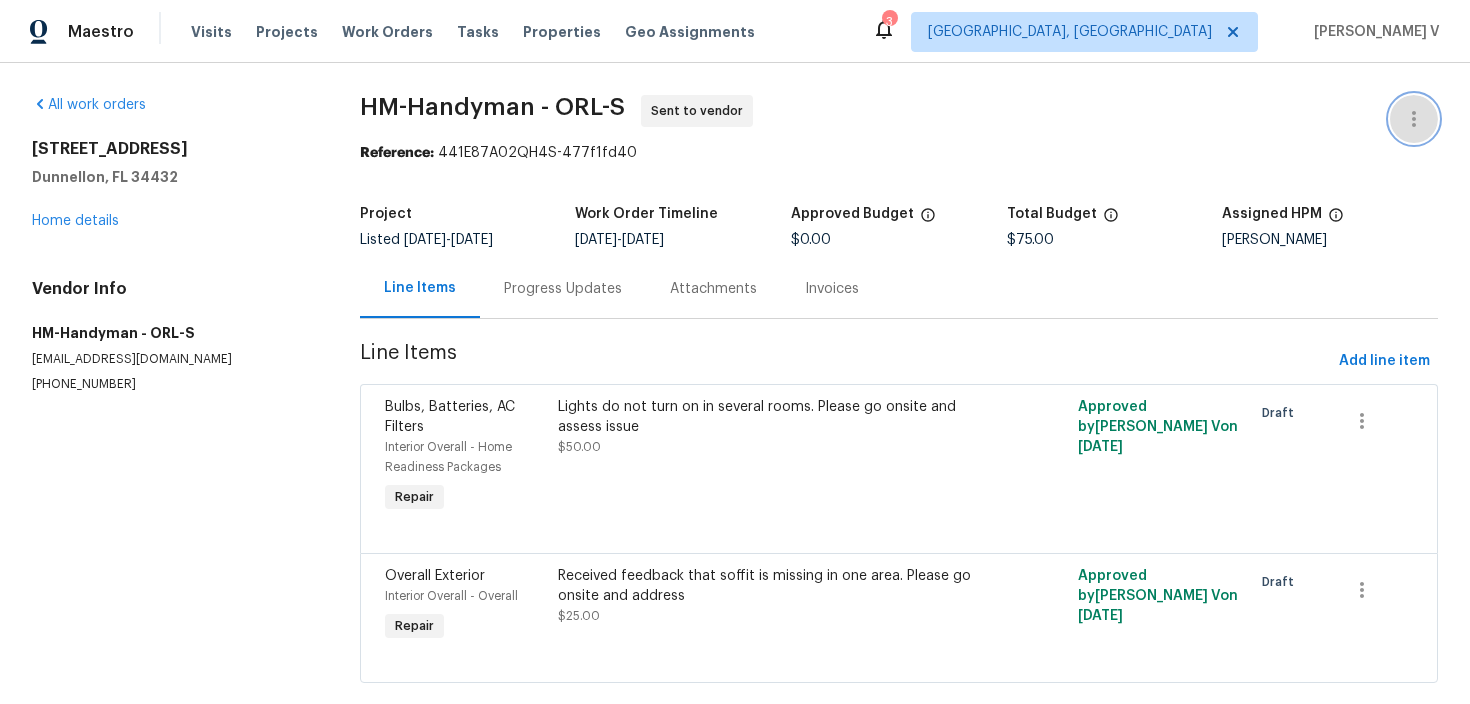 click at bounding box center (1414, 119) 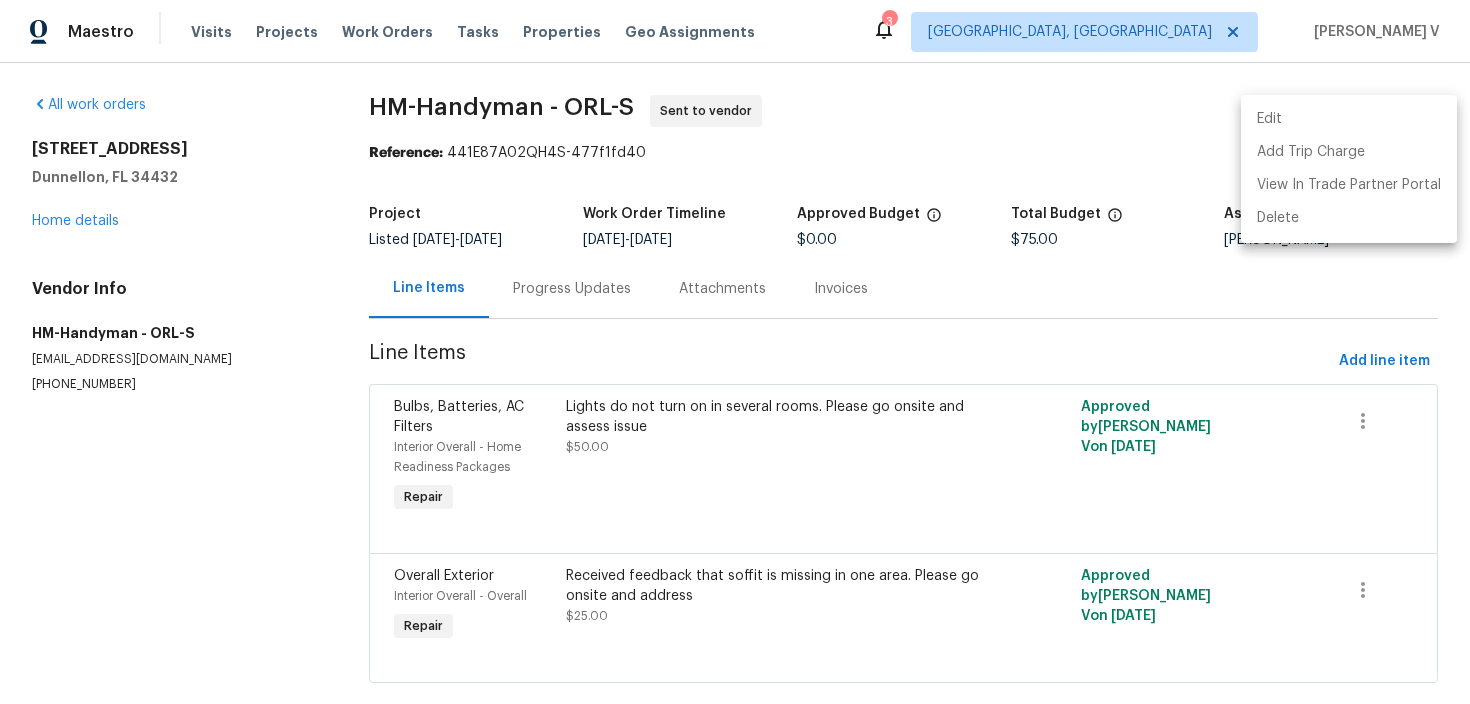 click on "Edit" at bounding box center [1349, 119] 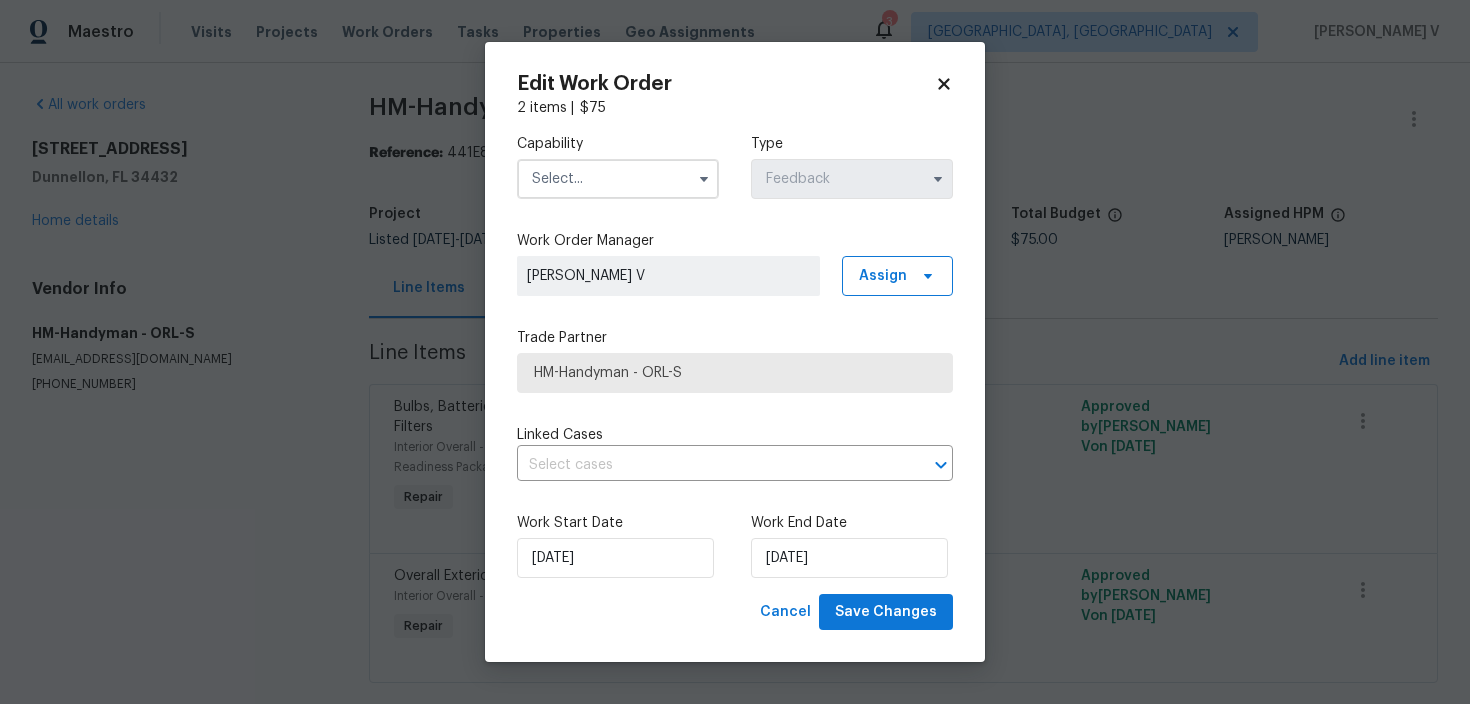 click at bounding box center (618, 179) 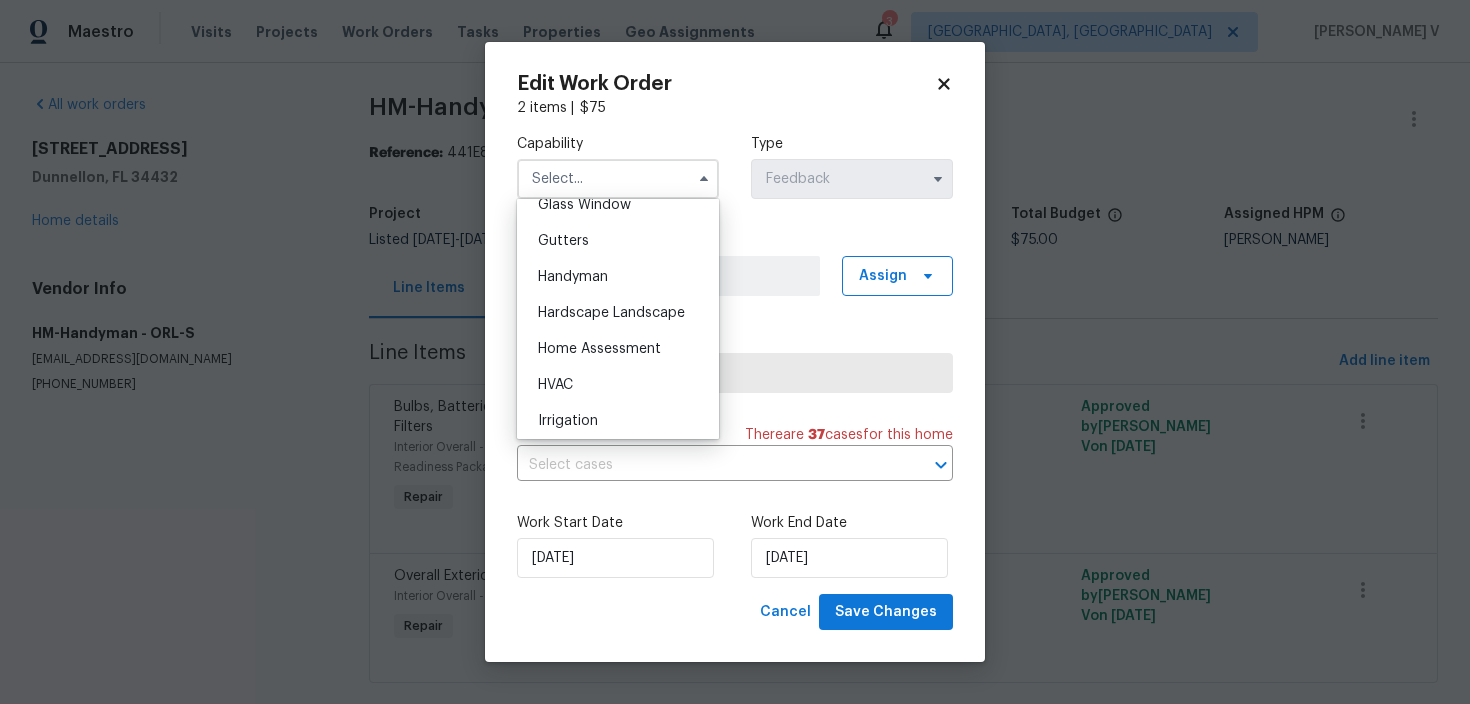 scroll, scrollTop: 1063, scrollLeft: 0, axis: vertical 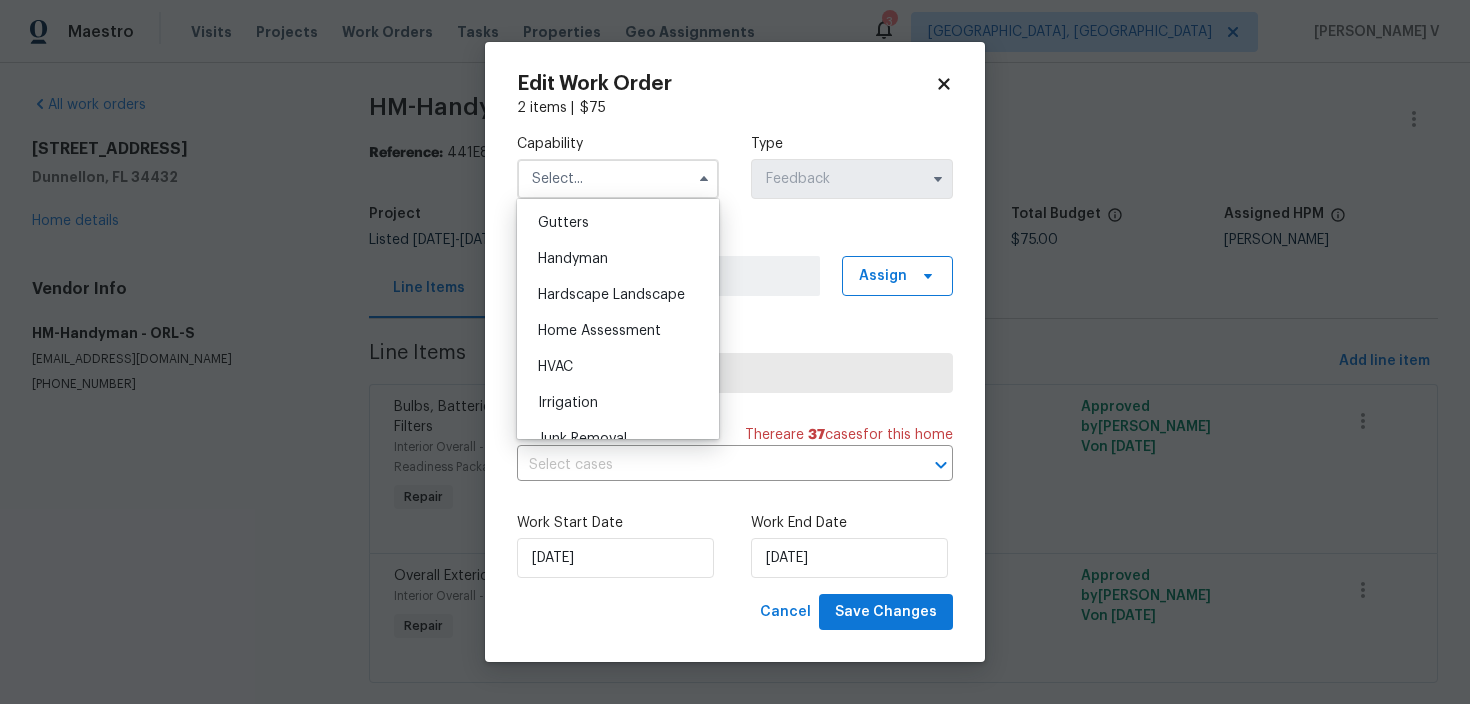 click on "Handyman" at bounding box center [618, 259] 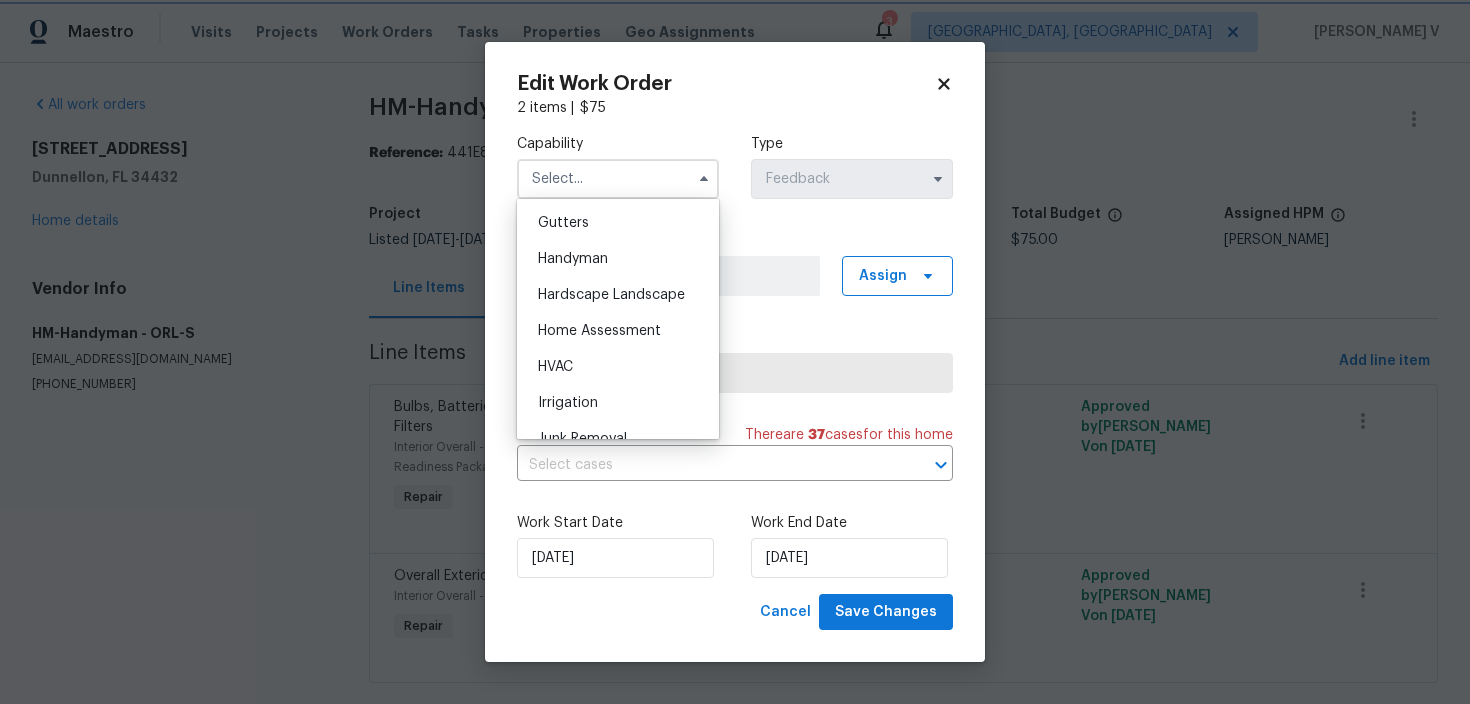 type on "Handyman" 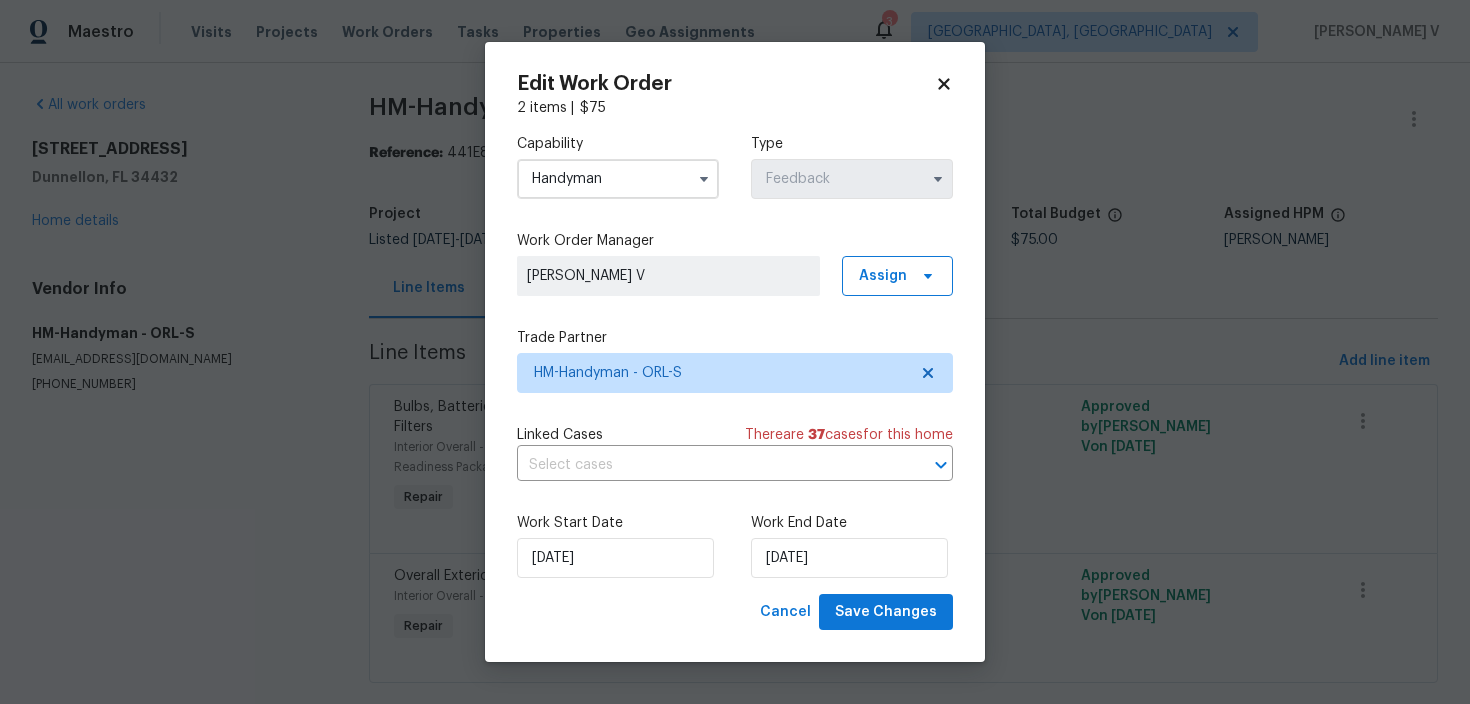 click on "Handyman" at bounding box center (618, 179) 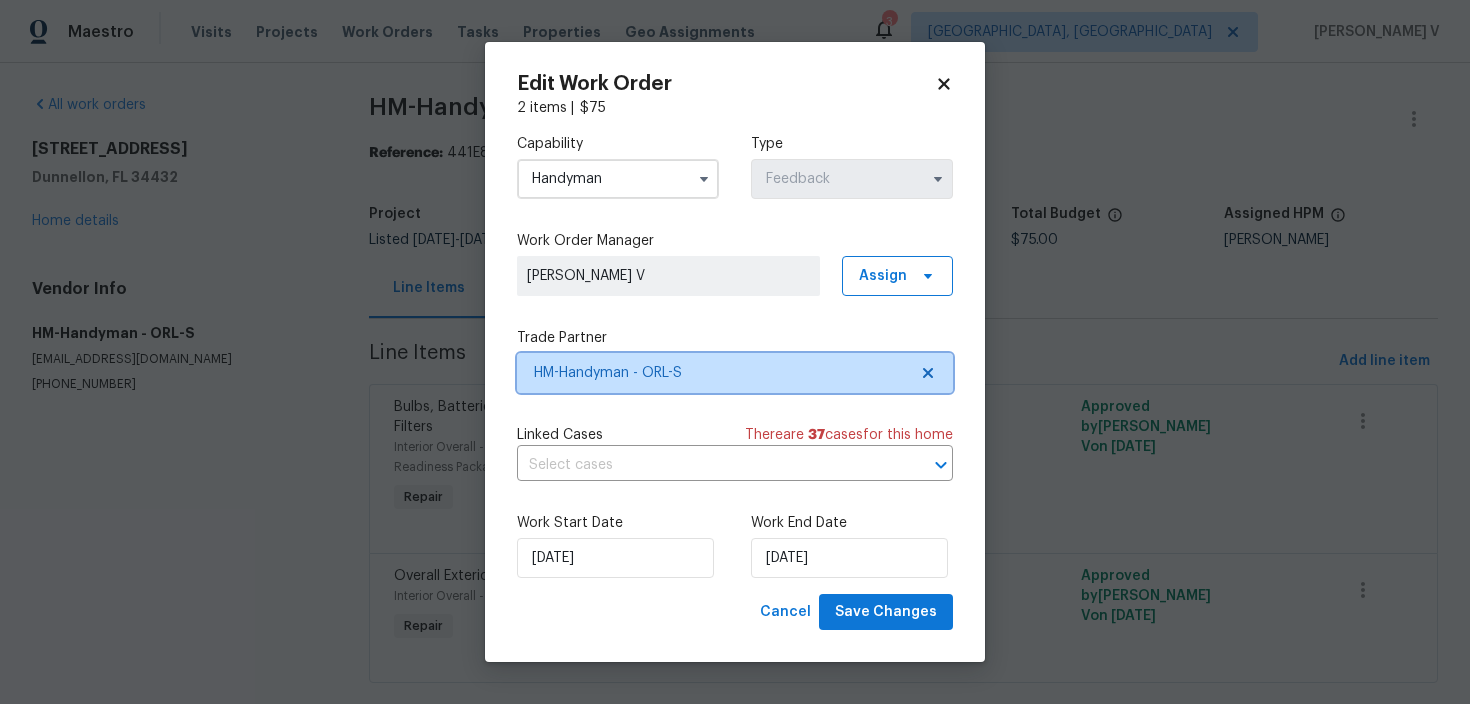 click on "HM-Handyman - ORL-S" at bounding box center [720, 373] 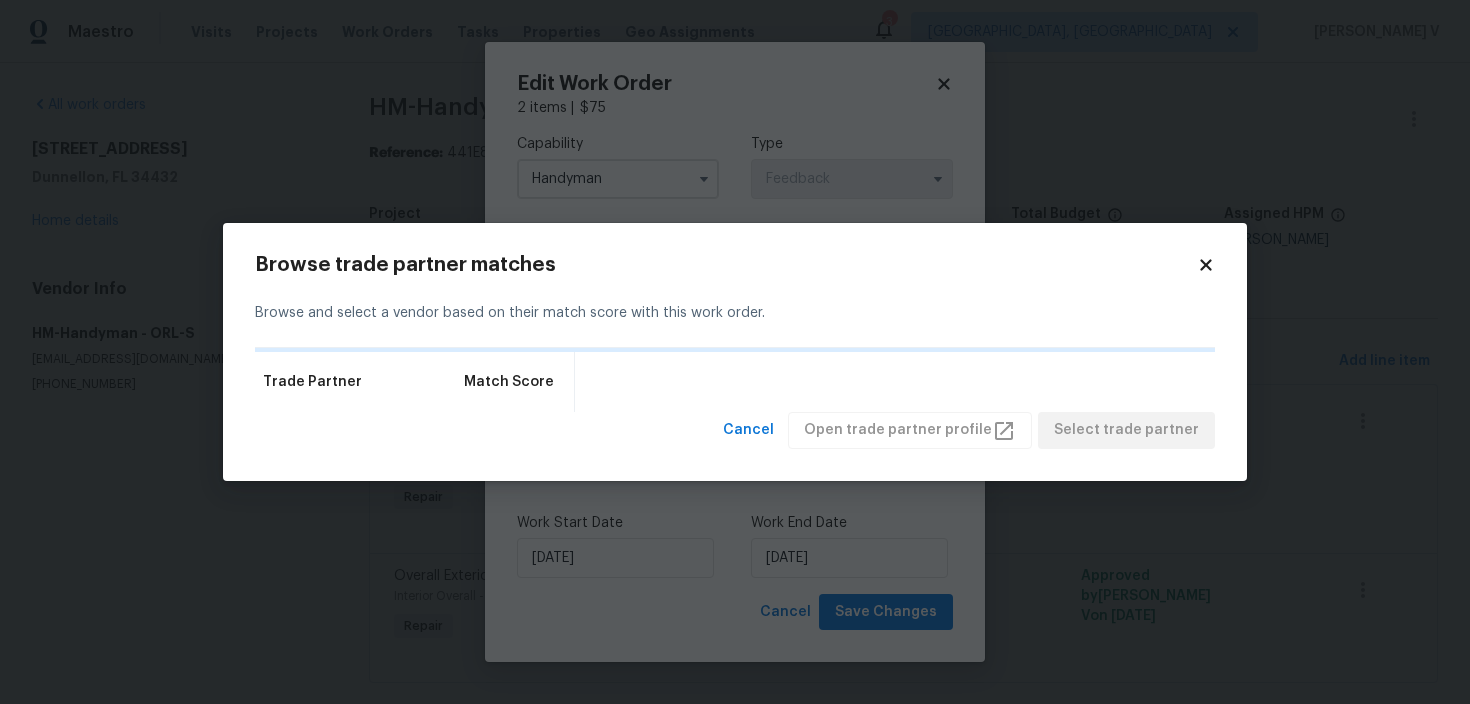 click on "Trade Partner Match Score" at bounding box center [735, 382] 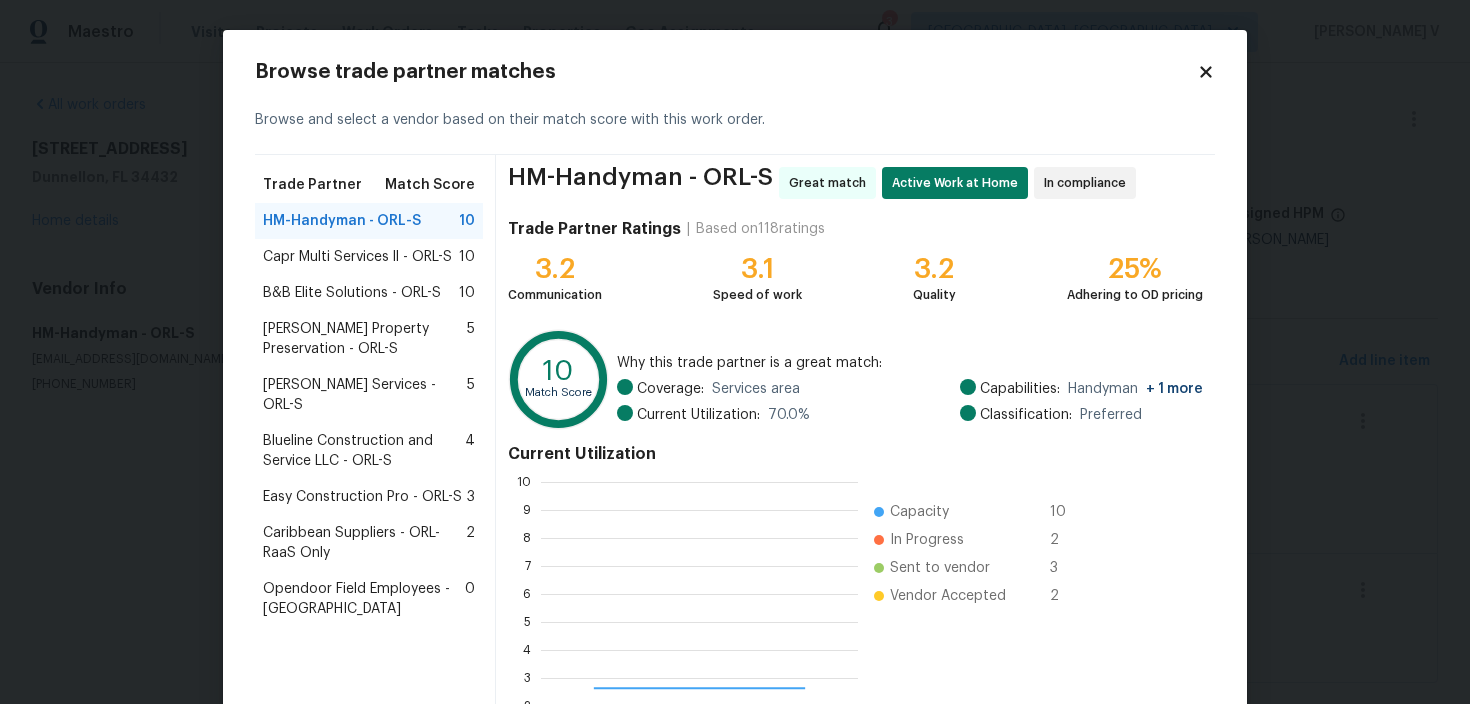 scroll, scrollTop: 2, scrollLeft: 2, axis: both 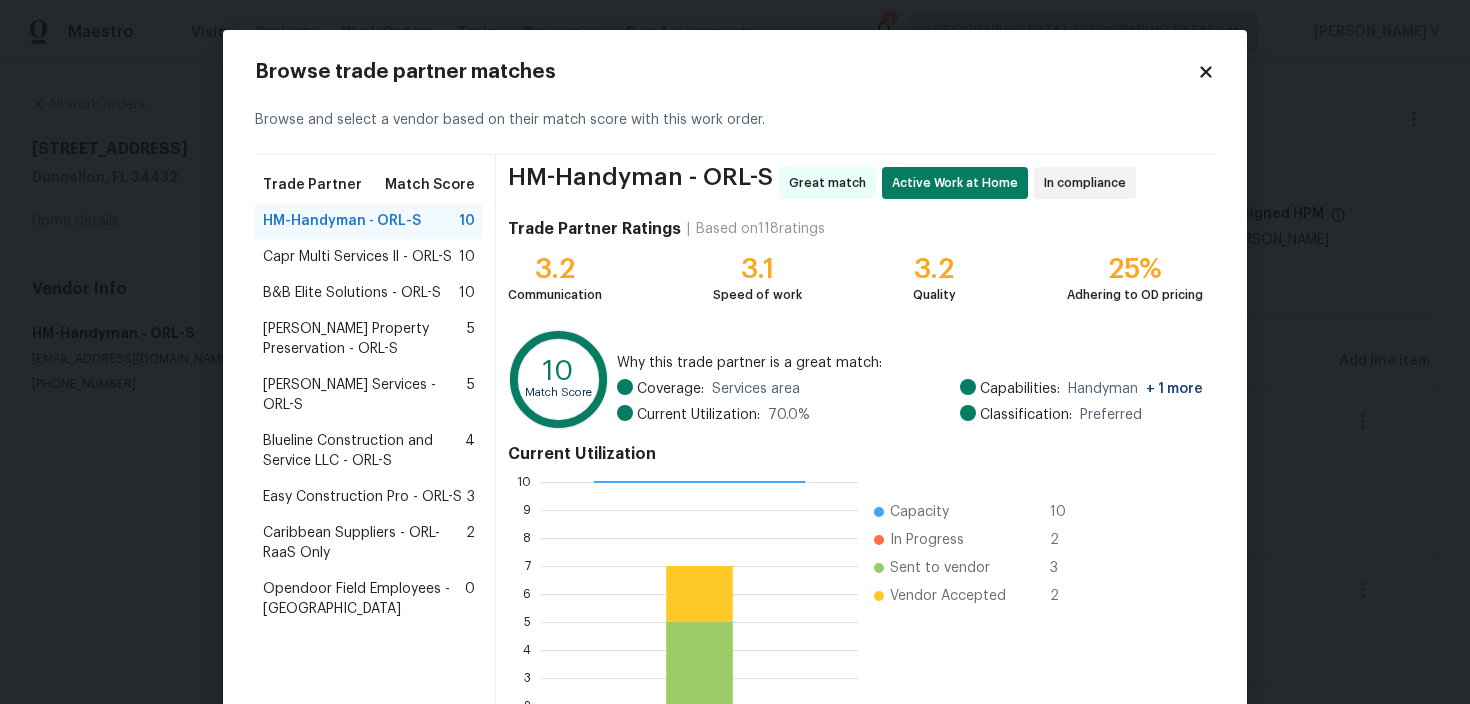 click on "Witt's Property Preservation - ORL-S" at bounding box center [365, 339] 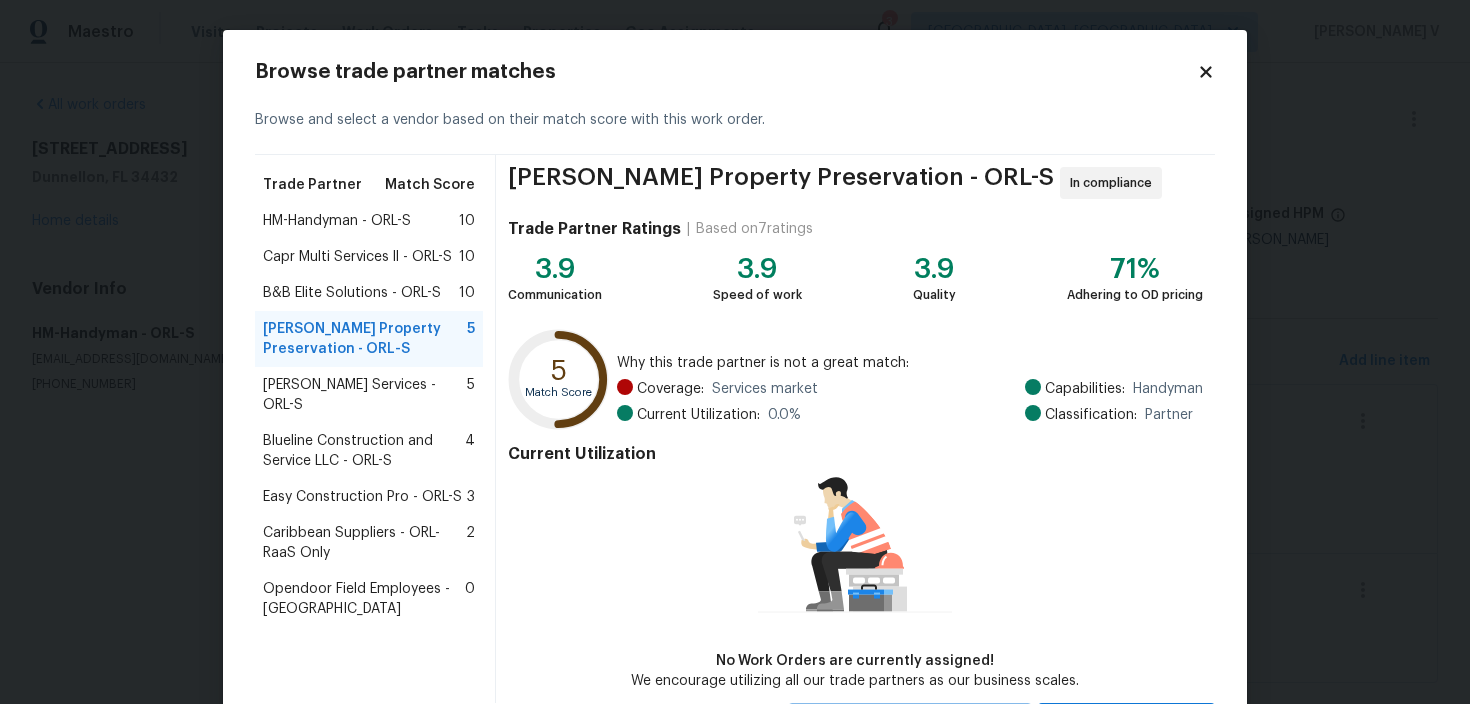 click on "Gabler Services - ORL-S 5" at bounding box center (369, 395) 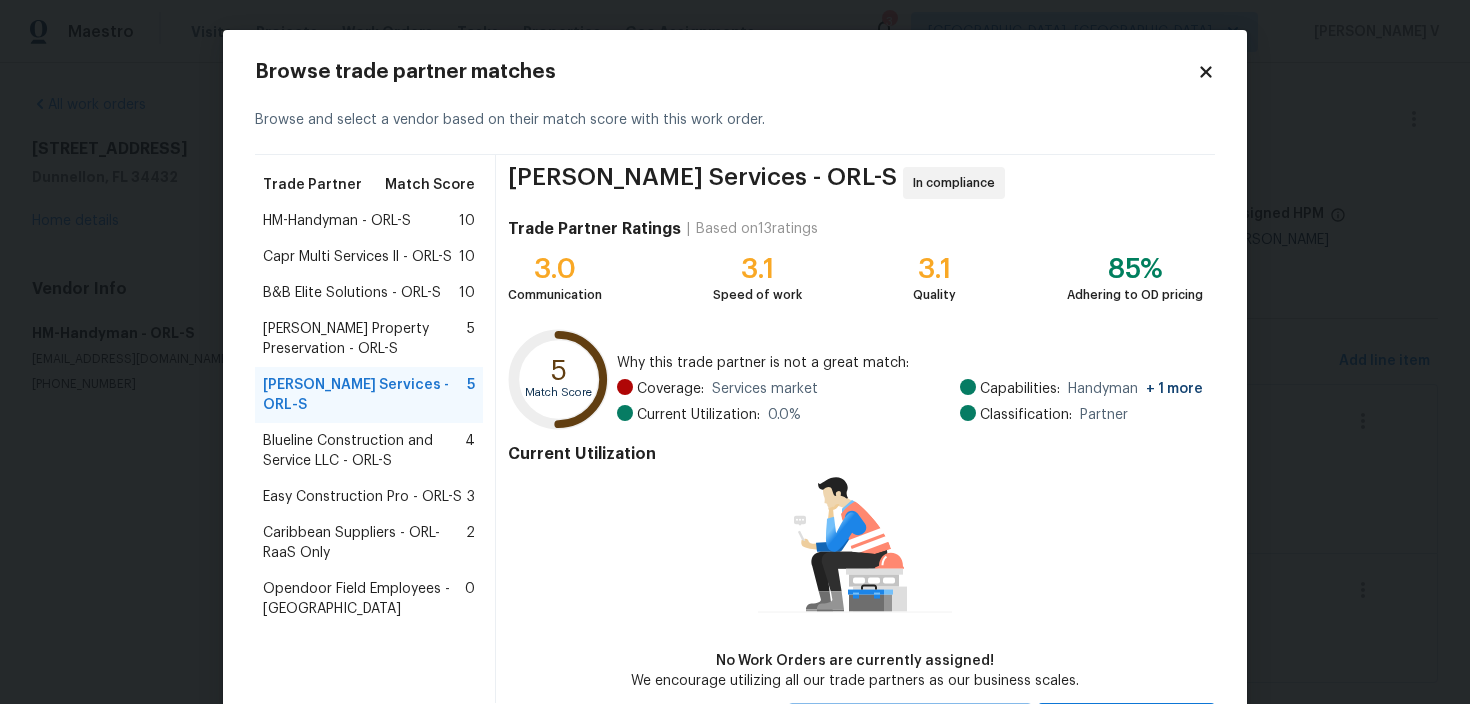 click on "Blueline Construction and Service LLC - ORL-S 4" at bounding box center (369, 451) 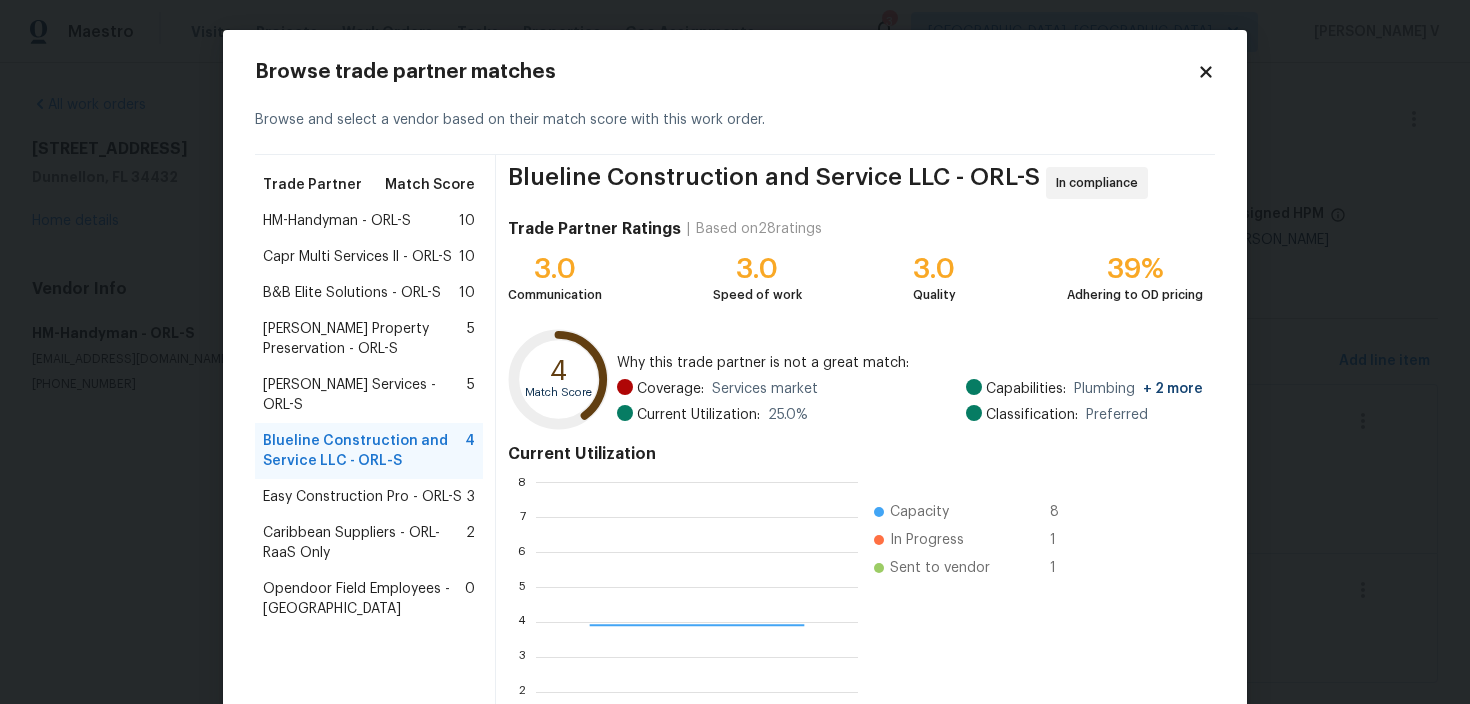 scroll, scrollTop: 2, scrollLeft: 2, axis: both 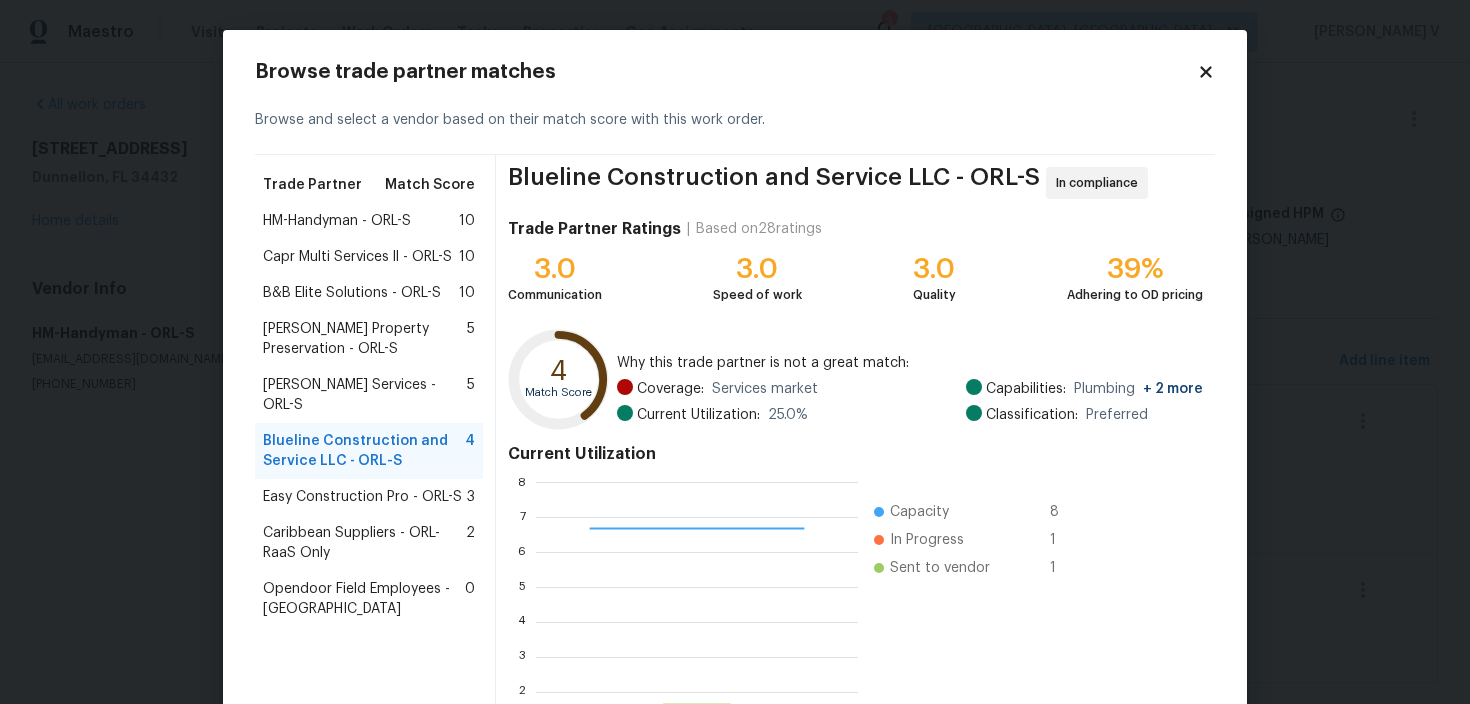 click on "Caribbean Suppliers - ORL-RaaS Only" at bounding box center [364, 543] 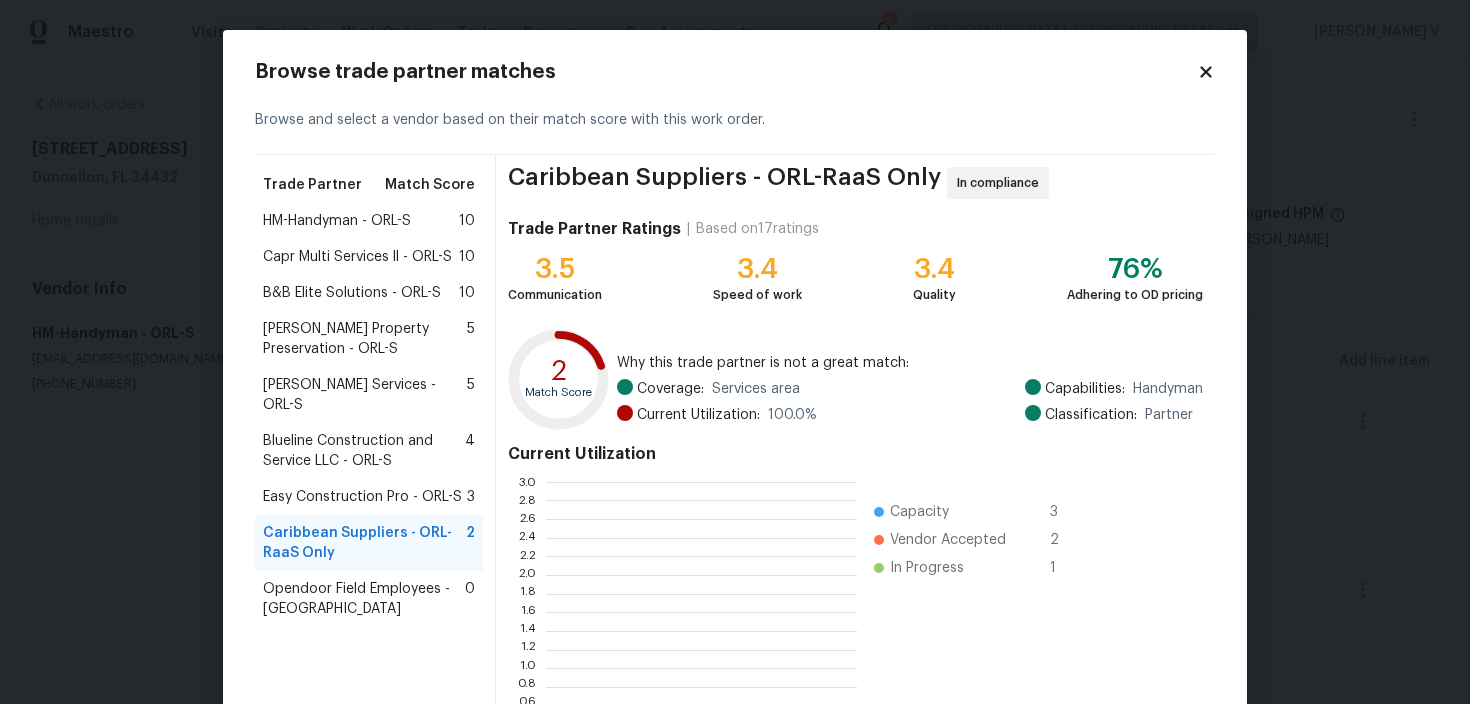 scroll, scrollTop: 2, scrollLeft: 1, axis: both 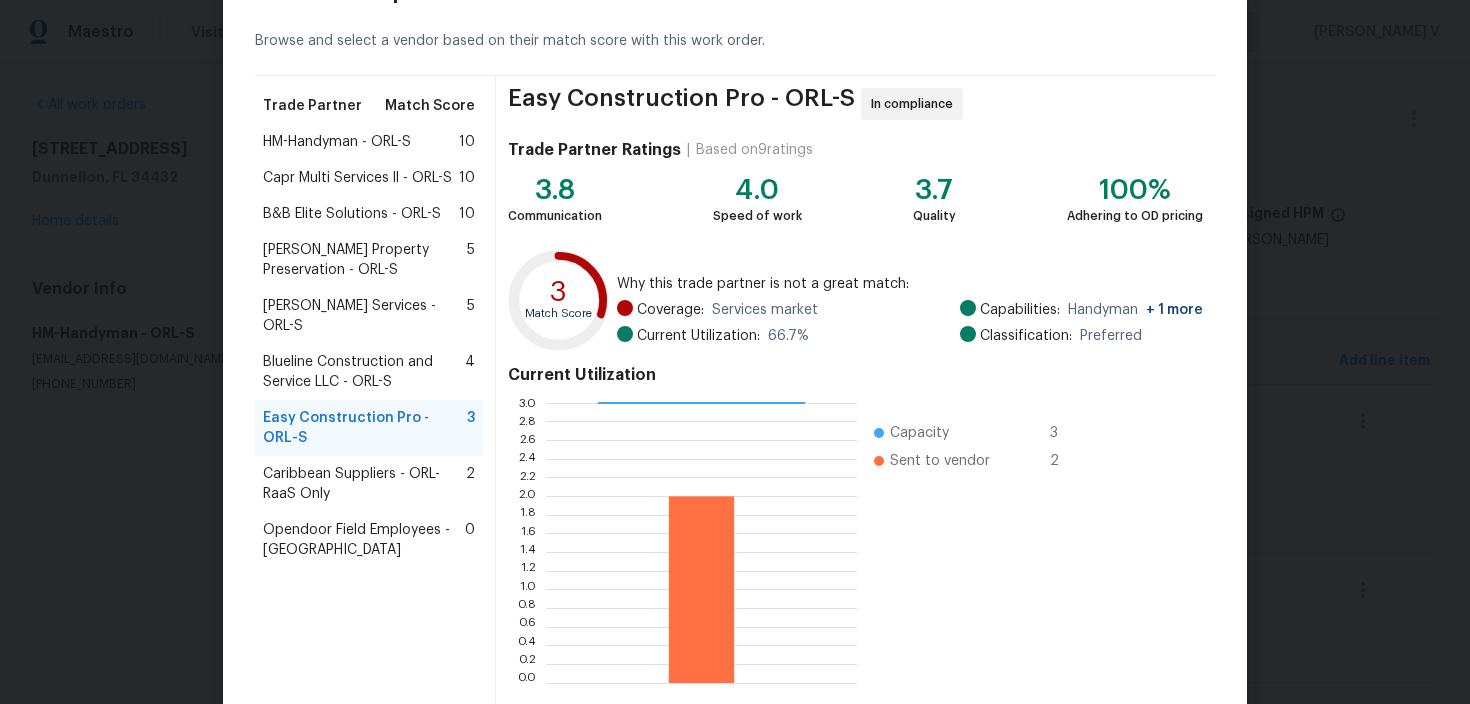 click on "Opendoor Field Employees - Orlando  0" at bounding box center [369, 540] 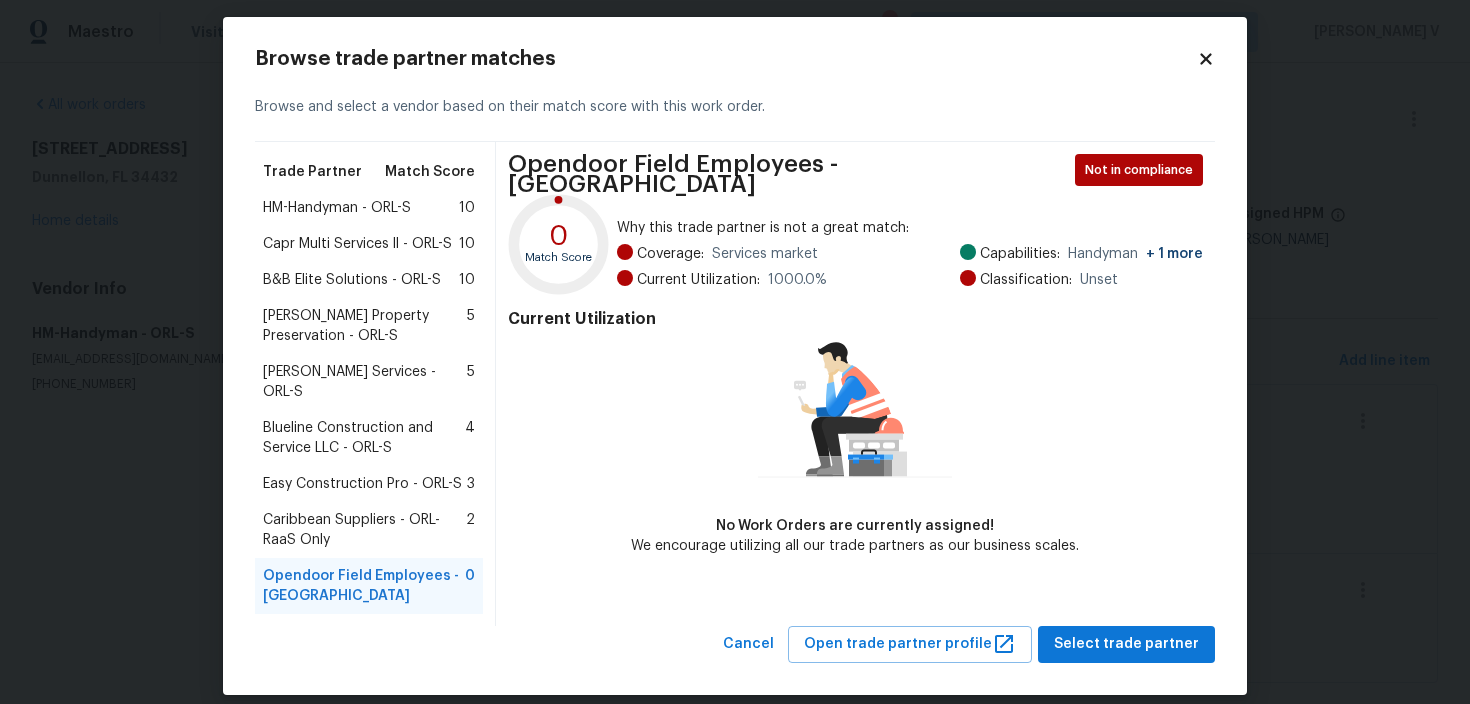 click on "Caribbean Suppliers - ORL-RaaS Only" at bounding box center (364, 530) 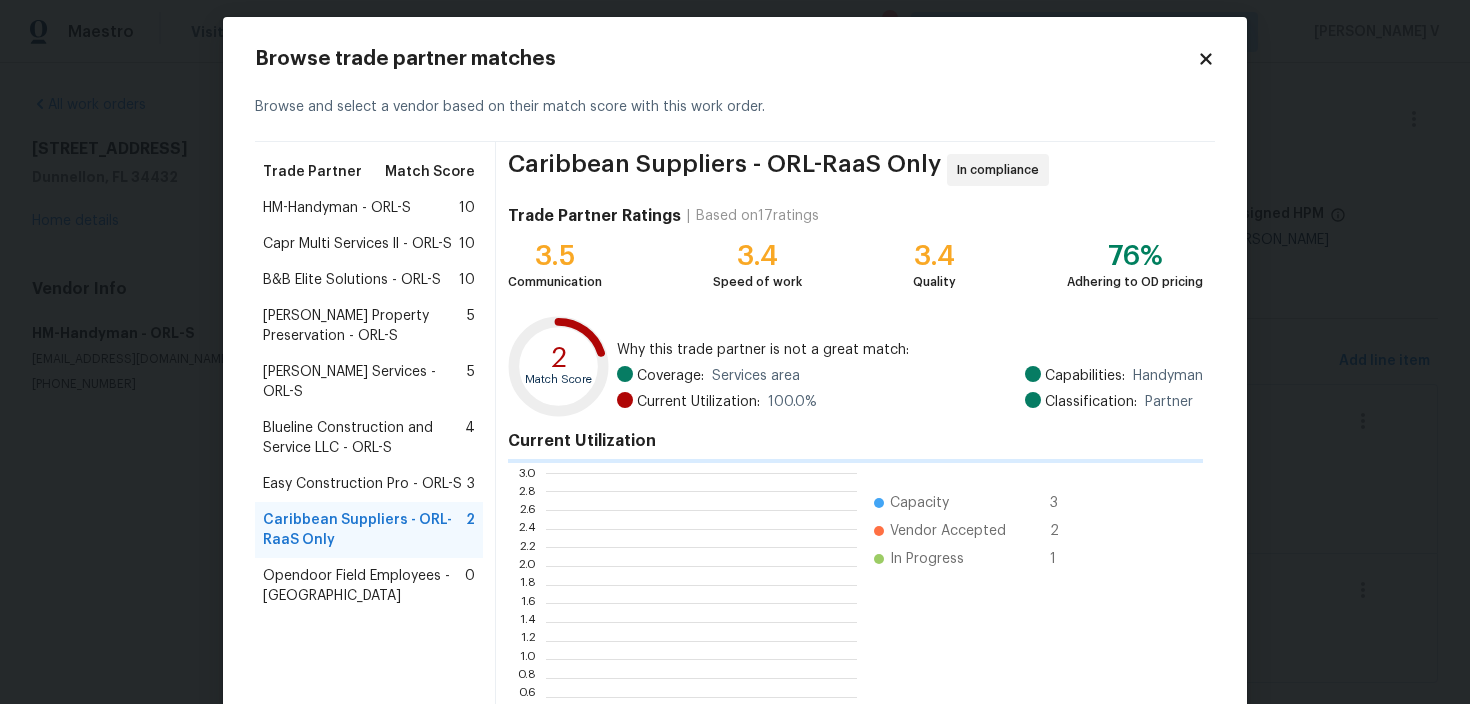 scroll, scrollTop: 79, scrollLeft: 0, axis: vertical 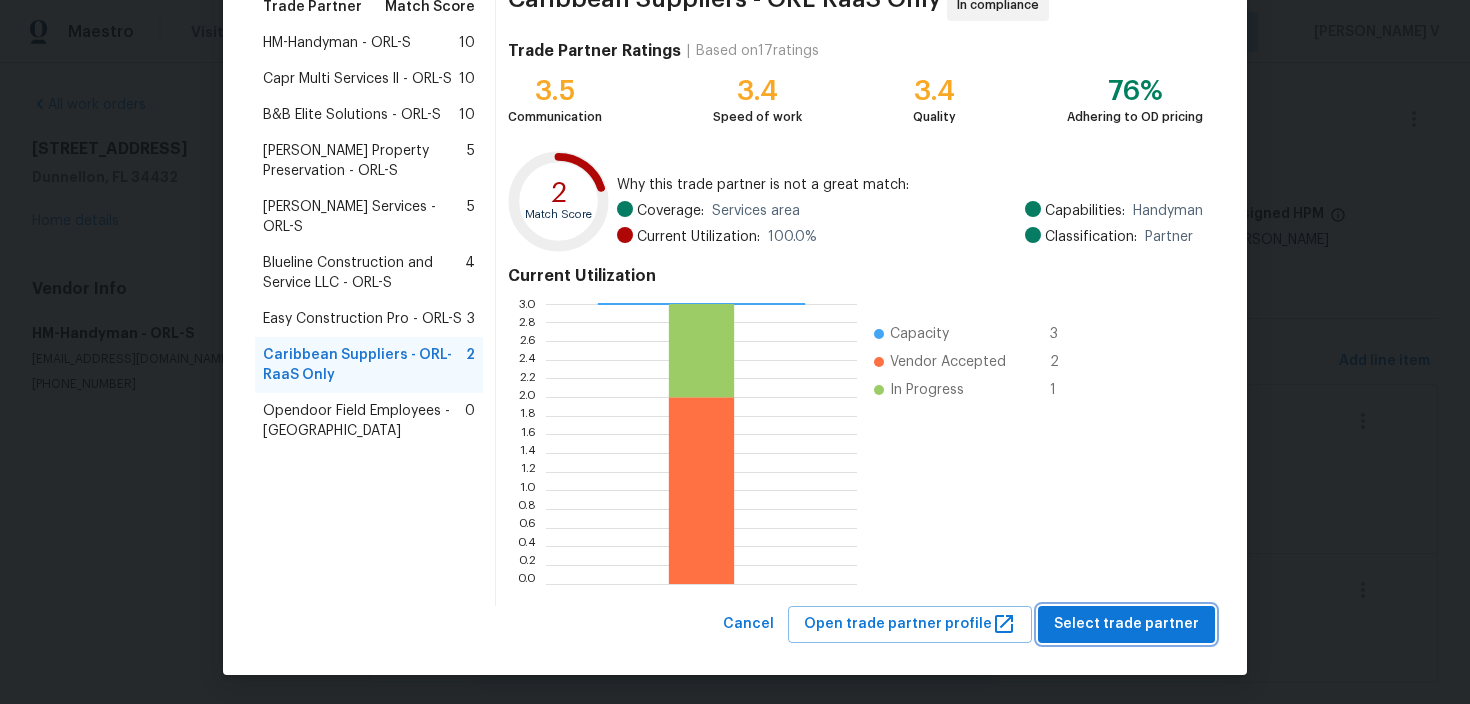 click on "Select trade partner" at bounding box center [1126, 624] 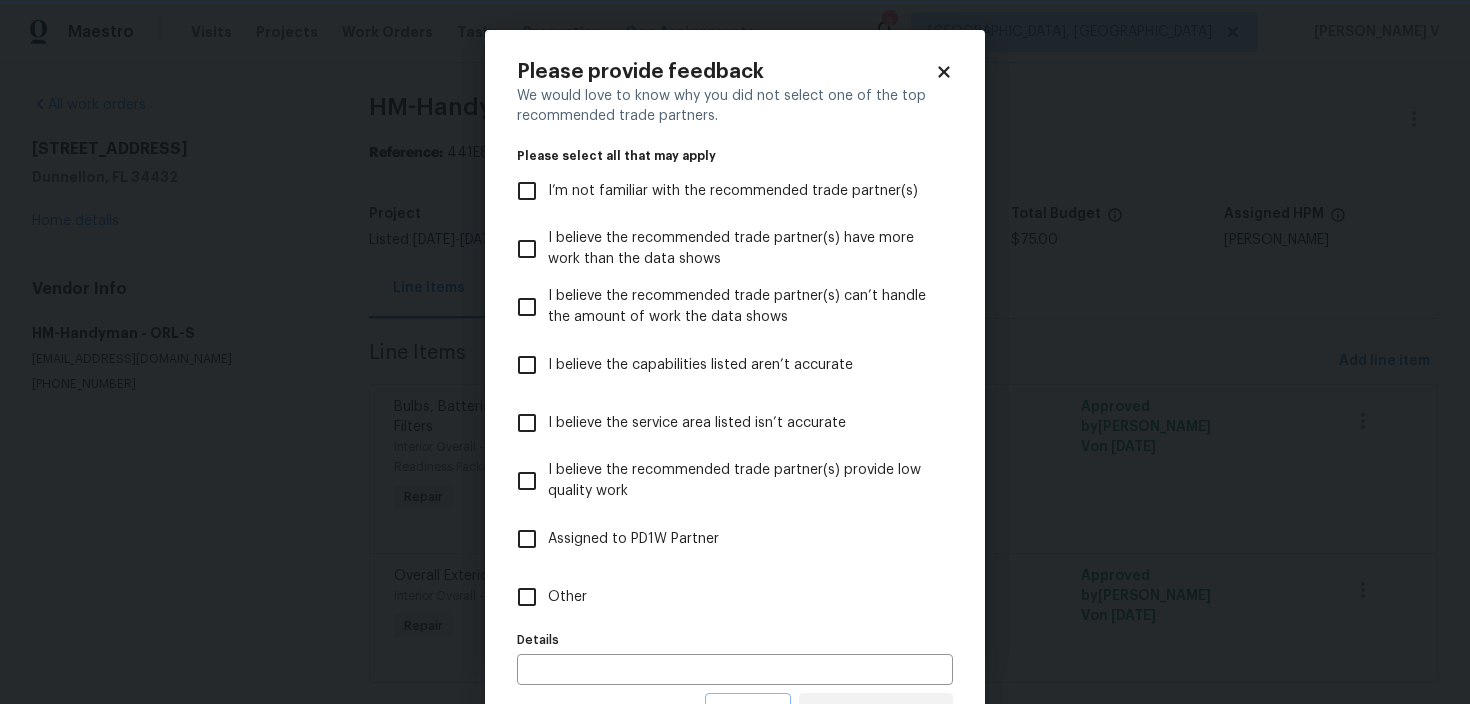 scroll, scrollTop: 0, scrollLeft: 0, axis: both 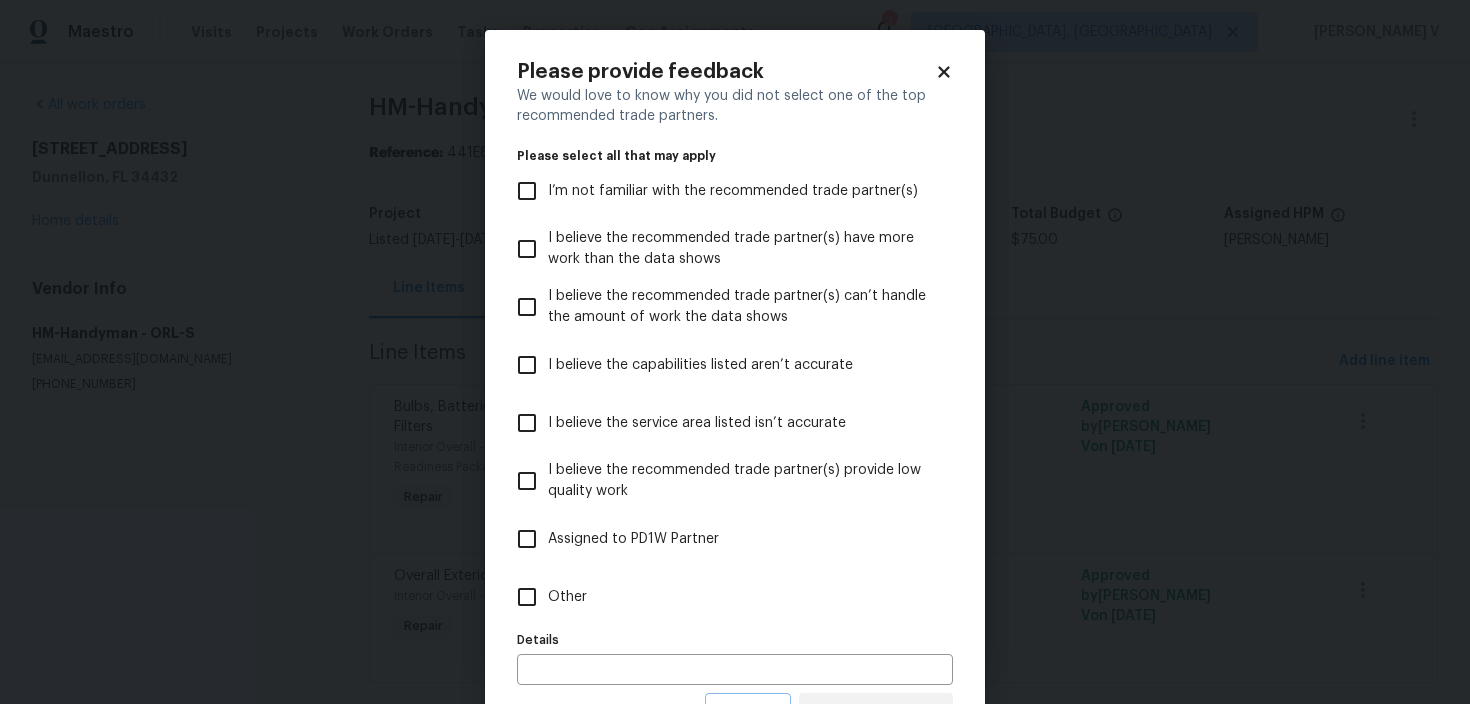 click on "Other" at bounding box center [567, 597] 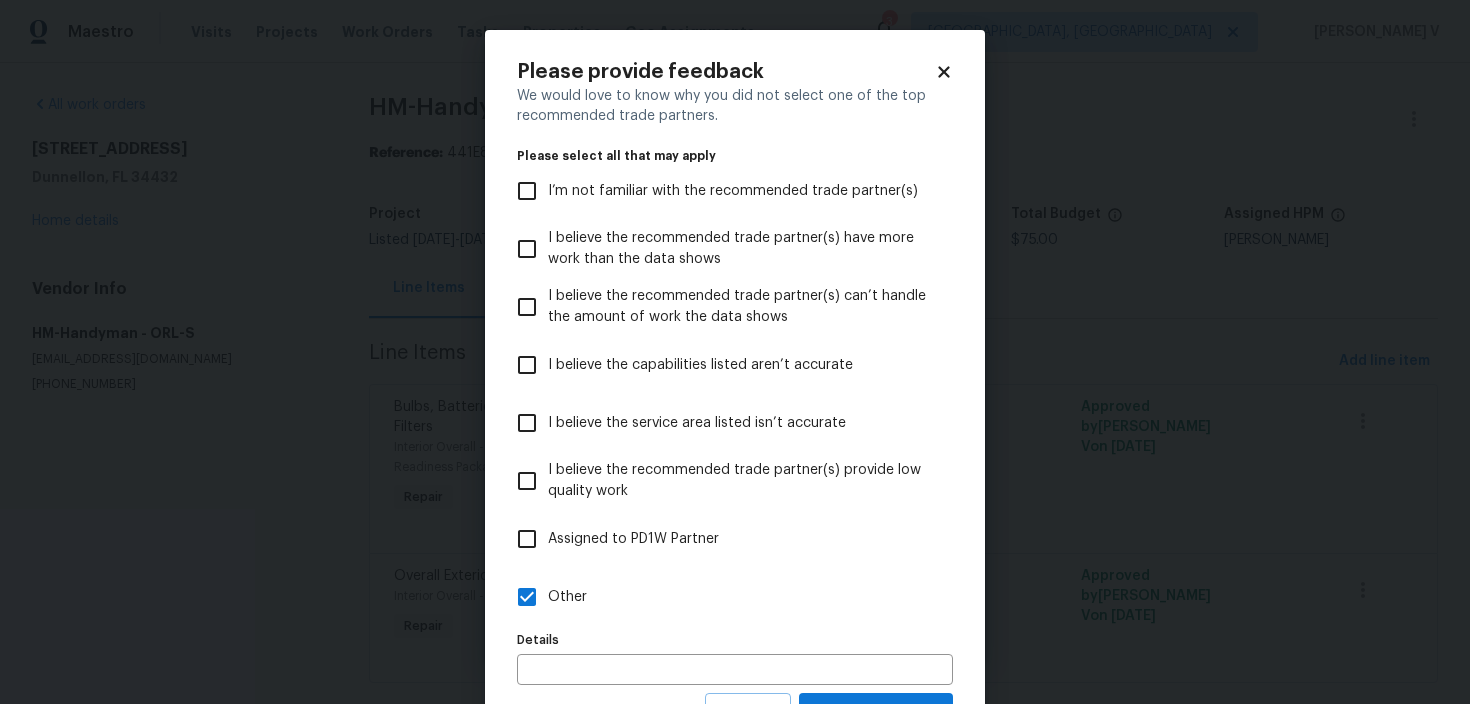 scroll, scrollTop: 88, scrollLeft: 0, axis: vertical 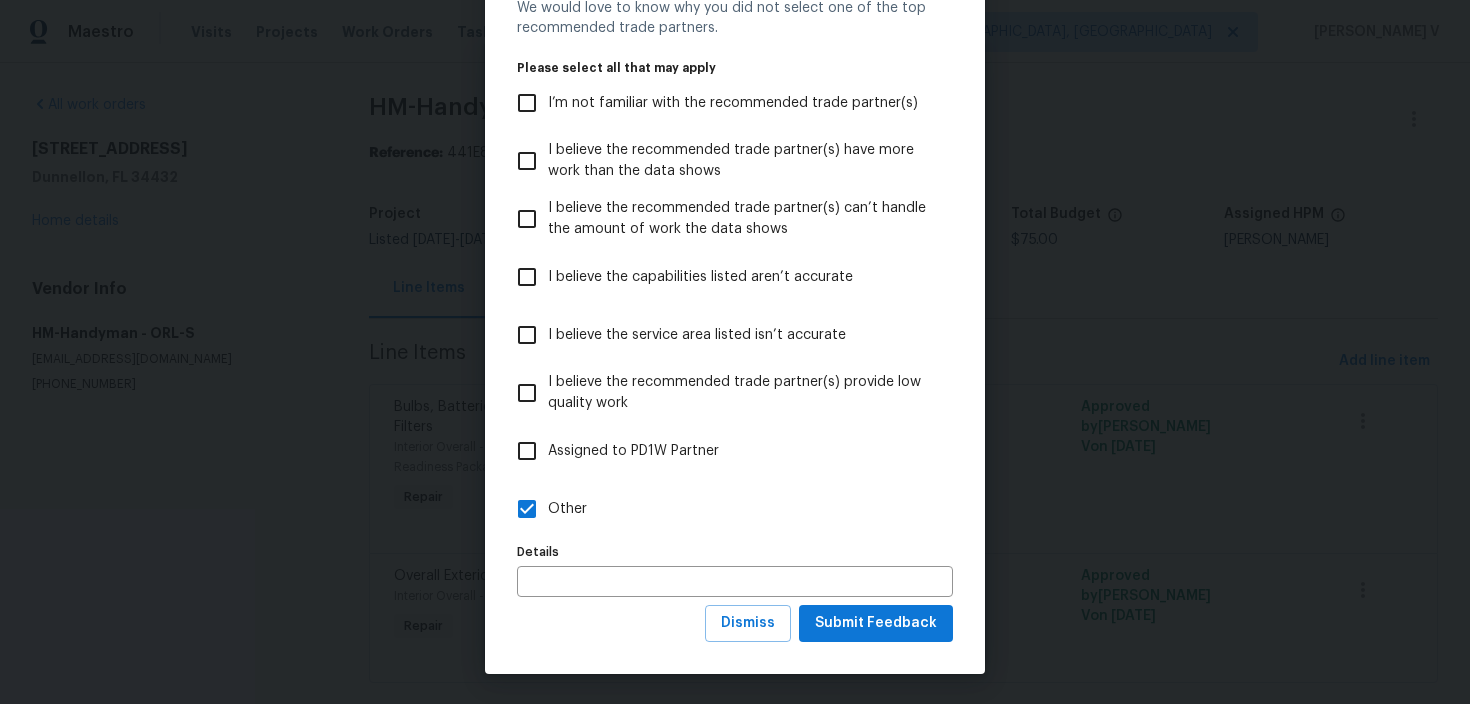 click on "Please provide feedback We would love to know why you did not select one of the top recommended trade partners. Please select all that may apply I’m not familiar with the recommended trade partner(s) I believe the recommended trade partner(s) have more work than the data shows I believe the recommended trade partner(s) can’t handle the amount of work the data shows I believe the capabilities listed aren’t accurate I believe the service area listed isn’t accurate I believe the recommended trade partner(s) provide low quality work Assigned to PD1W Partner Other Details Details Dismiss Submit Feedback" at bounding box center [735, 308] 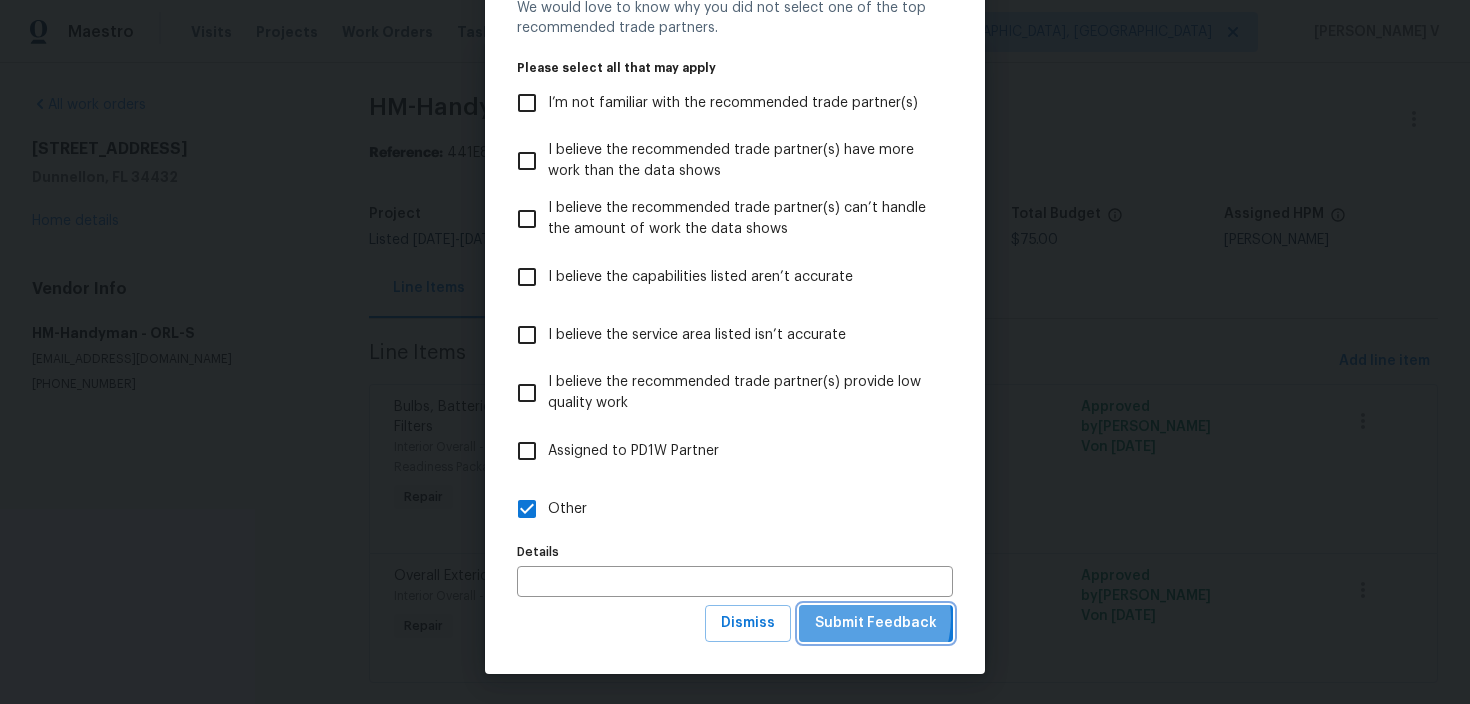 click on "Submit Feedback" at bounding box center [876, 623] 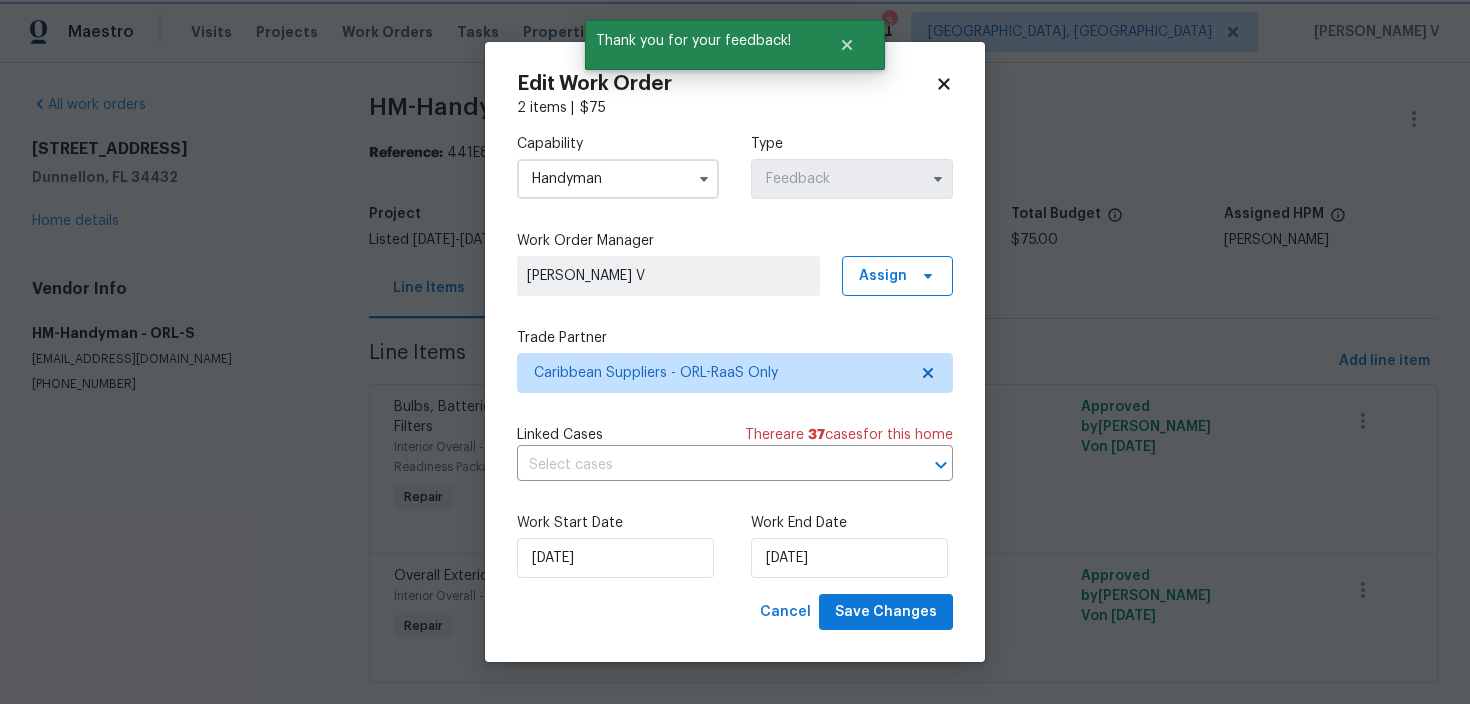 scroll, scrollTop: 0, scrollLeft: 0, axis: both 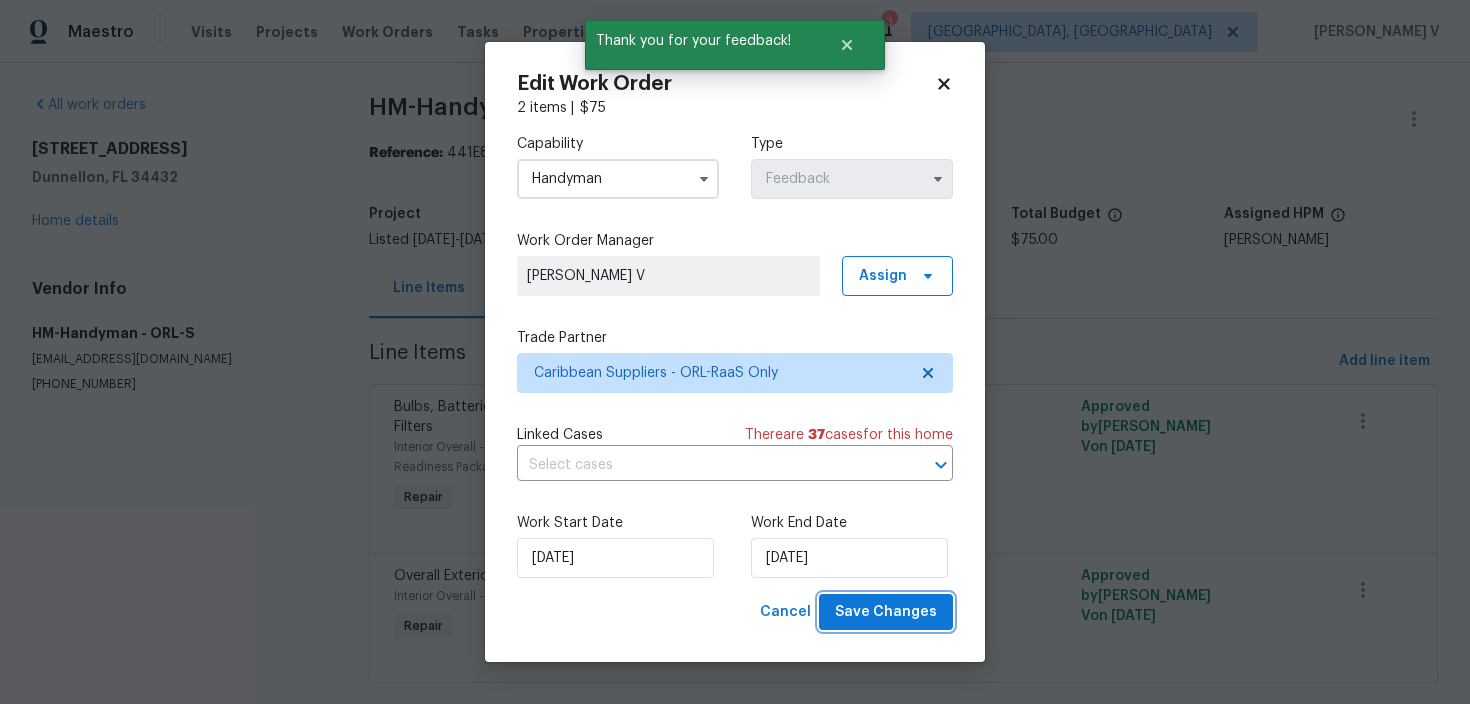 click on "Save Changes" at bounding box center (886, 612) 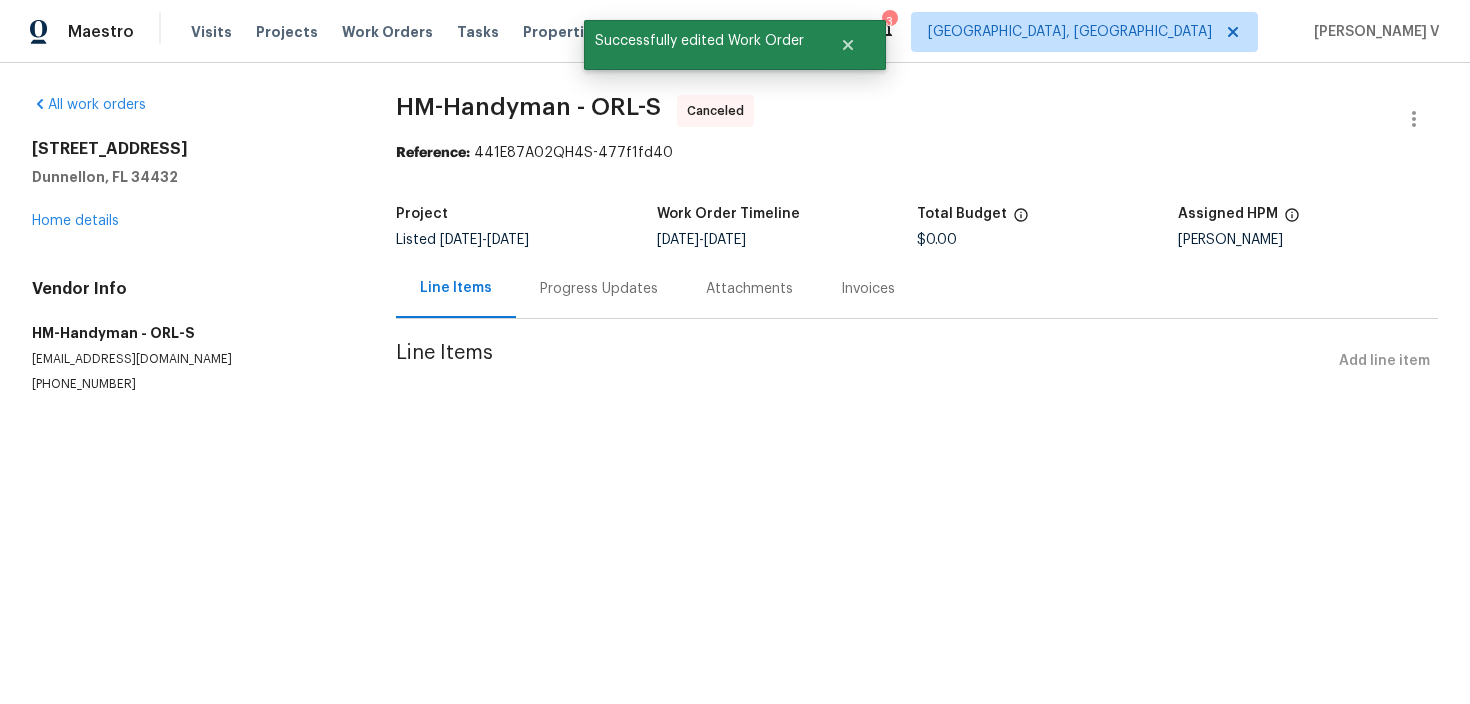click on "Progress Updates" at bounding box center [599, 289] 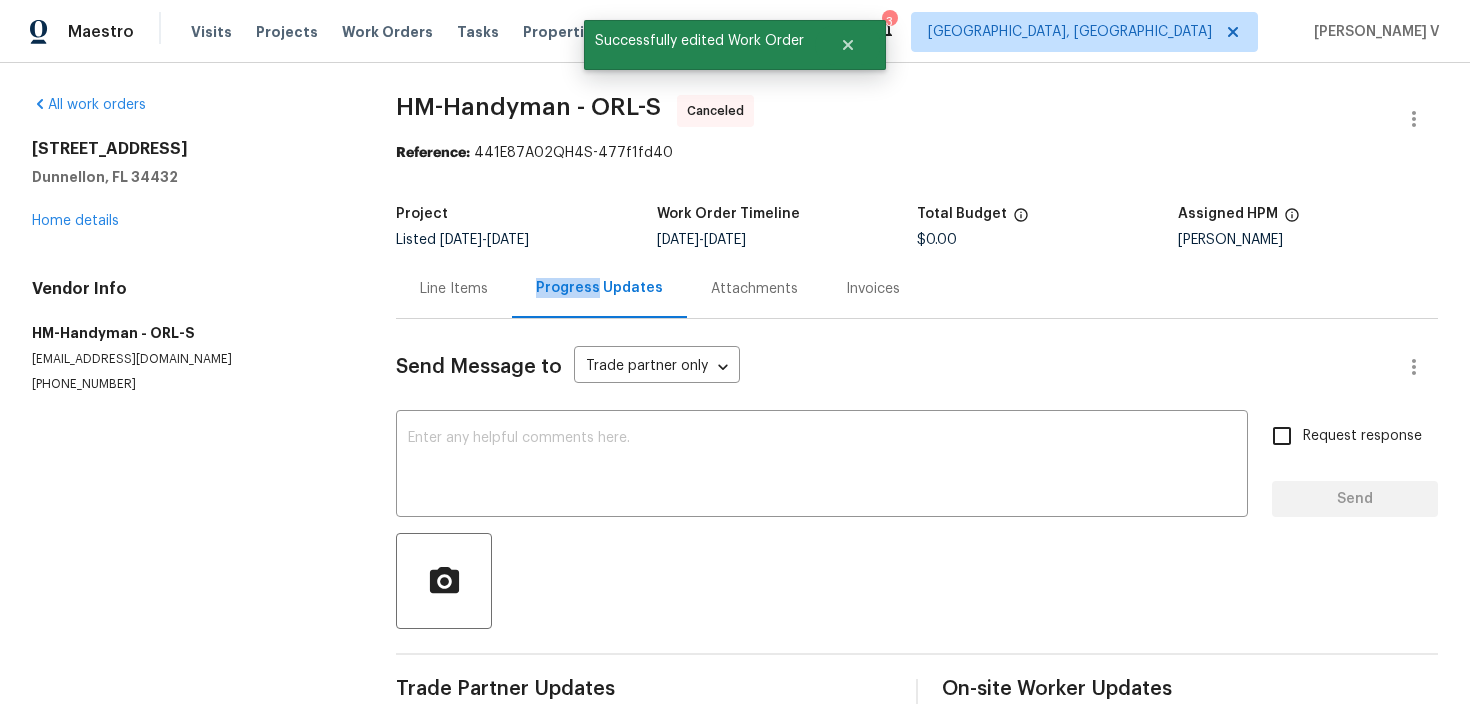 click on "Progress Updates" at bounding box center (599, 288) 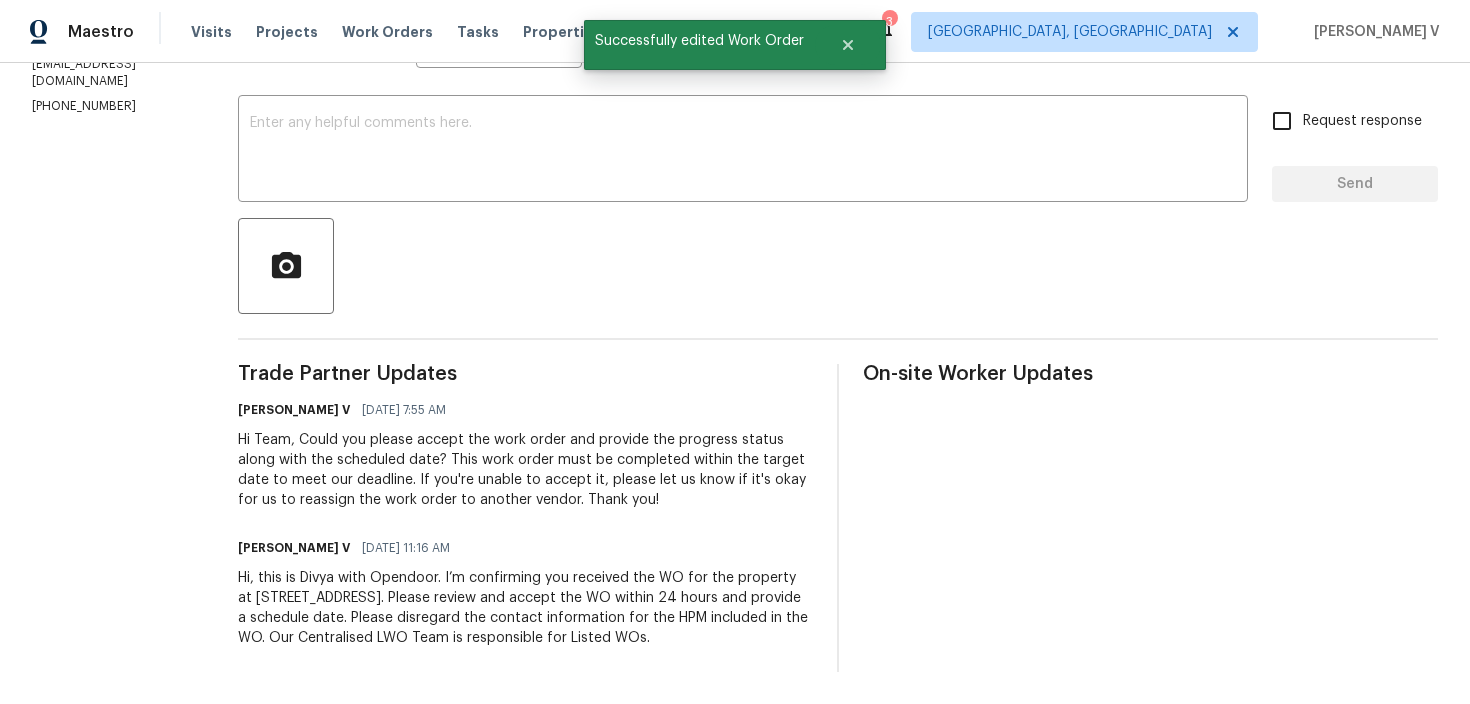 click on "Hi, this is Divya with Opendoor. I’m confirming you received the WO for the property at 13794 SW 112th St, Dunnellon, FL 34432. Please review and accept the WO within 24 hours and provide a schedule date. Please disregard the contact information for the HPM included in the WO. Our Centralised LWO Team is responsible for Listed WOs." at bounding box center (525, 608) 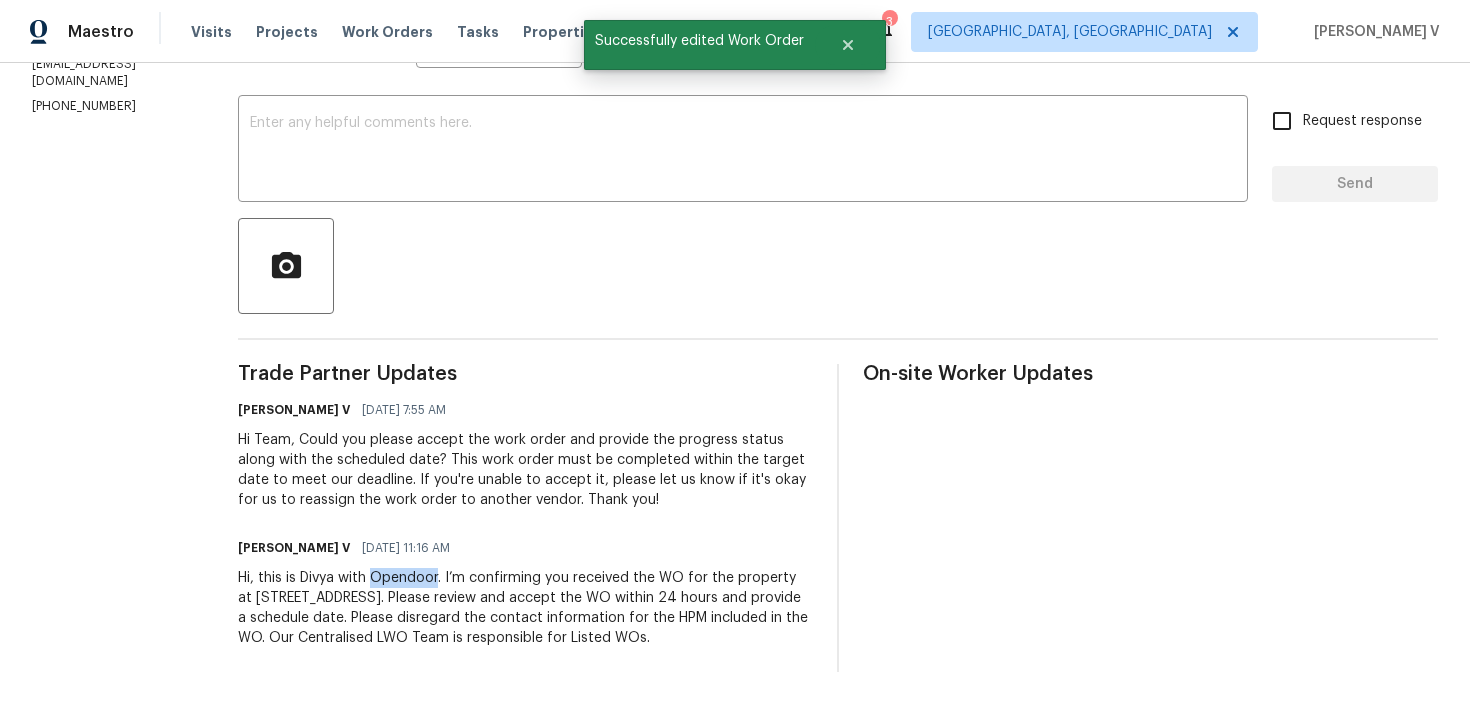 click on "Hi, this is Divya with Opendoor. I’m confirming you received the WO for the property at 13794 SW 112th St, Dunnellon, FL 34432. Please review and accept the WO within 24 hours and provide a schedule date. Please disregard the contact information for the HPM included in the WO. Our Centralised LWO Team is responsible for Listed WOs." at bounding box center [525, 608] 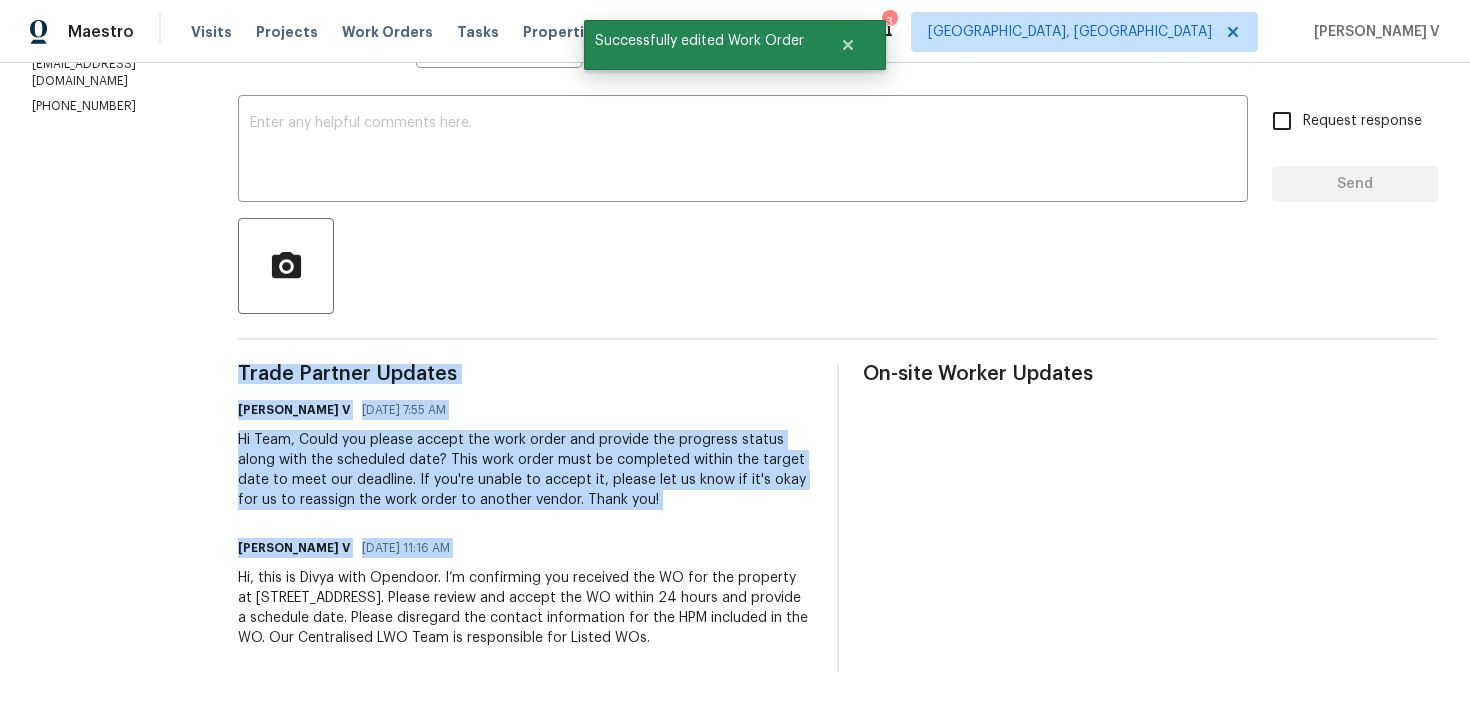 copy on "Trade Partner Updates Divya Dharshini V 07/10/2025 7:55 AM Hi Team, Could you please accept the work order and provide the progress status along with the scheduled date? This work order must be completed within the target date to meet our deadline. If you're unable to accept it, please let us know if it's okay for us to reassign the work order to another vendor. Thank you! Divya Dharshini V 07/09/2025 11:16 AM" 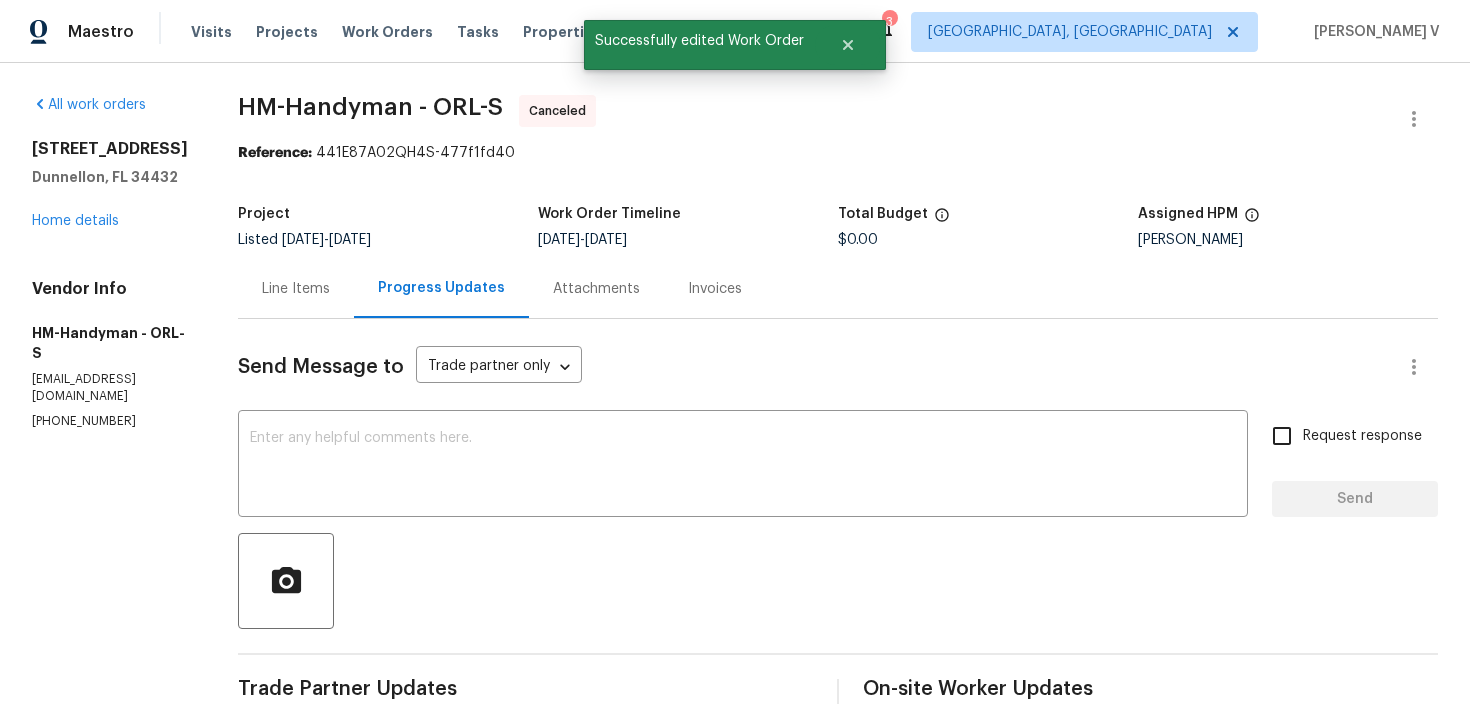 click on "13794 SW 112th St Dunnellon, FL 34432 Home details" at bounding box center [111, 185] 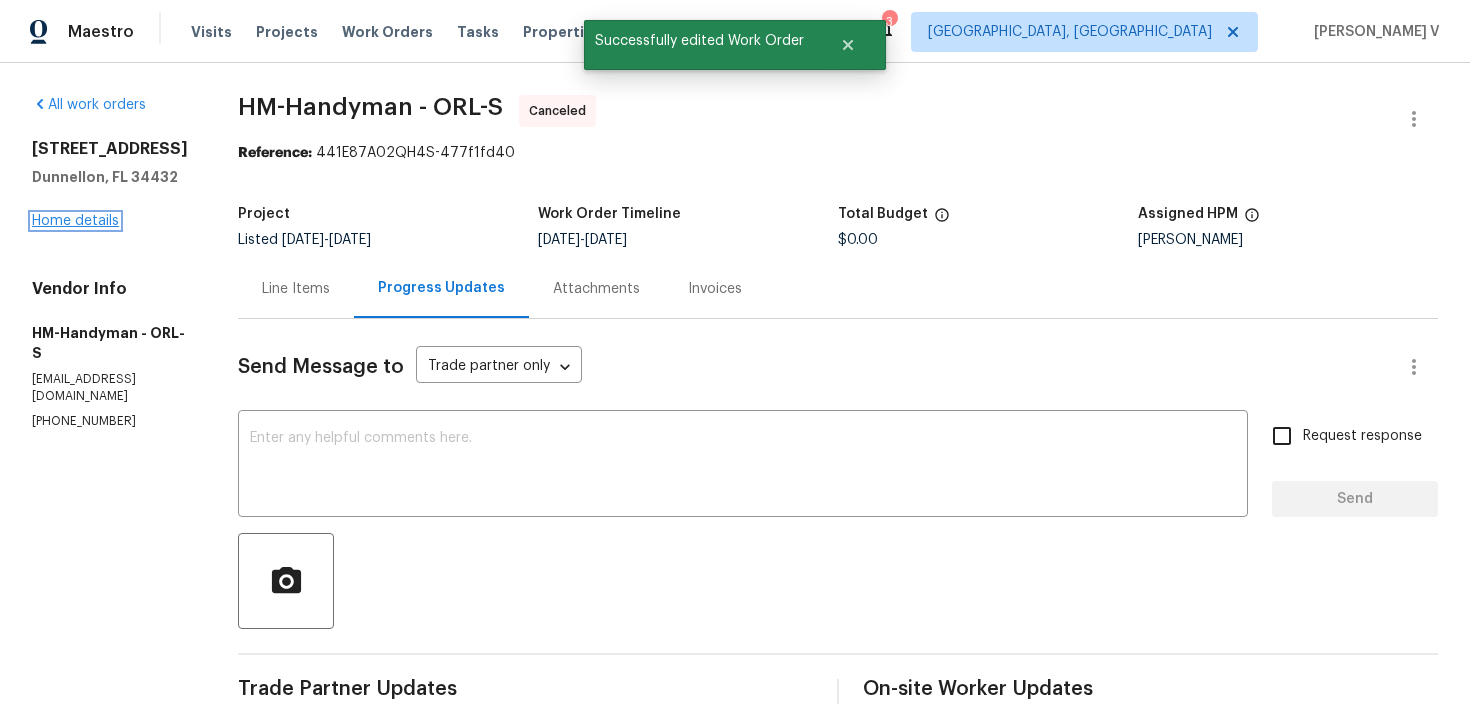 click on "Home details" at bounding box center (75, 221) 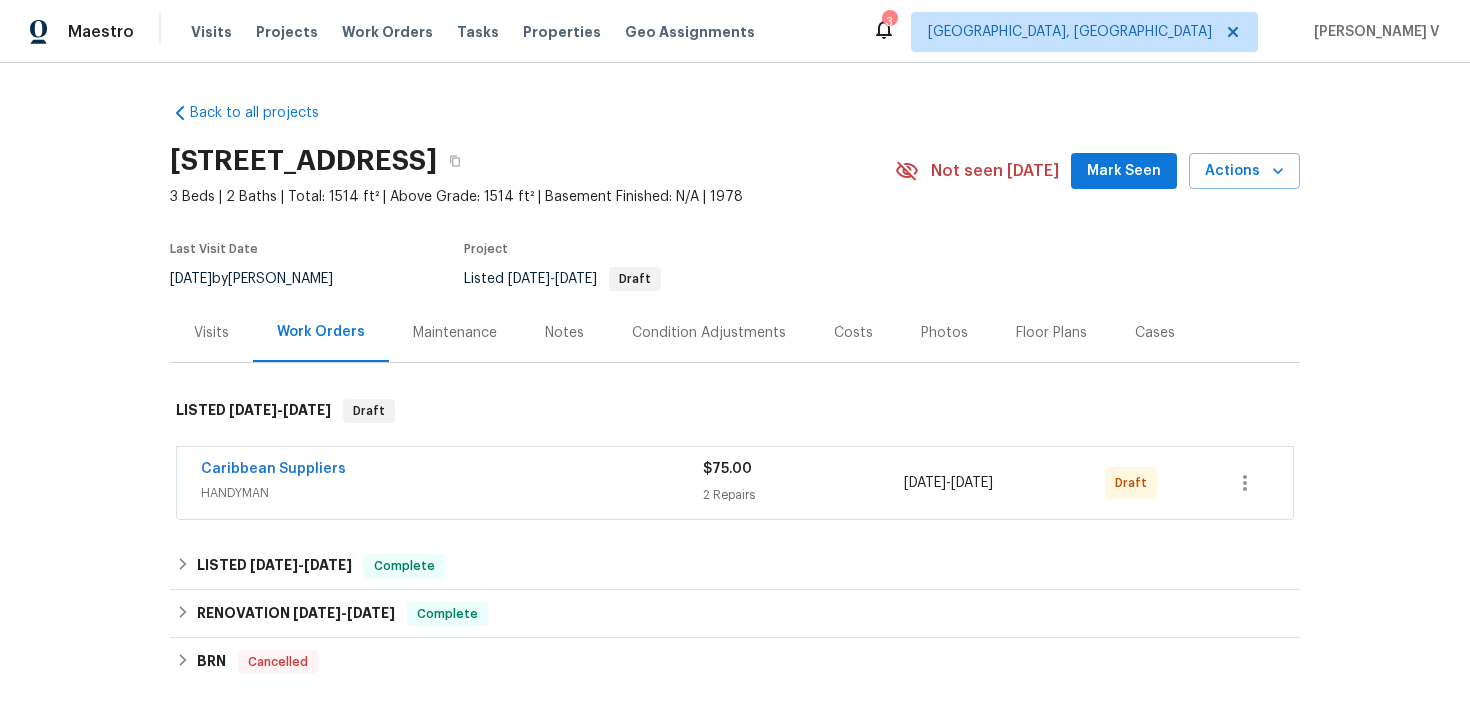 click on "Caribbean Suppliers HANDYMAN $75.00 2 Repairs 7/9/2025  -  7/11/2025 Draft" at bounding box center [735, 483] 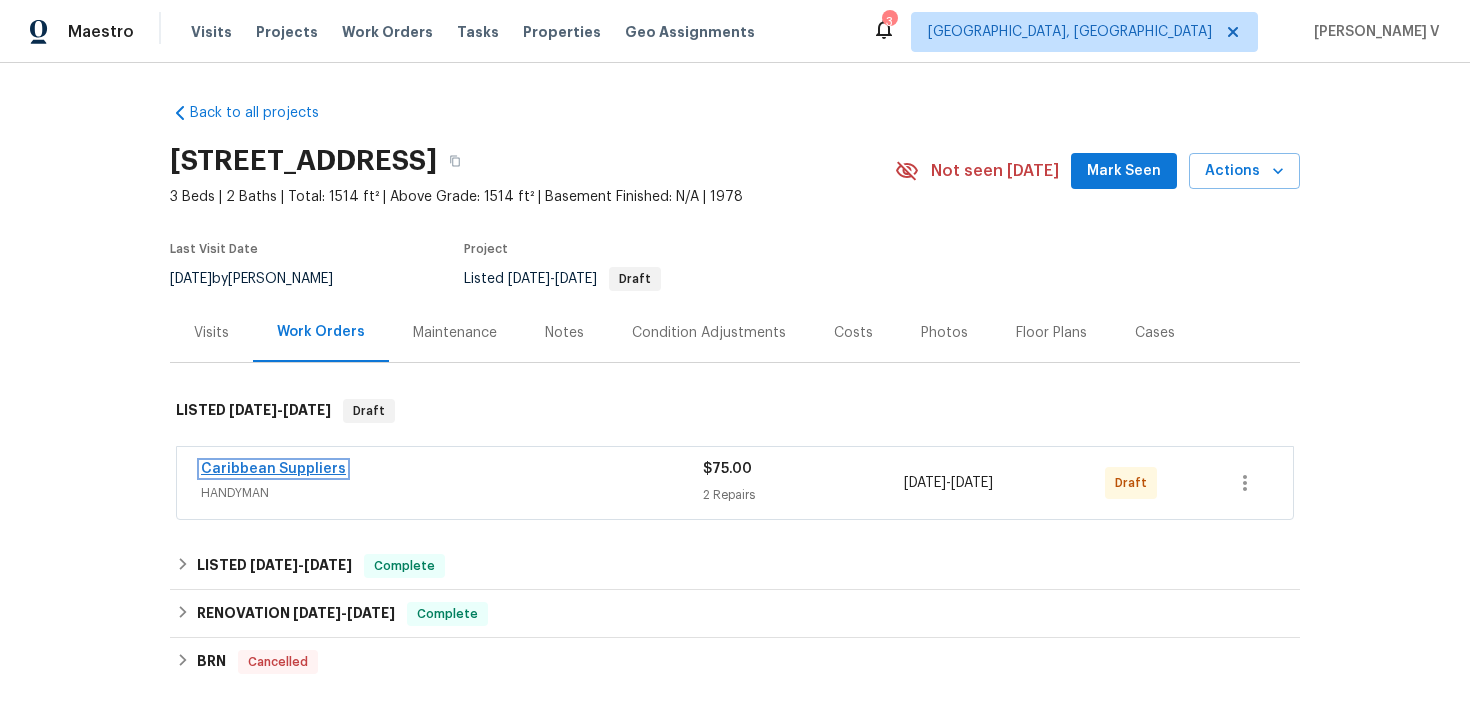 click on "Caribbean Suppliers" at bounding box center [273, 469] 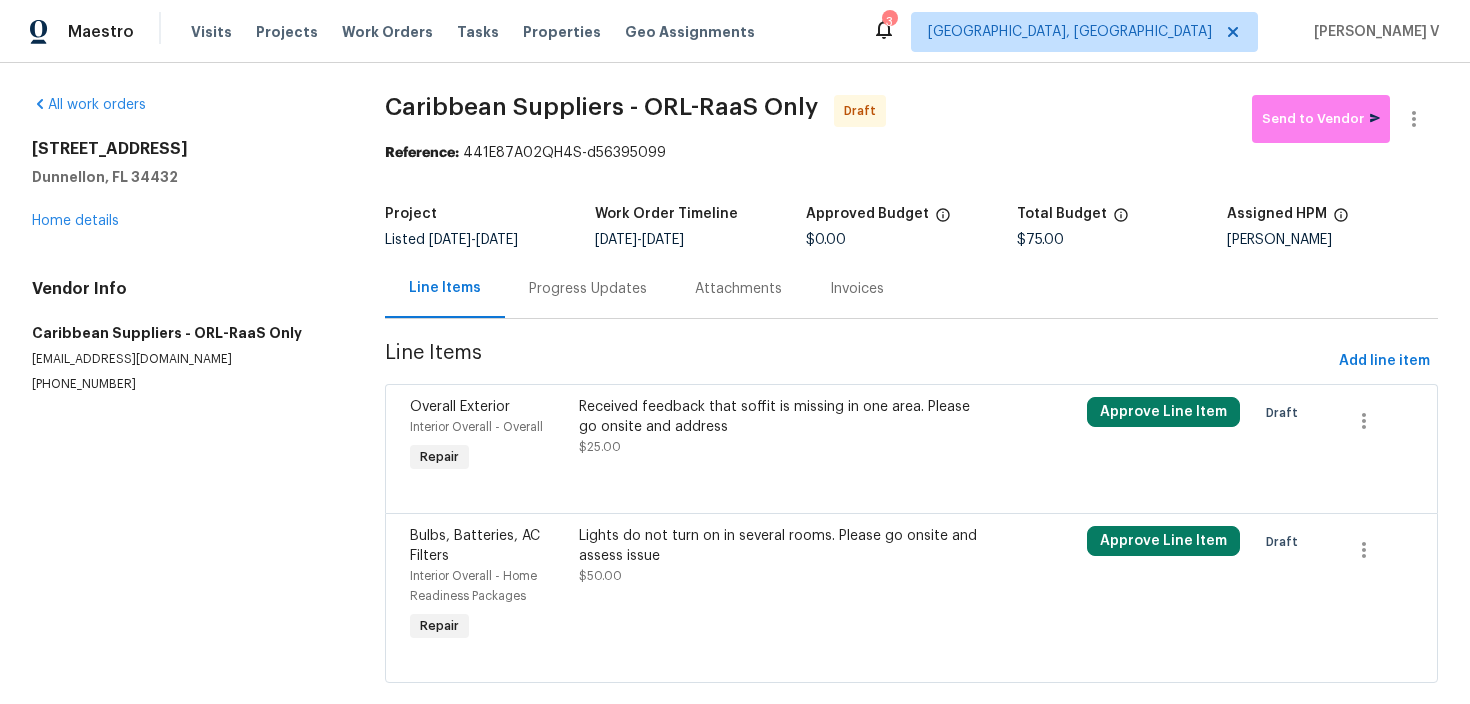 click on "All work orders 13794 SW 112th St Dunnellon, FL 34432 Home details Vendor Info Caribbean Suppliers - ORL-RaaS Only caribbeansuppliersusa@gmail.com (305) 491-6091 Caribbean Suppliers - ORL-RaaS Only Draft Send to Vendor   Reference:   441E87A02QH4S-d56395099 Project Listed   7/8/2025  -  7/11/2025 Work Order Timeline 7/9/2025  -  7/11/2025 Approved Budget $0.00 Total Budget $75.00 Assigned HPM Caleb Hurst Line Items Progress Updates Attachments Invoices Line Items Add line item Overall Exterior Interior Overall - Overall Repair Received feedback that soffit is missing in one area. Please go onsite and address $25.00 Approve Line Item Draft Bulbs, Batteries, AC Filters Interior Overall - Home Readiness Packages Repair Lights do not turn on in several rooms. Please go onsite and assess issue $50.00 Approve Line Item Draft" at bounding box center (735, 401) 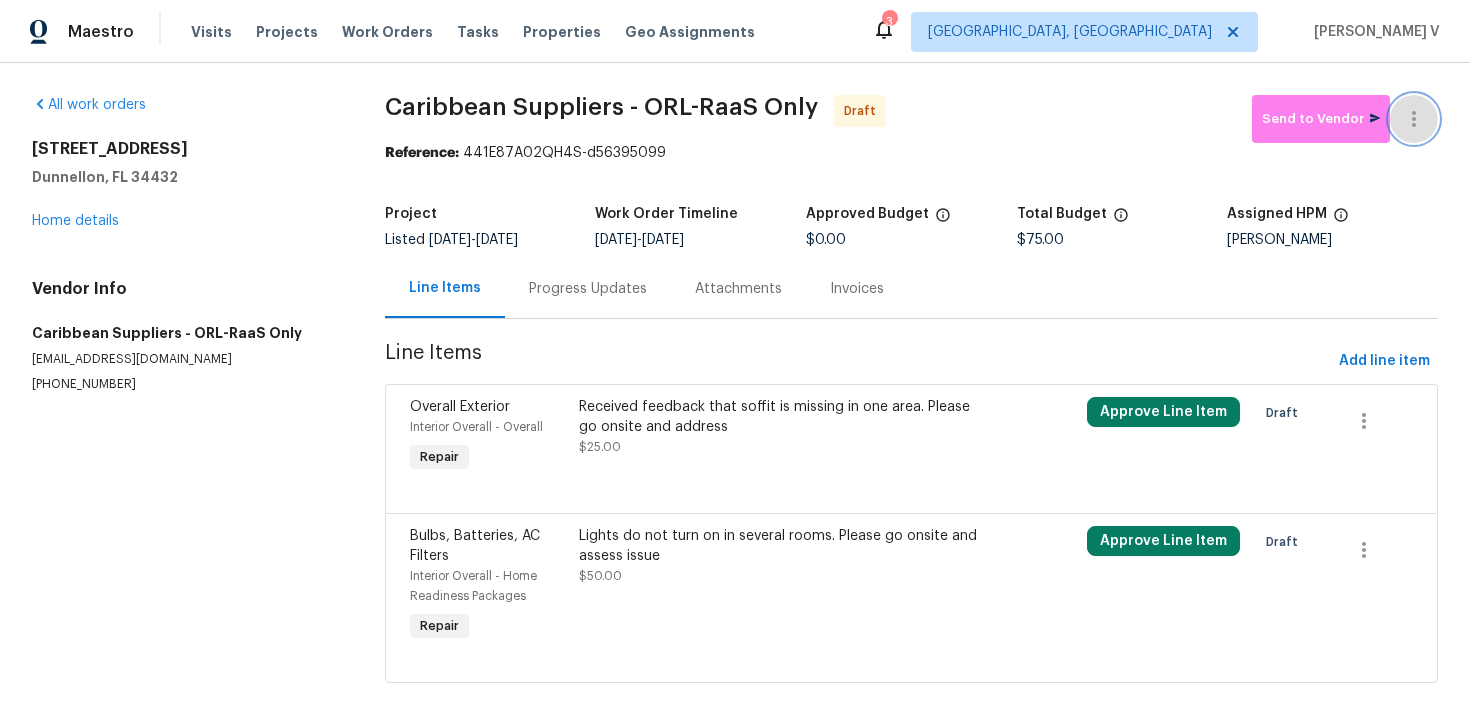 click at bounding box center [1414, 119] 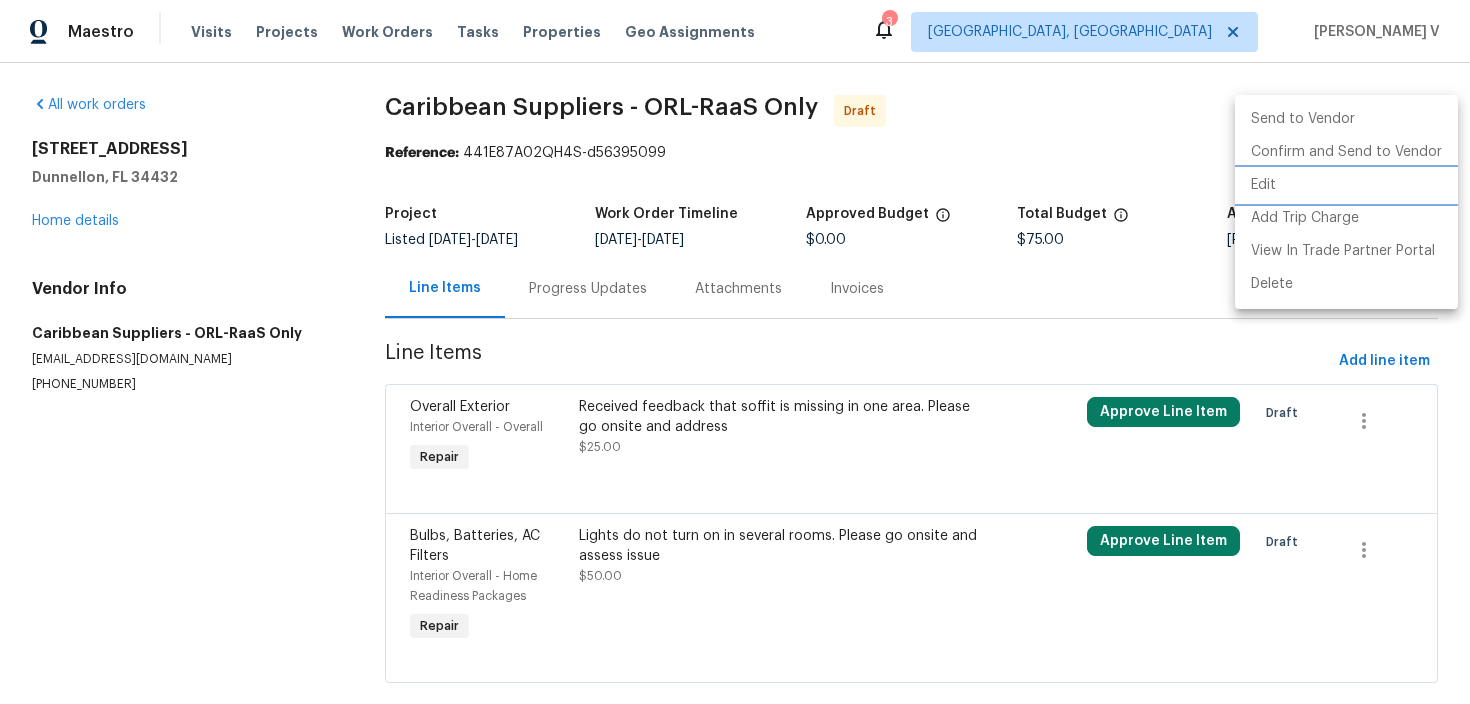 click on "Edit" at bounding box center [1346, 185] 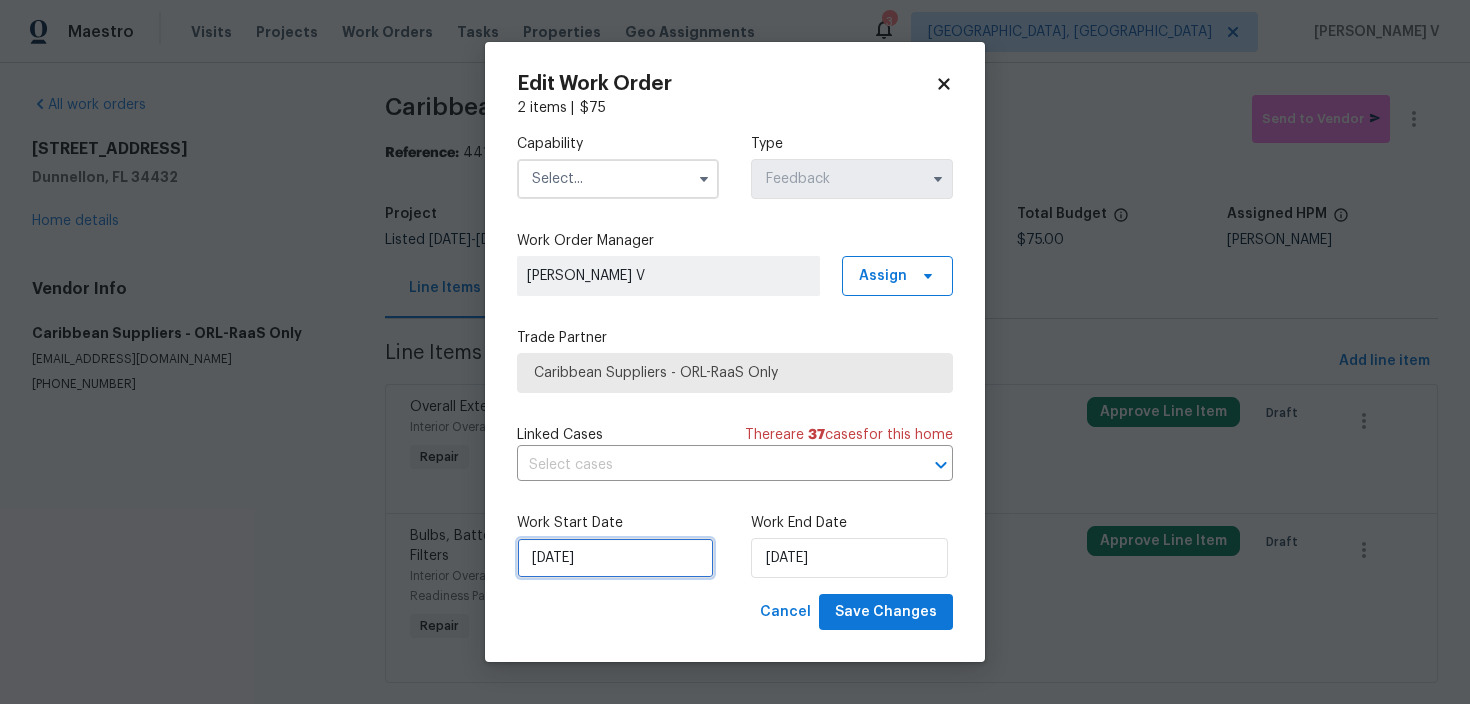 click on "09/07/2025" at bounding box center [615, 558] 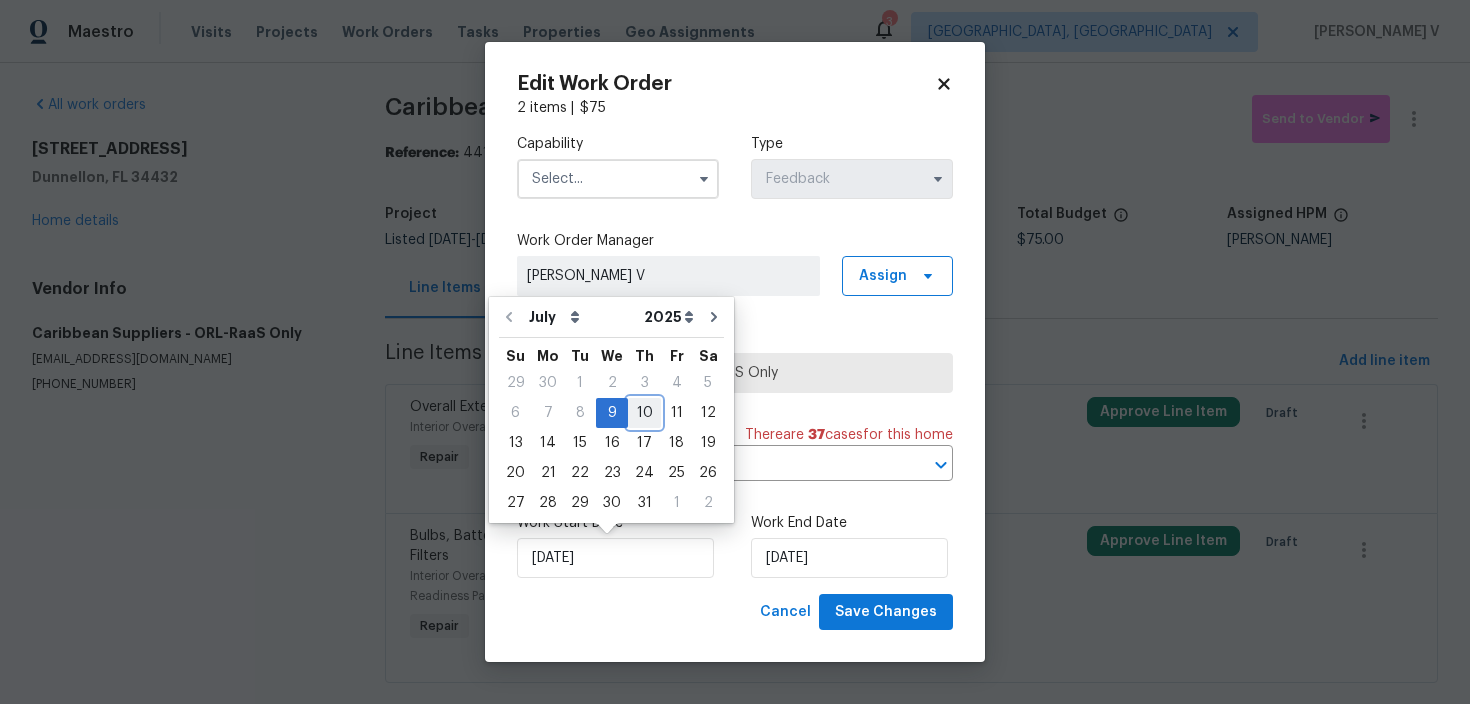 click on "10" at bounding box center [644, 413] 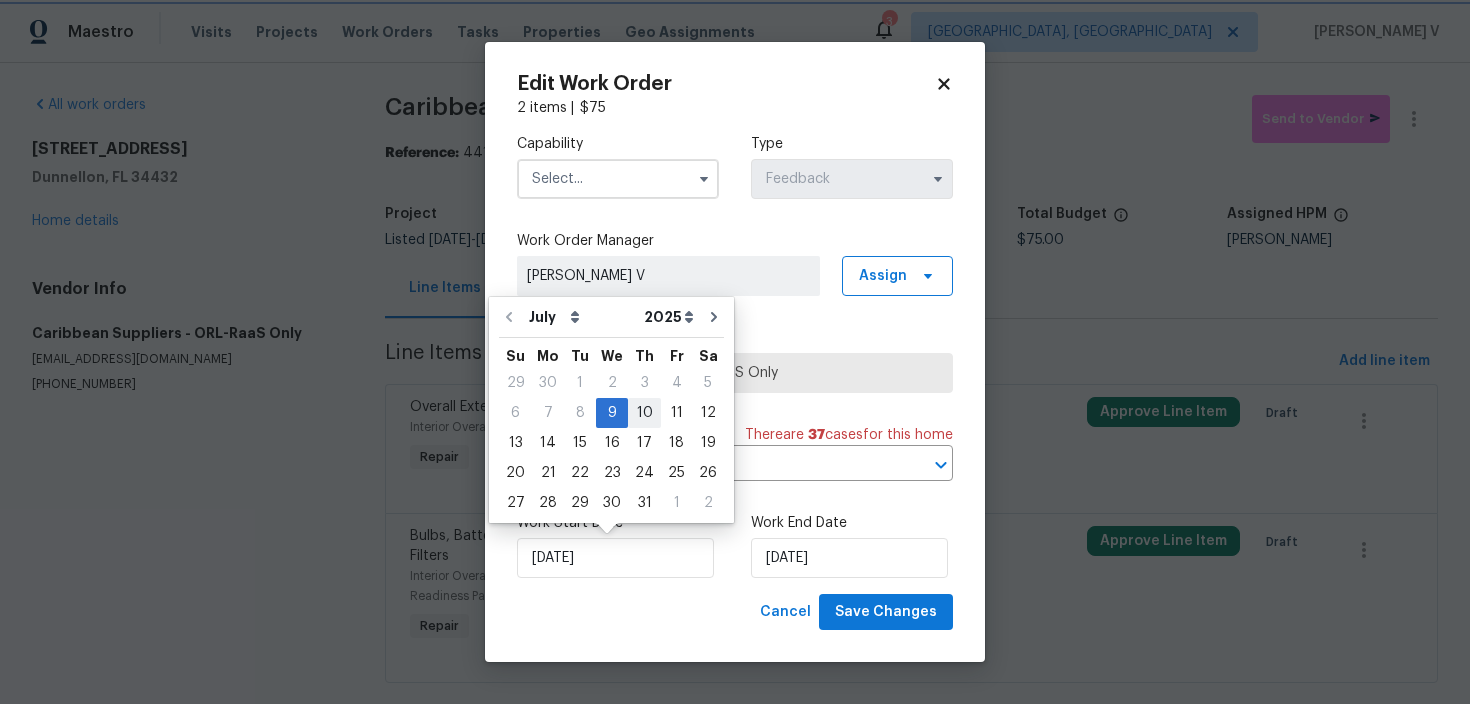 type on "10/07/2025" 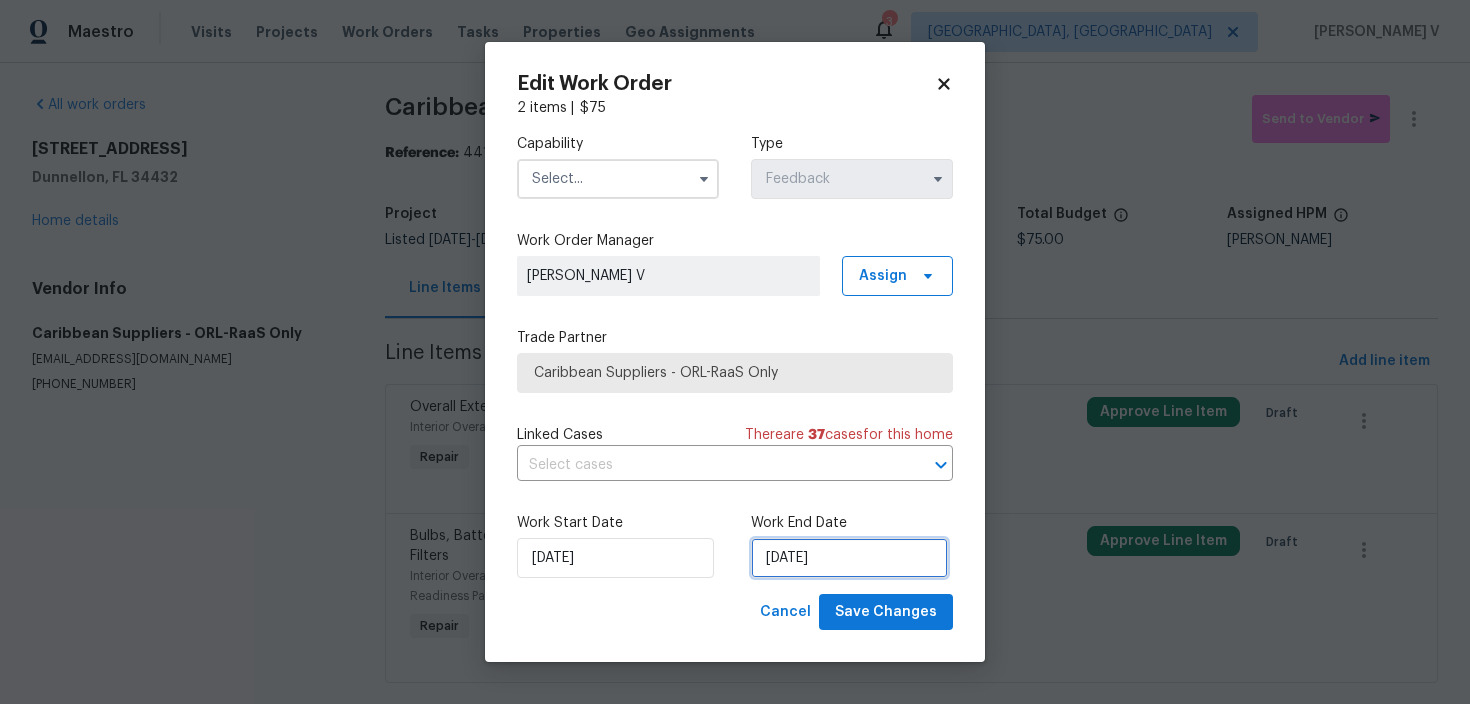 click on "11/07/2025" at bounding box center (849, 558) 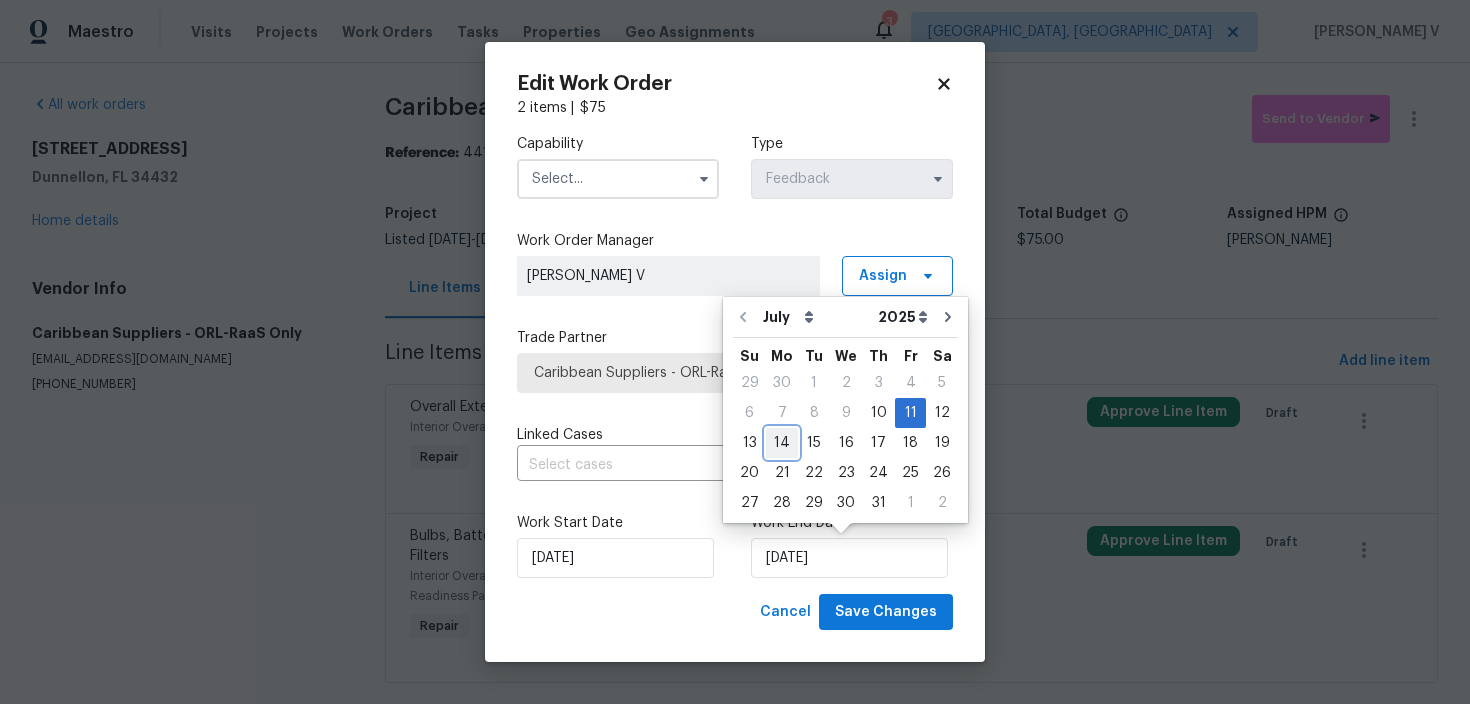 click on "14" at bounding box center (782, 443) 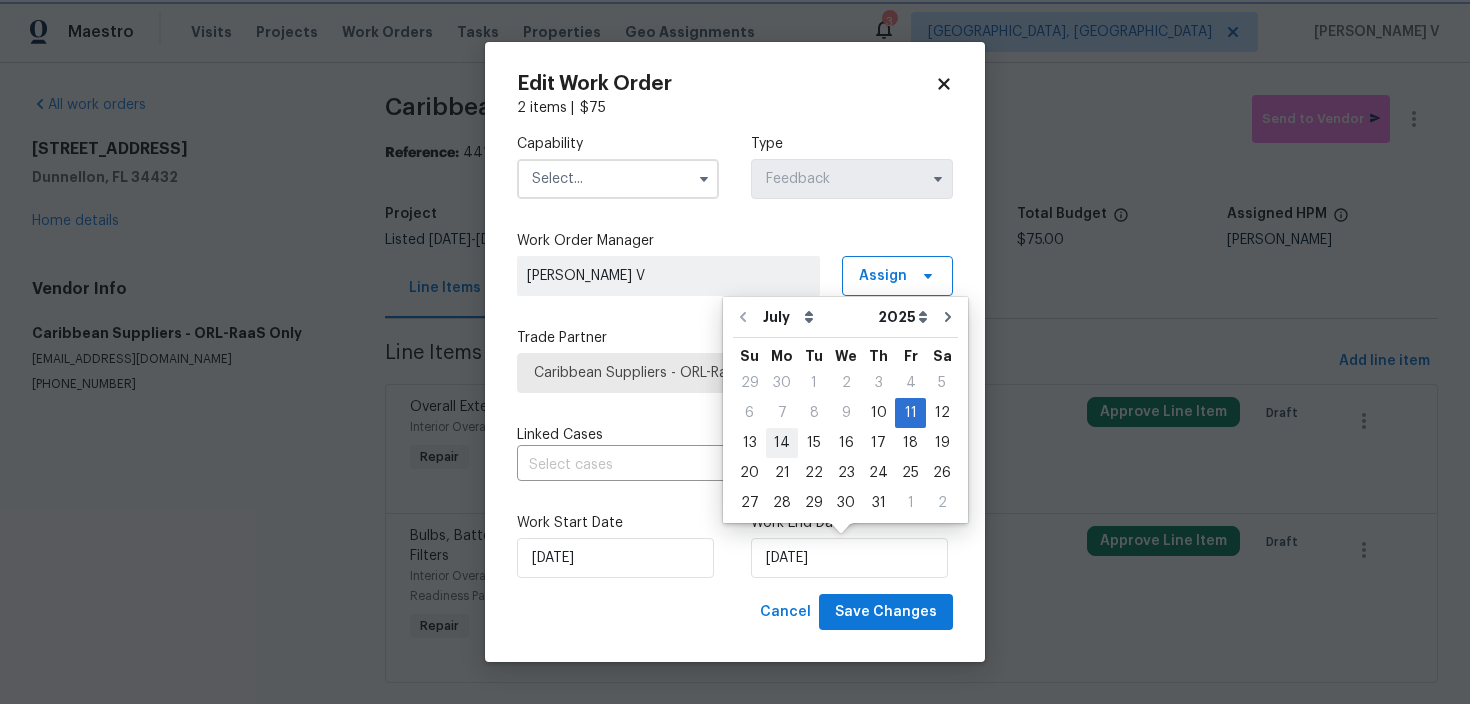type on "14/07/2025" 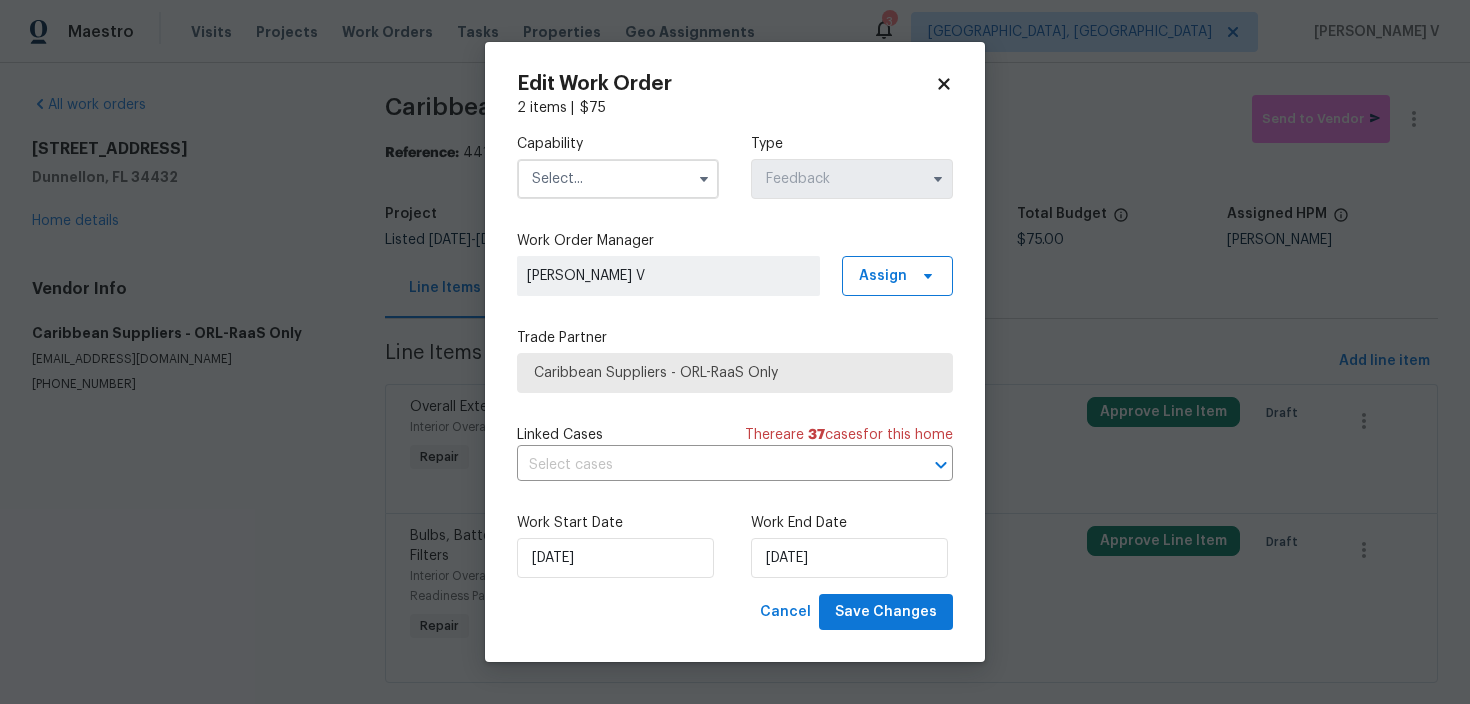 click at bounding box center [618, 179] 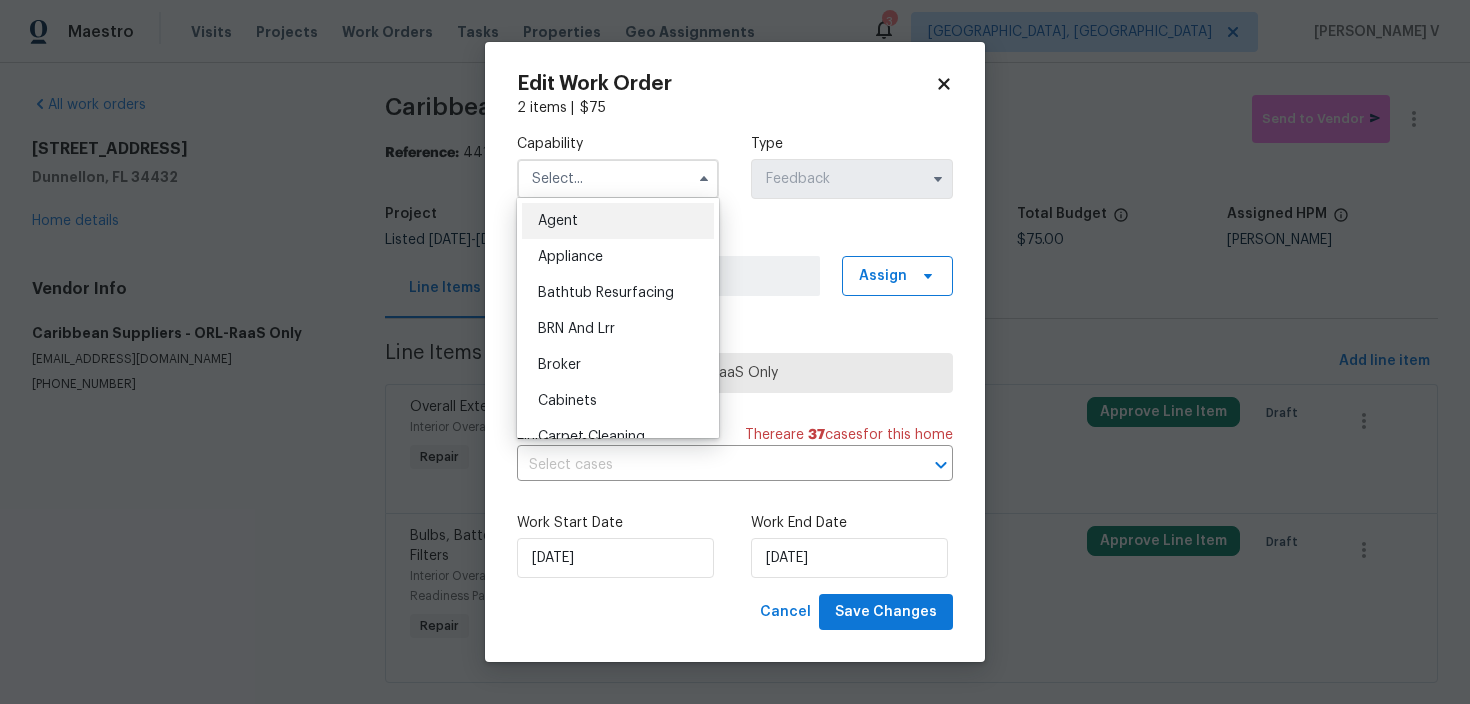 click on "Agent" at bounding box center [618, 221] 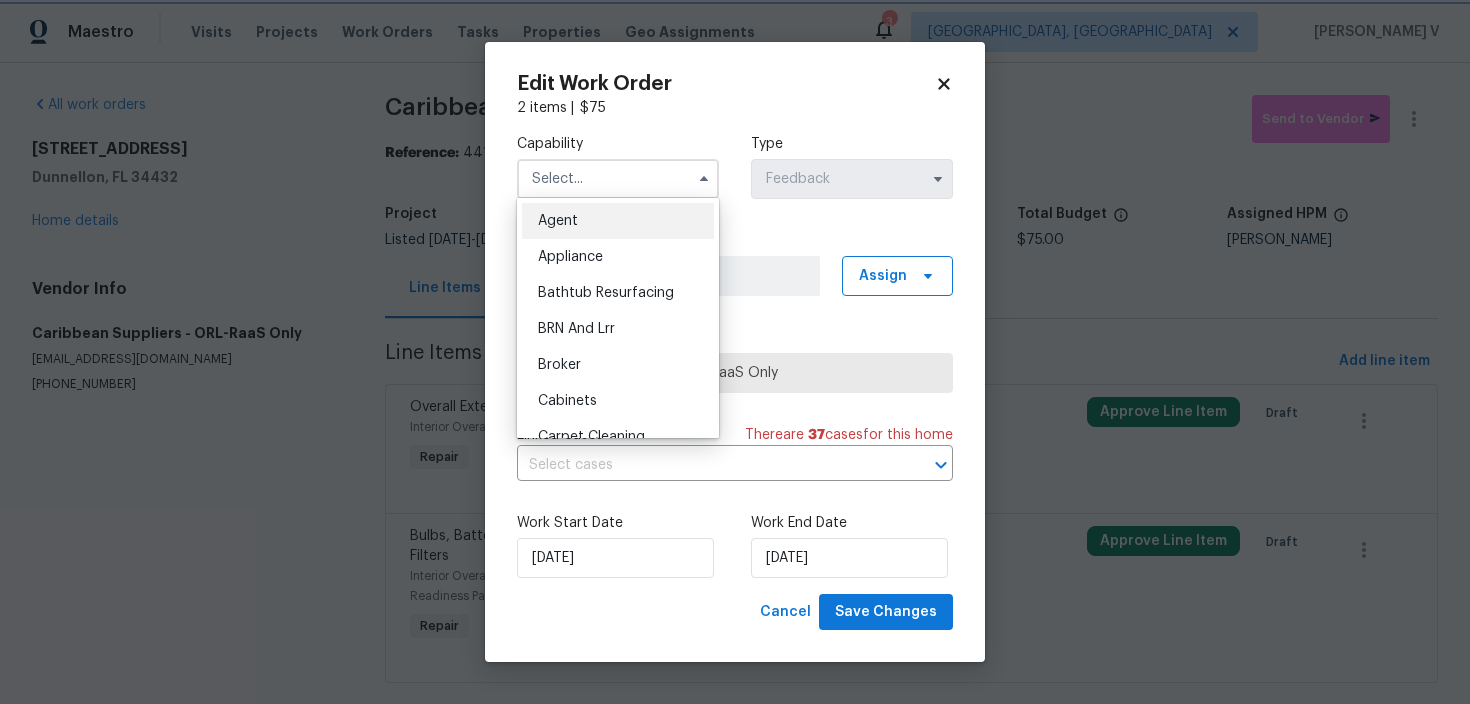 type on "Agent" 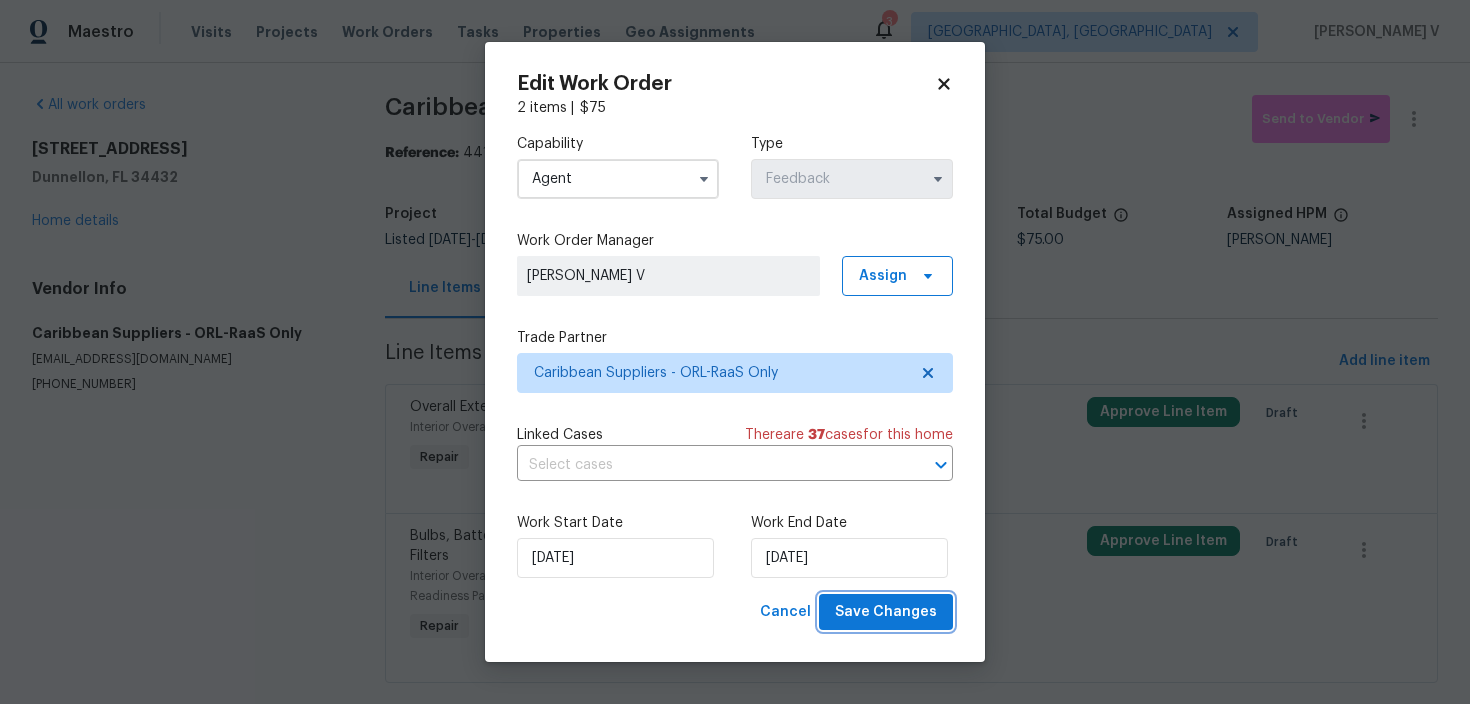 click on "Save Changes" at bounding box center [886, 612] 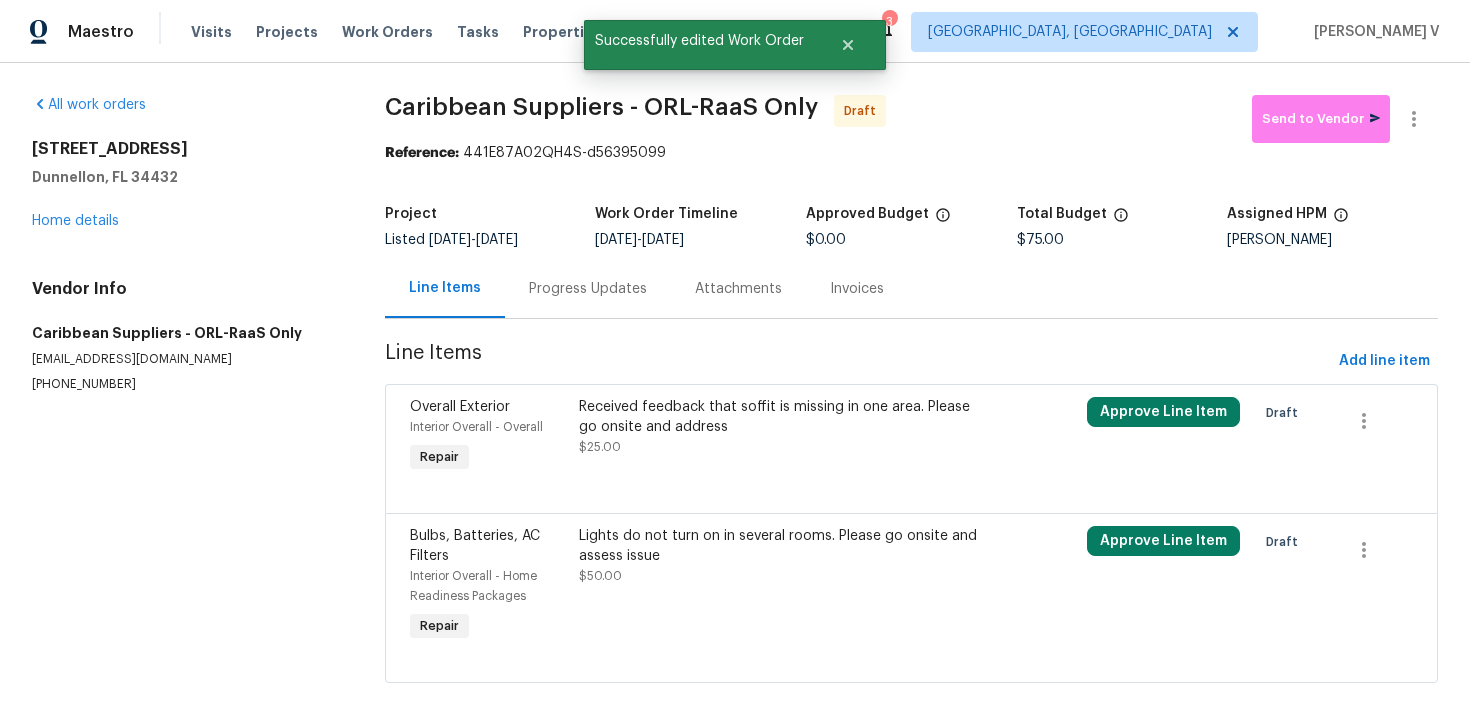 click on "All work orders 13794 SW 112th St Dunnellon, FL 34432 Home details Vendor Info Caribbean Suppliers - ORL-RaaS Only caribbeansuppliersusa@gmail.com (305) 491-6091 Caribbean Suppliers - ORL-RaaS Only Draft Send to Vendor   Reference:   441E87A02QH4S-d56395099 Project Listed   7/8/2025  -  7/11/2025 Work Order Timeline 7/10/2025  -  7/14/2025 Approved Budget $0.00 Total Budget $75.00 Assigned HPM Caleb Hurst Line Items Progress Updates Attachments Invoices Line Items Add line item Overall Exterior Interior Overall - Overall Repair Received feedback that soffit is missing in one area. Please go onsite and address $25.00 Approve Line Item Draft Bulbs, Batteries, AC Filters Interior Overall - Home Readiness Packages Repair Lights do not turn on in several rooms. Please go onsite and assess issue $50.00 Approve Line Item Draft" at bounding box center [735, 401] 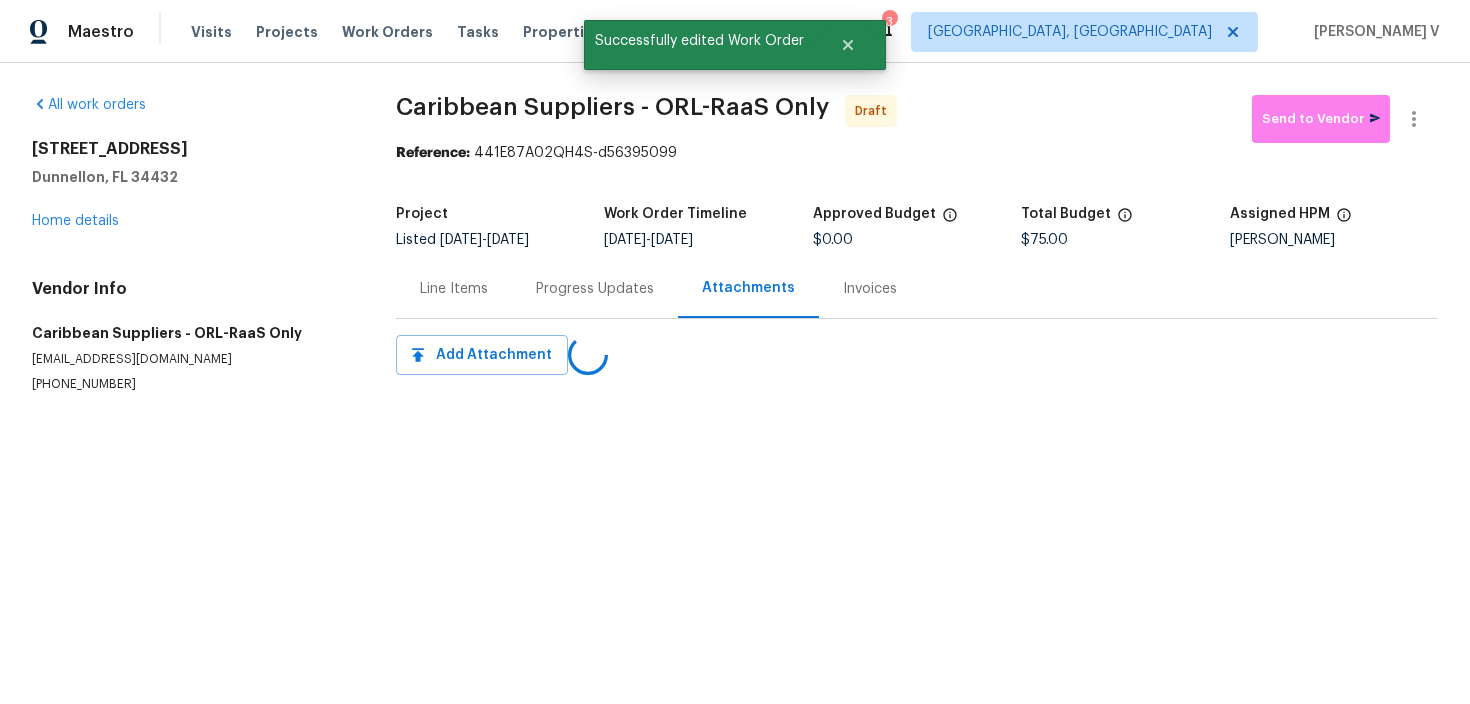 click on "Progress Updates" at bounding box center (595, 289) 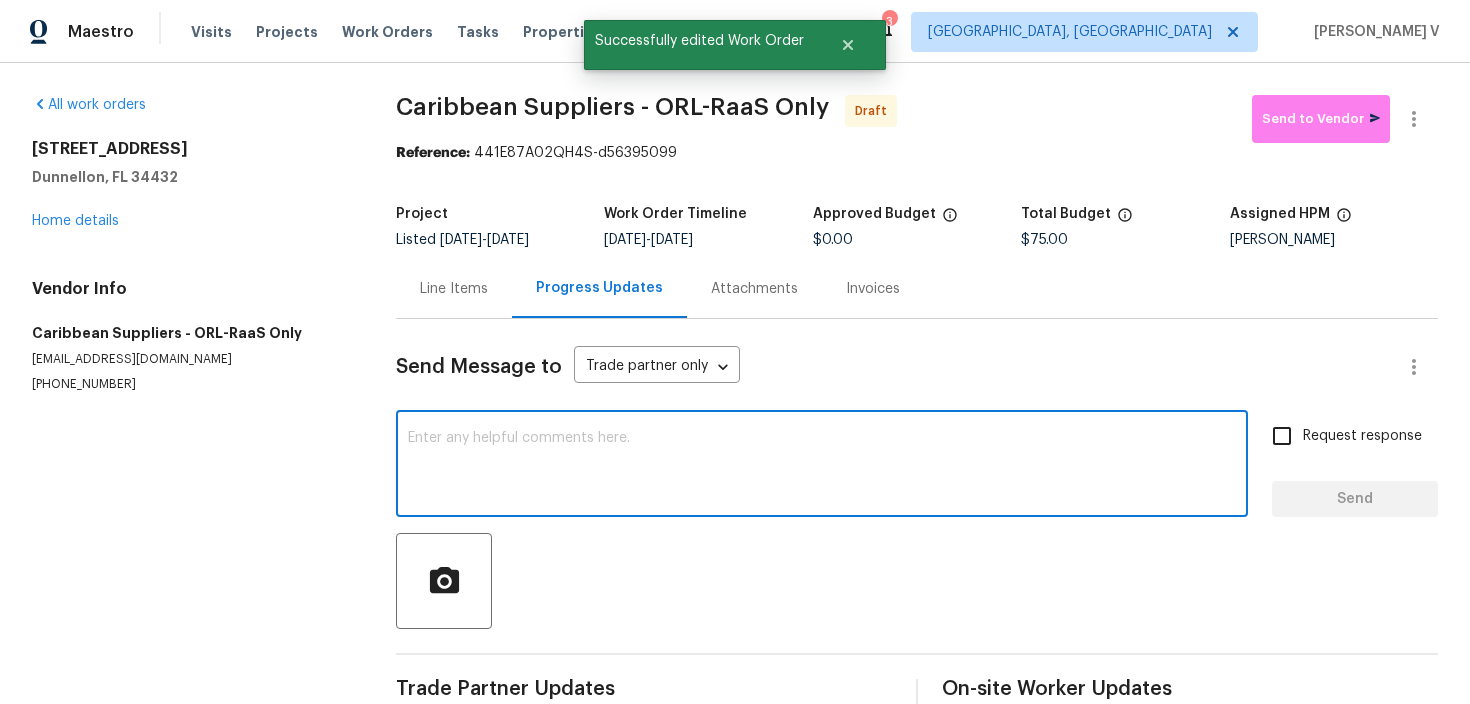 click at bounding box center [822, 466] 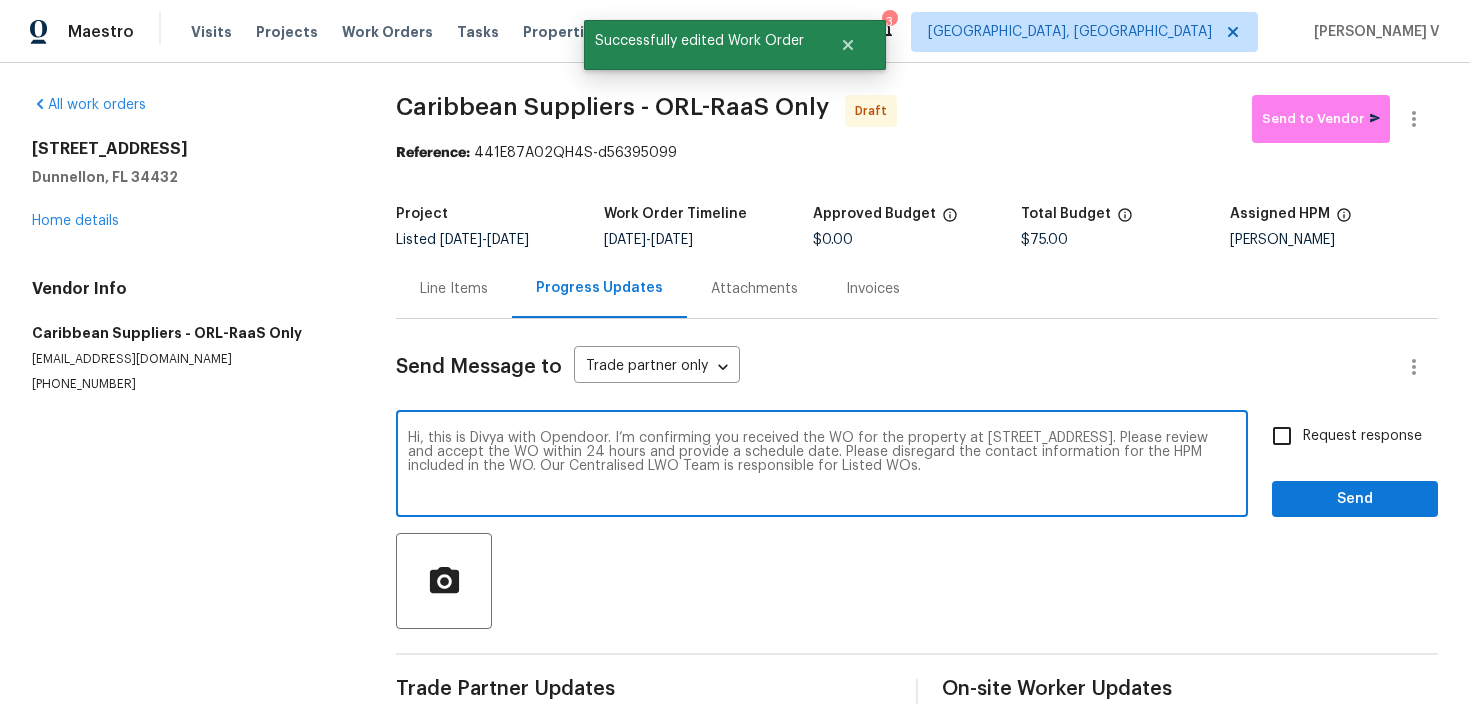 type on "Hi, this is Divya with Opendoor. I’m confirming you received the WO for the property at 13794 SW 112th St, Dunnellon, FL 34432. Please review and accept the WO within 24 hours and provide a schedule date. Please disregard the contact information for the HPM included in the WO. Our Centralised LWO Team is responsible for Listed WOs." 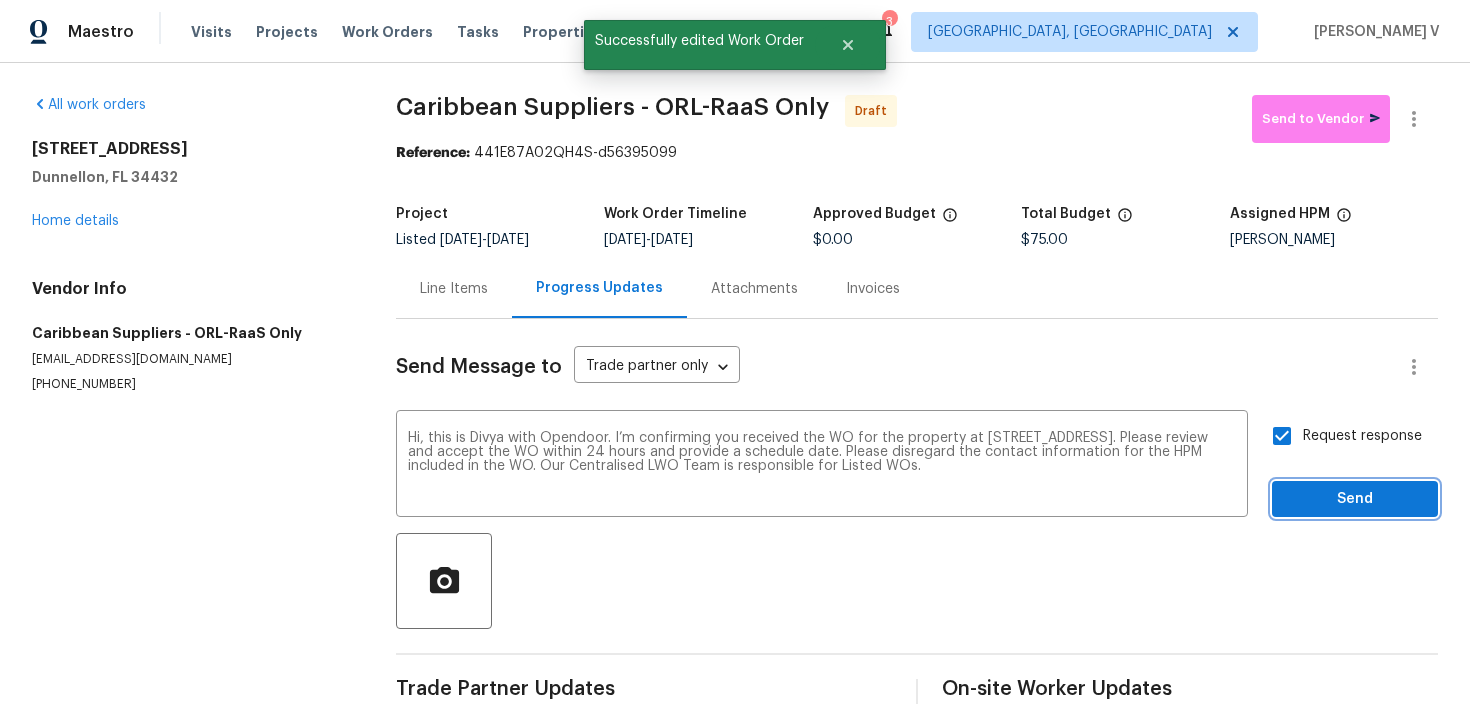 click on "Send" at bounding box center (1355, 499) 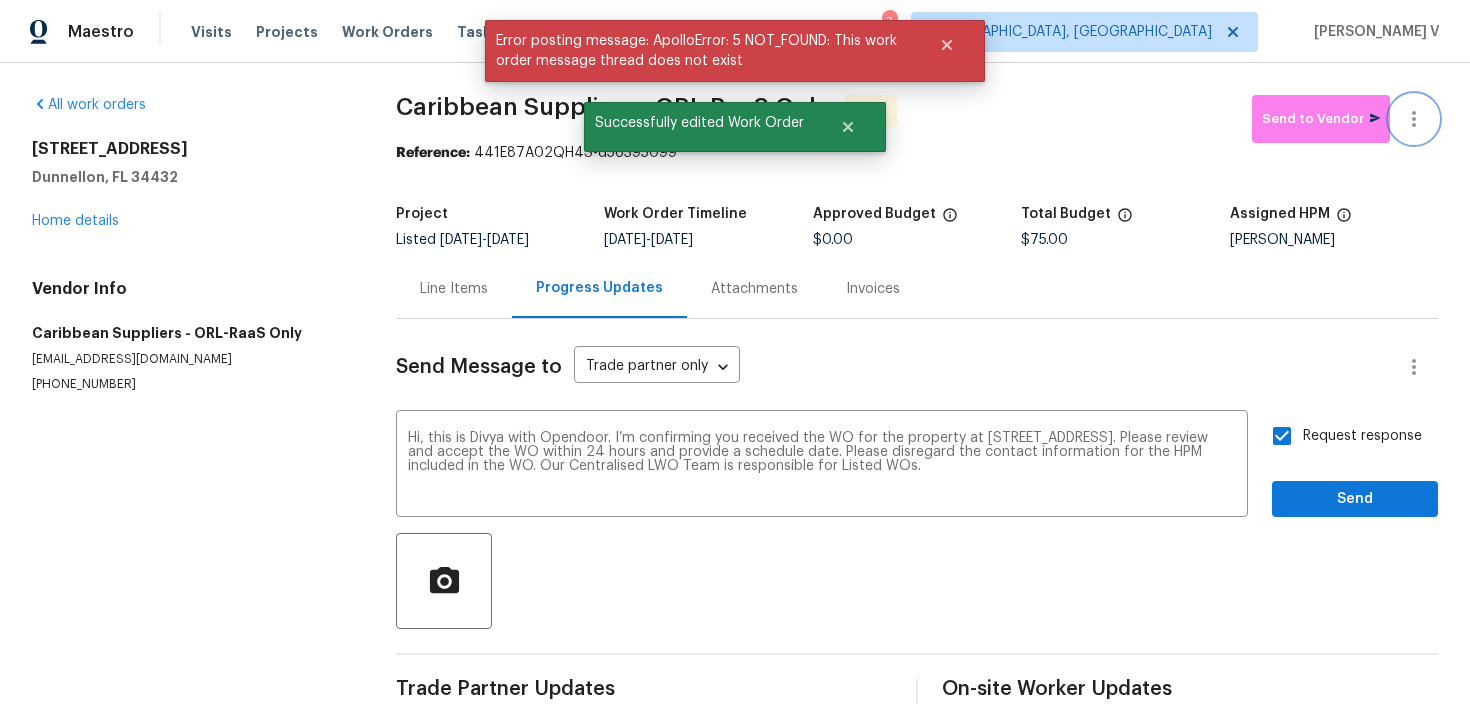 click at bounding box center (1414, 119) 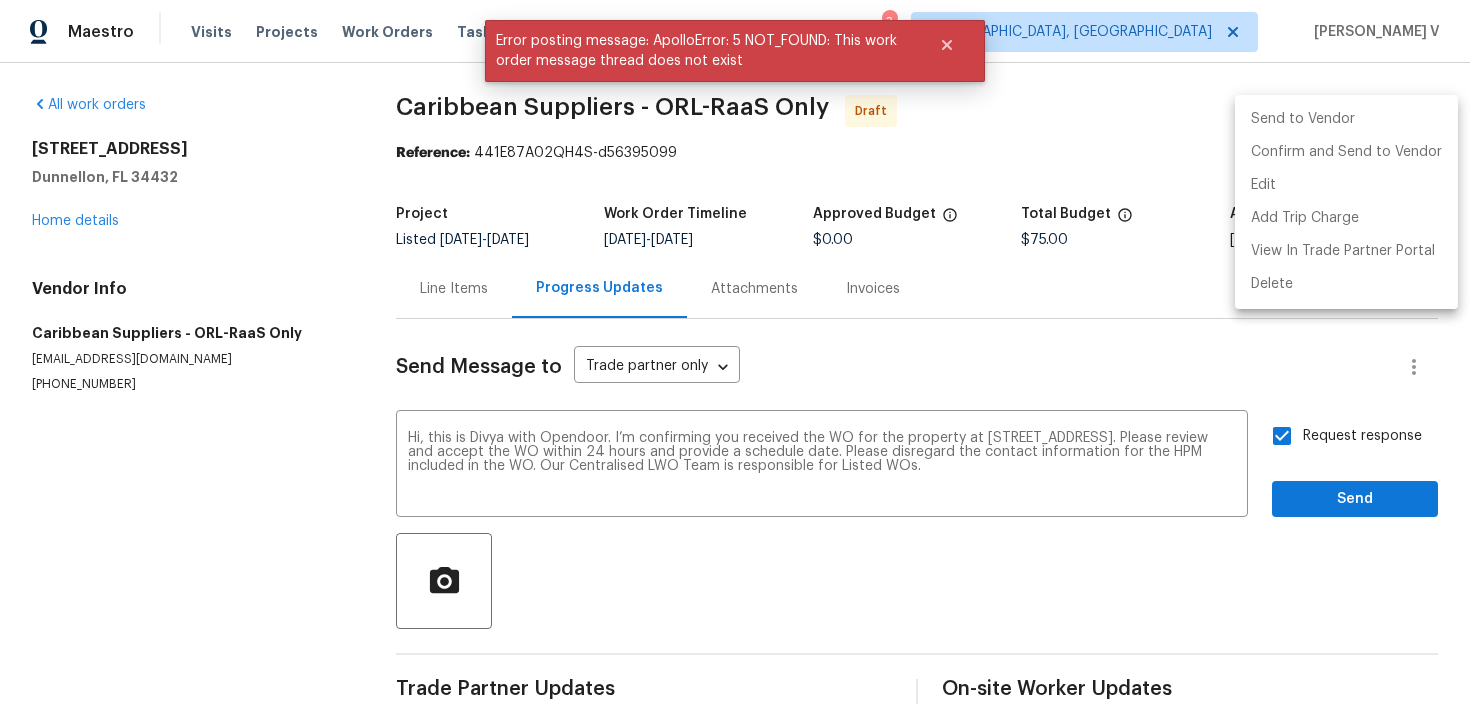 click at bounding box center (735, 352) 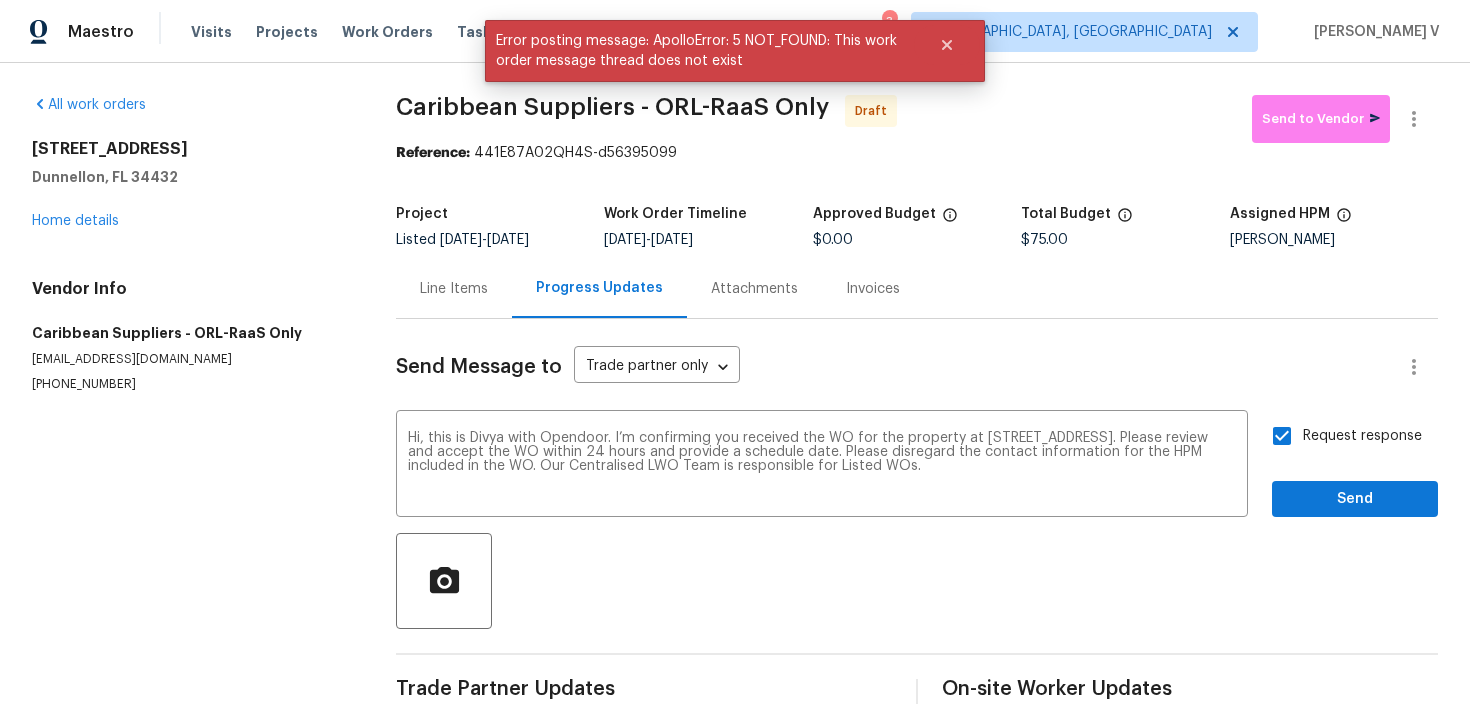 click on "Hi, this is Divya with Opendoor. I’m confirming you received the WO for the property at 13794 SW 112th St, Dunnellon, FL 34432. Please review and accept the WO within 24 hours and provide a schedule date. Please disregard the contact information for the HPM included in the WO. Our Centralised LWO Team is responsible for Listed WOs.
x ​ Request response Send" at bounding box center [917, 466] 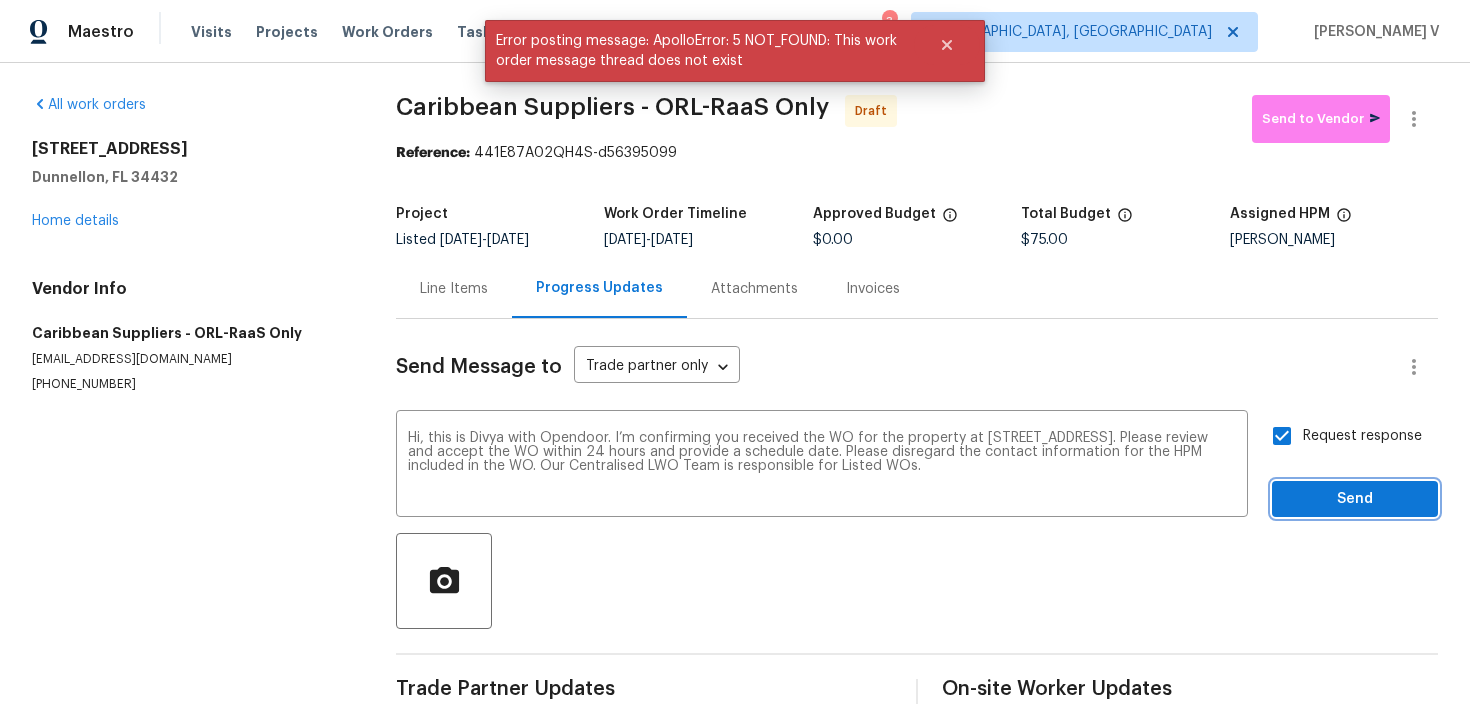 click on "Send" at bounding box center [1355, 499] 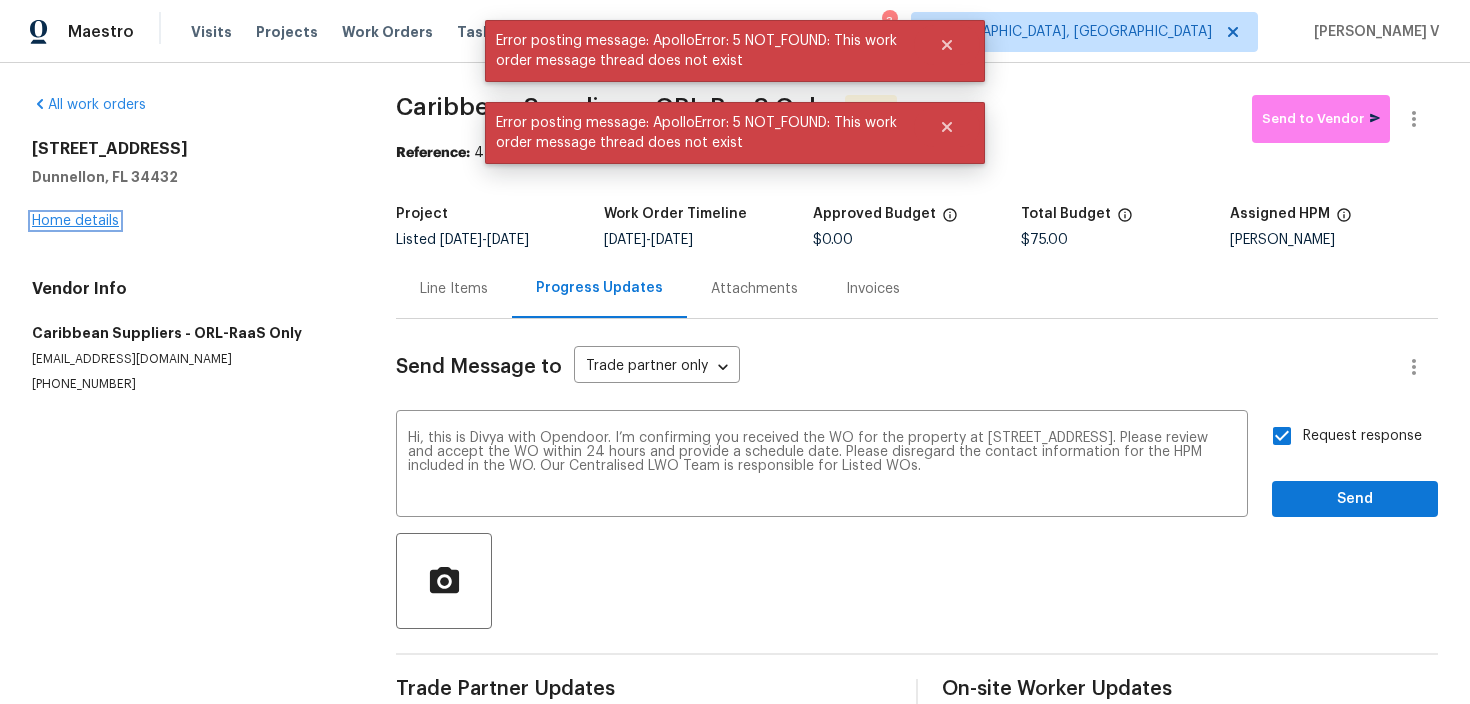 click on "Home details" at bounding box center [75, 221] 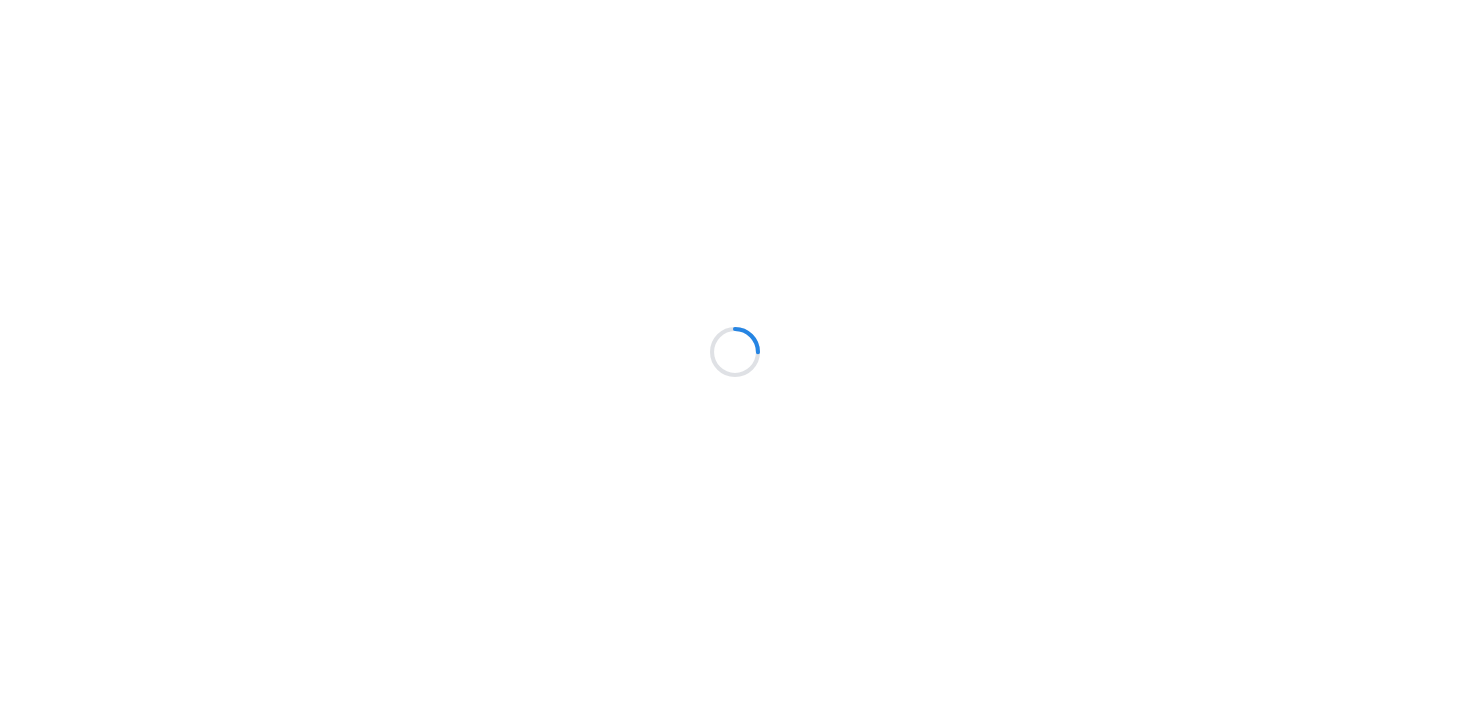 scroll, scrollTop: 0, scrollLeft: 0, axis: both 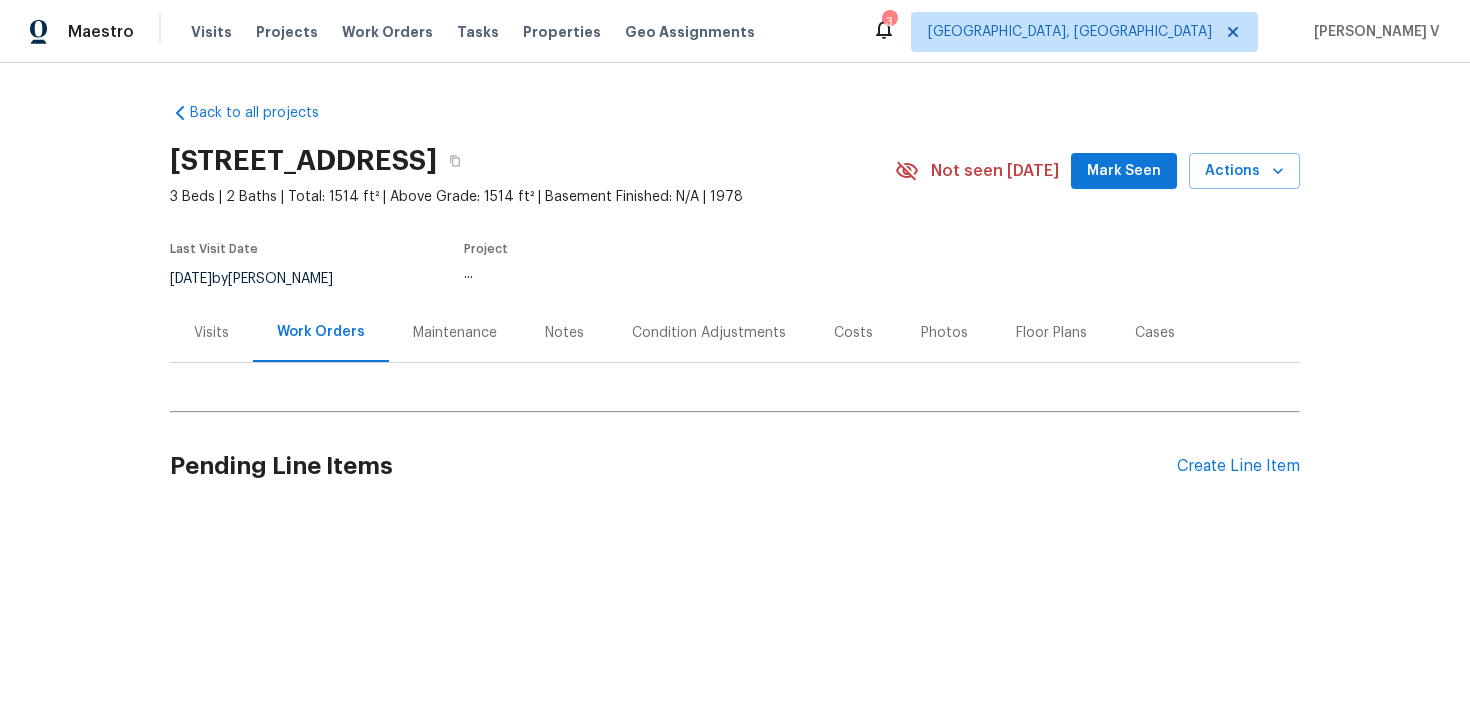 click on "Back to all projects [STREET_ADDRESS] 3 Beds | 2 Baths | Total: 1514 ft² | Above Grade: 1514 ft² | Basement Finished: N/A | 1978 Not seen [DATE] Mark Seen Actions Last Visit Date [DATE]  by  [PERSON_NAME]   Project ... Visits Work Orders Maintenance Notes Condition Adjustments Costs Photos Floor Plans Cases Pending Line Items Create Line Item" at bounding box center [735, 308] 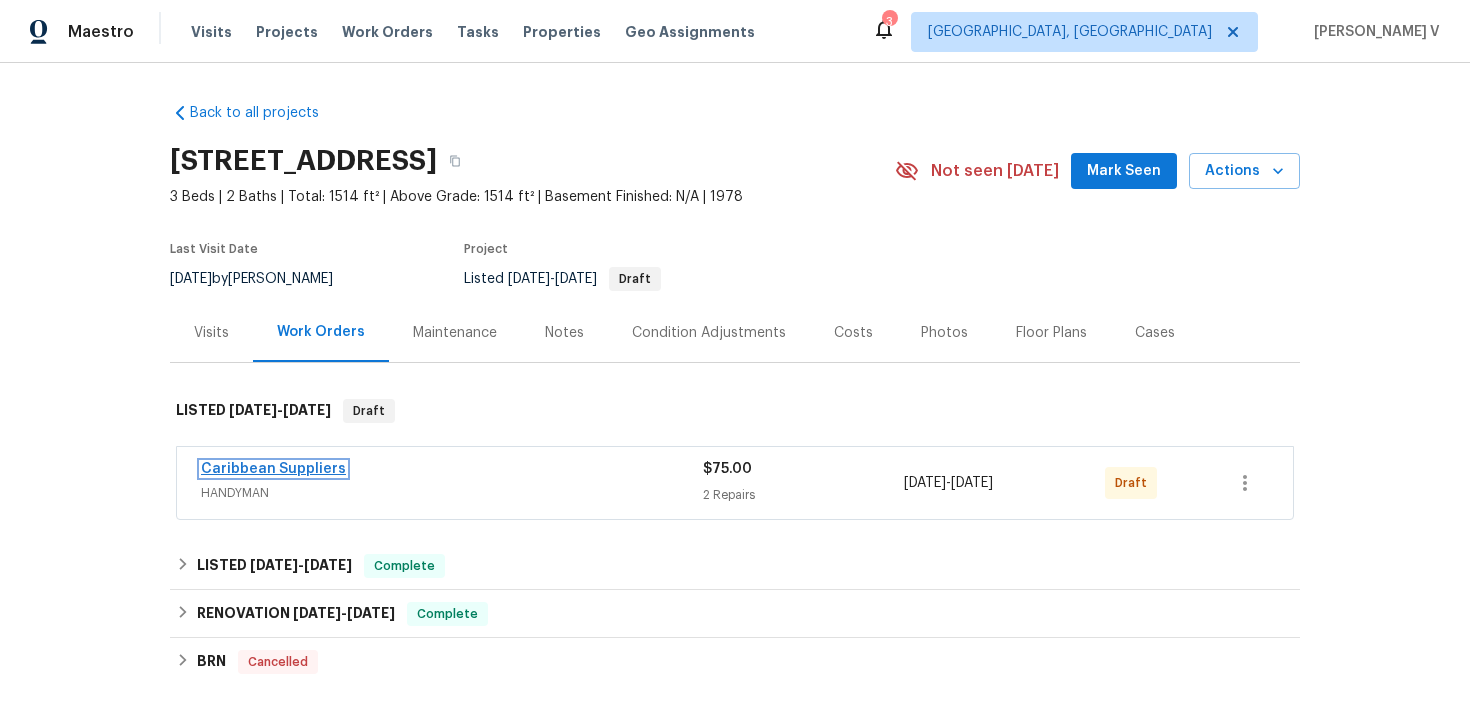 click on "Caribbean Suppliers" at bounding box center [273, 469] 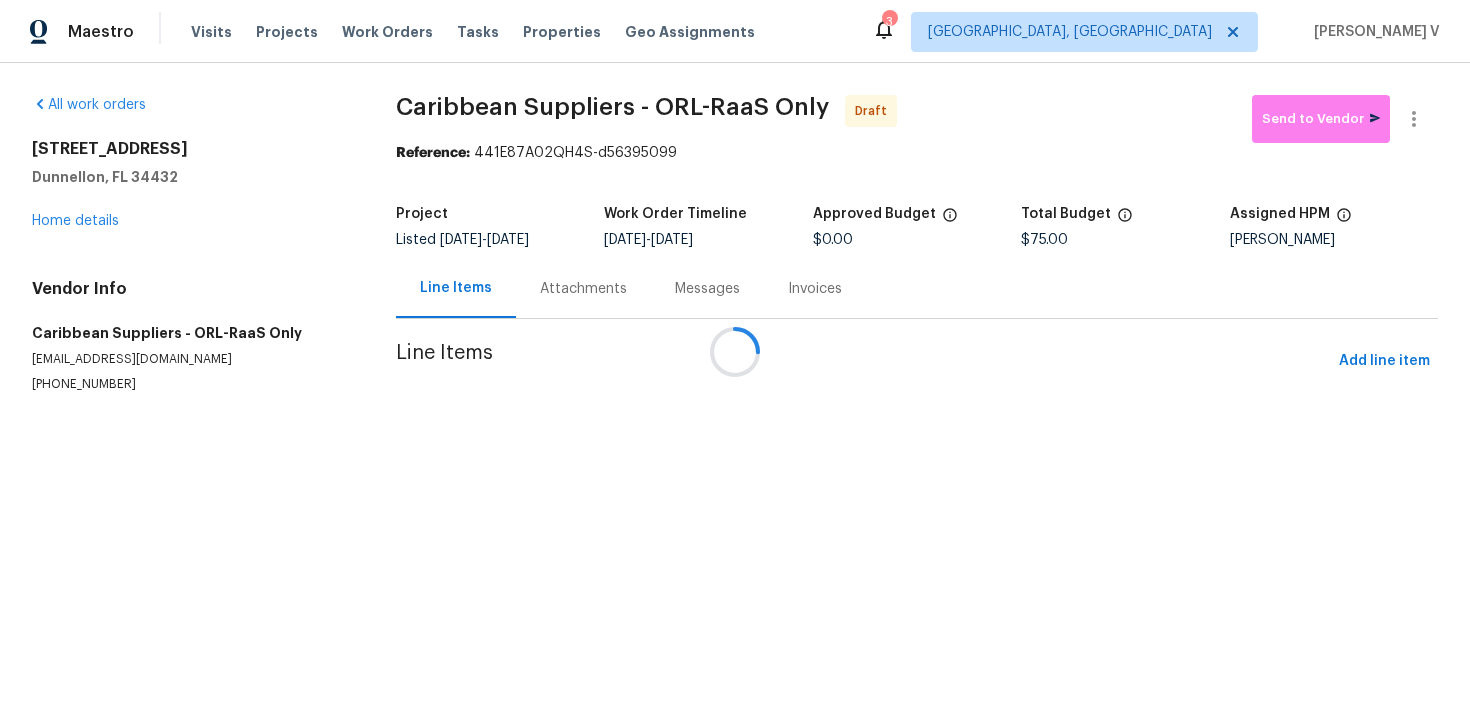 click on "Messages" at bounding box center (707, 289) 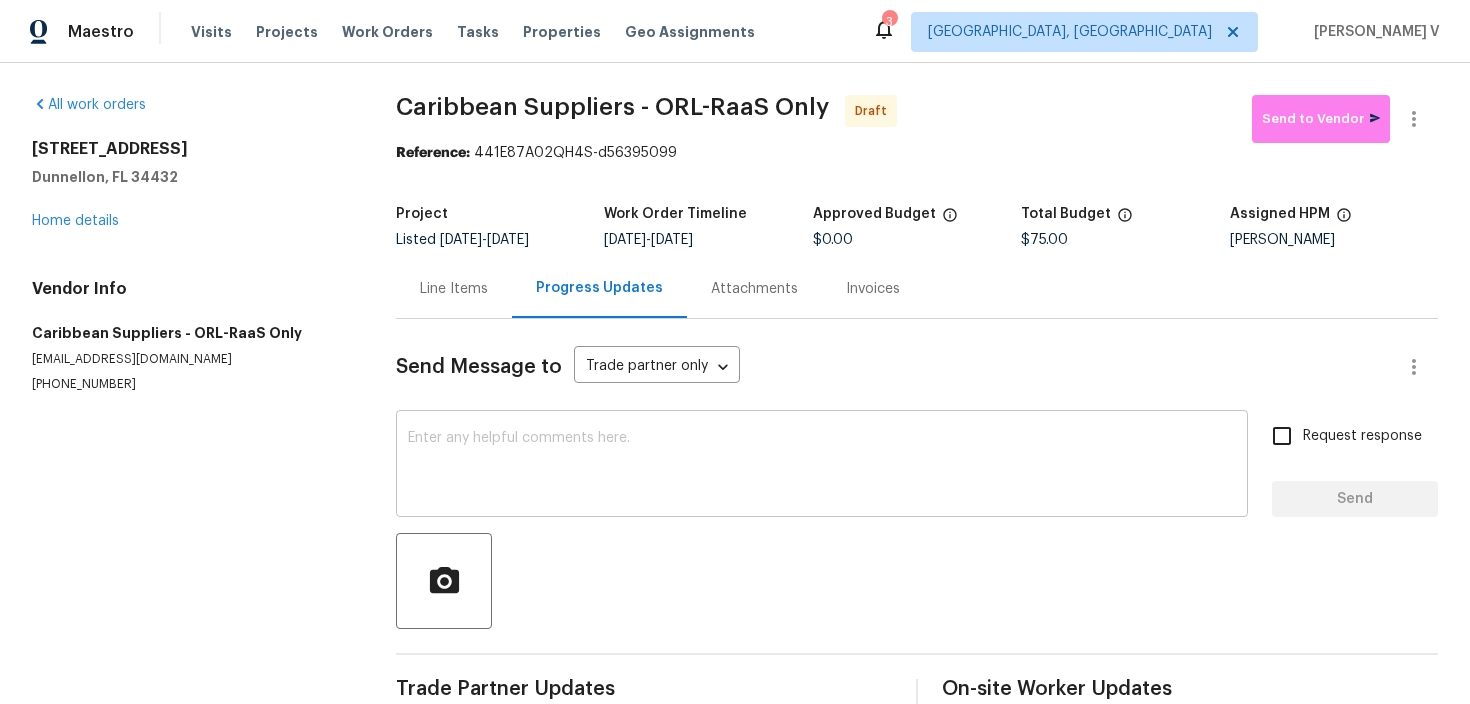 click at bounding box center [822, 466] 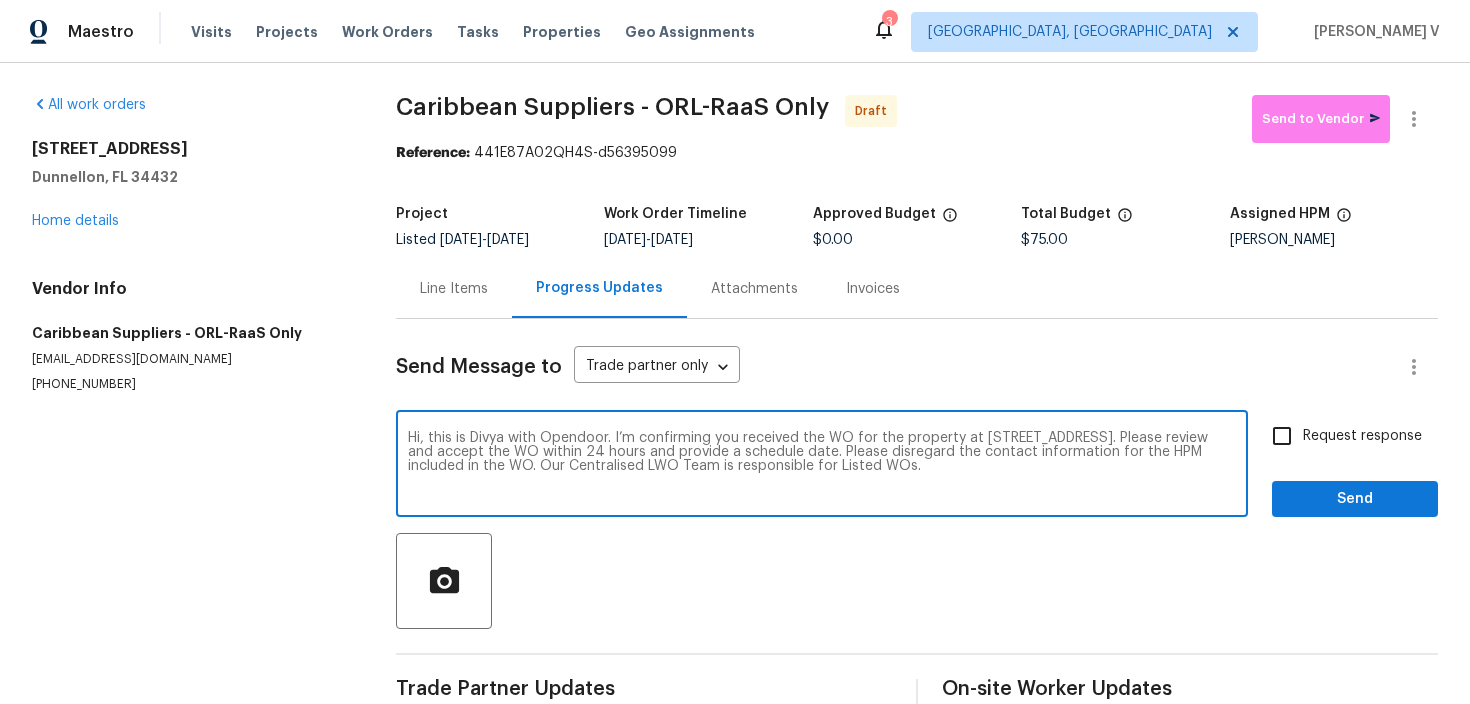 type on "Hi, this is Divya with Opendoor. I’m confirming you received the WO for the property at [STREET_ADDRESS]. Please review and accept the WO within 24 hours and provide a schedule date. Please disregard the contact information for the HPM included in the WO. Our Centralised LWO Team is responsible for Listed WOs." 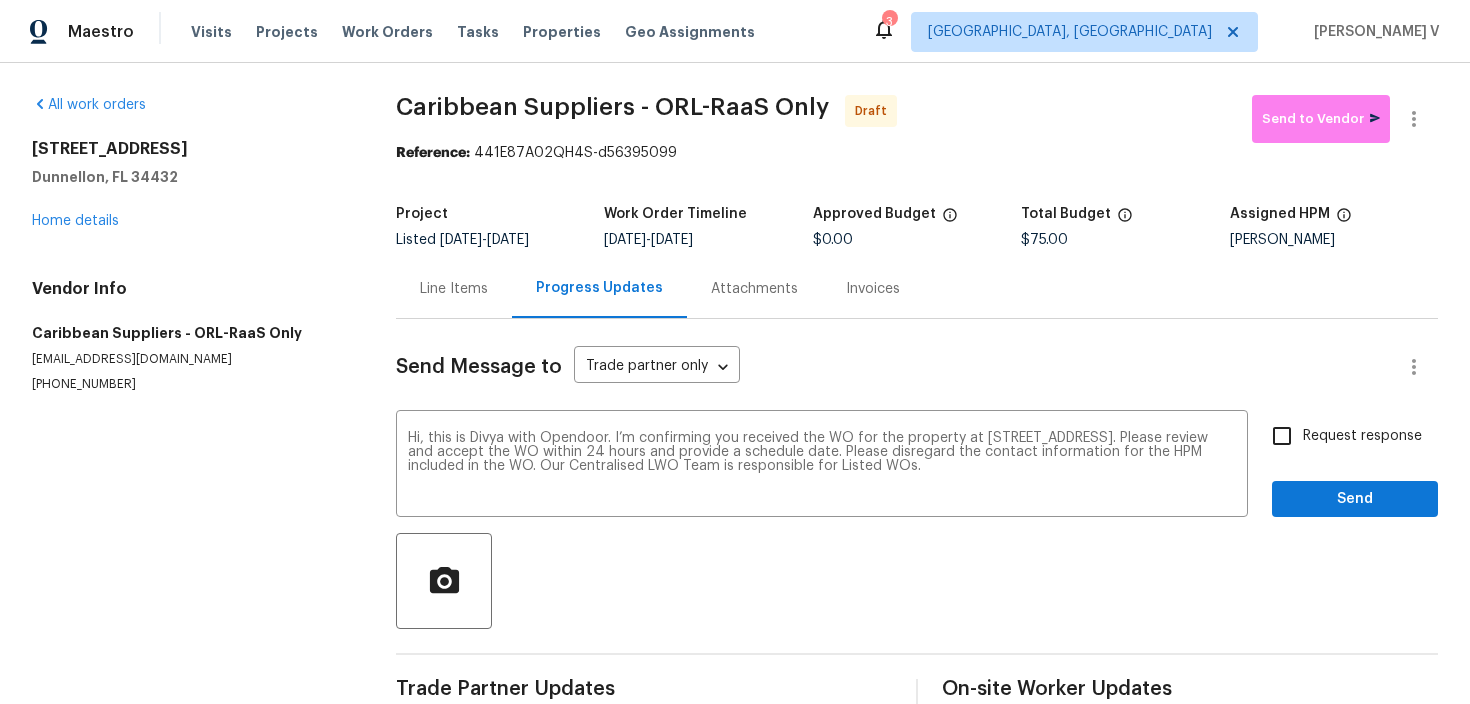 click on "Request response" at bounding box center (1341, 436) 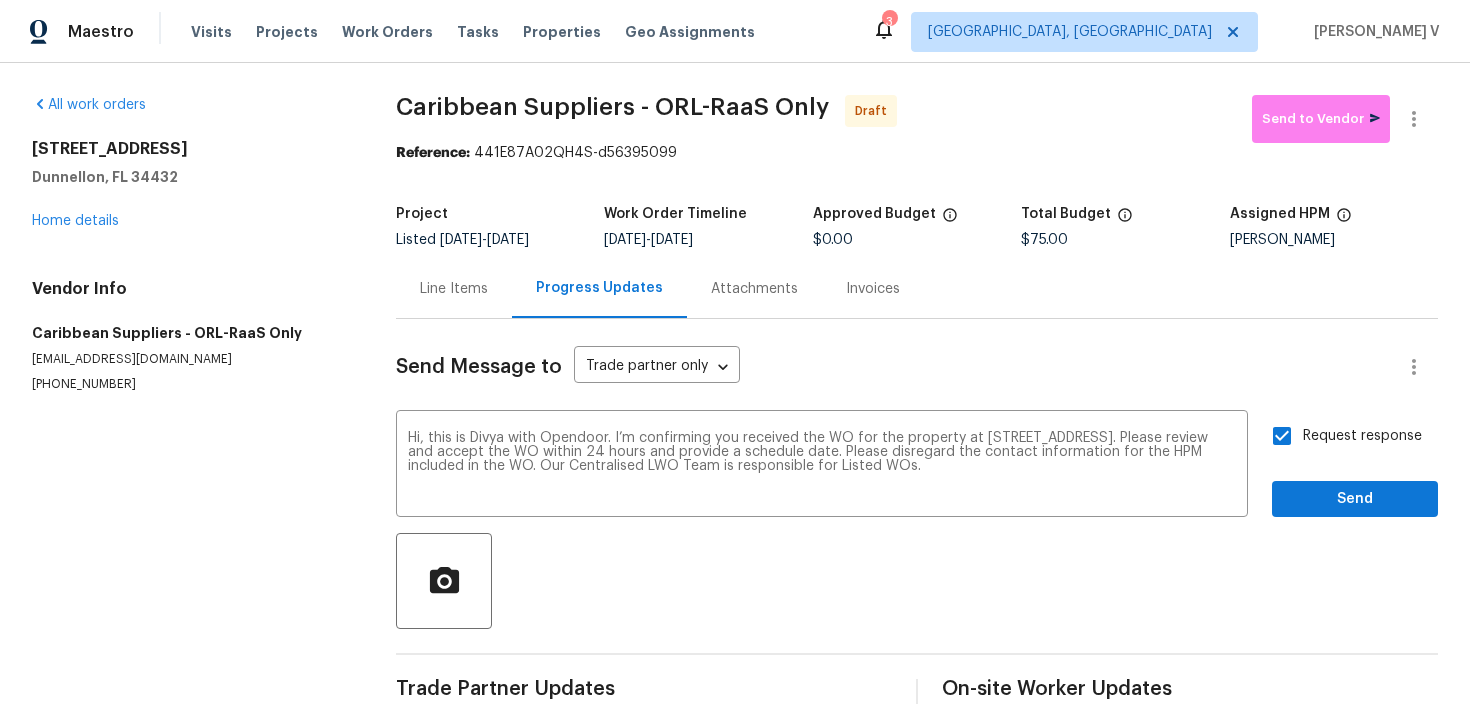 click on "Send Message to Trade partner only Trade partner only ​ Hi, this is Divya with Opendoor. I’m confirming you received the WO for the property at [STREET_ADDRESS]. Please review and accept the WO within 24 hours and provide a schedule date. Please disregard the contact information for the HPM included in the WO. Our Centralised LWO Team is responsible for Listed WOs.
x ​ Request response Send Trade Partner Updates On-site Worker Updates" at bounding box center (917, 515) 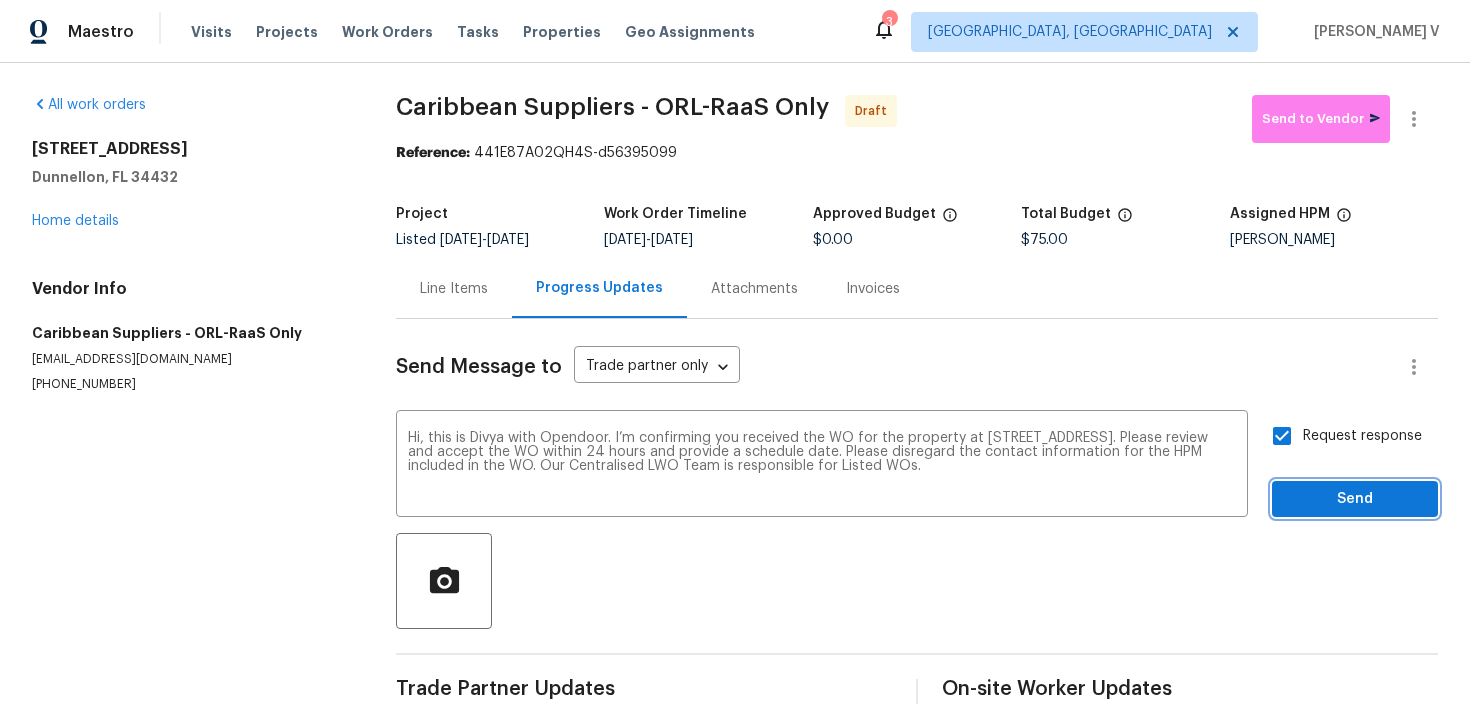 click on "Send" at bounding box center [1355, 499] 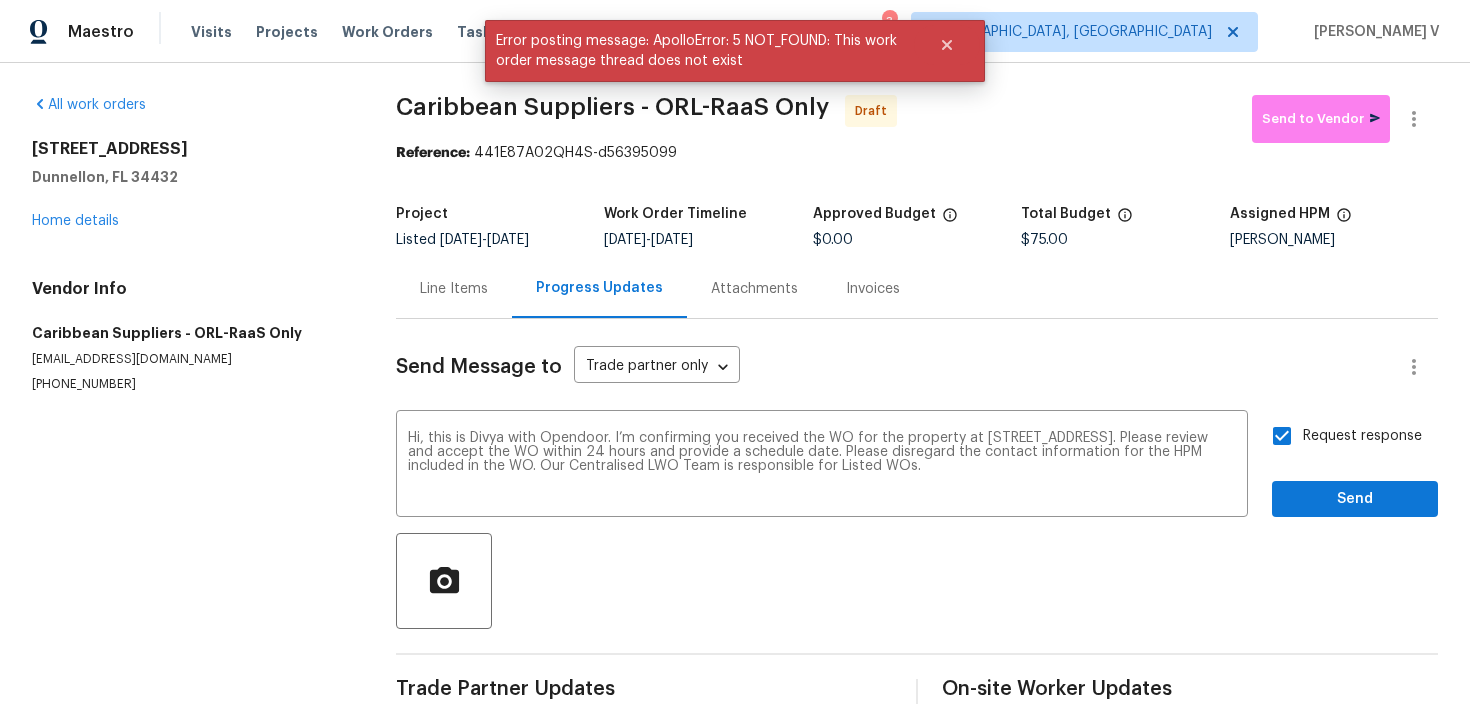click on "Line Items" at bounding box center (454, 288) 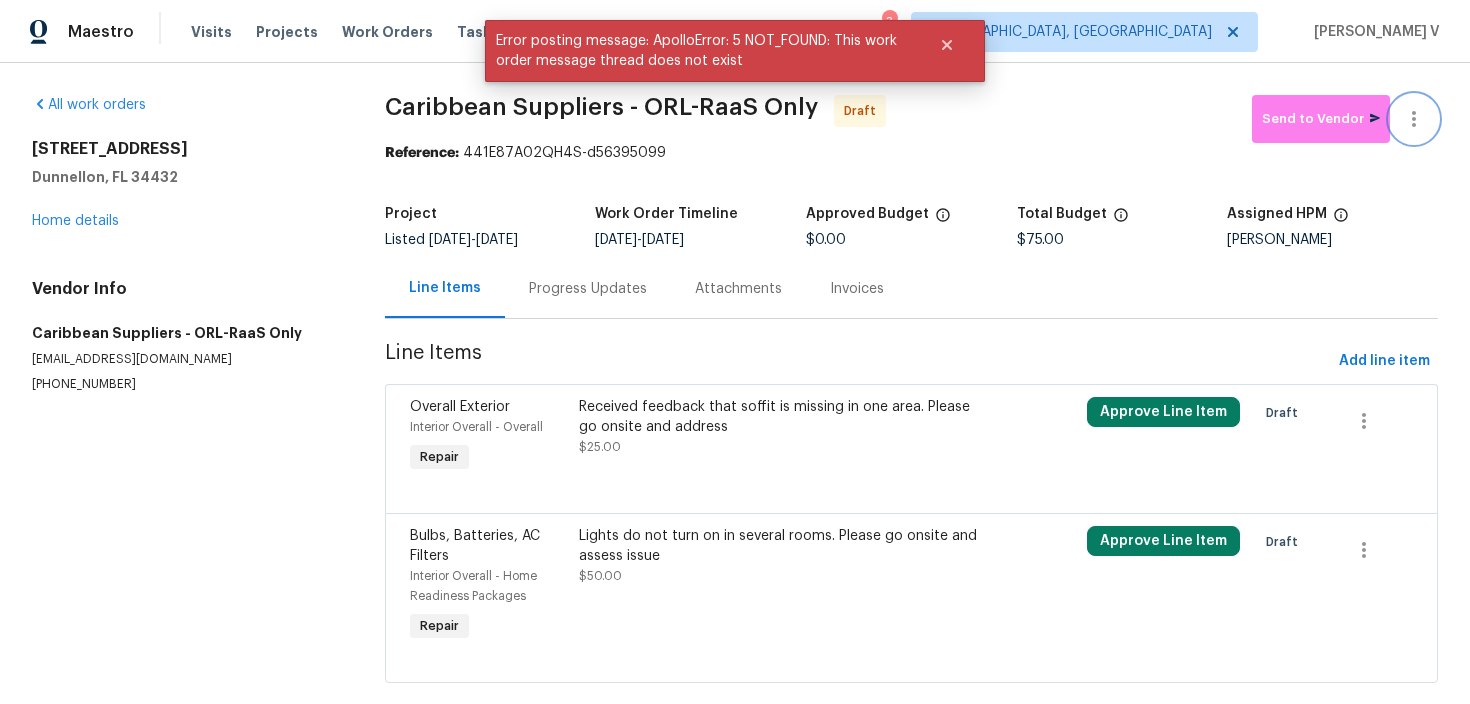 click 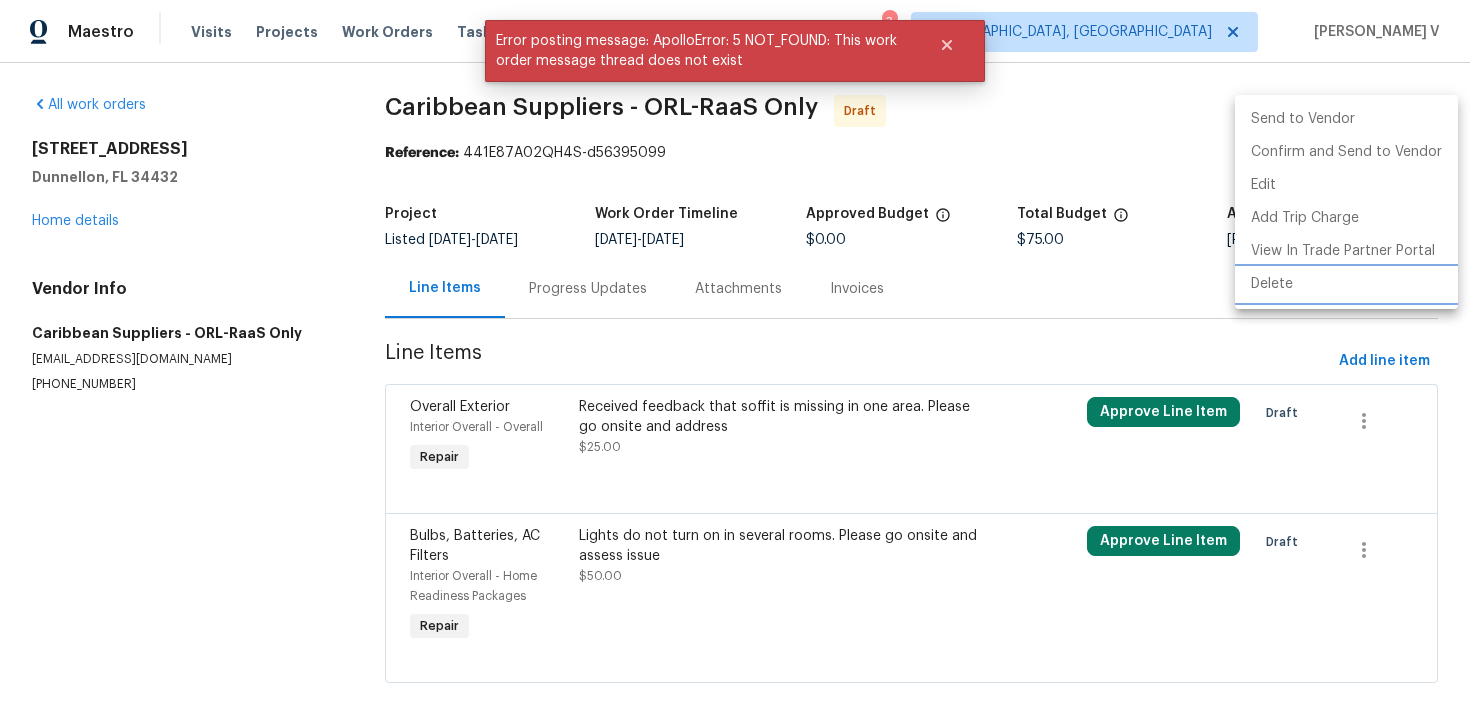 click on "Delete" at bounding box center (1346, 284) 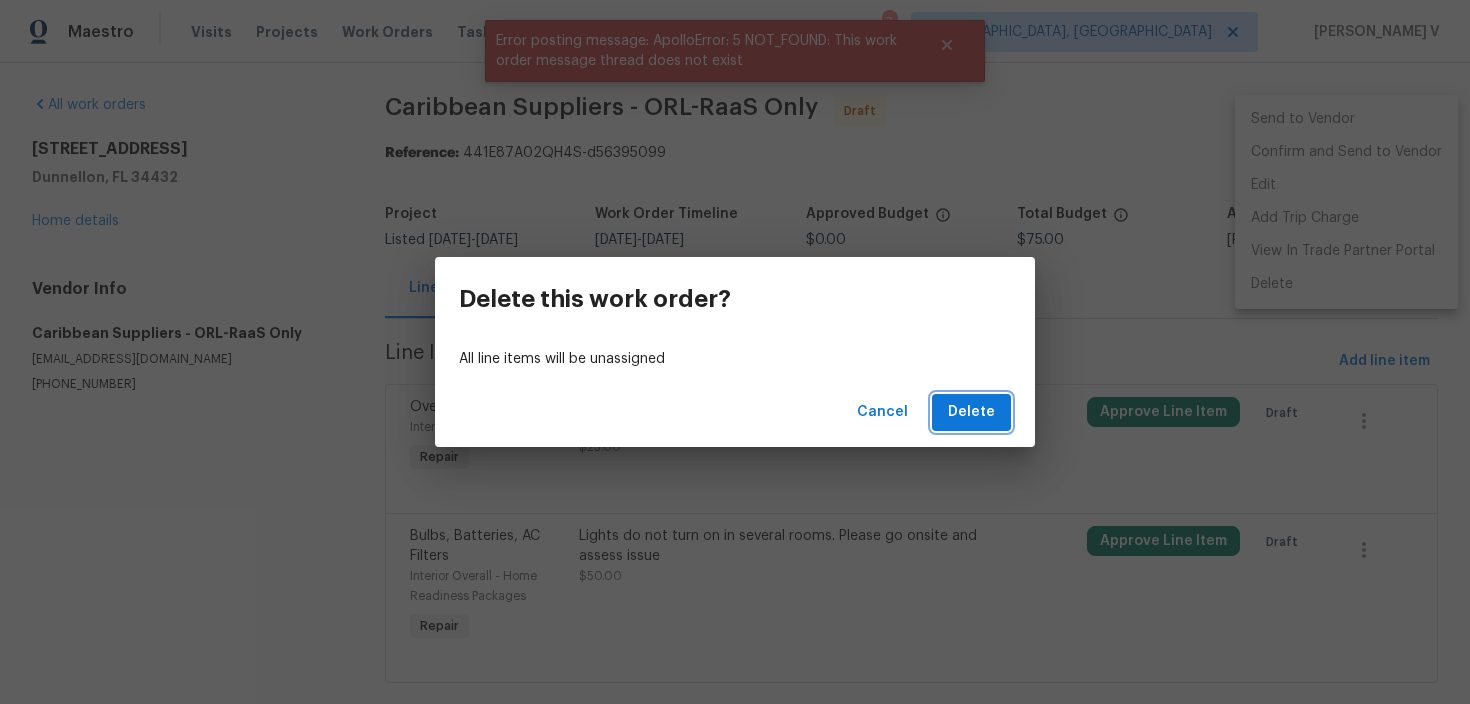 click on "Delete" at bounding box center [971, 412] 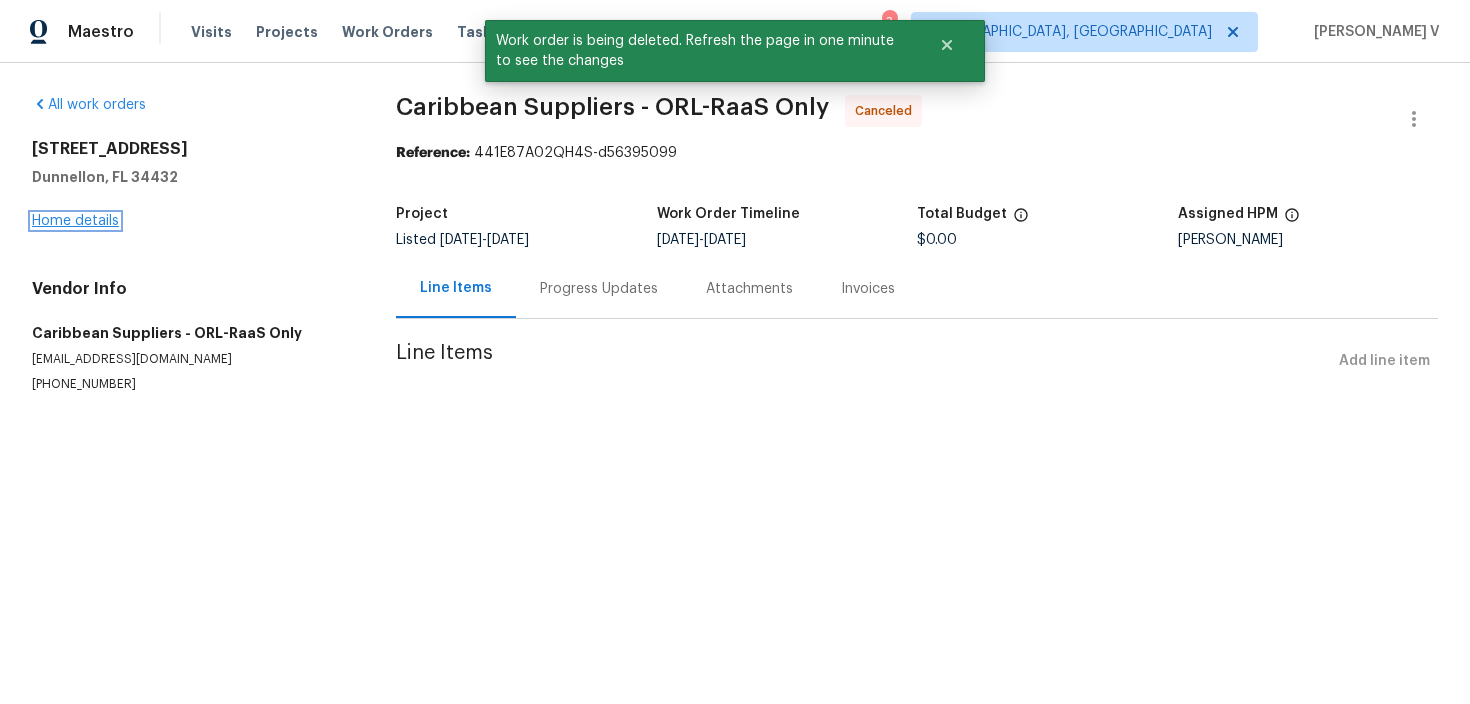 click on "Home details" at bounding box center (75, 221) 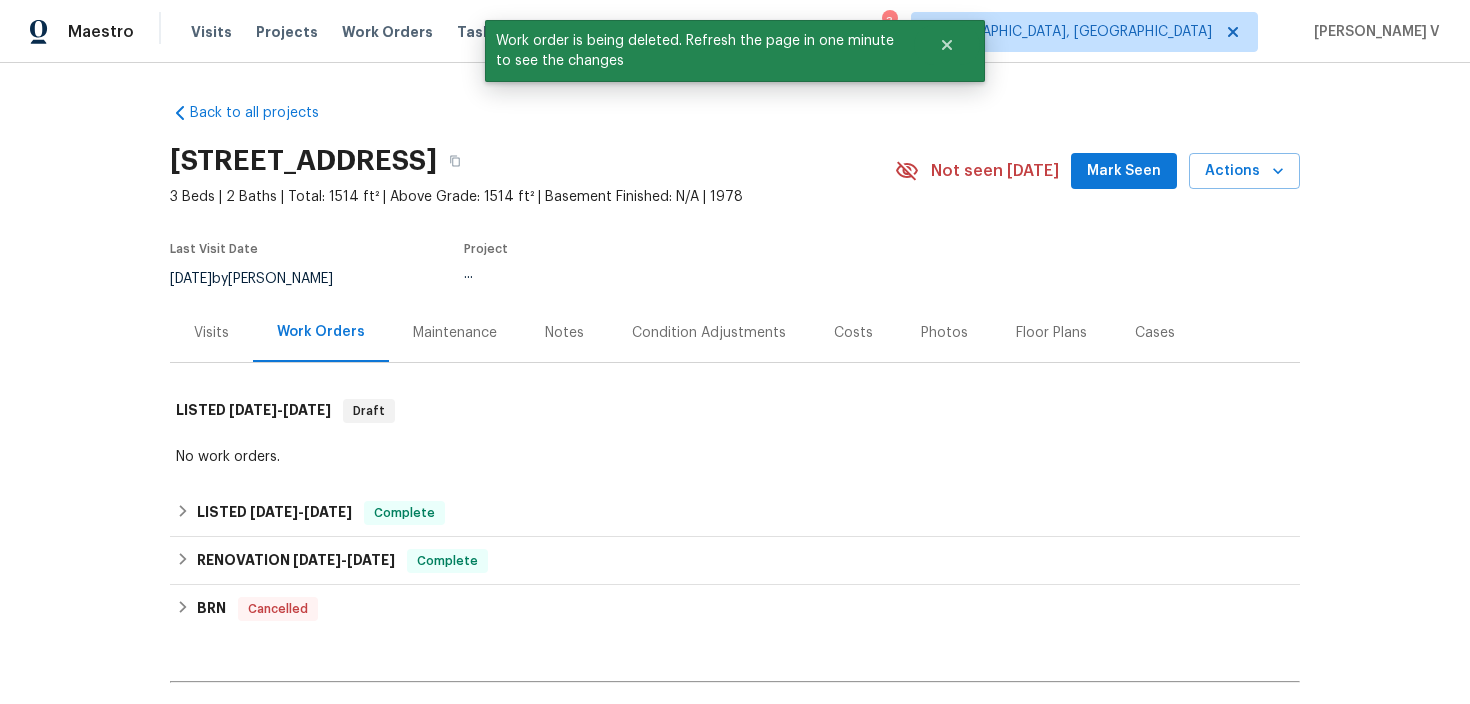 scroll, scrollTop: 559, scrollLeft: 0, axis: vertical 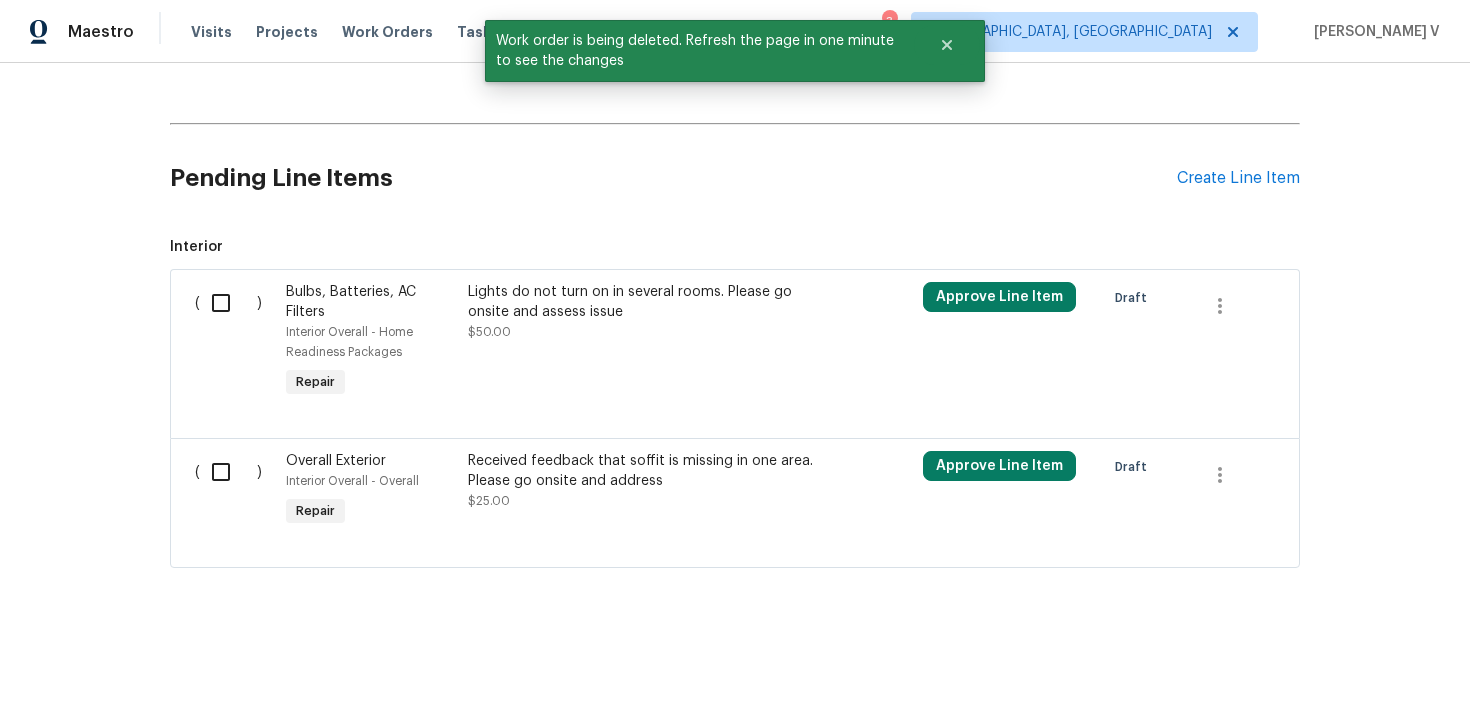 drag, startPoint x: 225, startPoint y: 307, endPoint x: 225, endPoint y: 378, distance: 71 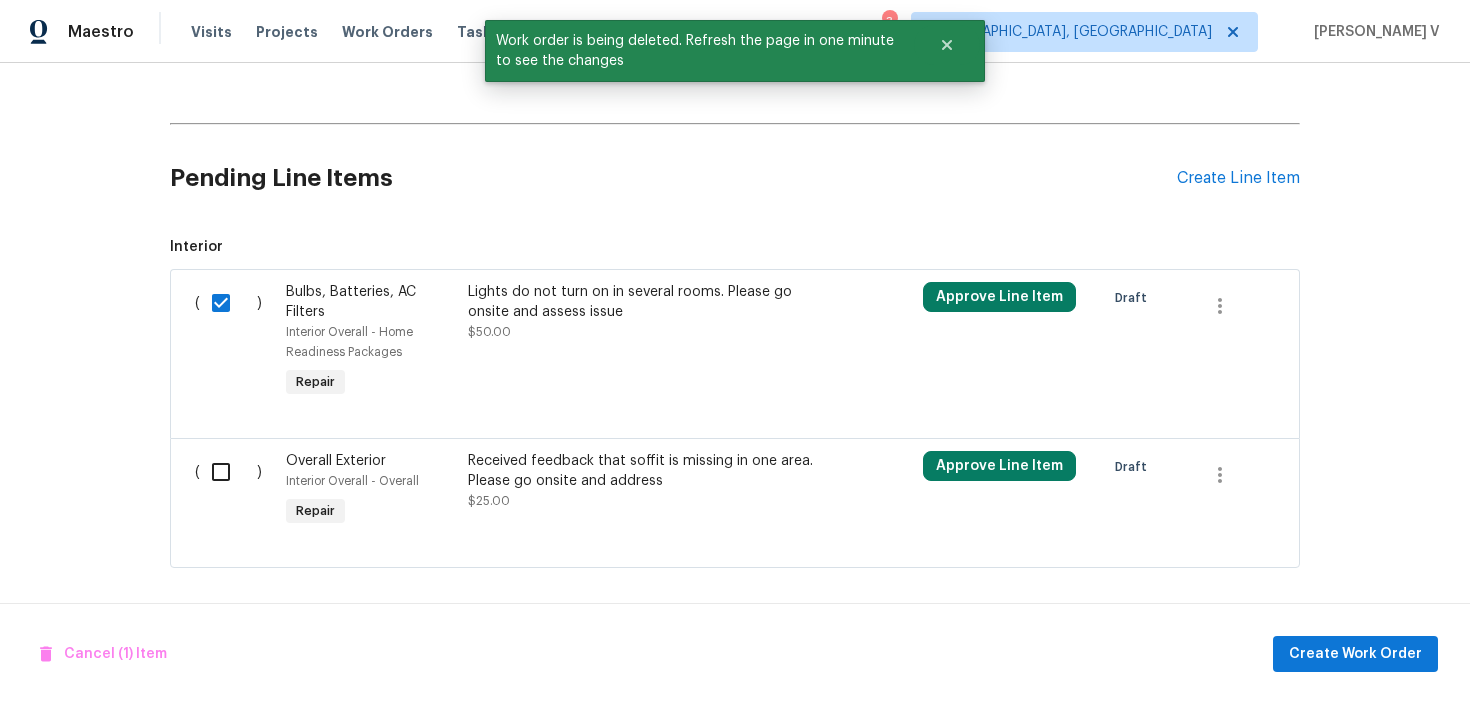 click at bounding box center (228, 472) 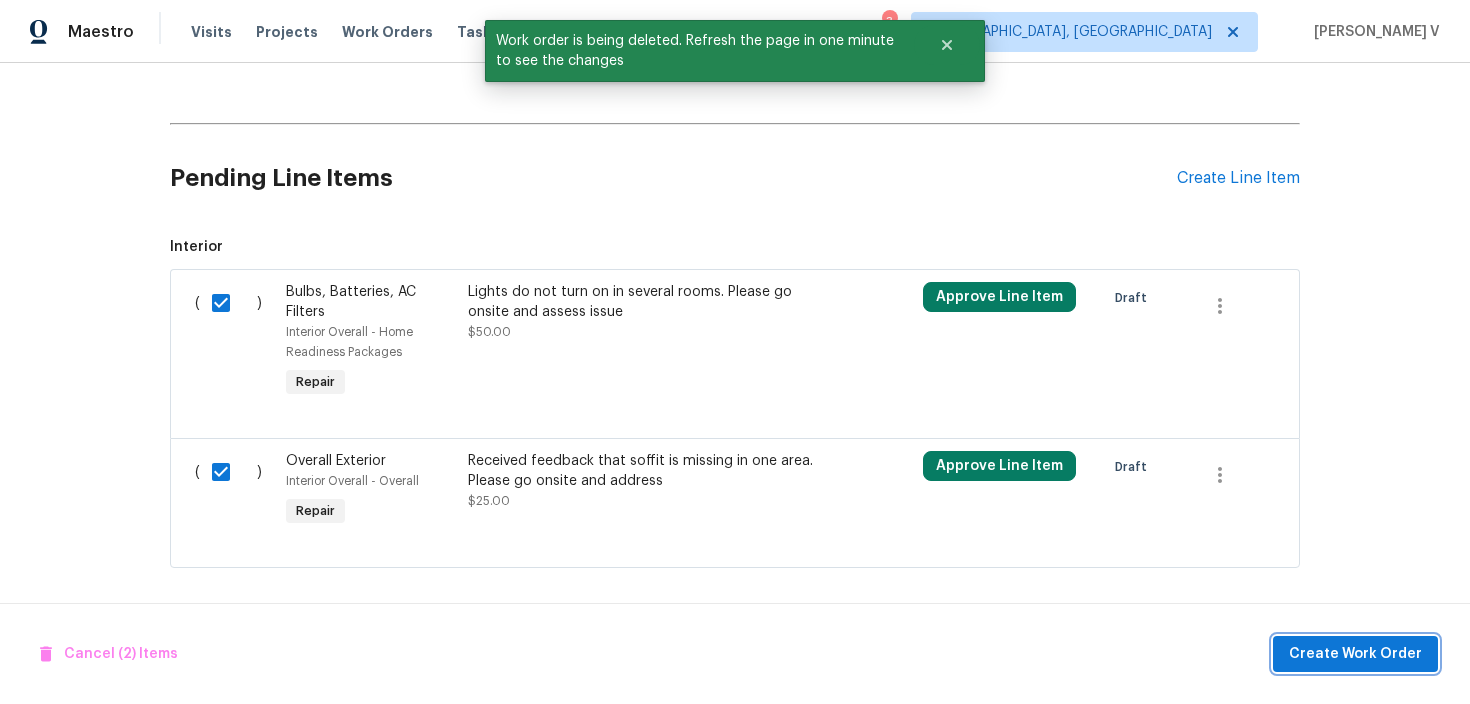 click on "Create Work Order" at bounding box center [1355, 654] 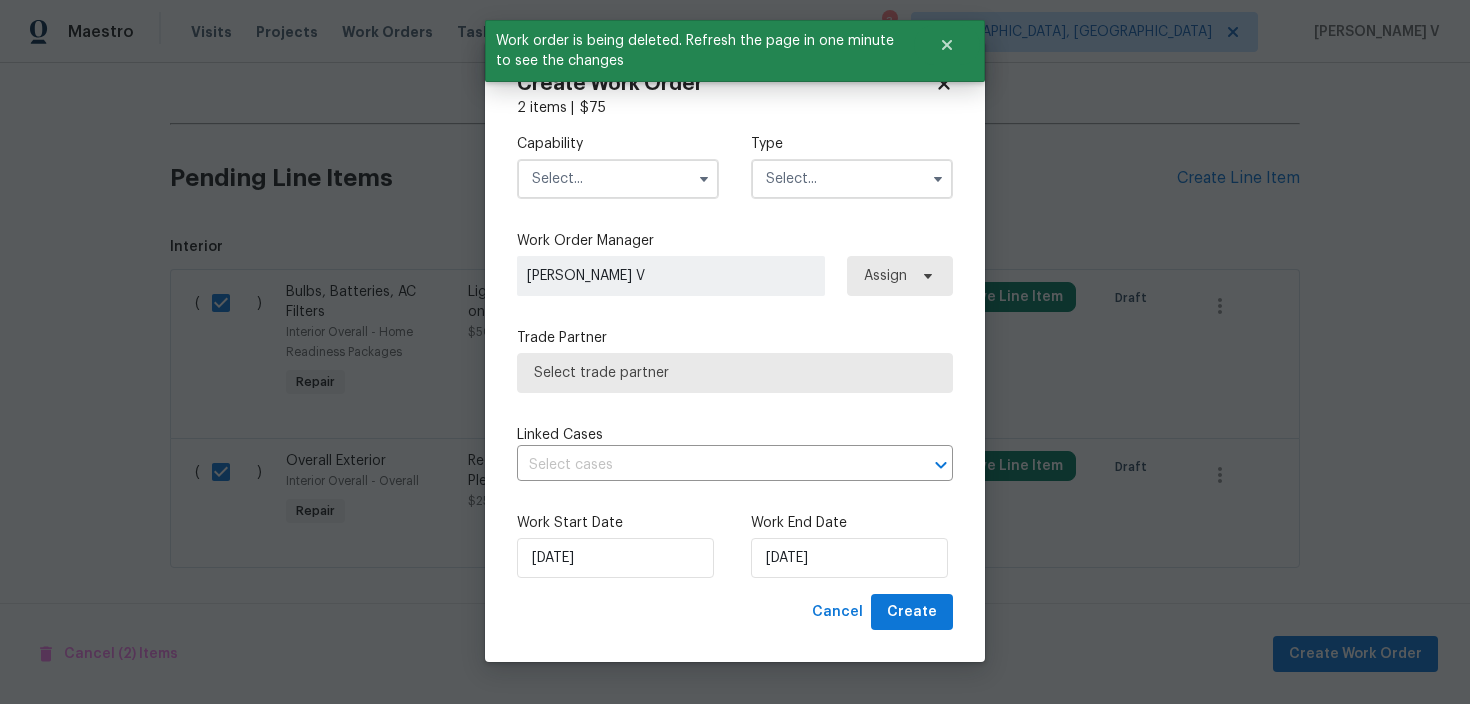 click at bounding box center [618, 179] 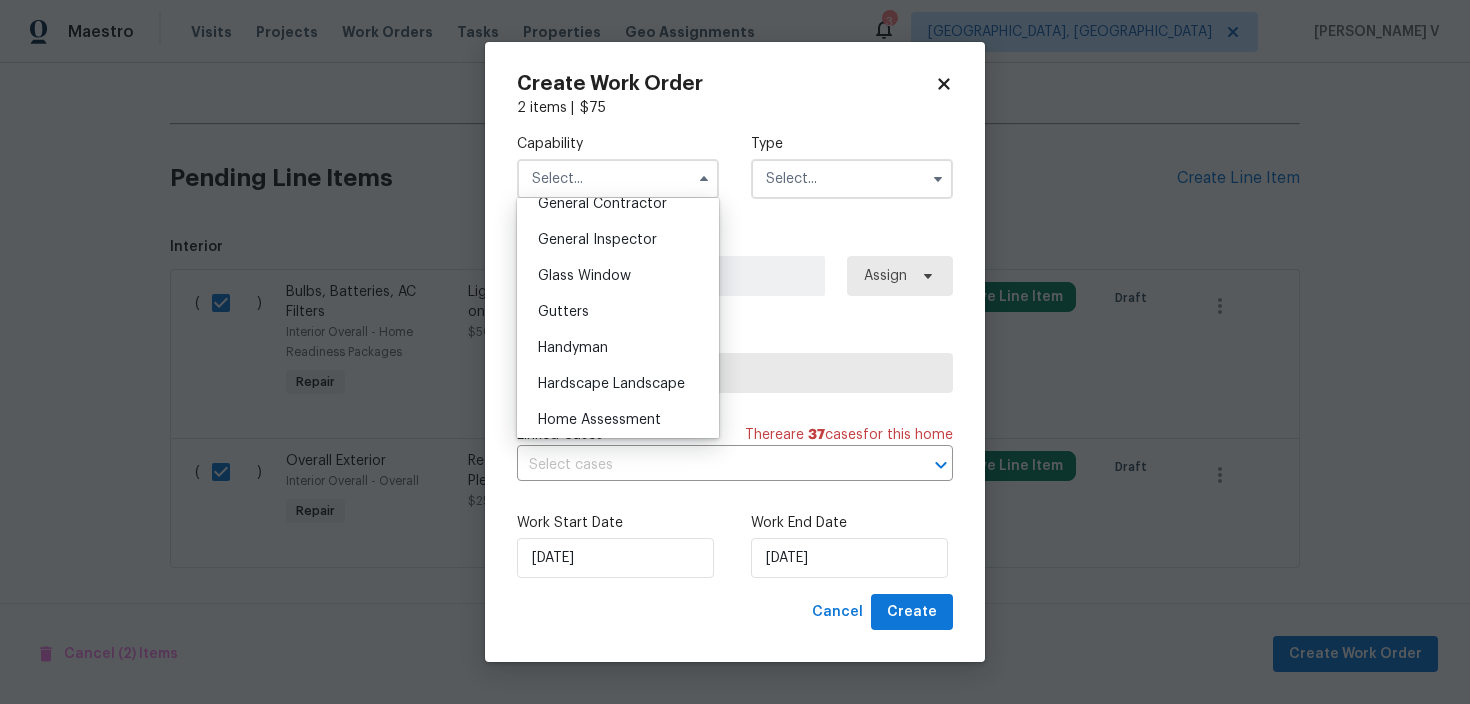 scroll, scrollTop: 988, scrollLeft: 0, axis: vertical 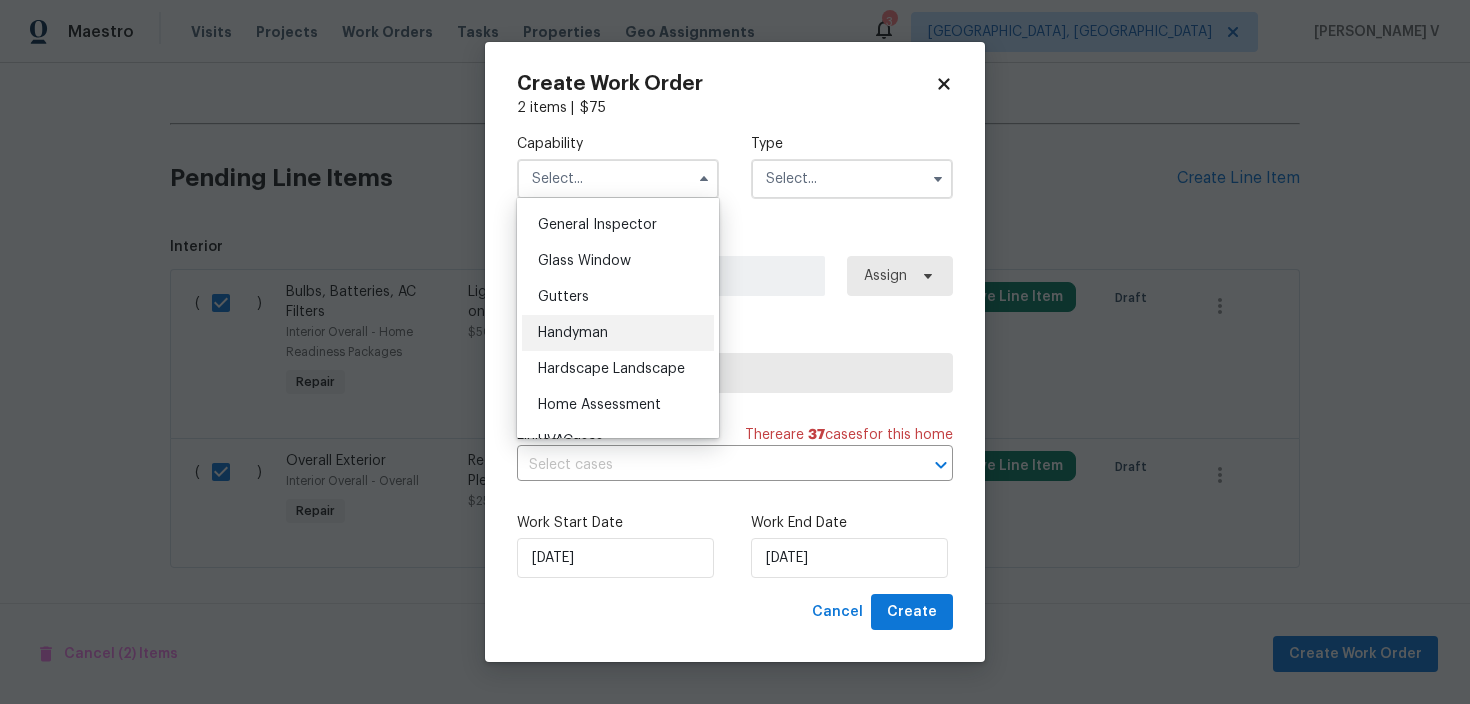 click on "Handyman" at bounding box center [618, 333] 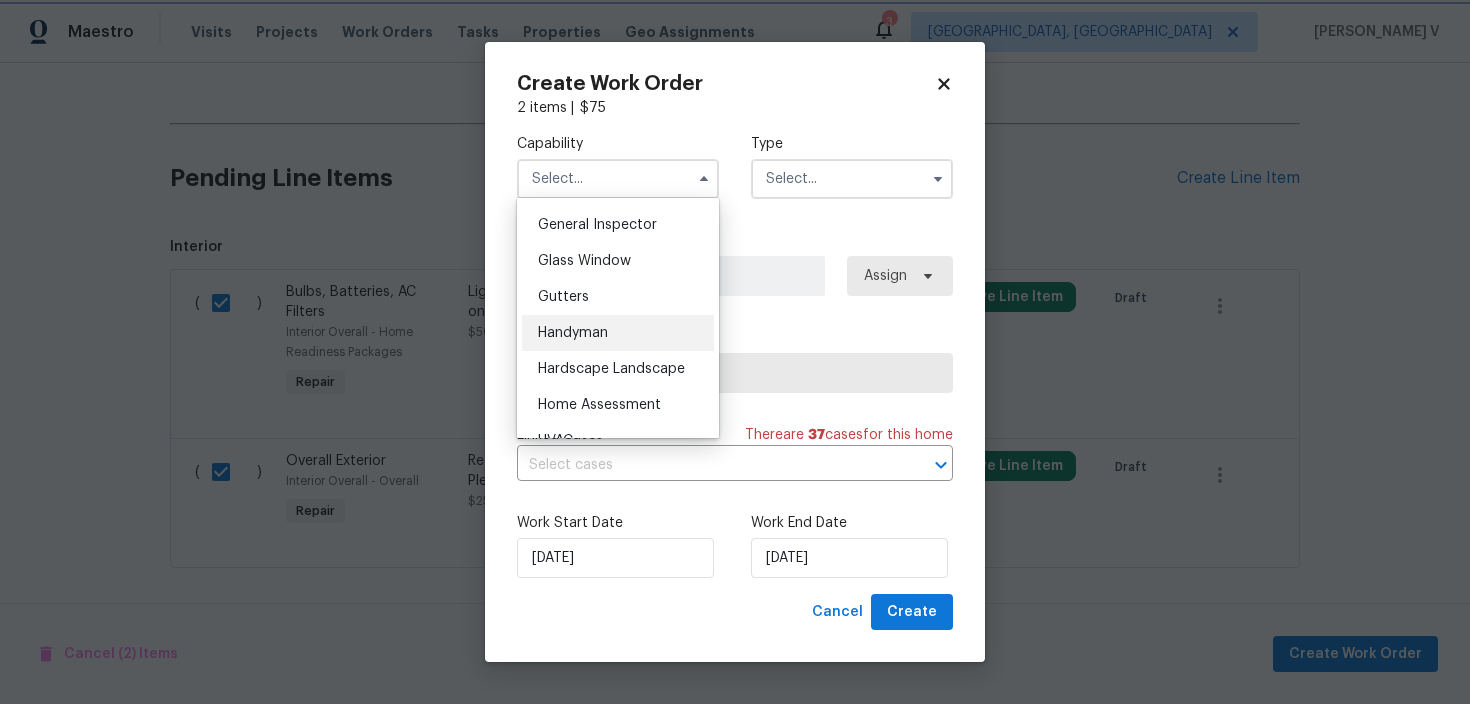 type on "Handyman" 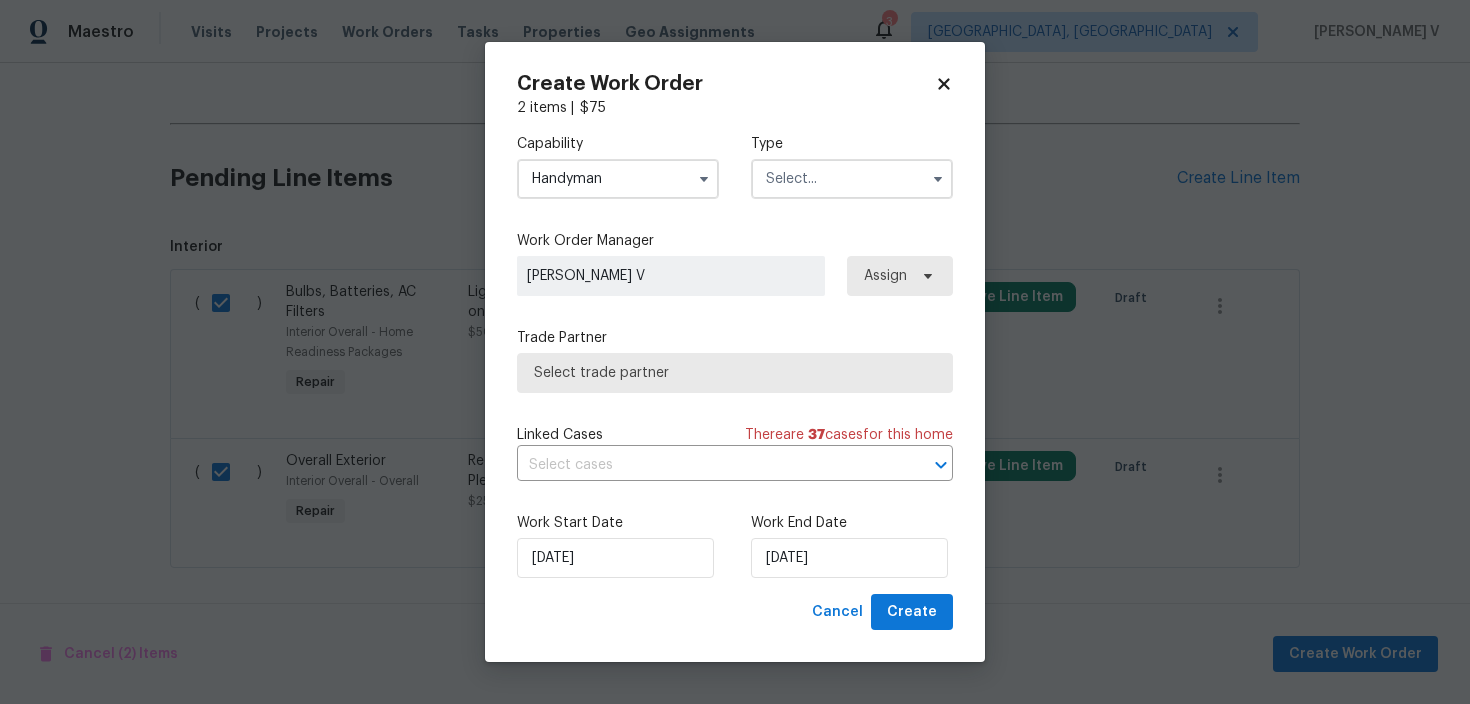 click at bounding box center [852, 179] 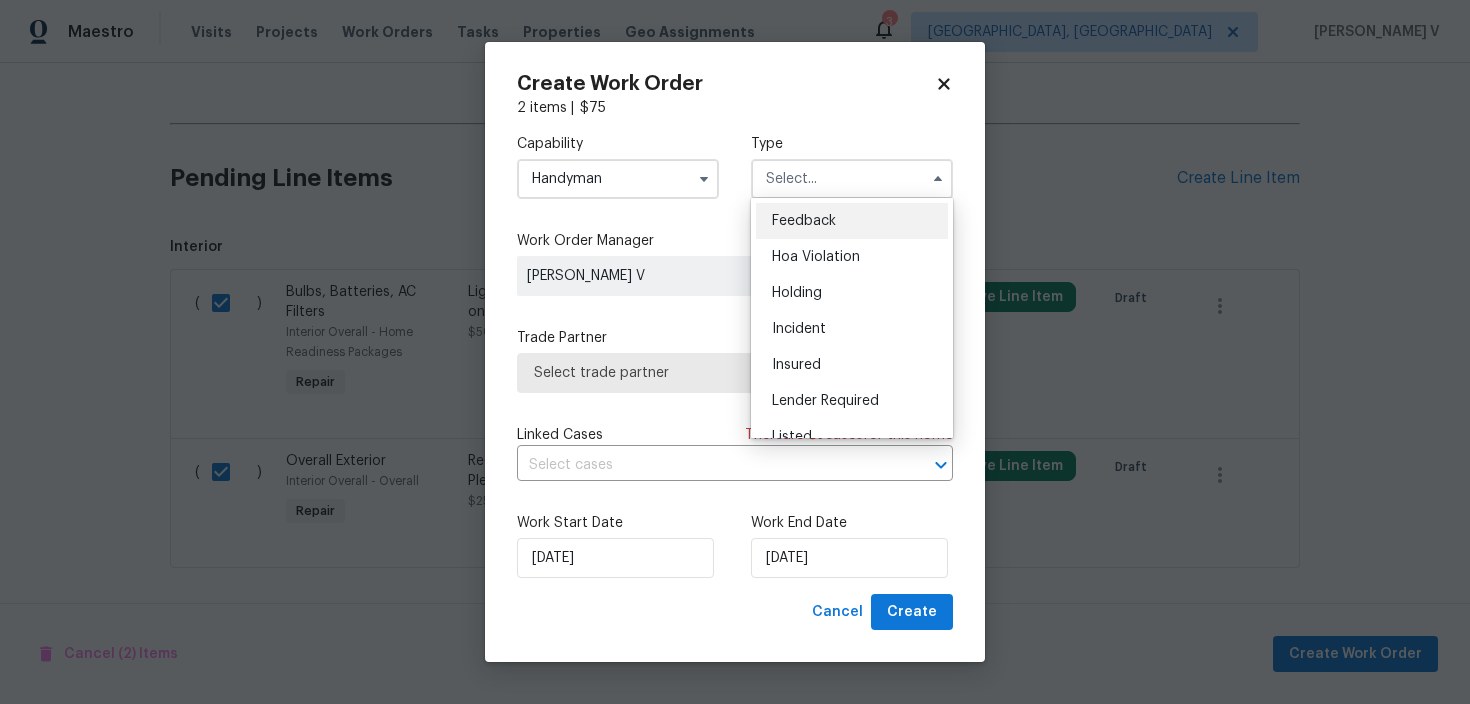 click on "Feedback" at bounding box center [852, 221] 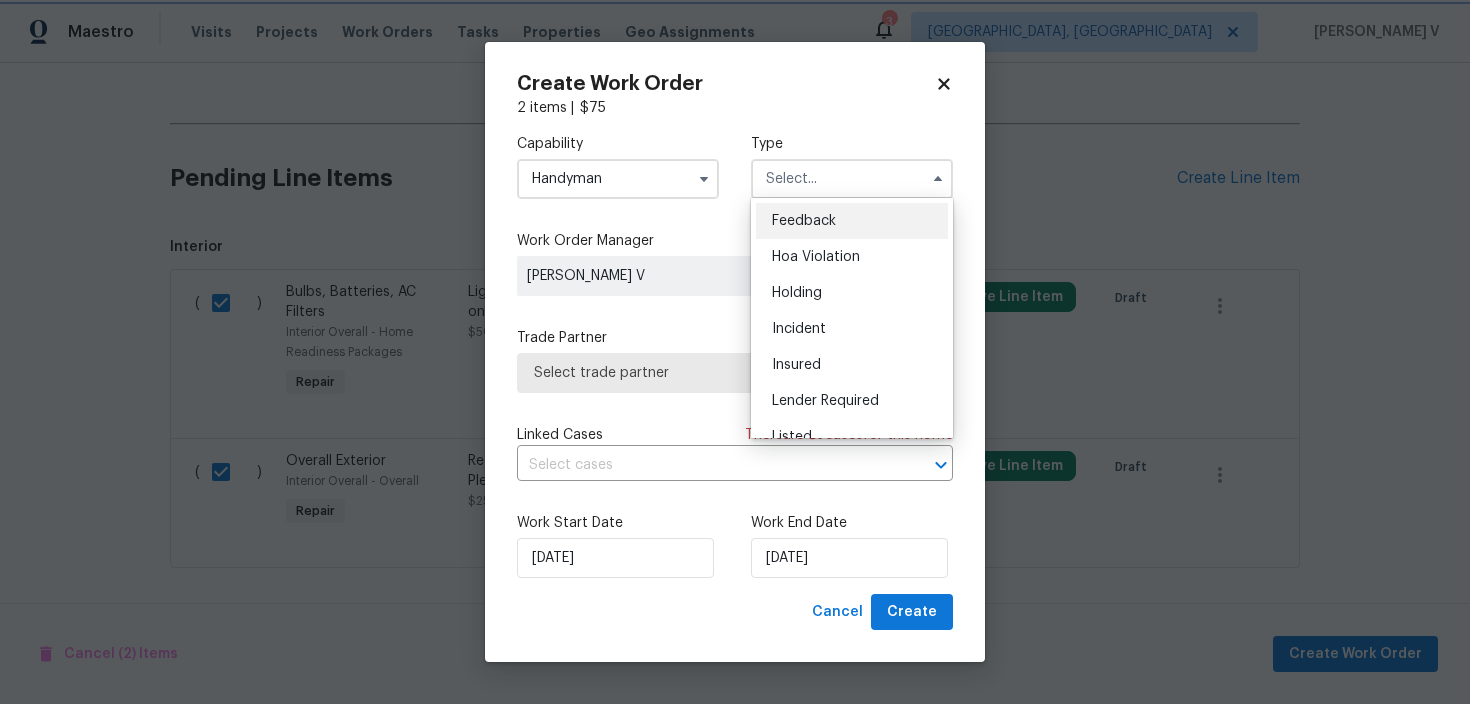 type on "Feedback" 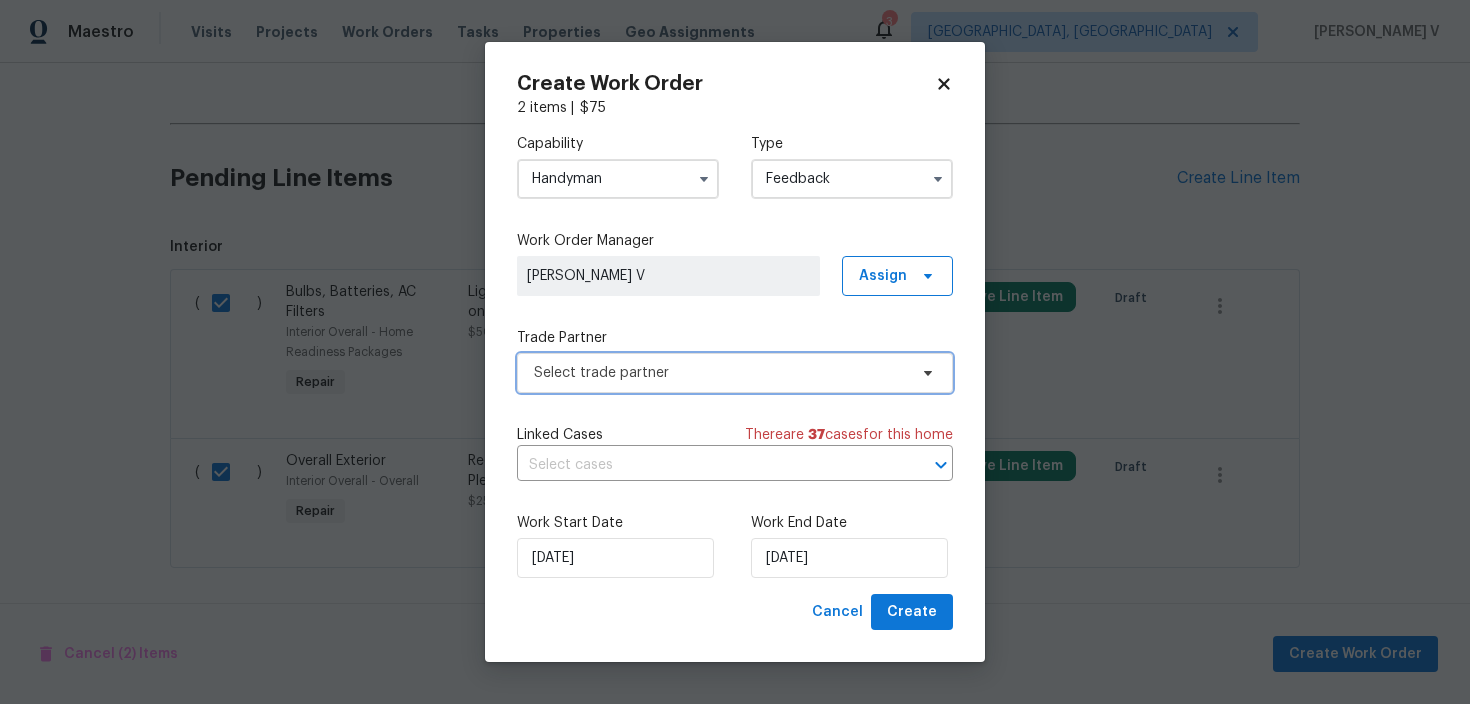 click on "Select trade partner" at bounding box center [720, 373] 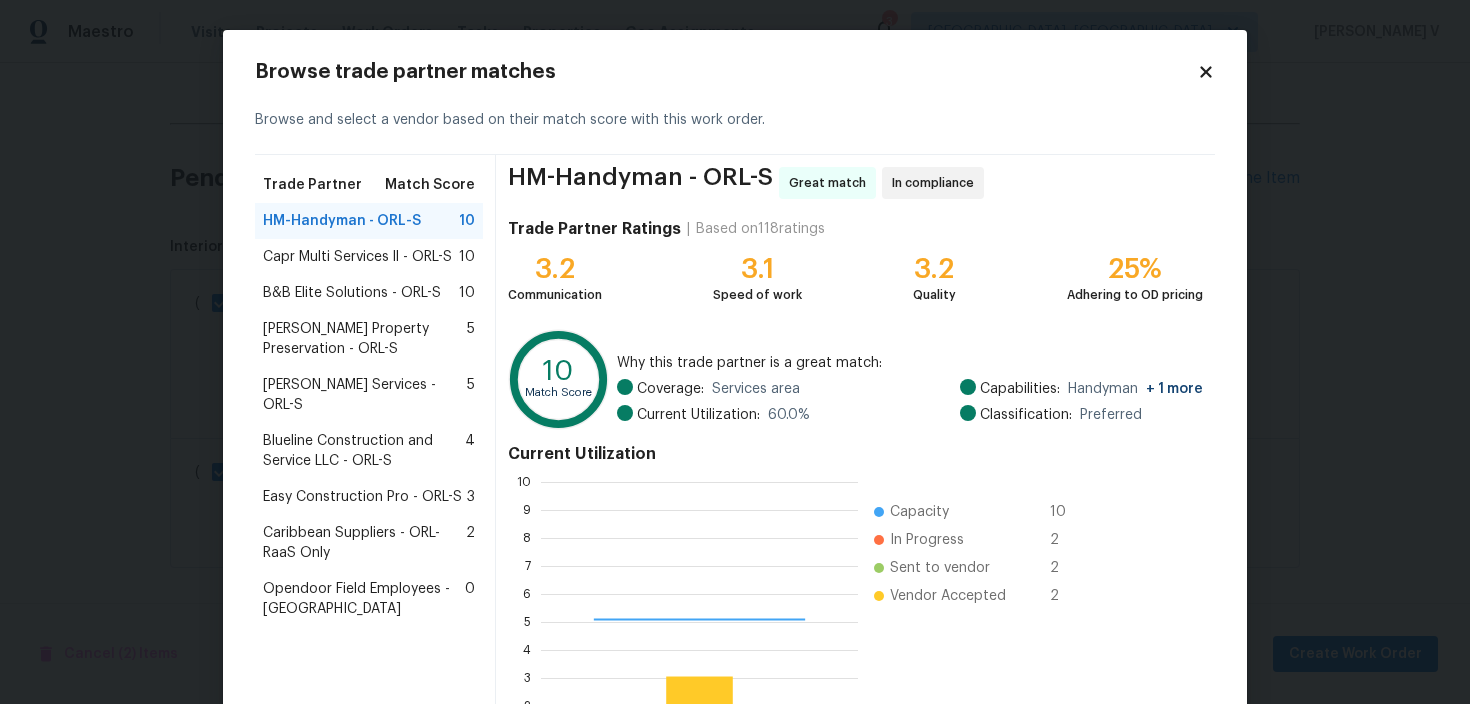 scroll, scrollTop: 2, scrollLeft: 2, axis: both 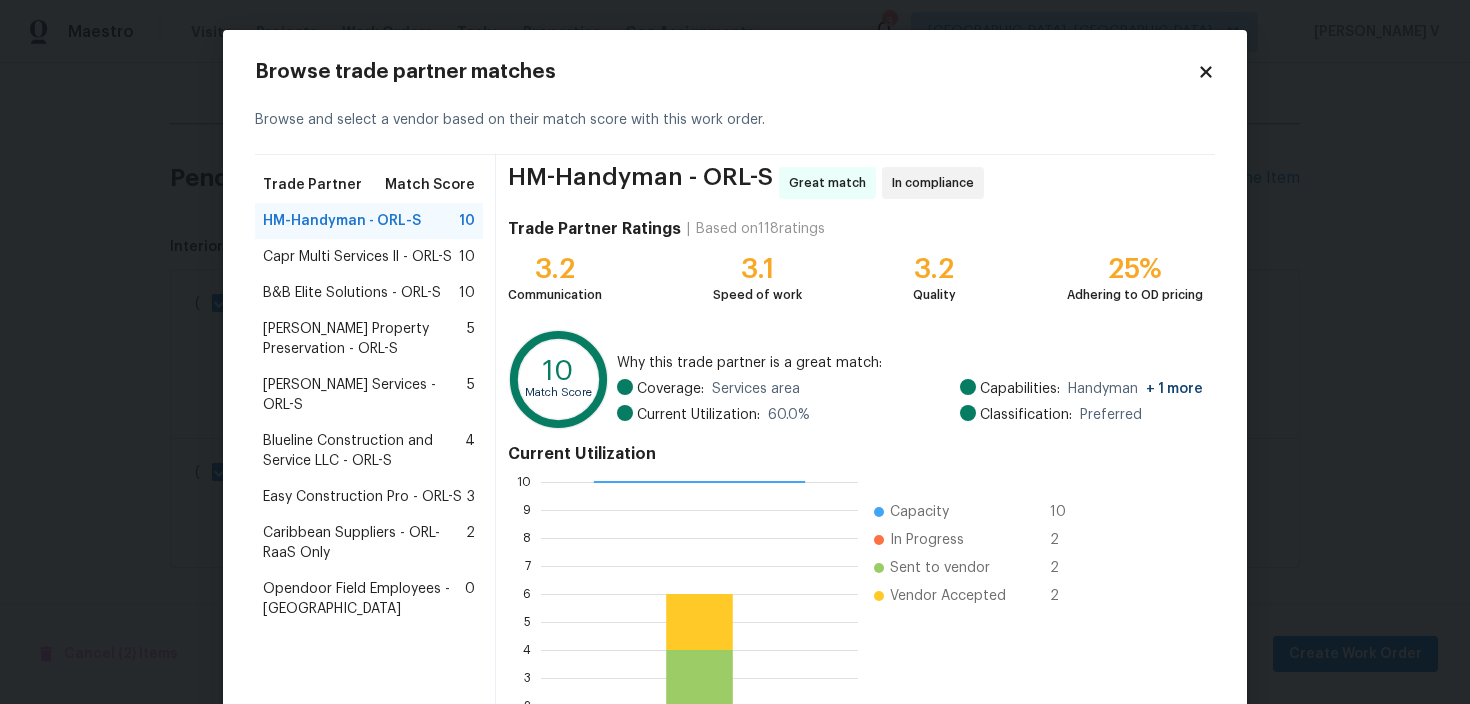 click on "Caribbean Suppliers - ORL-RaaS Only" at bounding box center [364, 543] 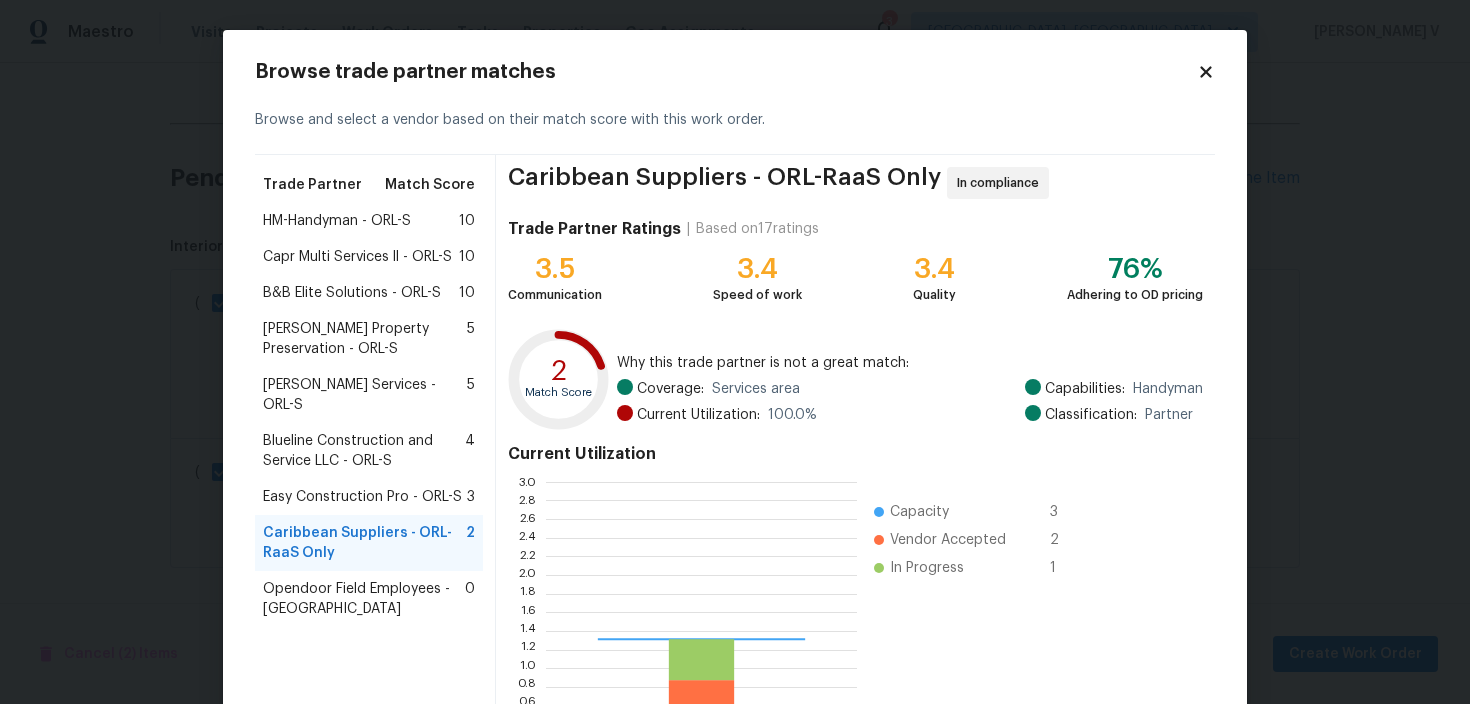 scroll, scrollTop: 178, scrollLeft: 0, axis: vertical 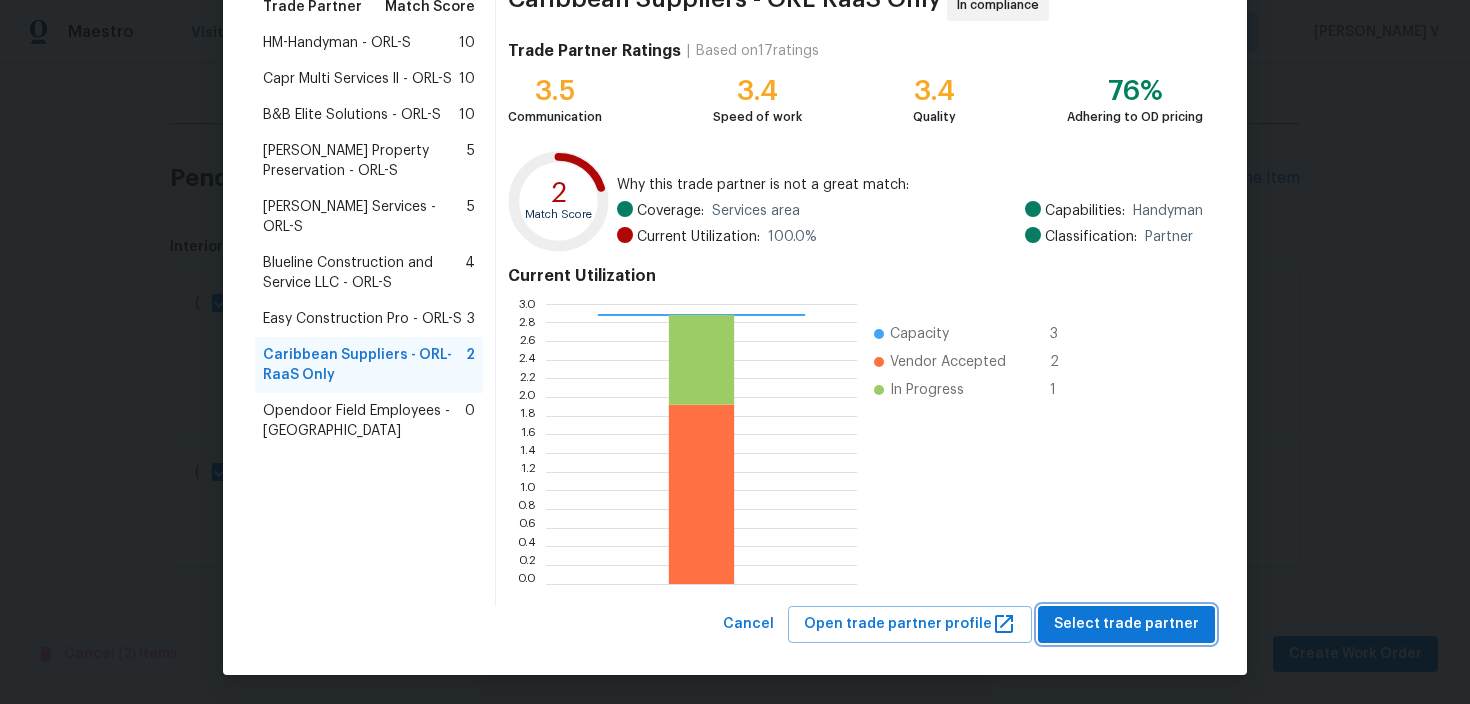 click on "Select trade partner" at bounding box center [1126, 624] 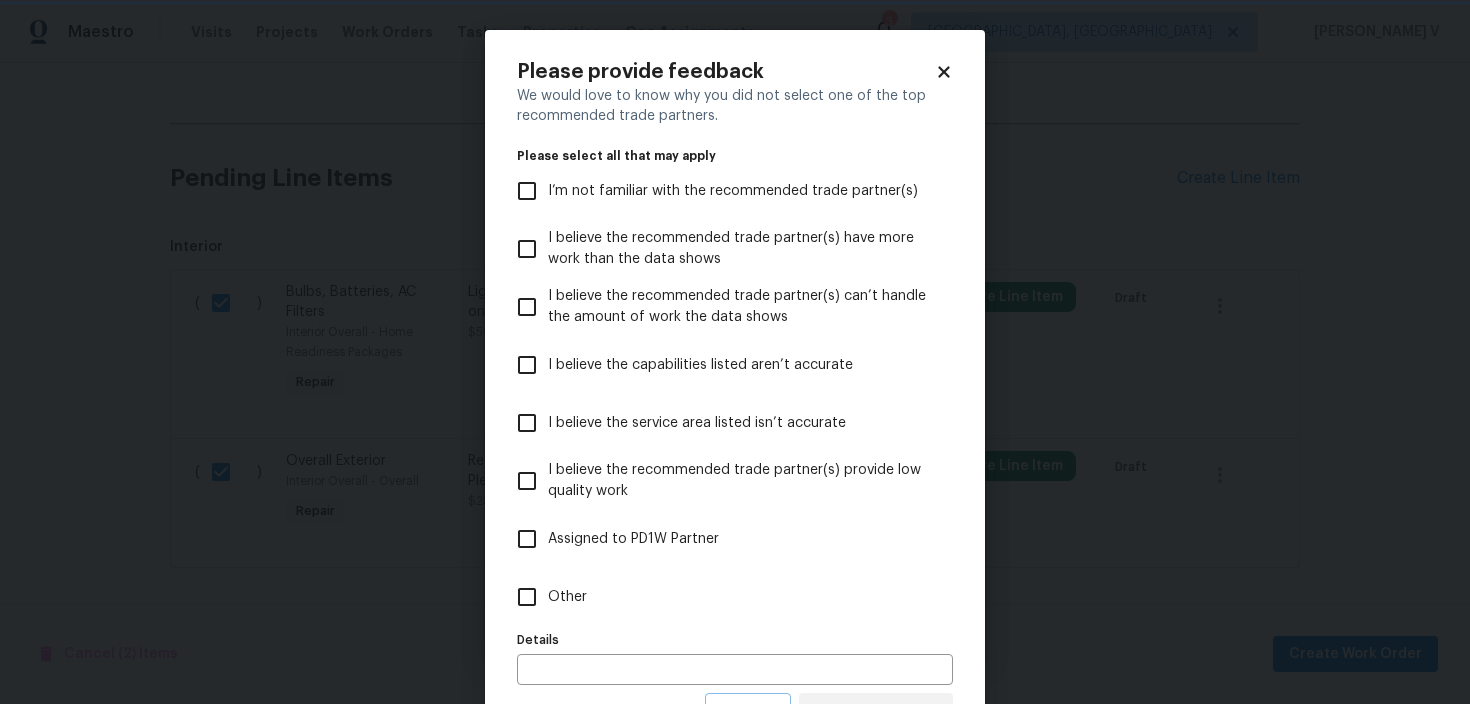 scroll, scrollTop: 0, scrollLeft: 0, axis: both 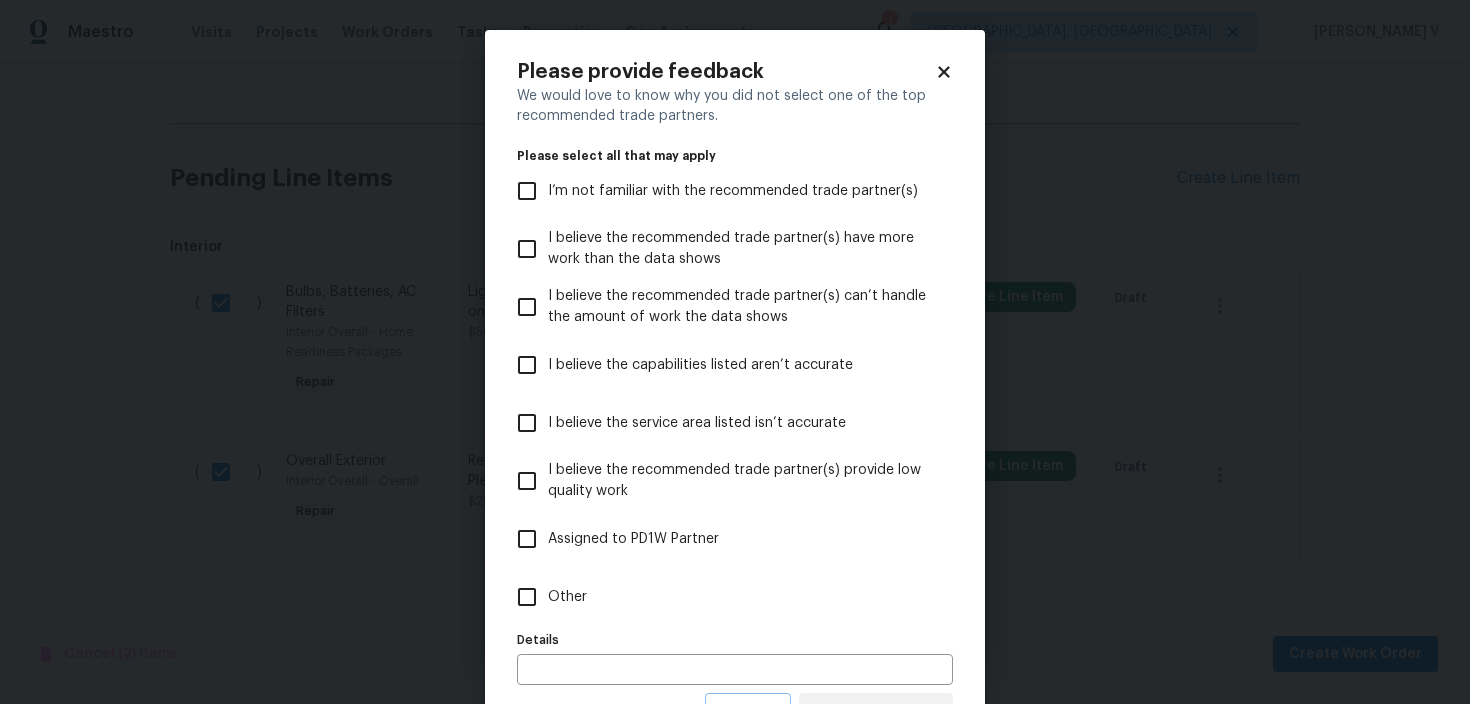 click on "Other" at bounding box center (721, 597) 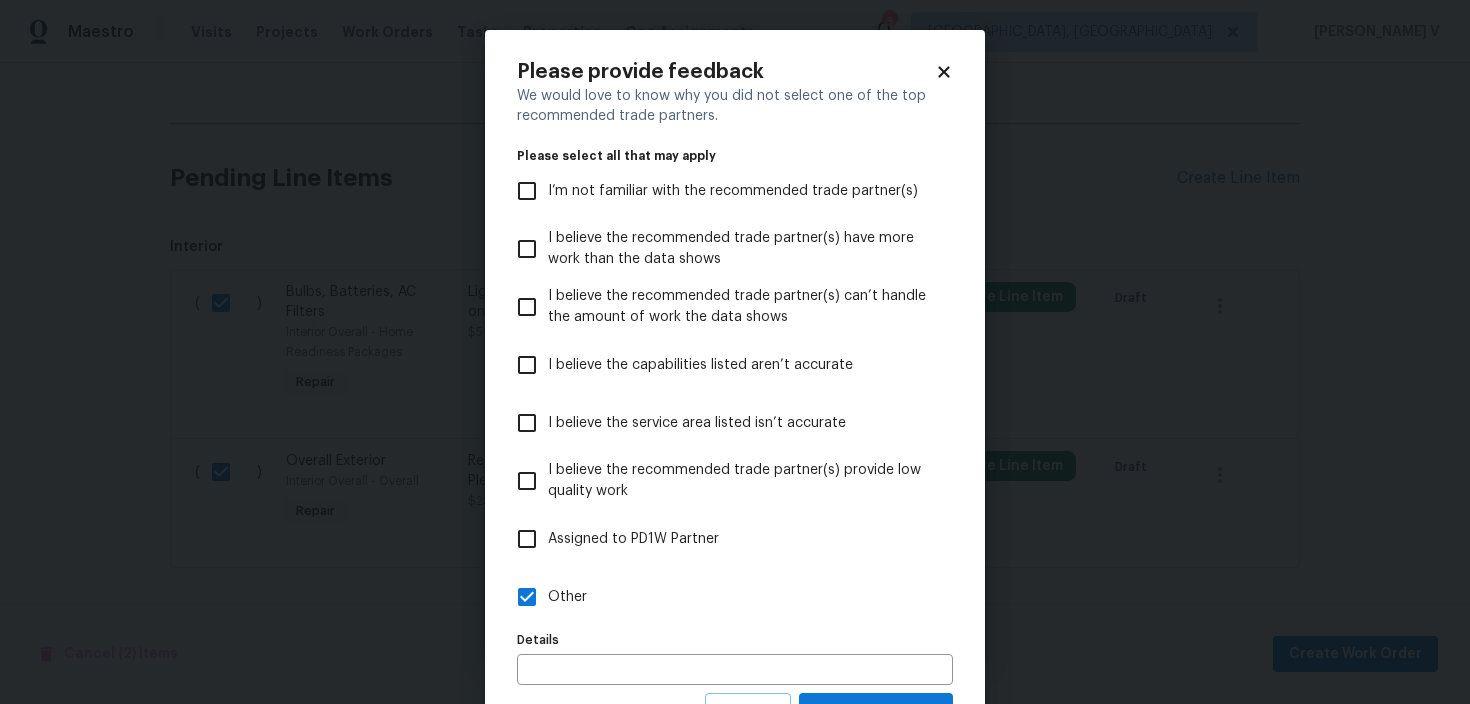 scroll, scrollTop: 88, scrollLeft: 0, axis: vertical 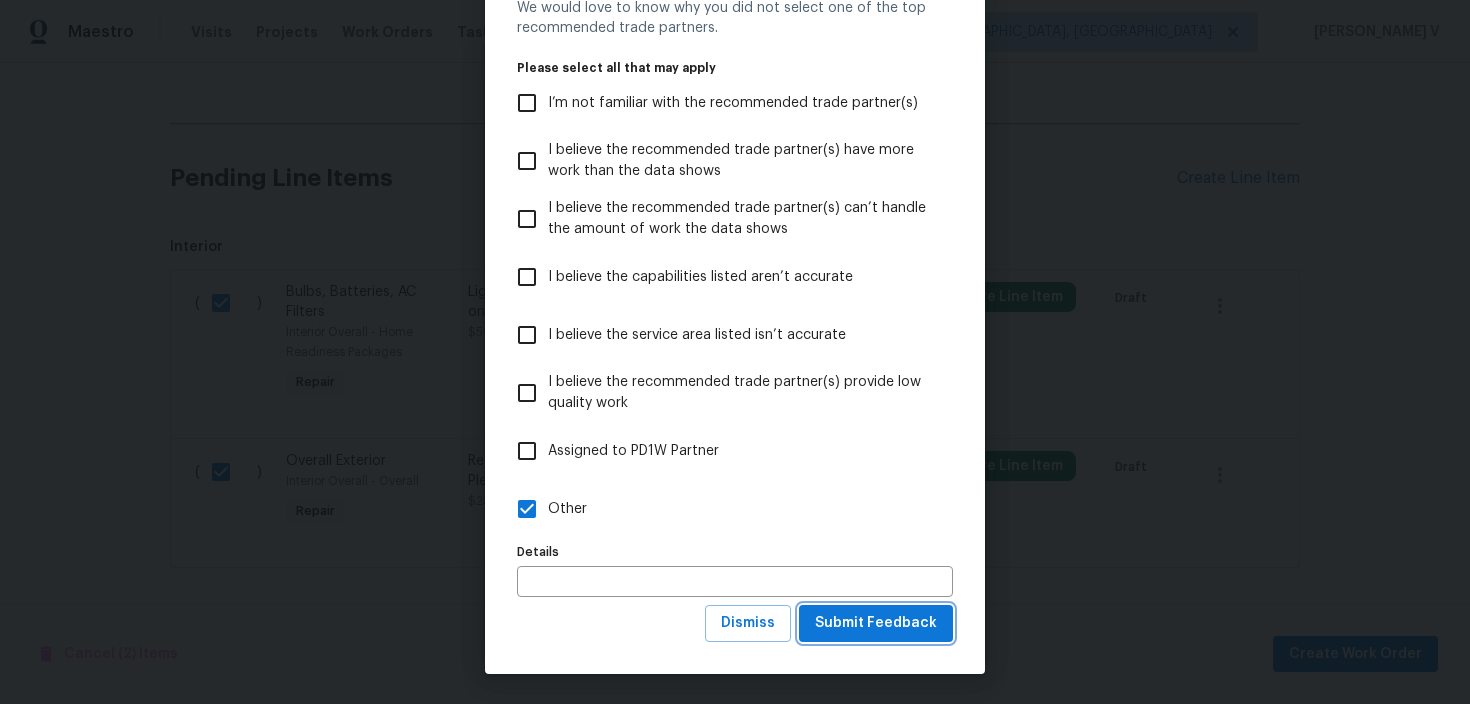click on "Submit Feedback" at bounding box center [876, 623] 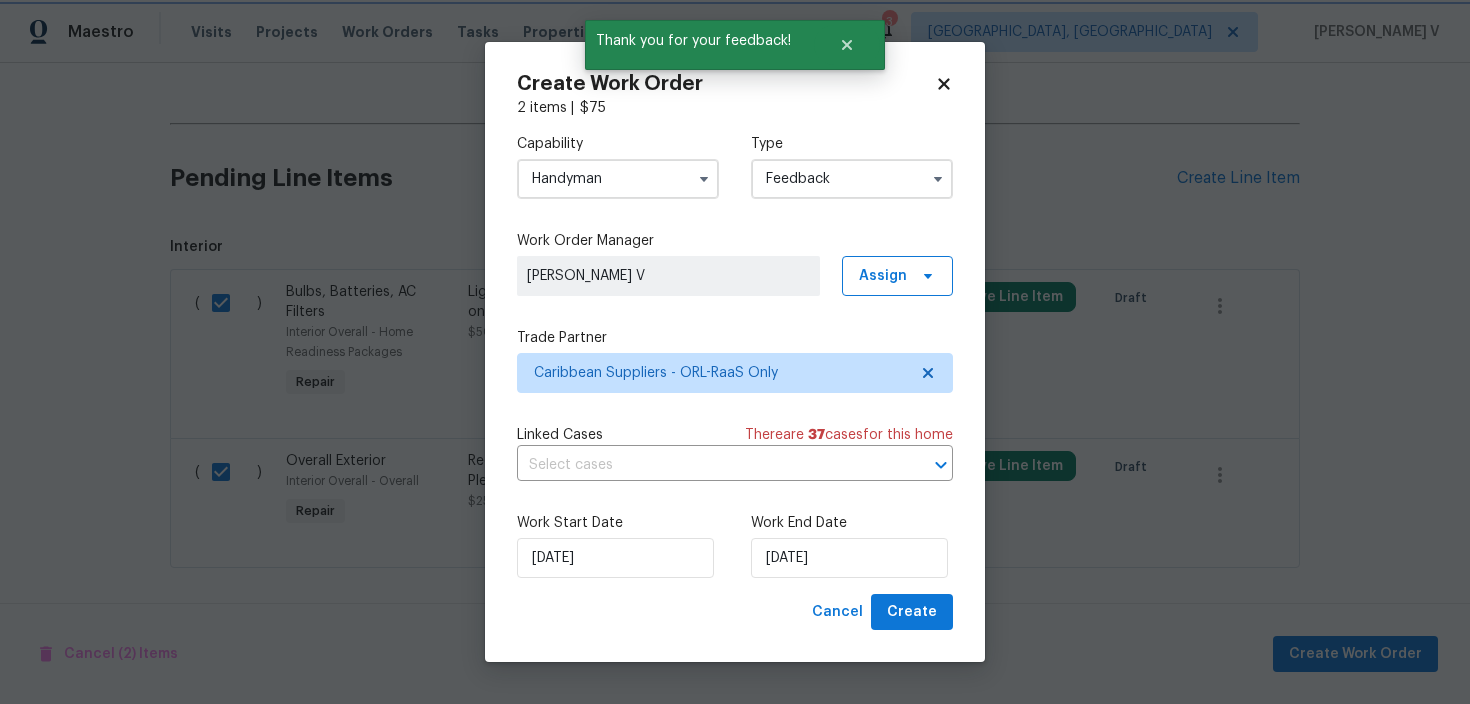 scroll, scrollTop: 0, scrollLeft: 0, axis: both 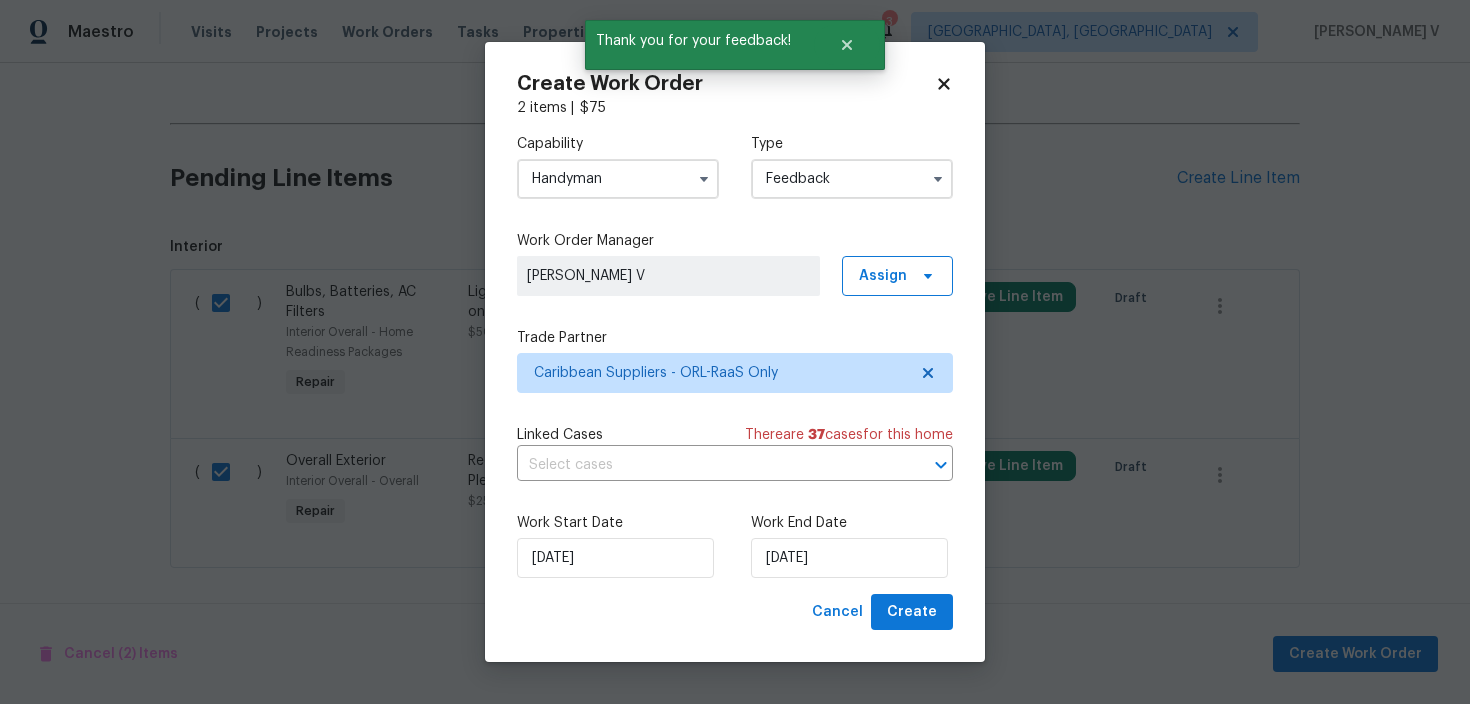 click on "Work Start Date   10/07/2025 Work End Date   10/07/2025" at bounding box center (735, 545) 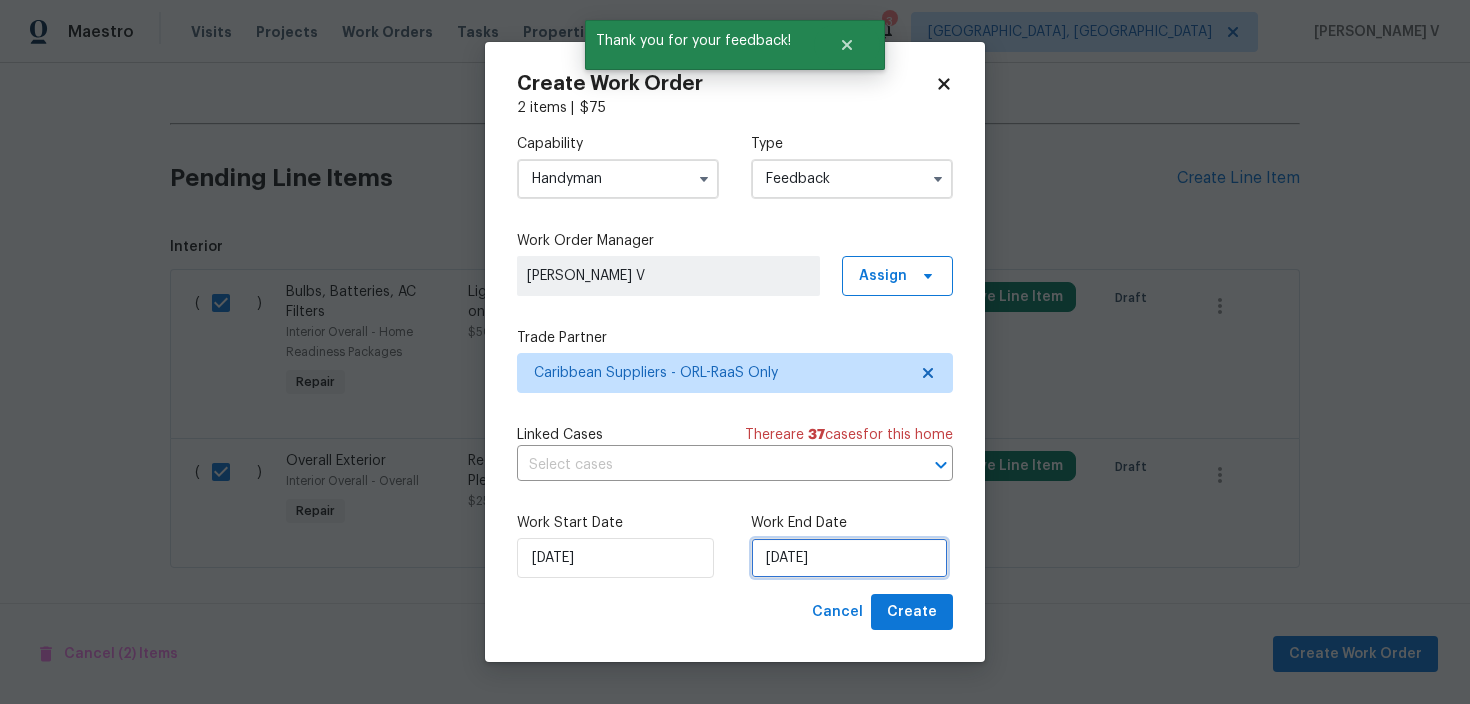 click on "10/07/2025" at bounding box center (849, 558) 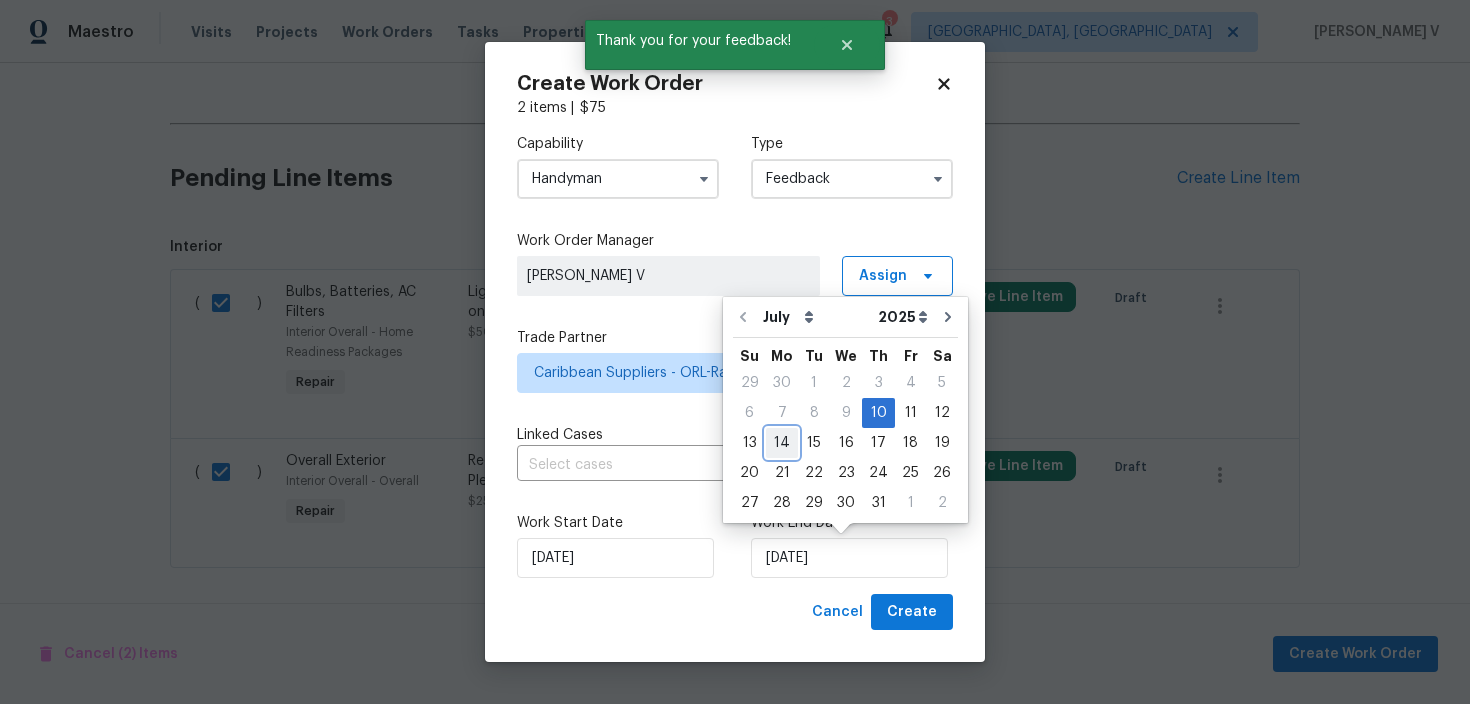 click on "14" at bounding box center [782, 443] 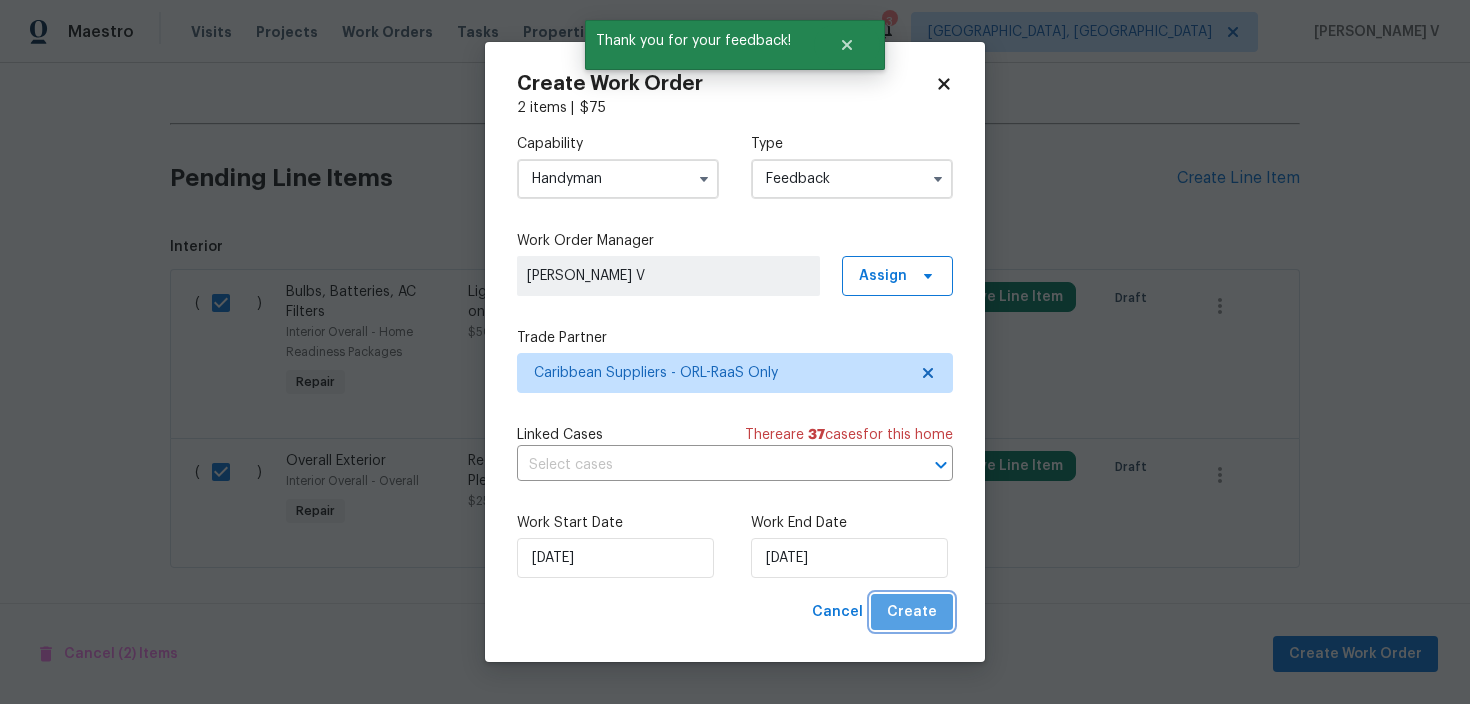 click on "Create" at bounding box center (912, 612) 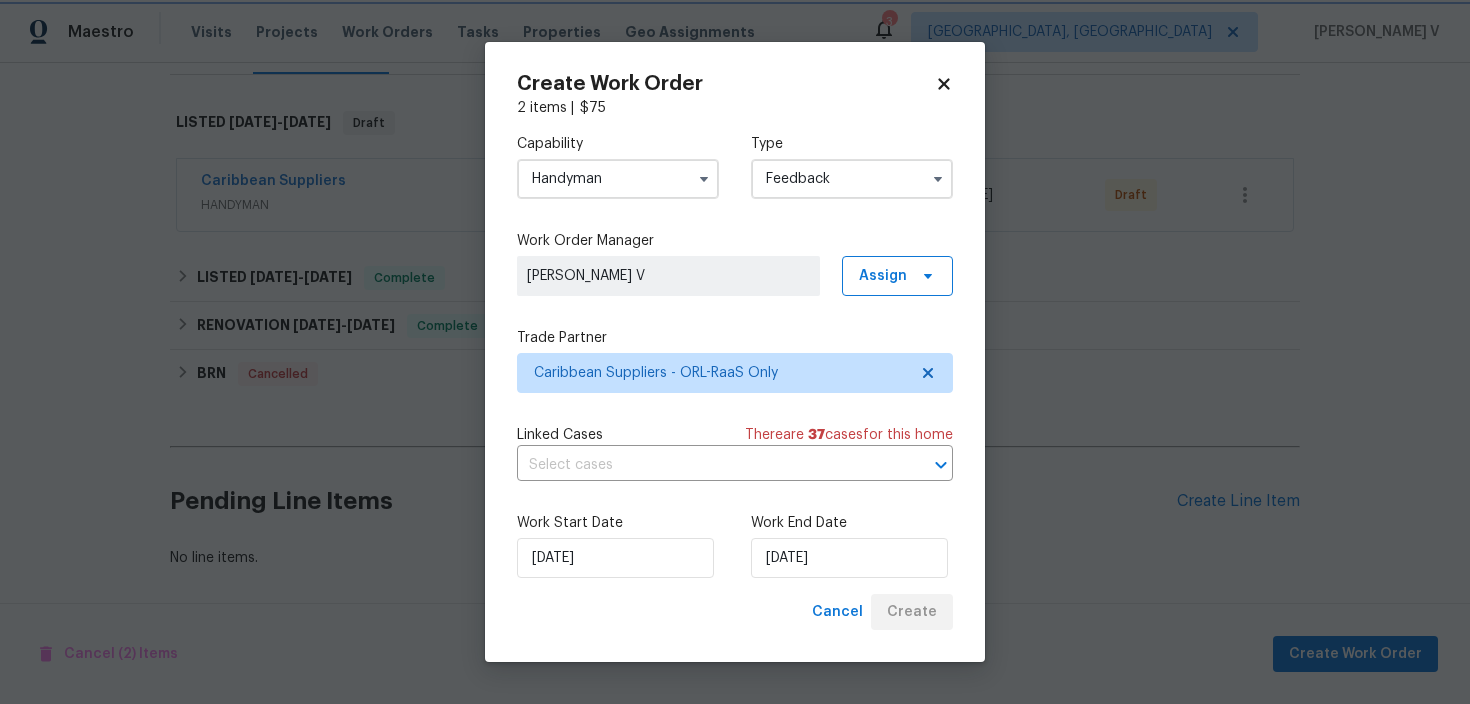scroll, scrollTop: 288, scrollLeft: 0, axis: vertical 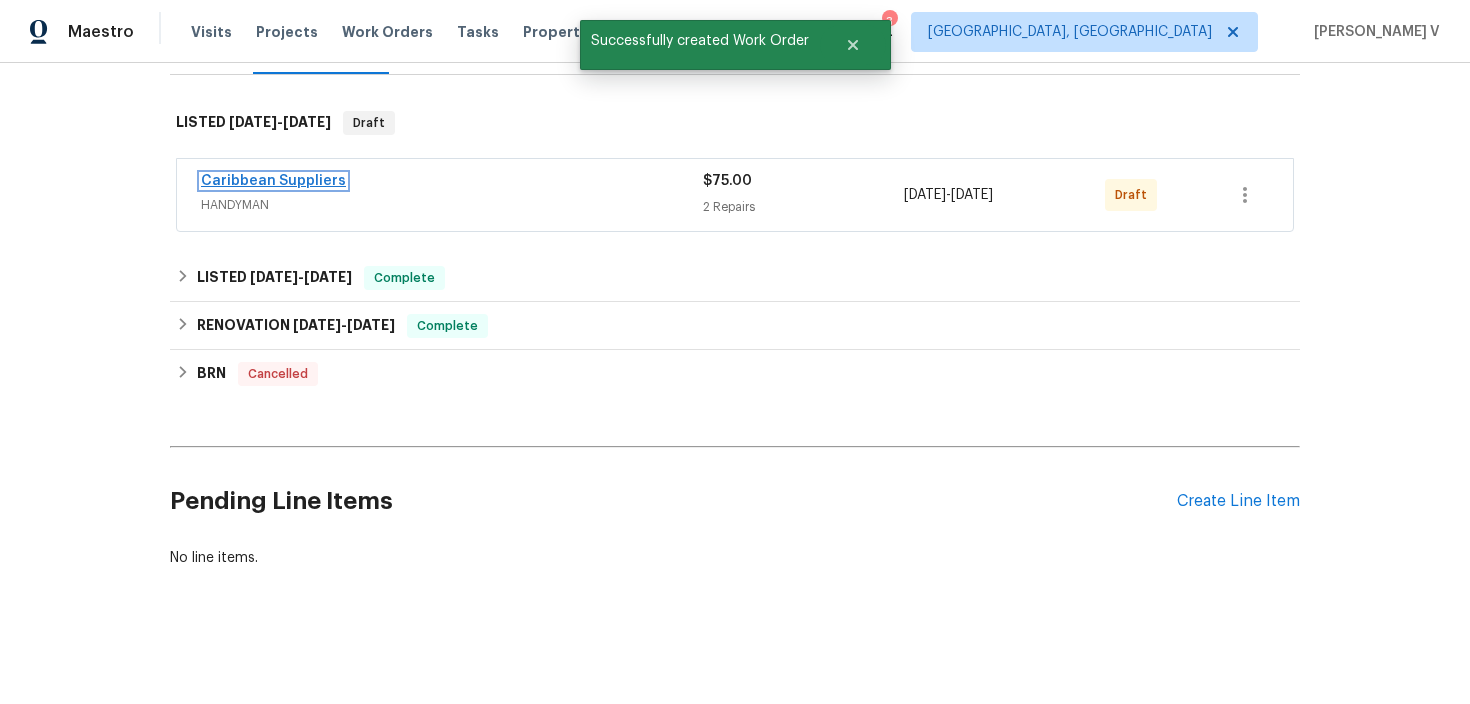 click on "Caribbean Suppliers" at bounding box center (273, 181) 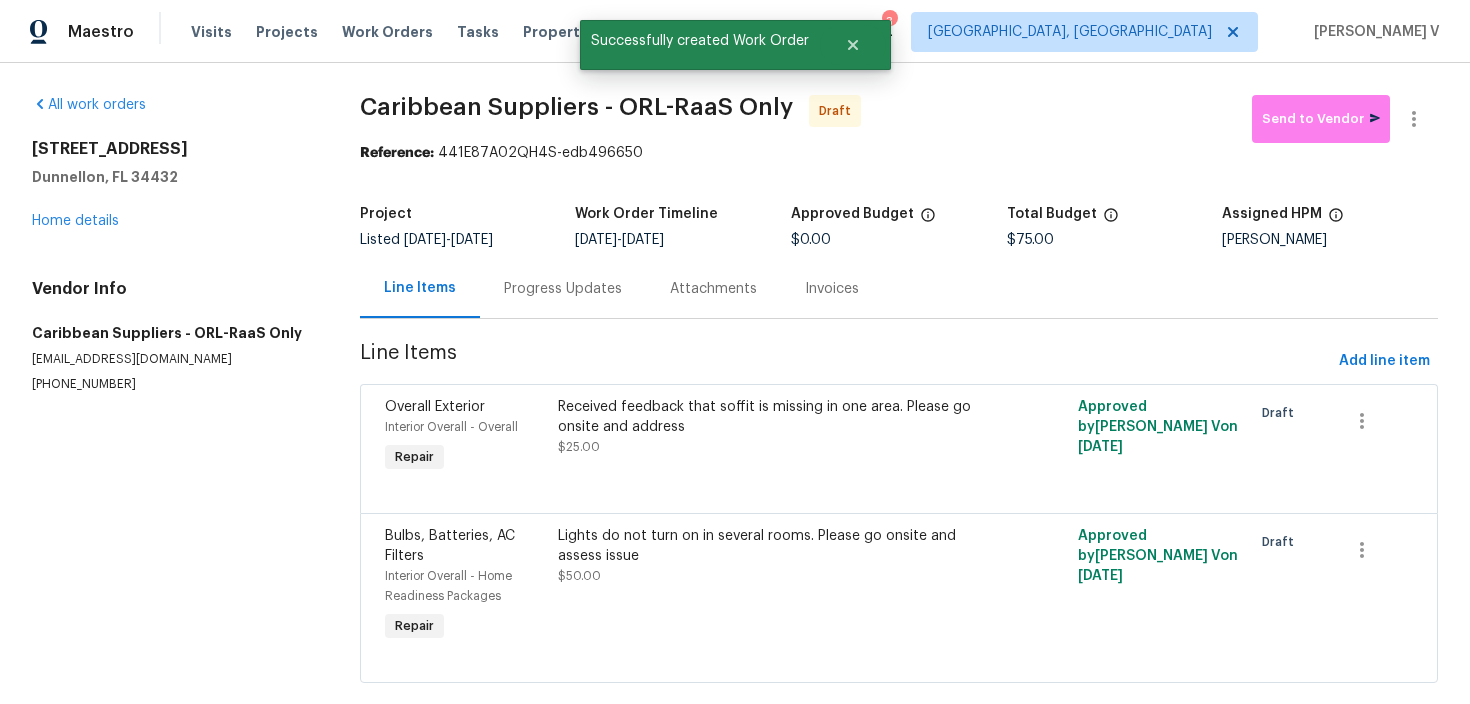 click on "Progress Updates" at bounding box center (563, 289) 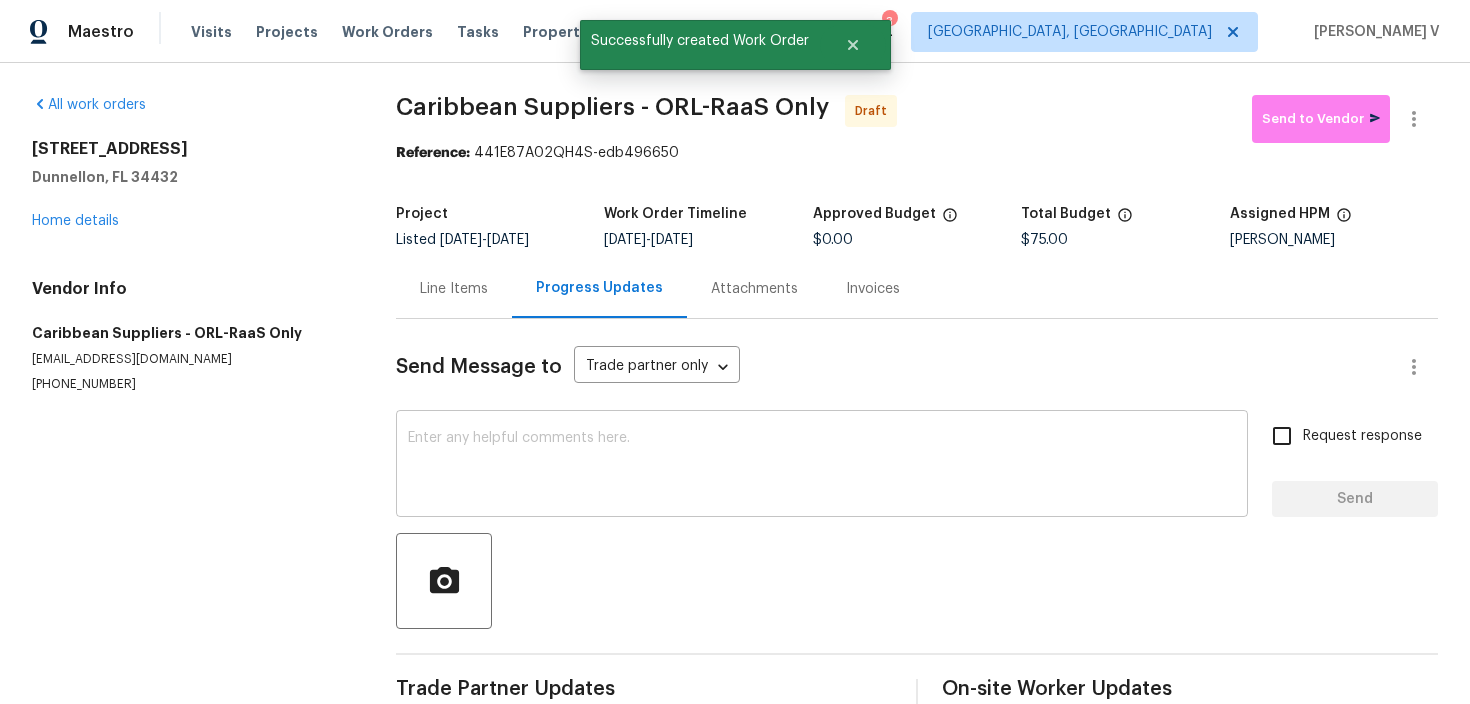 click at bounding box center (822, 466) 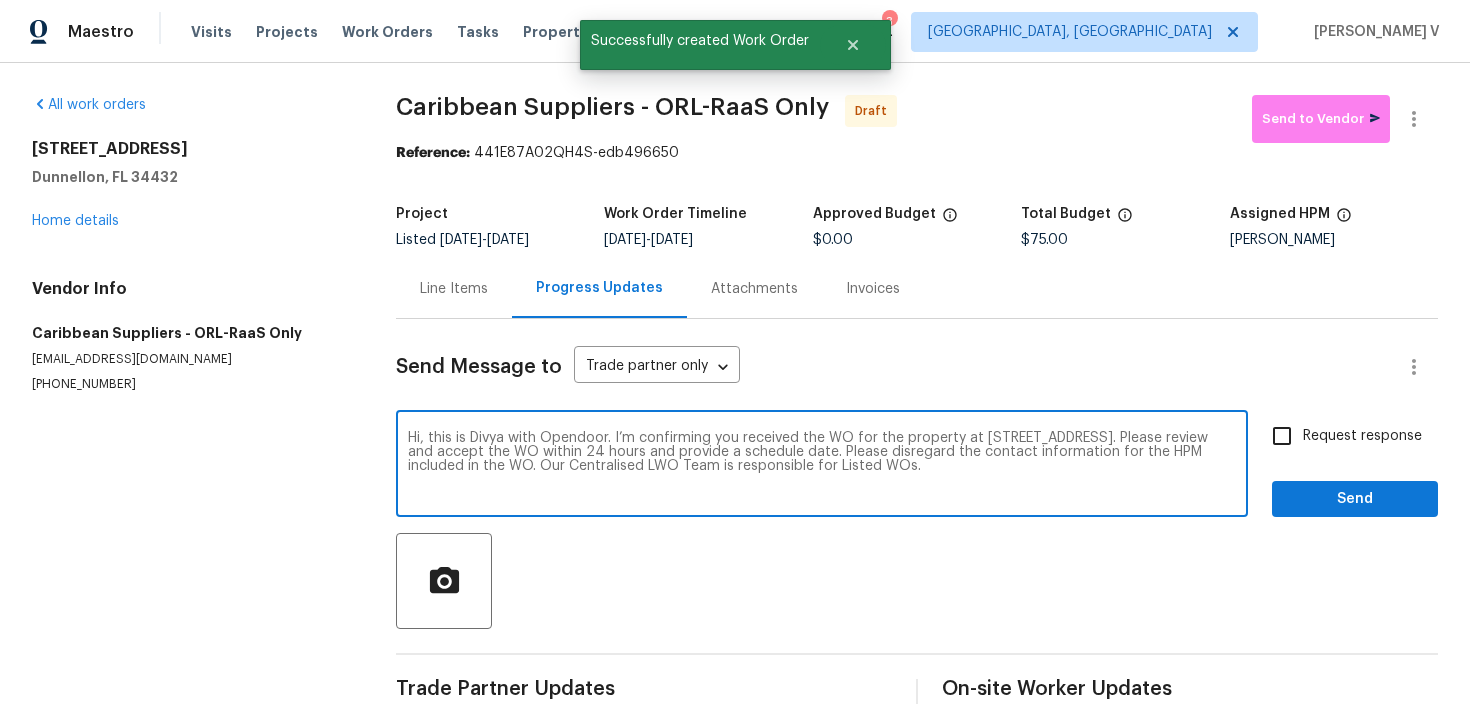 type on "Hi, this is Divya with Opendoor. I’m confirming you received the WO for the property at 13794 SW 112th St, Dunnellon, FL 34432. Please review and accept the WO within 24 hours and provide a schedule date. Please disregard the contact information for the HPM included in the WO. Our Centralised LWO Team is responsible for Listed WOs." 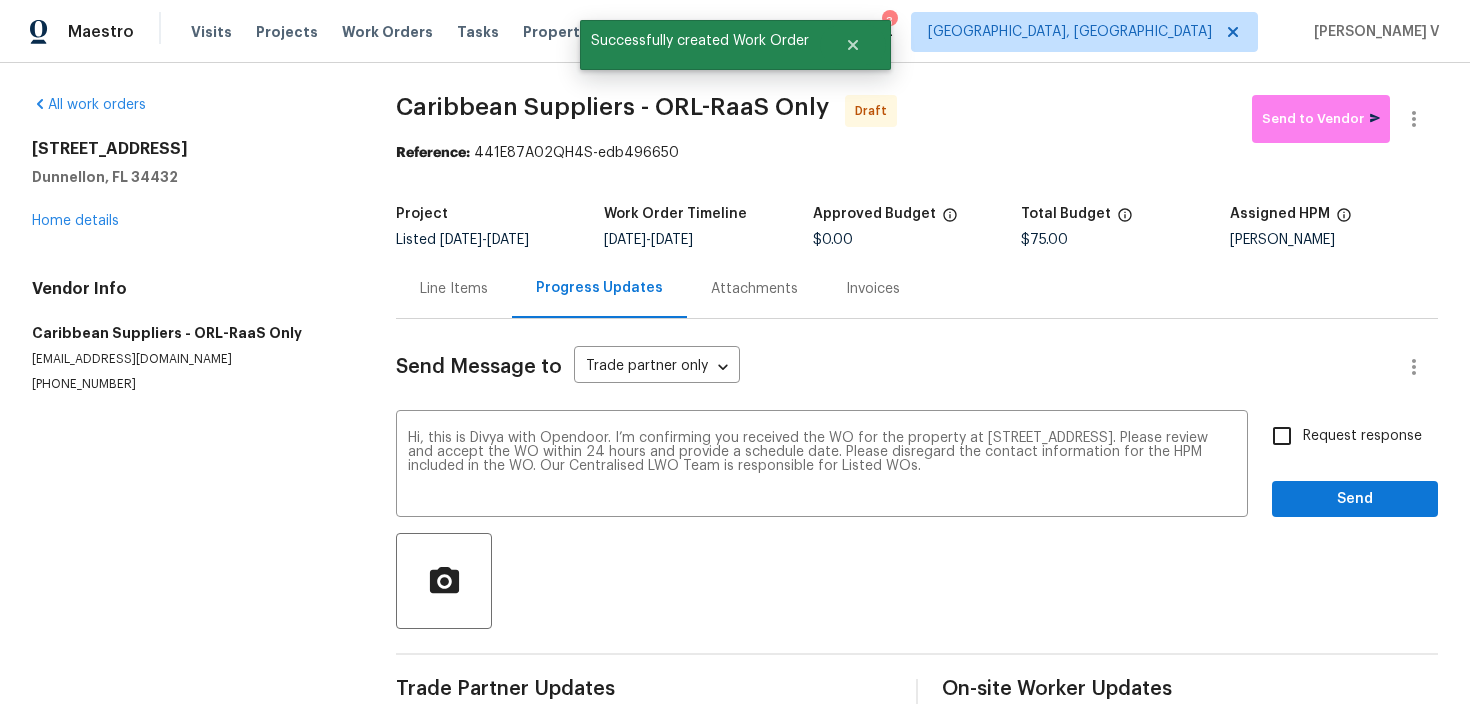 click on "Request response" at bounding box center (1282, 436) 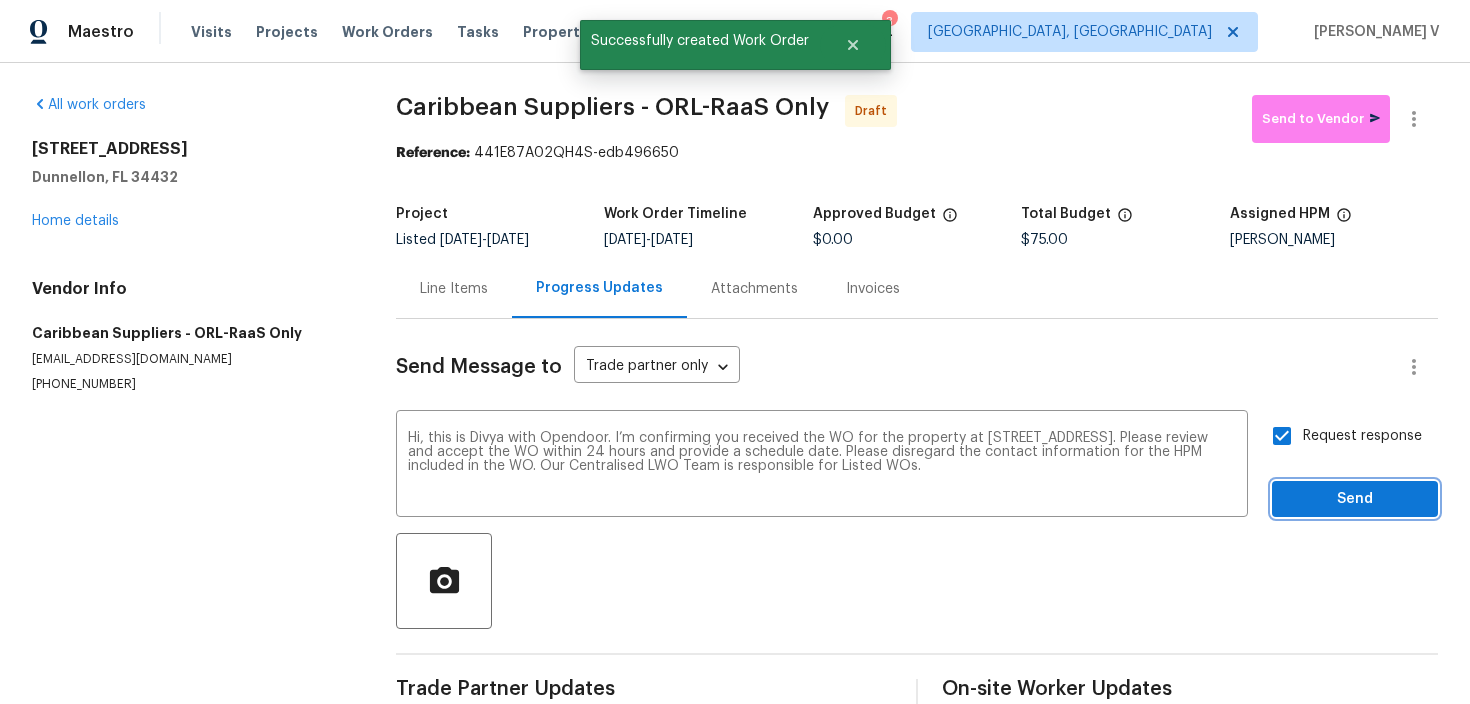 click on "Send" at bounding box center (1355, 499) 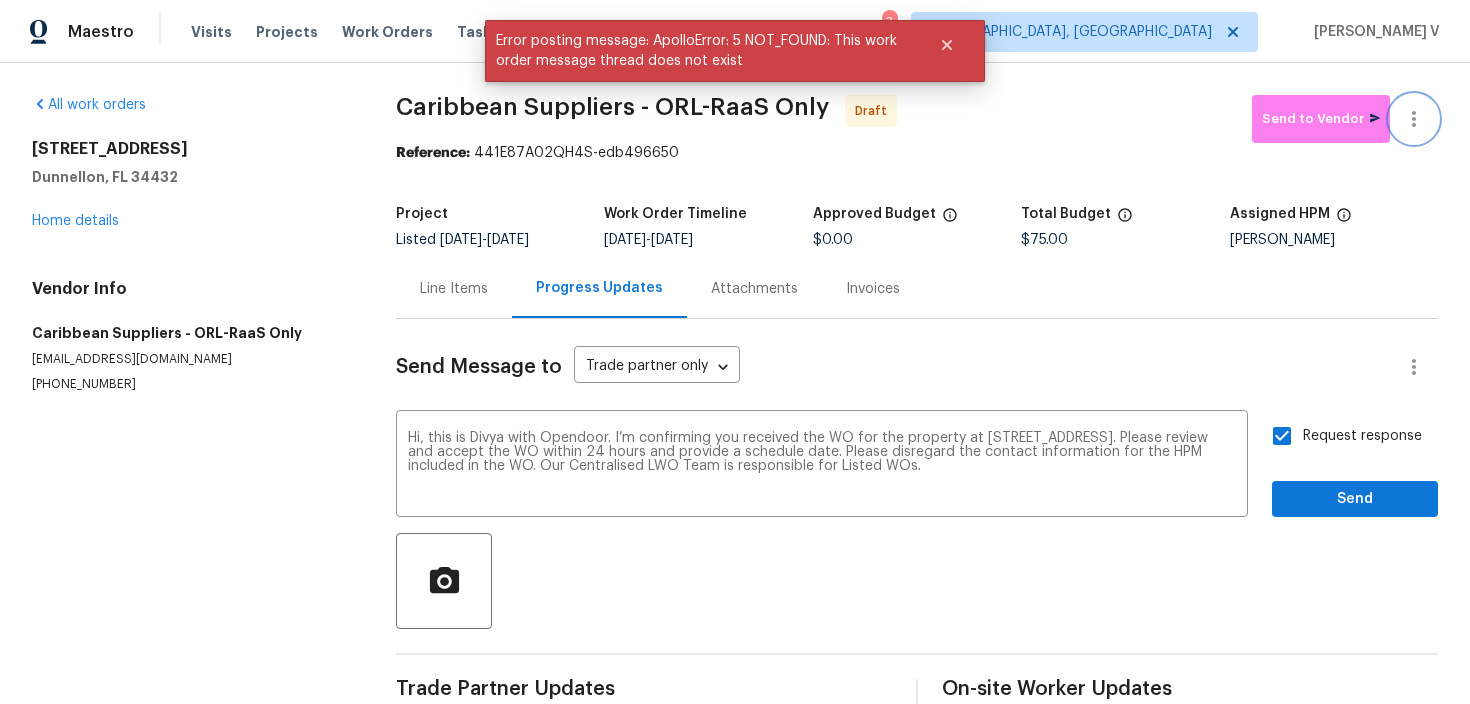 click 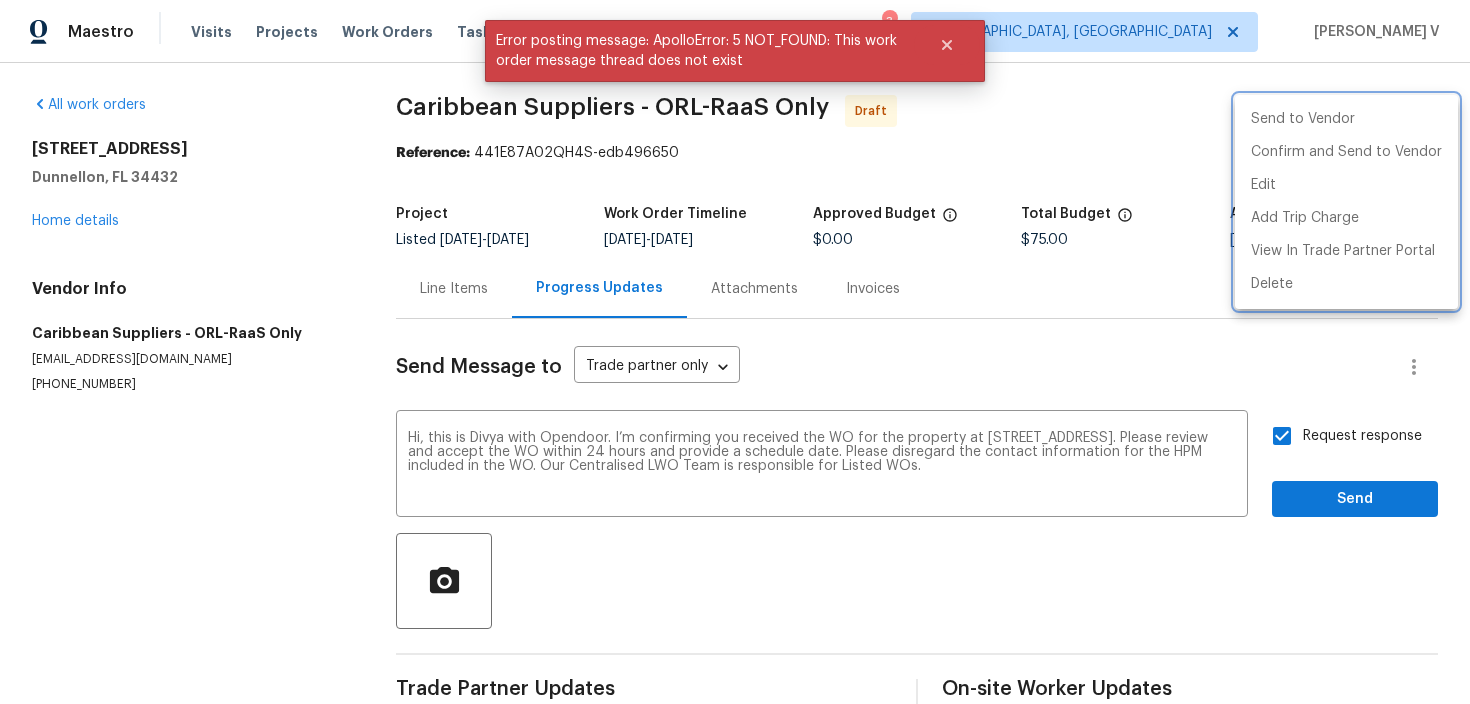 click at bounding box center [735, 352] 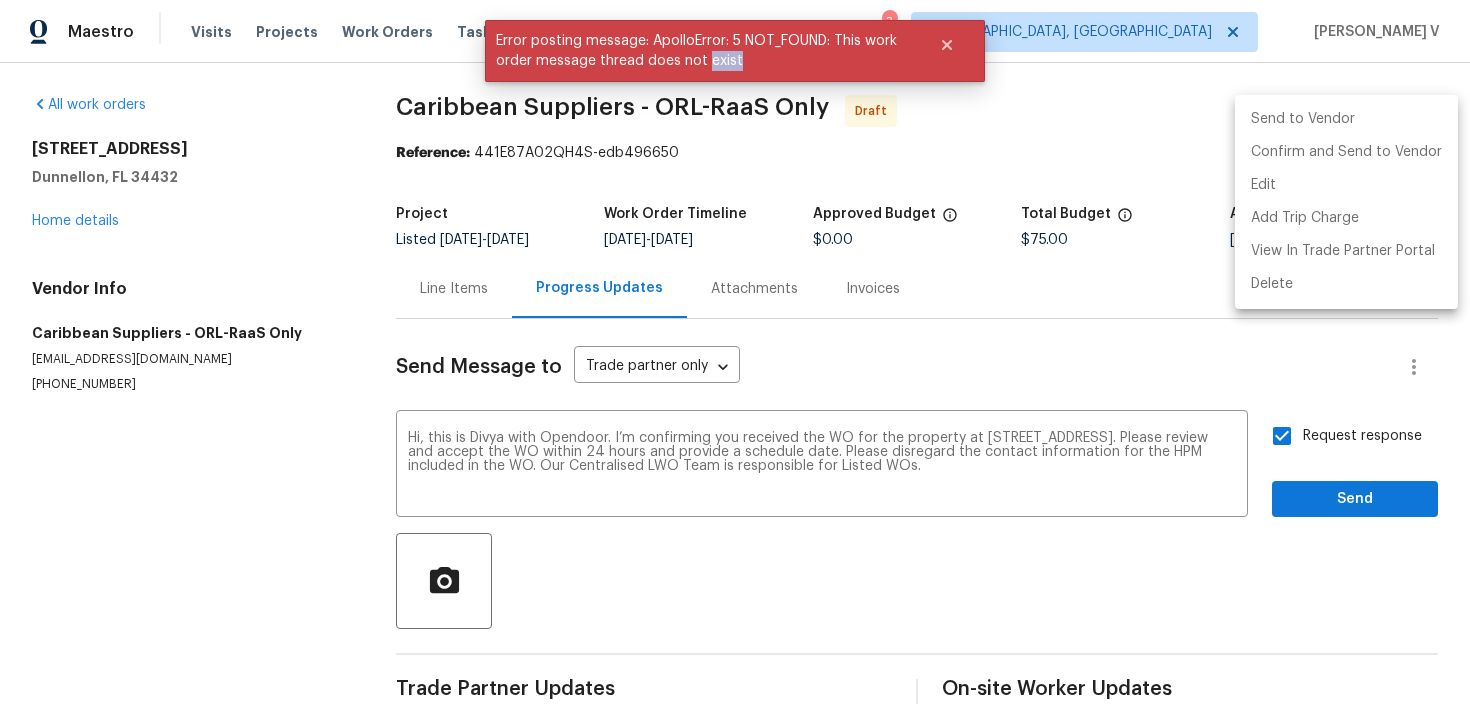 click on "Send to Vendor Confirm and Send to Vendor Edit Add Trip Charge View In Trade Partner Portal Delete" at bounding box center [735, 352] 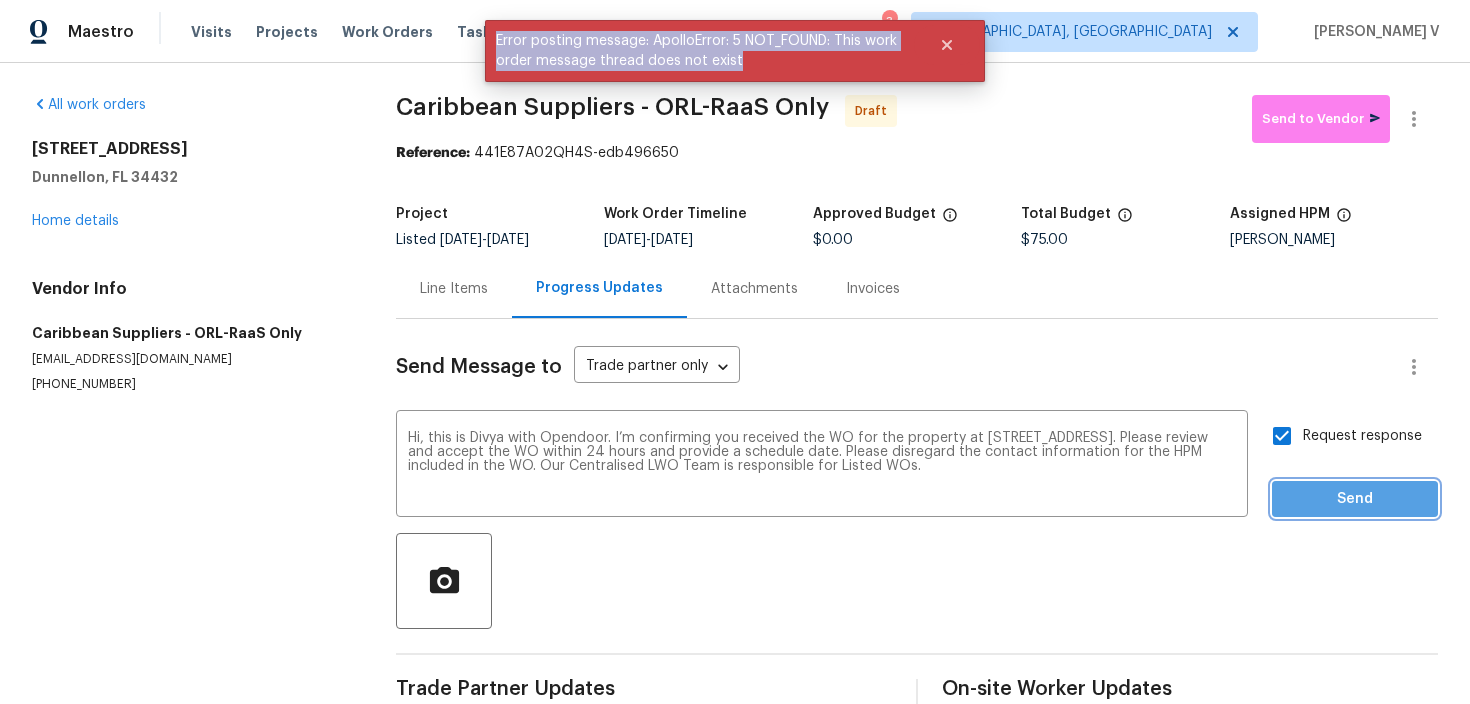 click on "Send" at bounding box center [1355, 499] 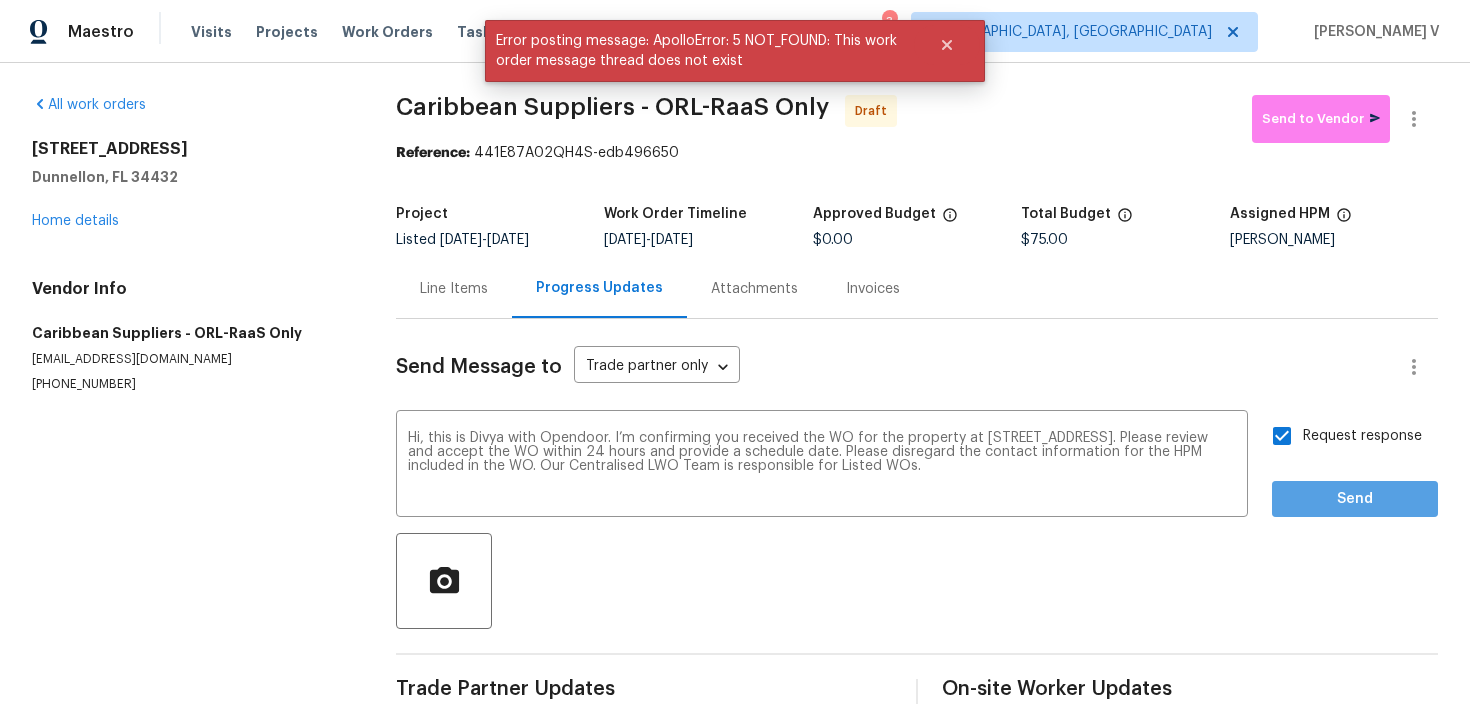 click on "Request response Send" at bounding box center (1355, 466) 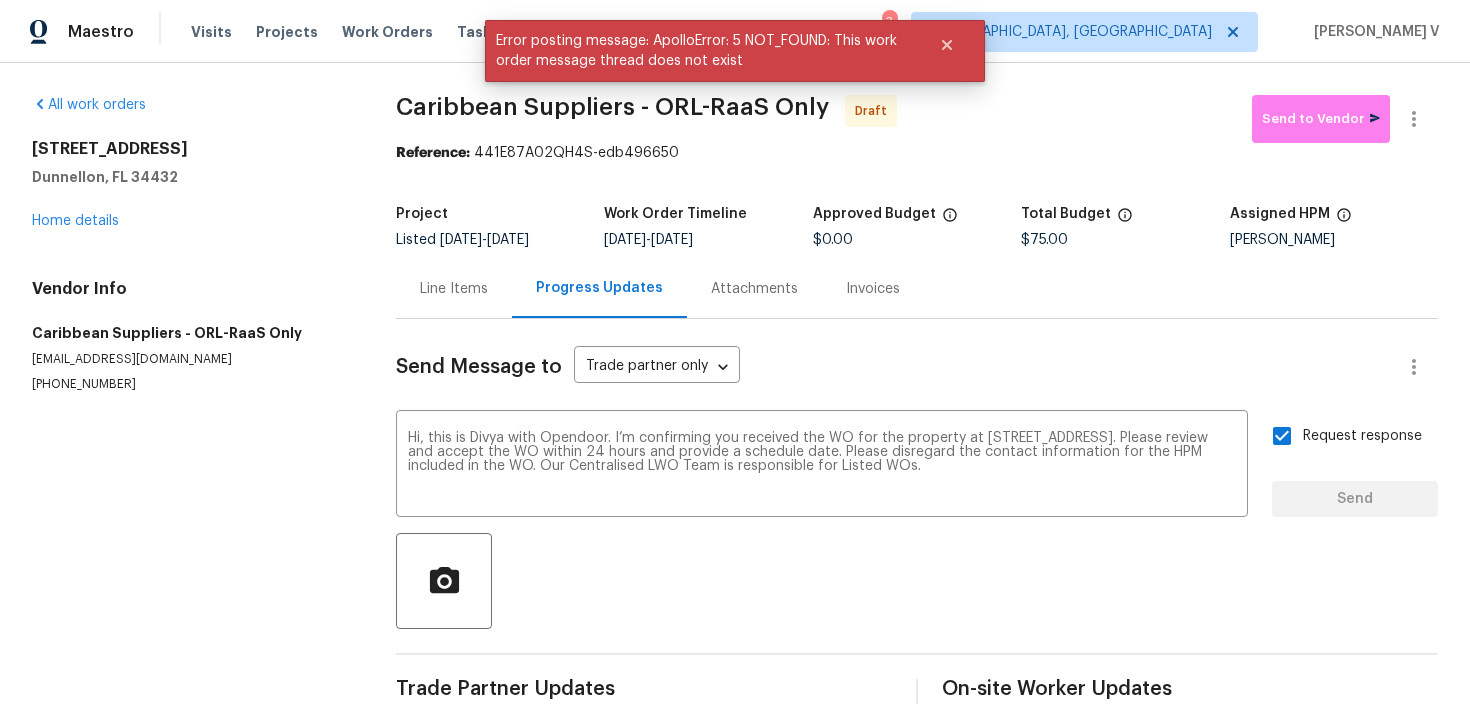 click on "Request response Send" at bounding box center (1355, 466) 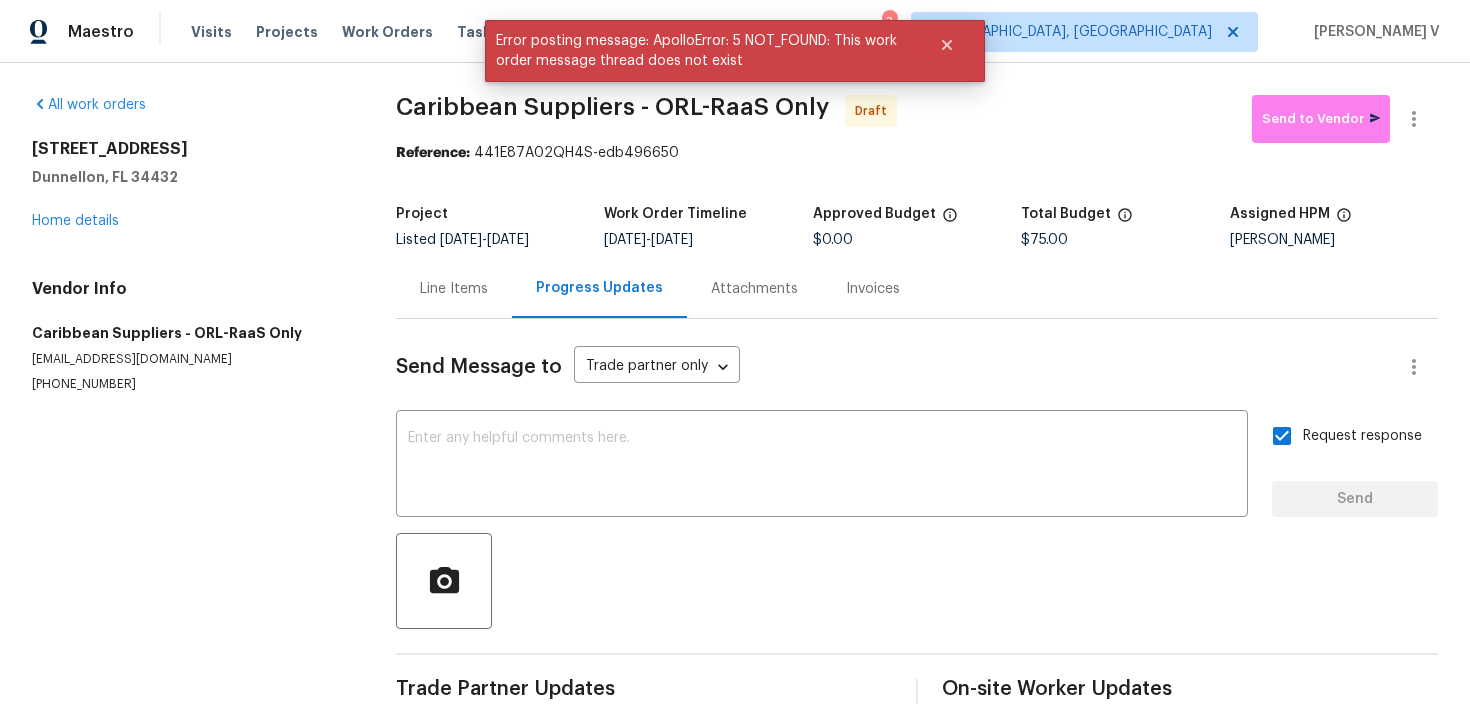 click on "Request response Send" at bounding box center [1355, 466] 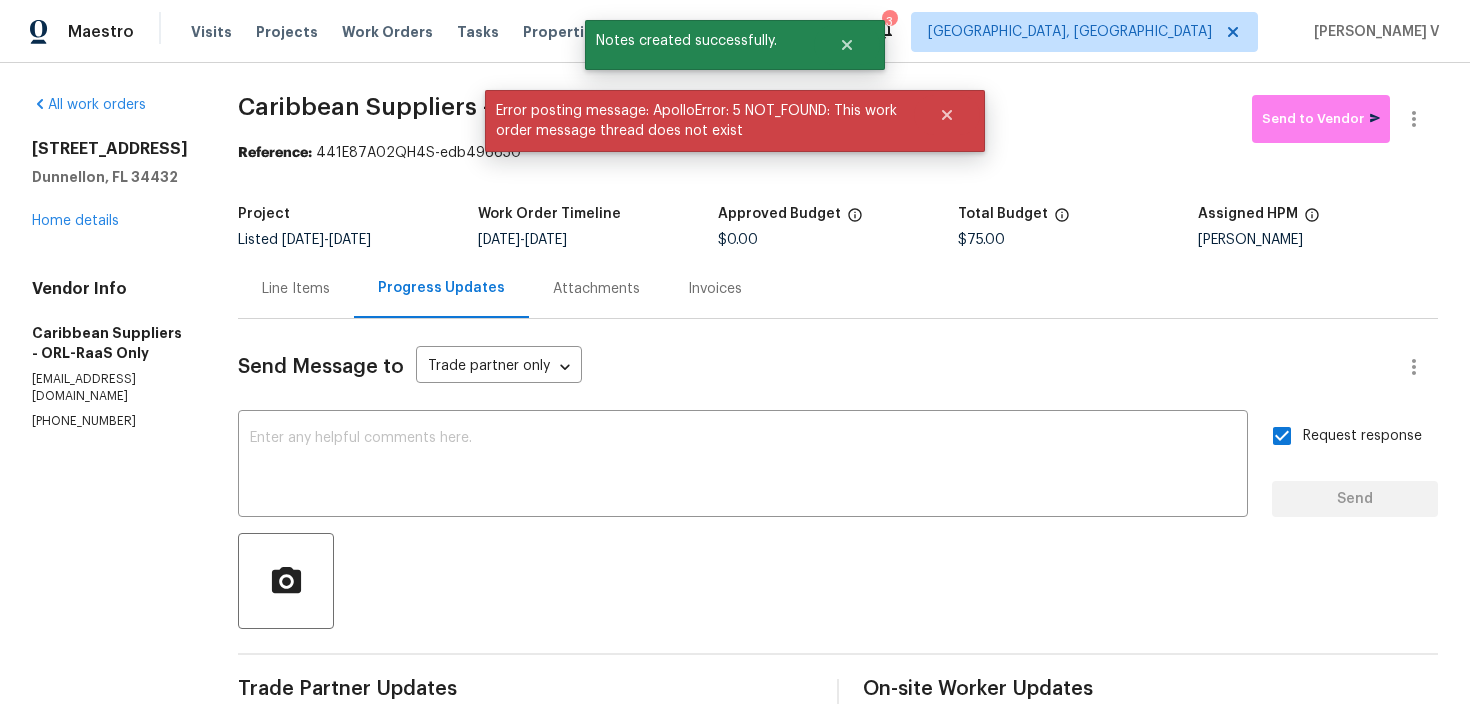 click on "Request response Send" at bounding box center (1355, 466) 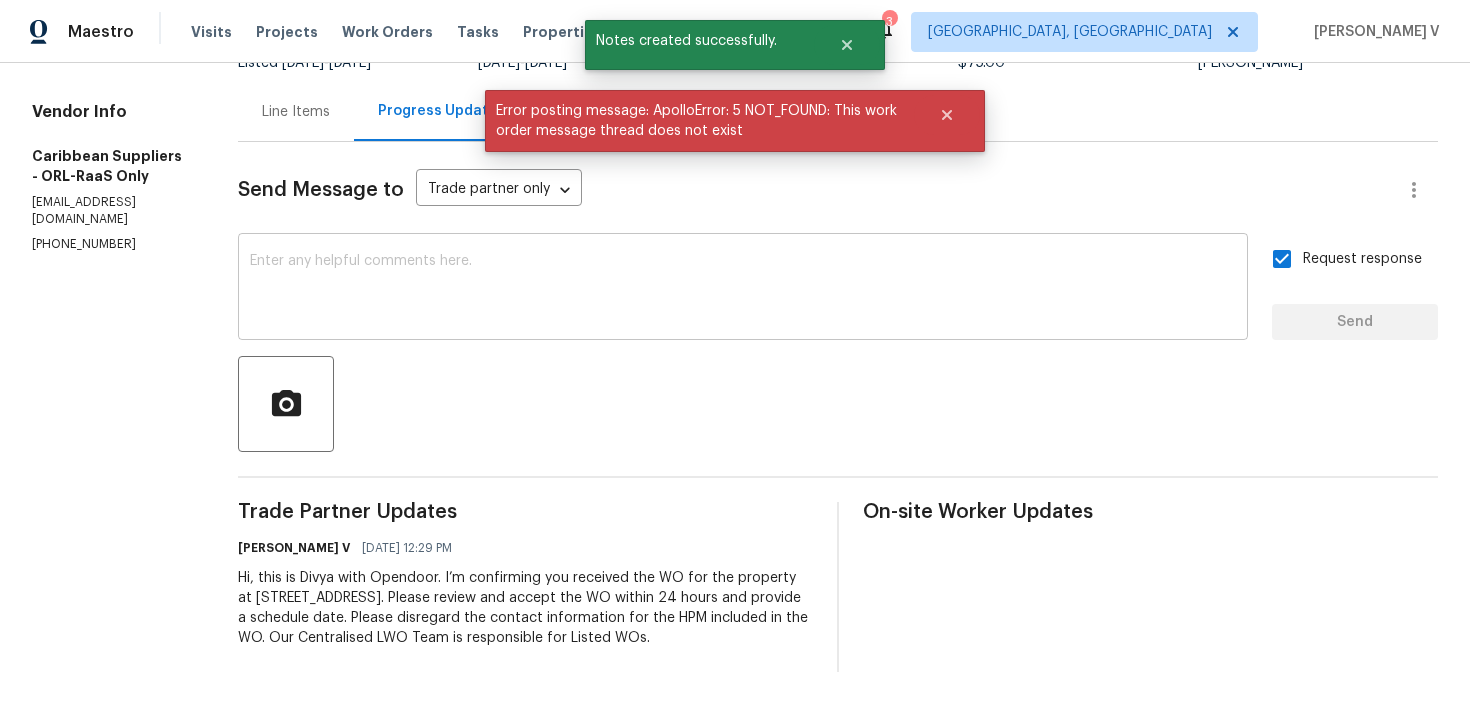 scroll, scrollTop: 0, scrollLeft: 0, axis: both 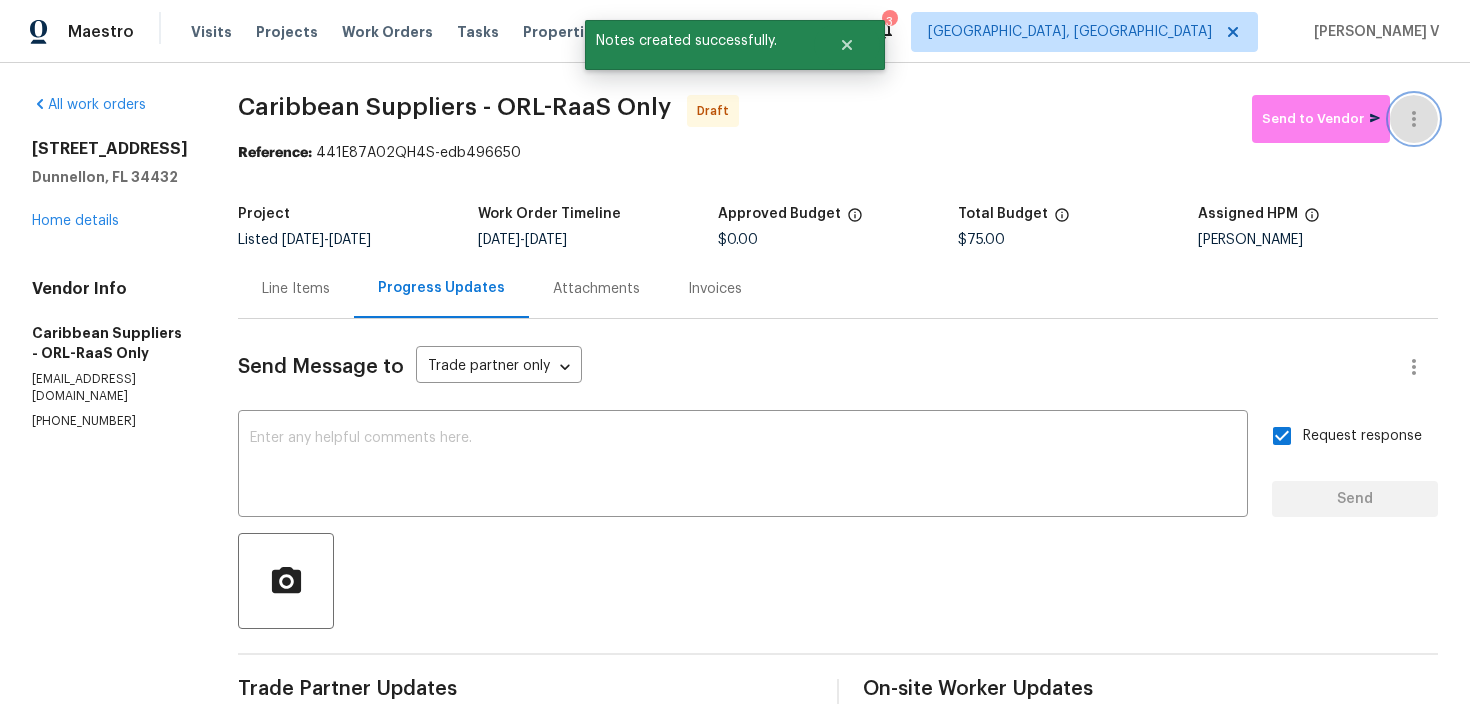 click 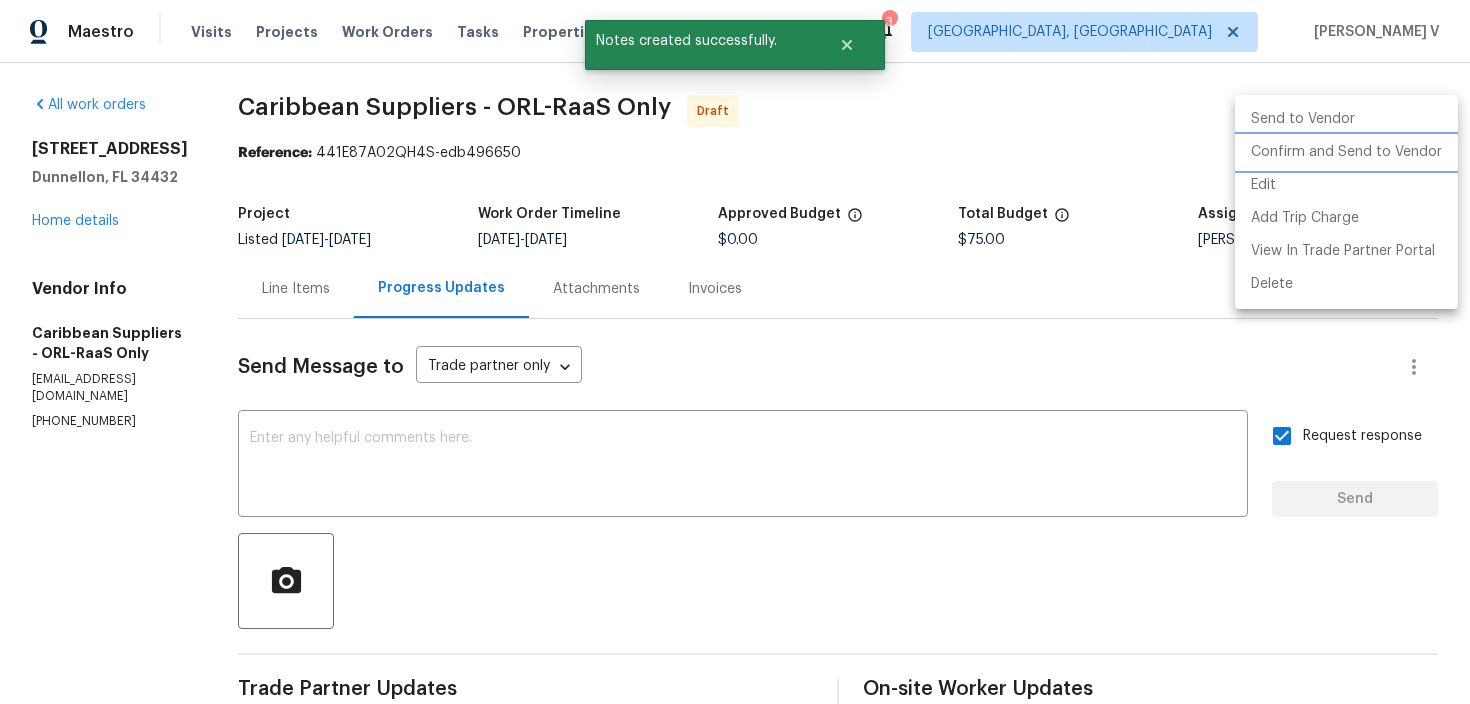 click on "Confirm and Send to Vendor" at bounding box center (1346, 152) 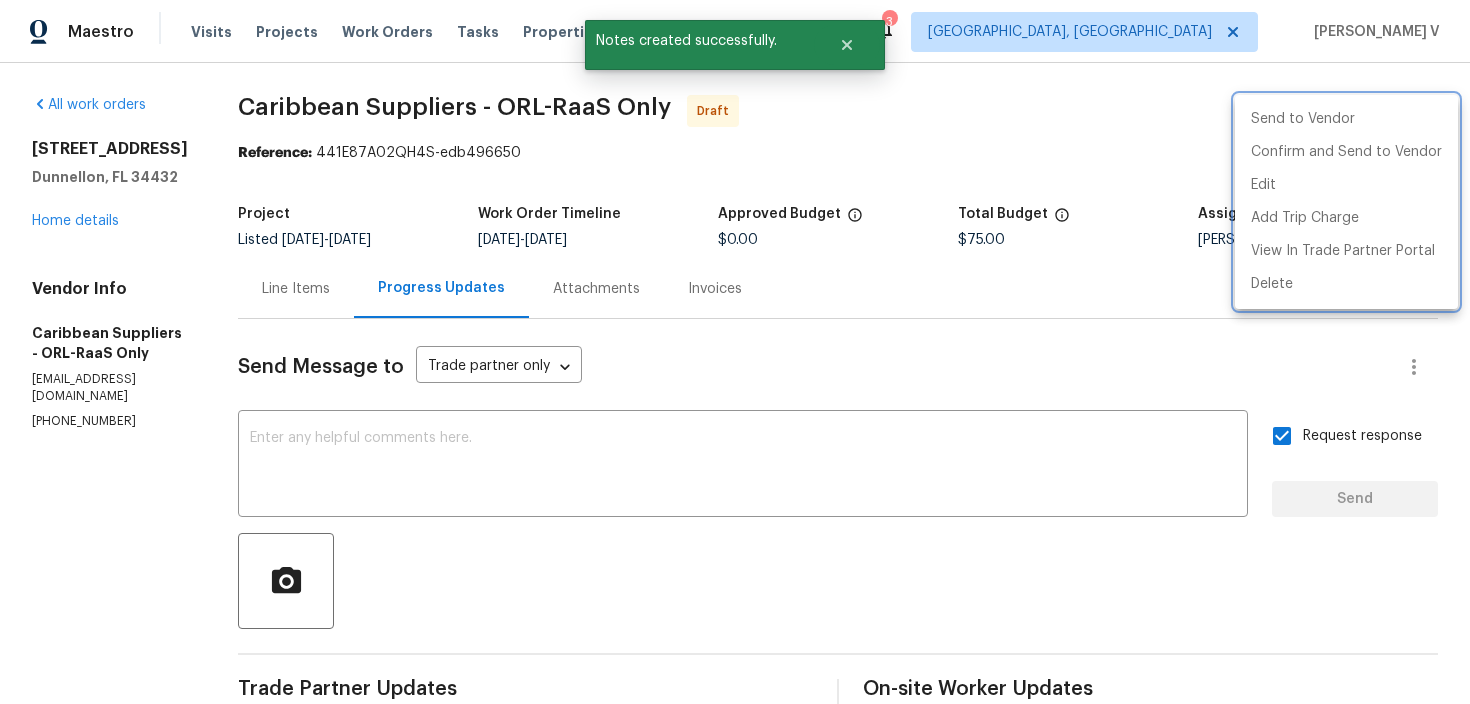click at bounding box center (735, 352) 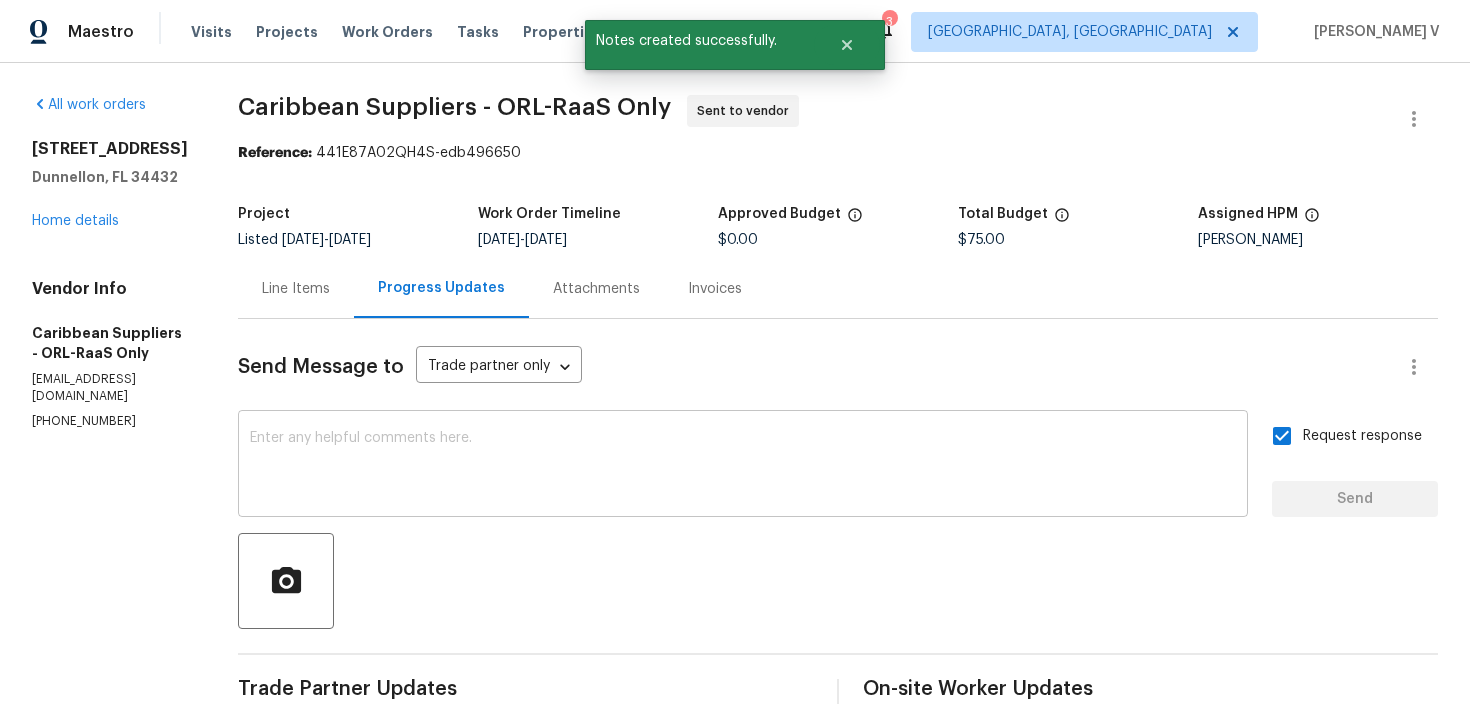 click at bounding box center (743, 466) 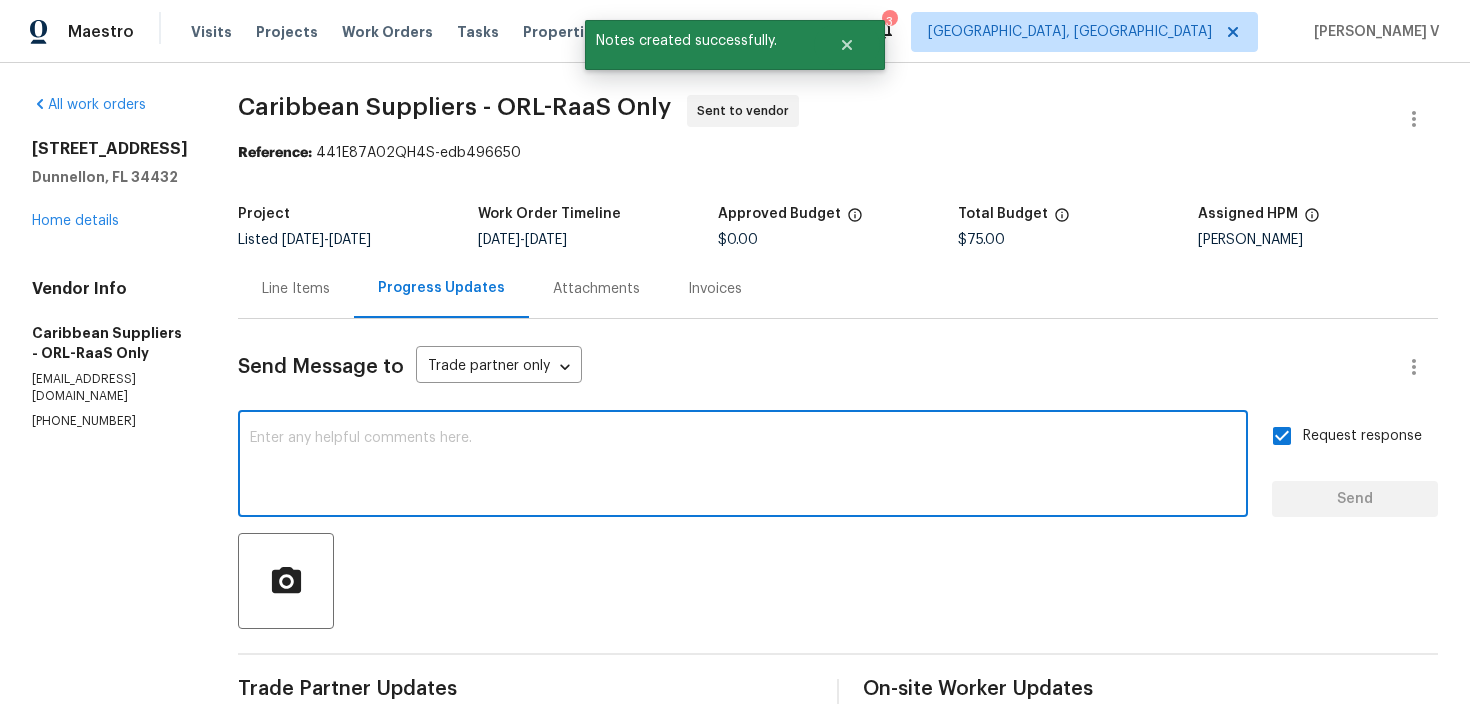 paste on "Hi, this is Divya with Opendoor. I’m confirming you received the WO for the property at 13794 SW 112th St, Dunnellon, FL 34432. Please review and accept the WO within 24 hours and provide a schedule date. Please disregard the contact information for the HPM included in the WO. Our Centralised LWO Team is responsible for Listed WOs." 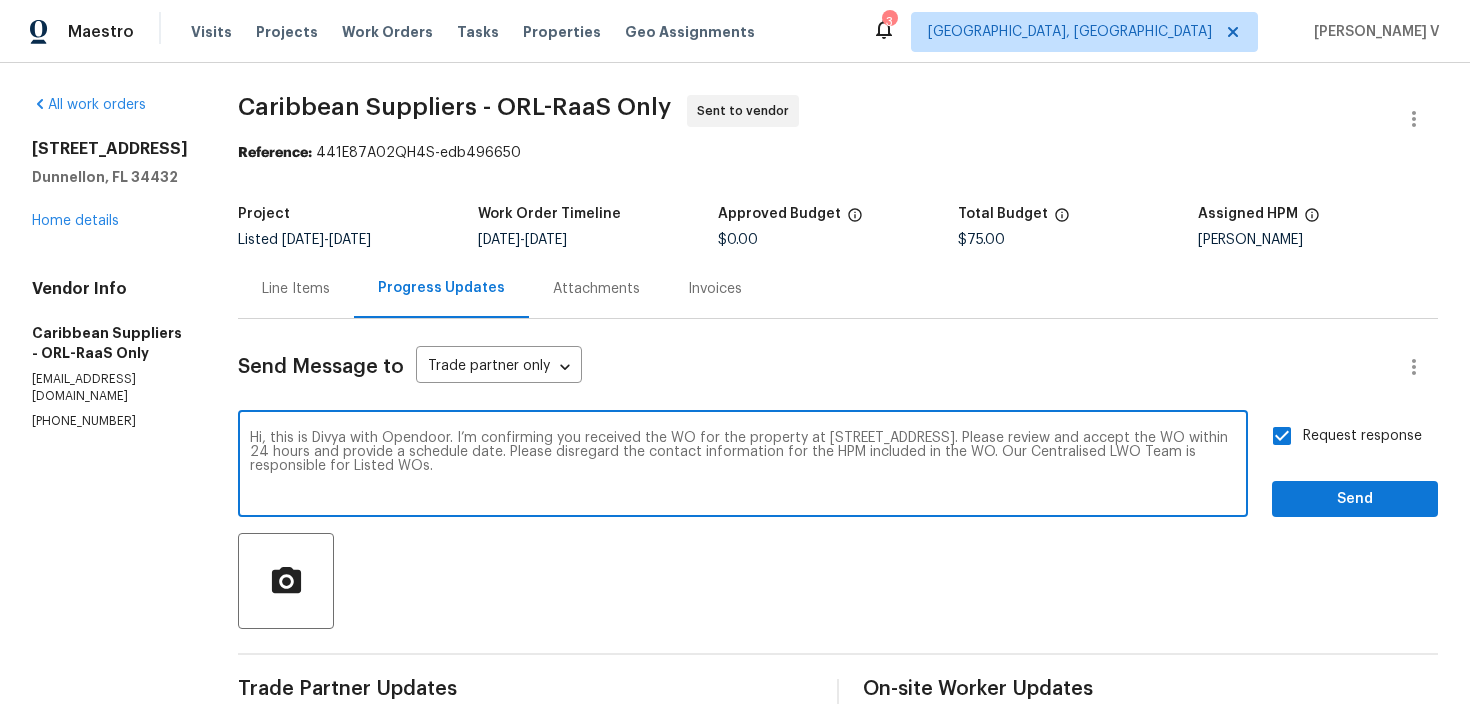 type on "Hi, this is Divya with Opendoor. I’m confirming you received the WO for the property at 13794 SW 112th St, Dunnellon, FL 34432. Please review and accept the WO within 24 hours and provide a schedule date. Please disregard the contact information for the HPM included in the WO. Our Centralised LWO Team is responsible for Listed WOs." 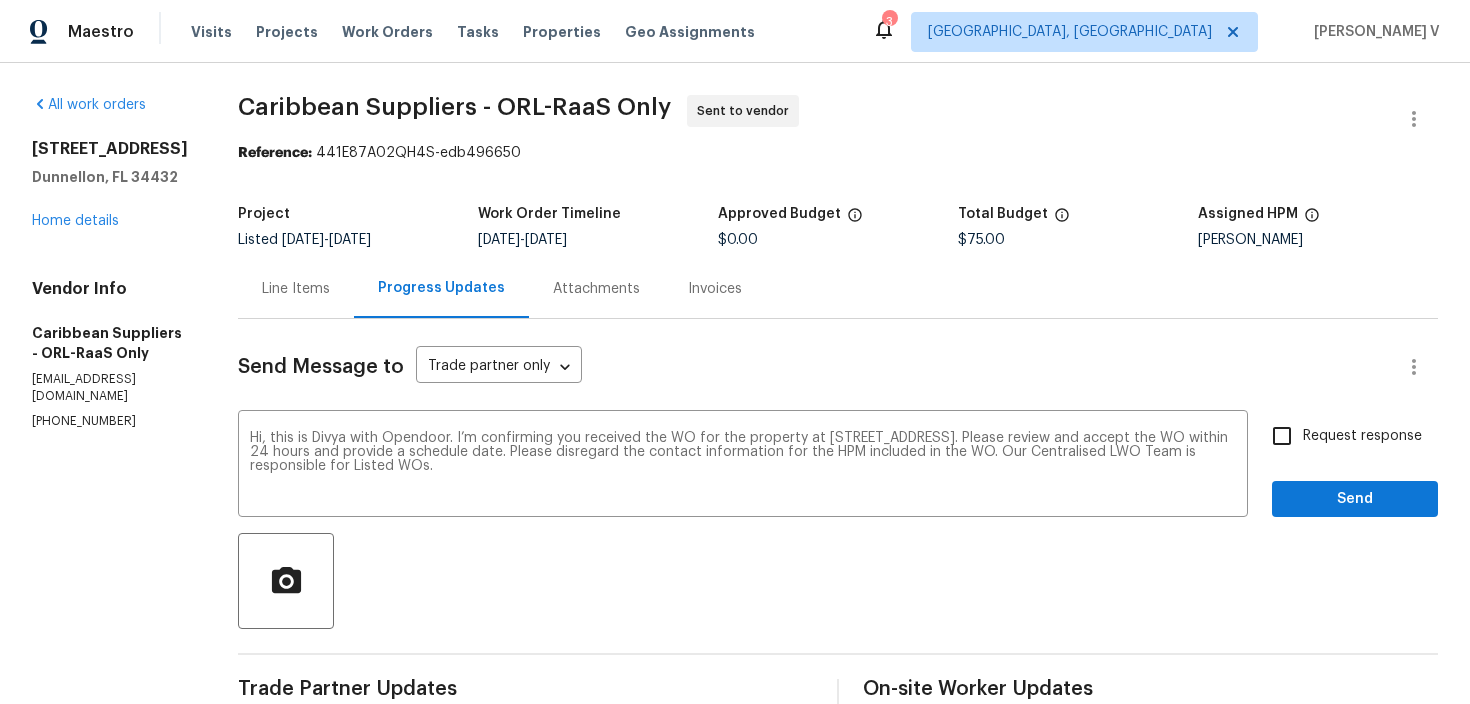 click on "Request response" at bounding box center (1282, 436) 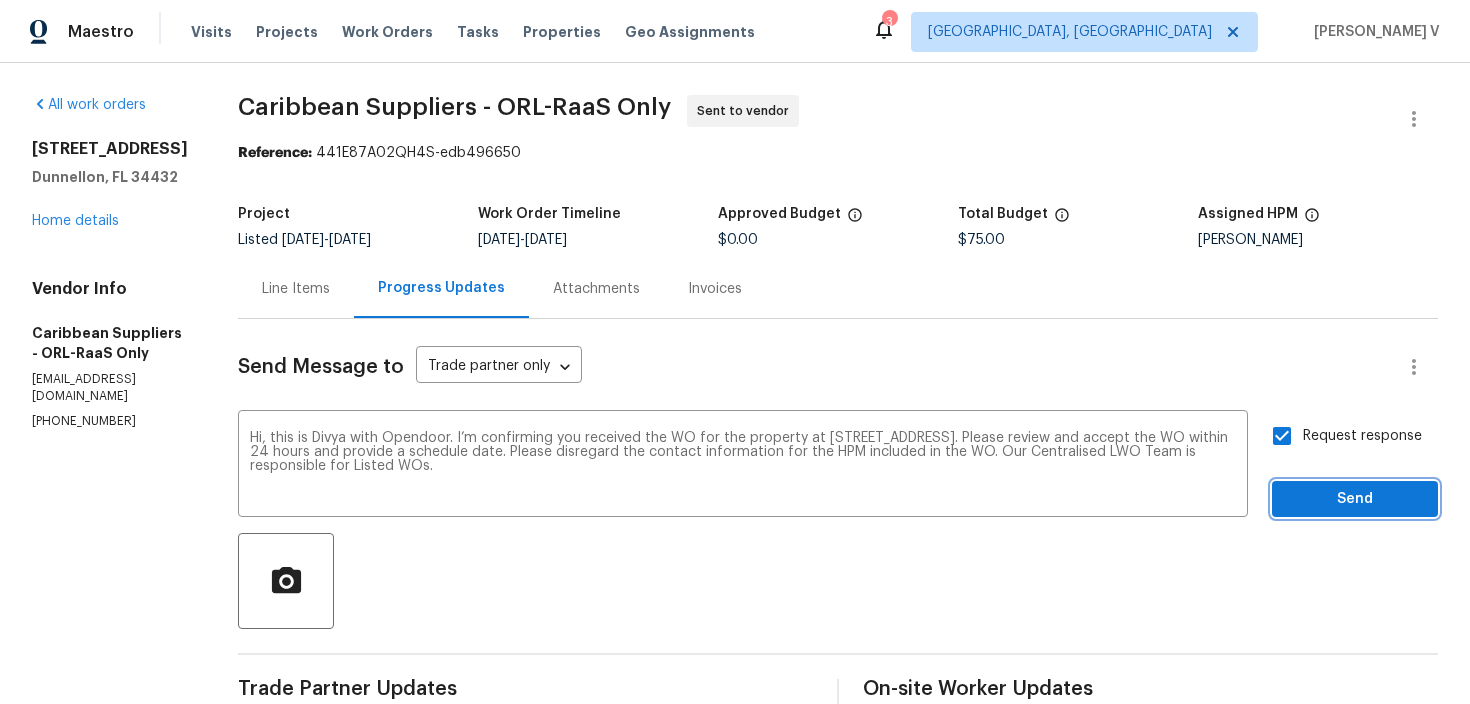 click on "Send" at bounding box center [1355, 499] 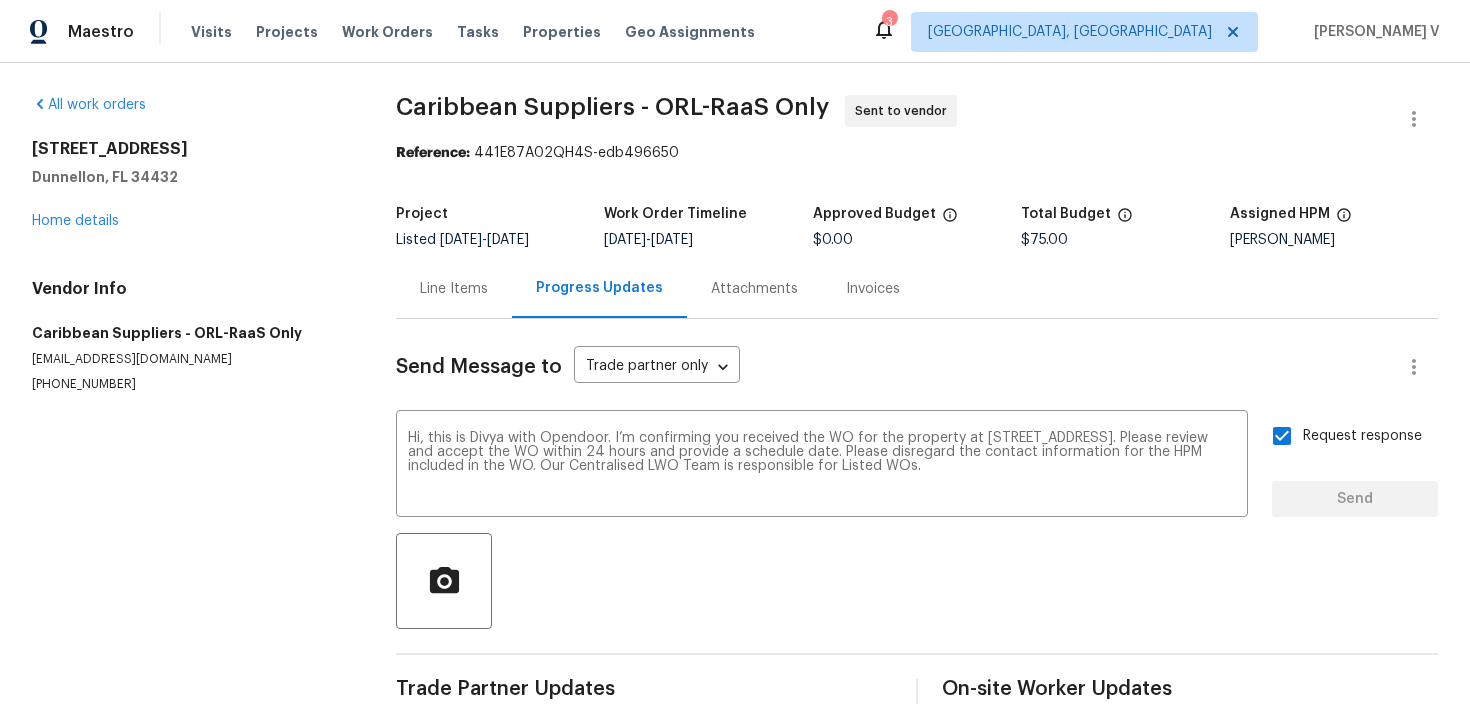 type 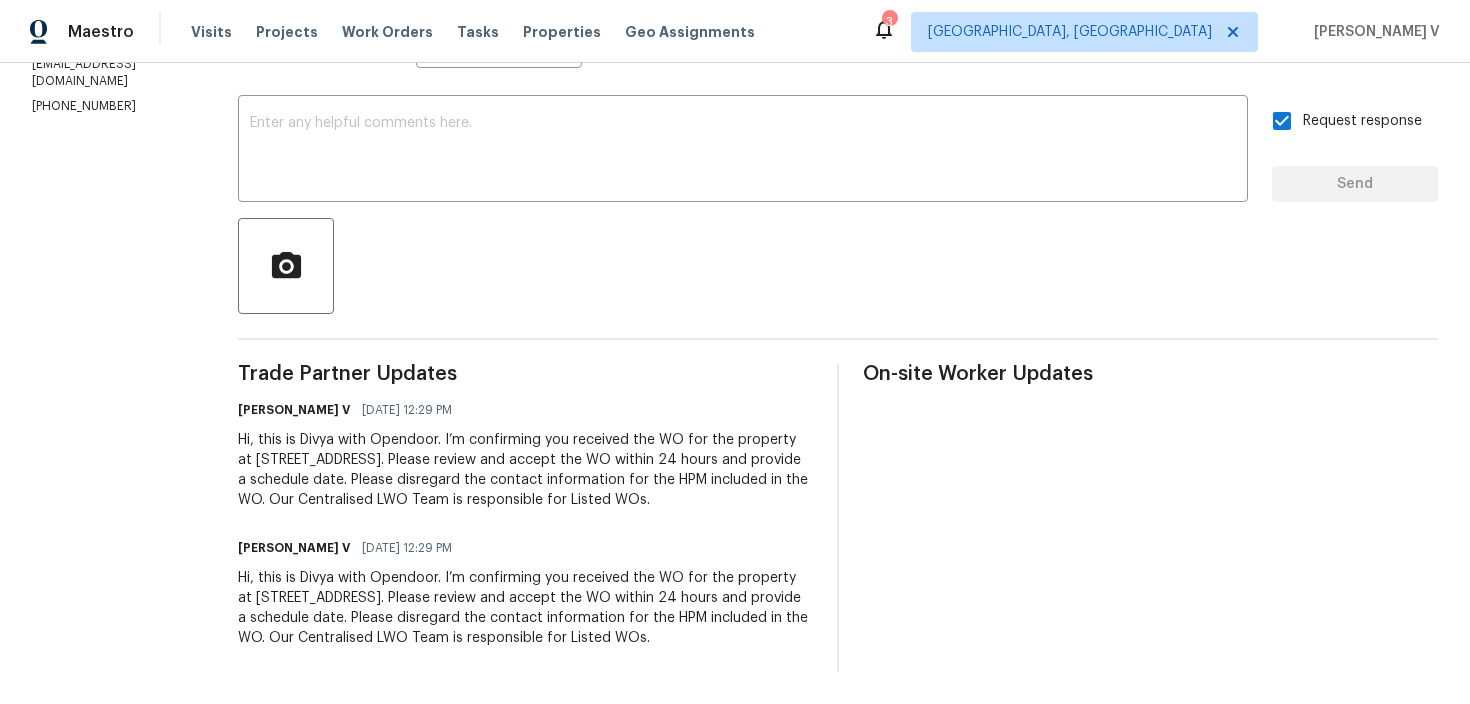 scroll, scrollTop: 0, scrollLeft: 0, axis: both 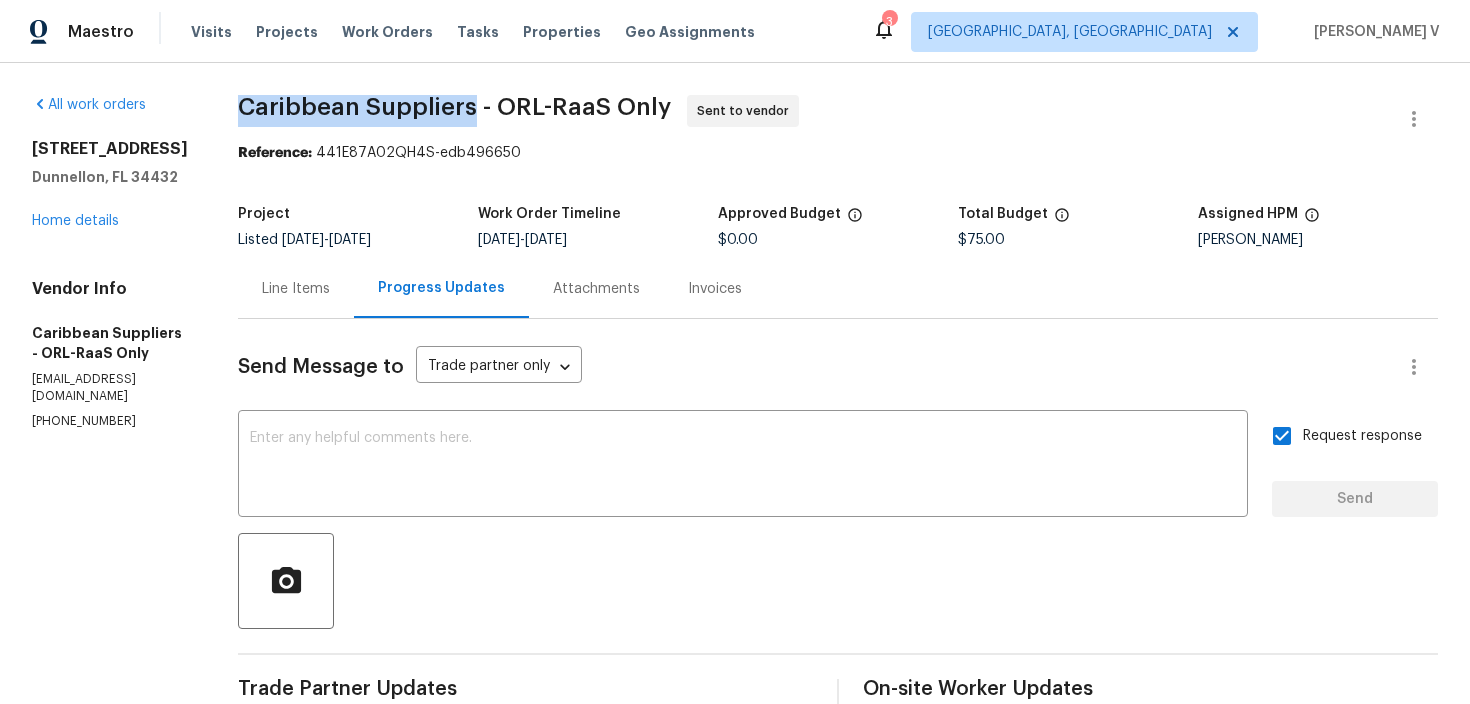 drag, startPoint x: 268, startPoint y: 109, endPoint x: 509, endPoint y: 101, distance: 241.13274 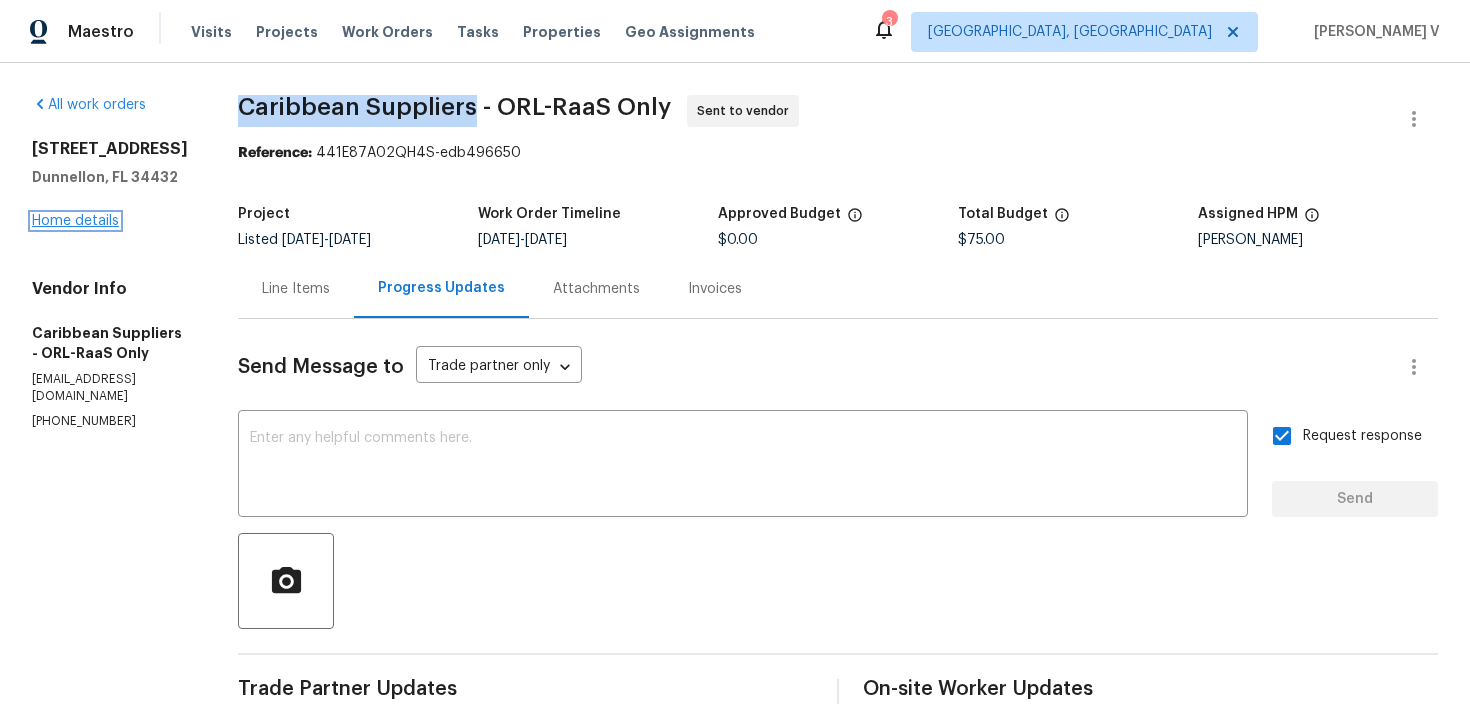 click on "Home details" at bounding box center (75, 221) 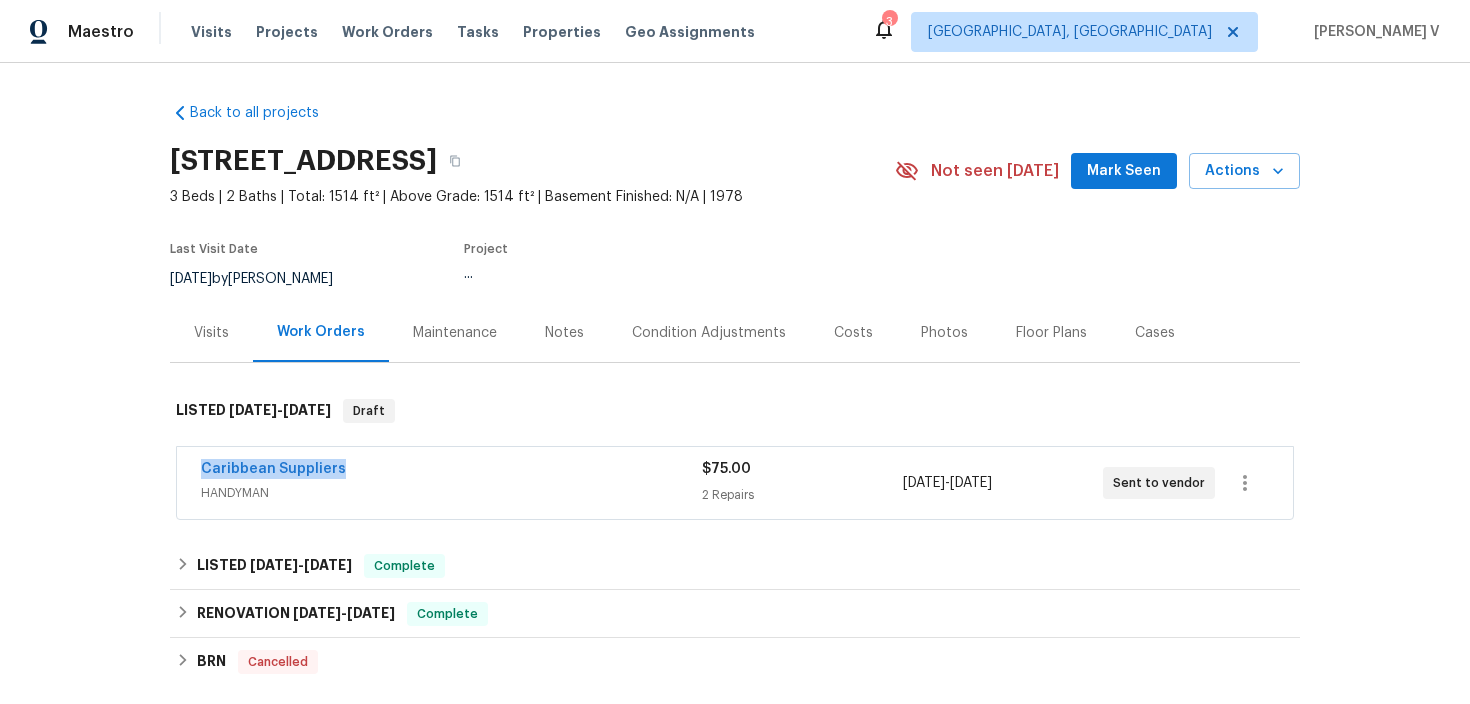 drag, startPoint x: 152, startPoint y: 478, endPoint x: 474, endPoint y: 478, distance: 322 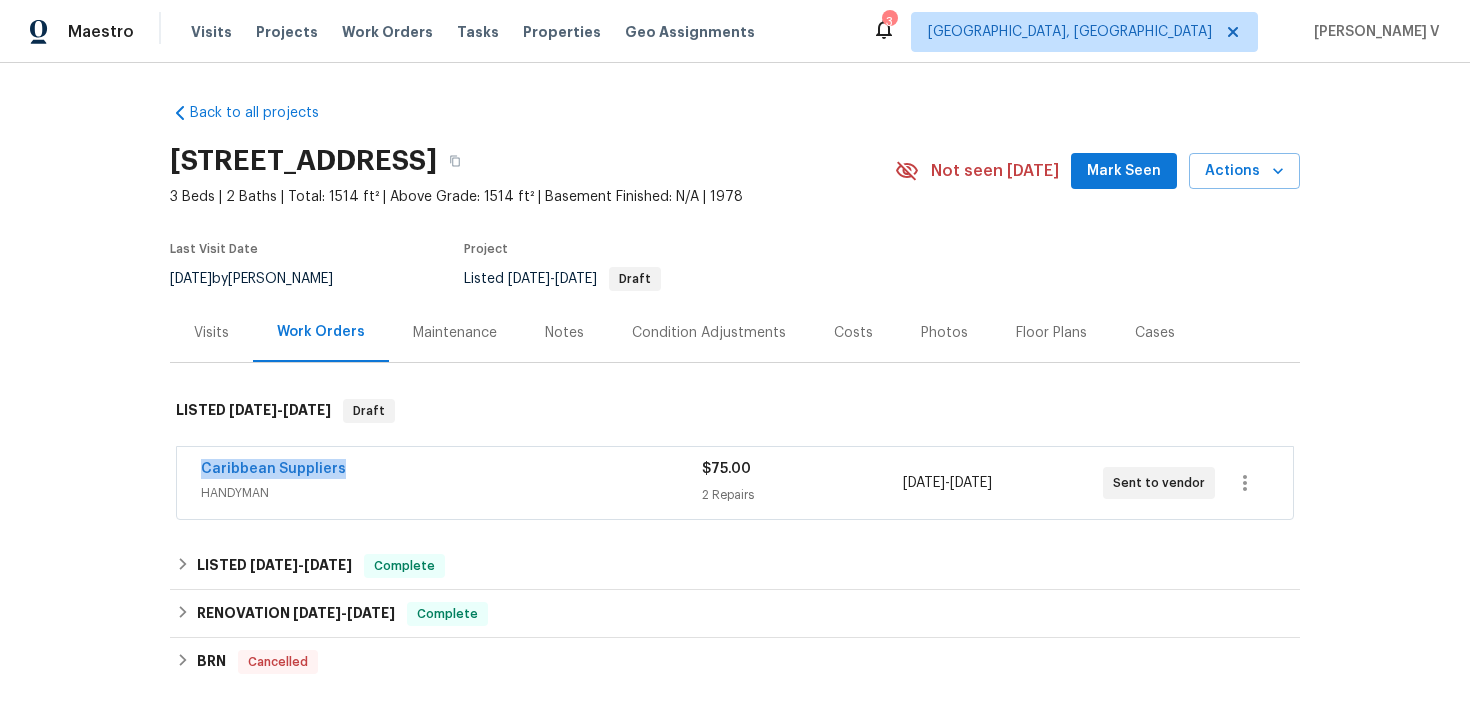 copy on "Caribbean Suppliers" 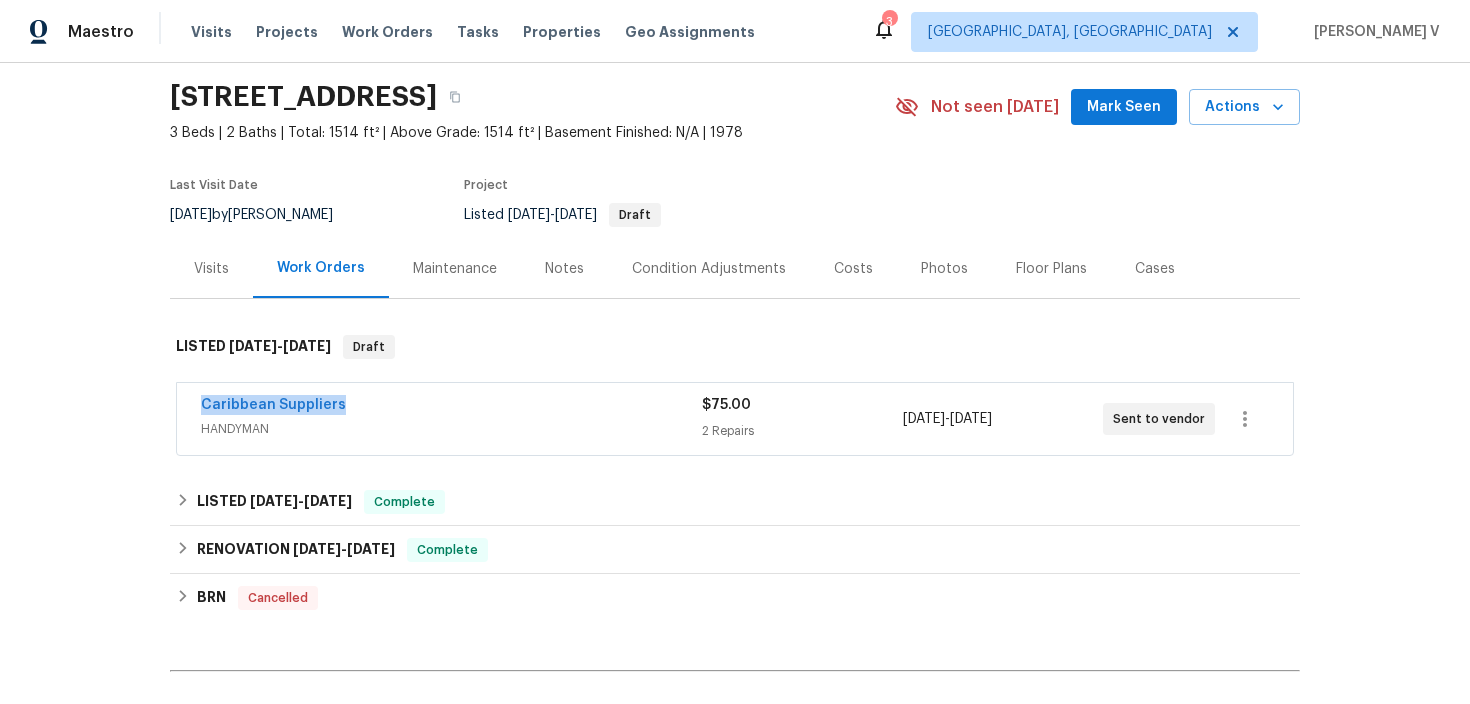 scroll, scrollTop: 103, scrollLeft: 0, axis: vertical 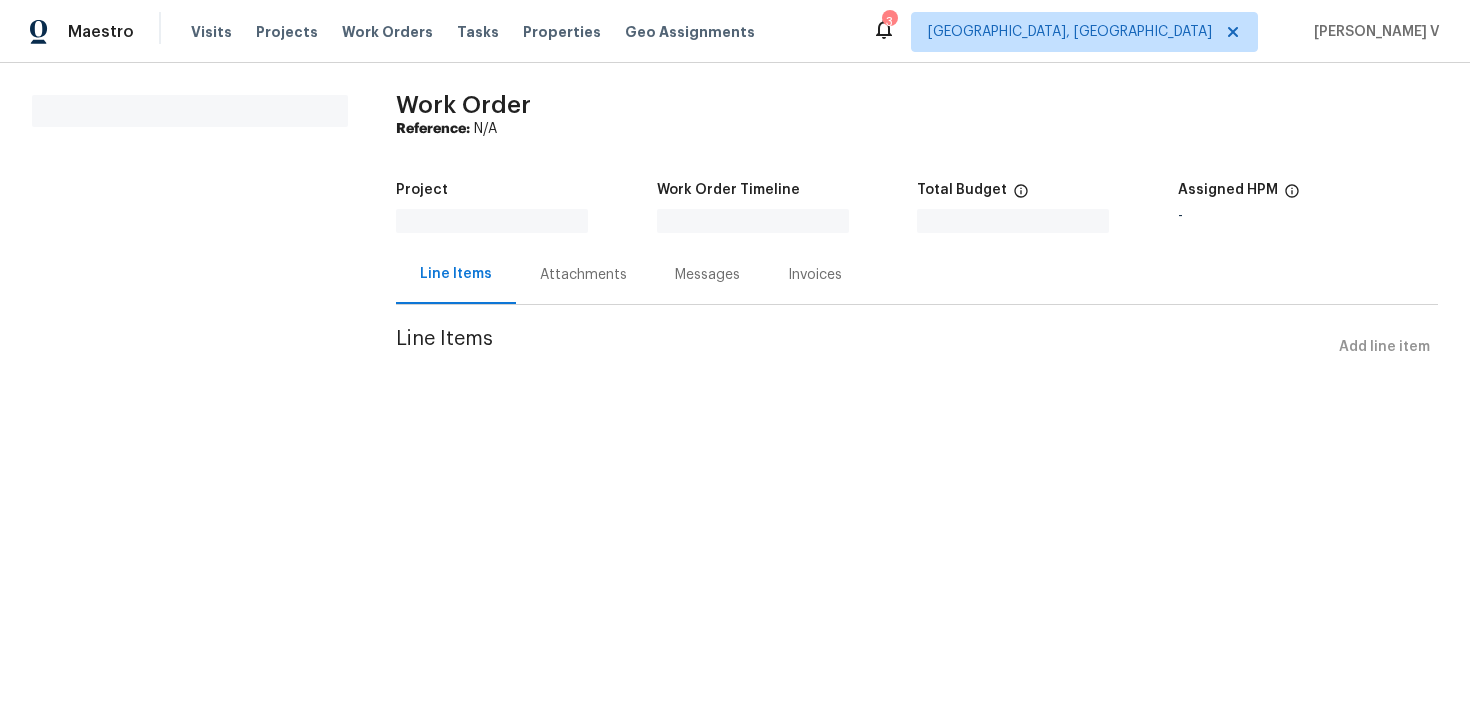click on "Attachments" at bounding box center (583, 274) 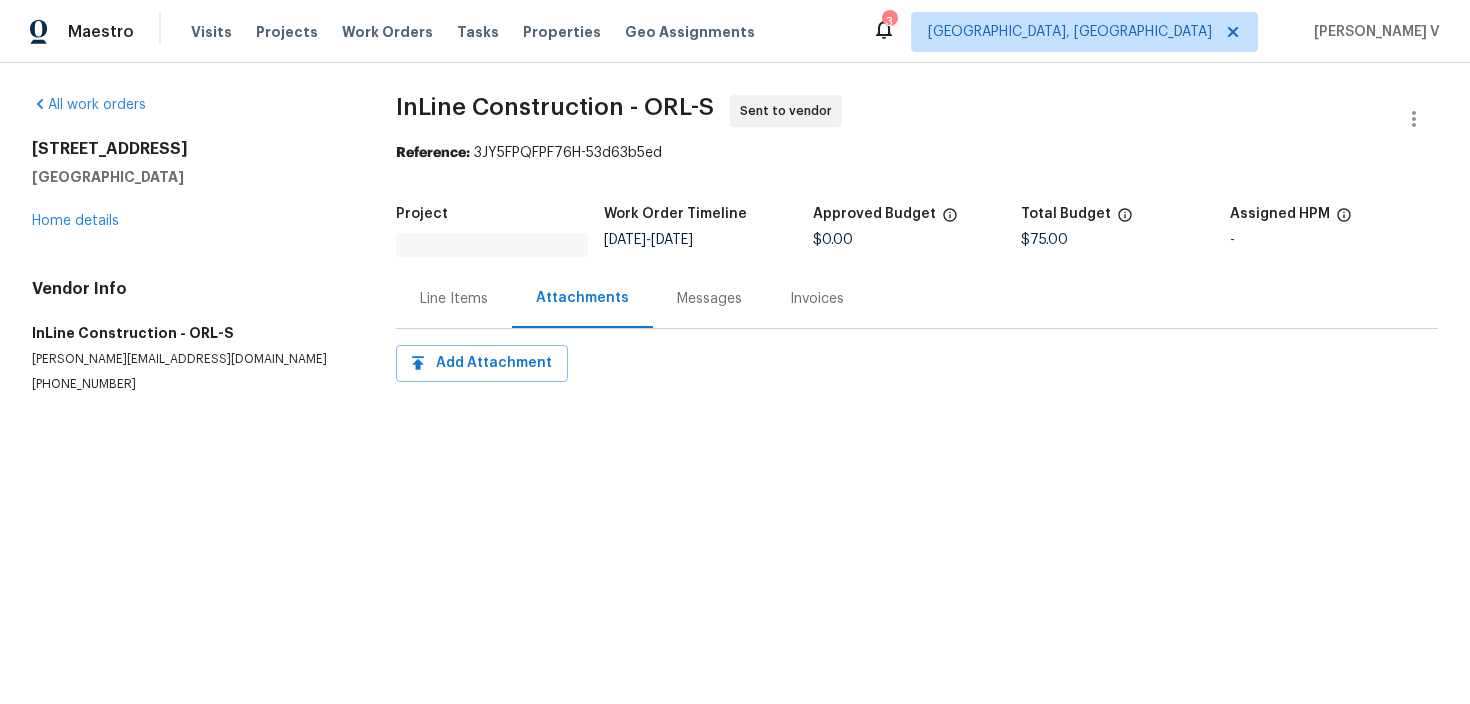 click on "Attachments" at bounding box center [582, 298] 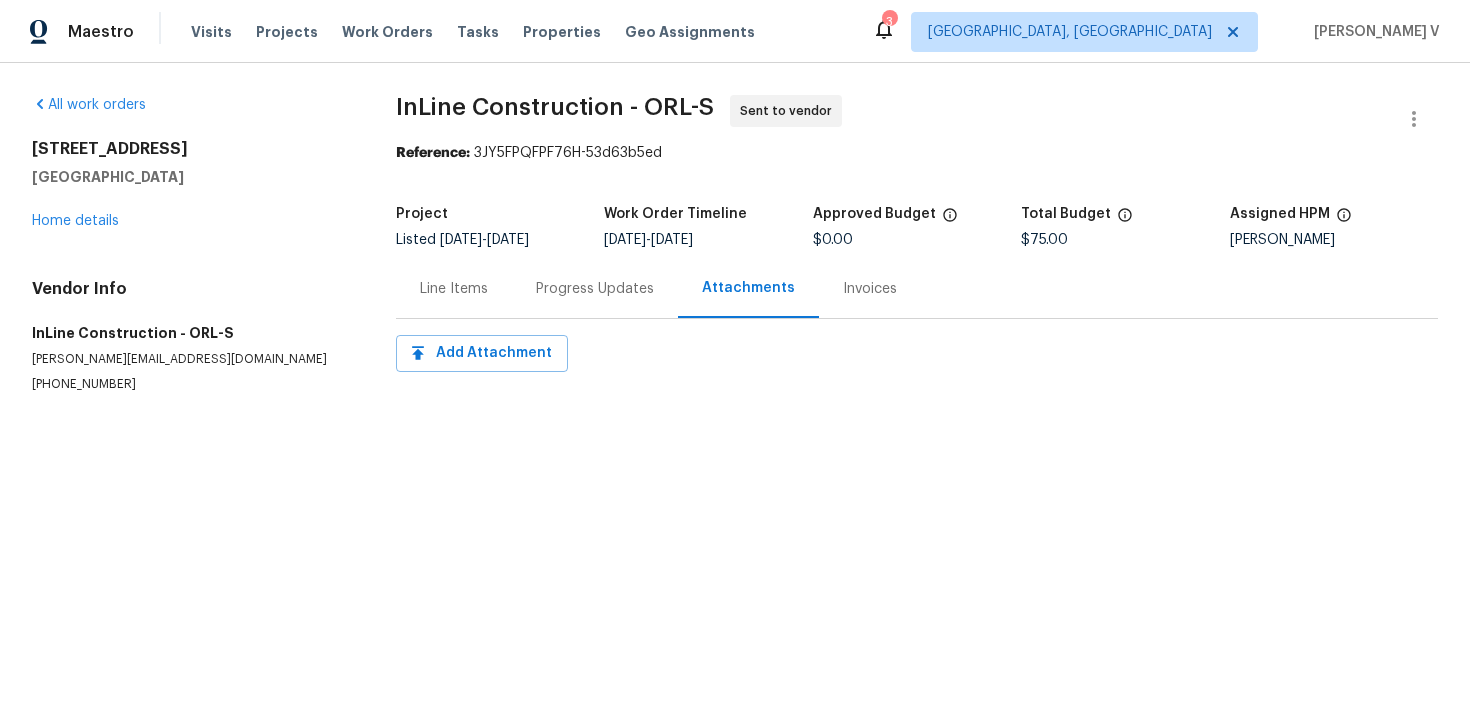 click on "Progress Updates" at bounding box center (595, 289) 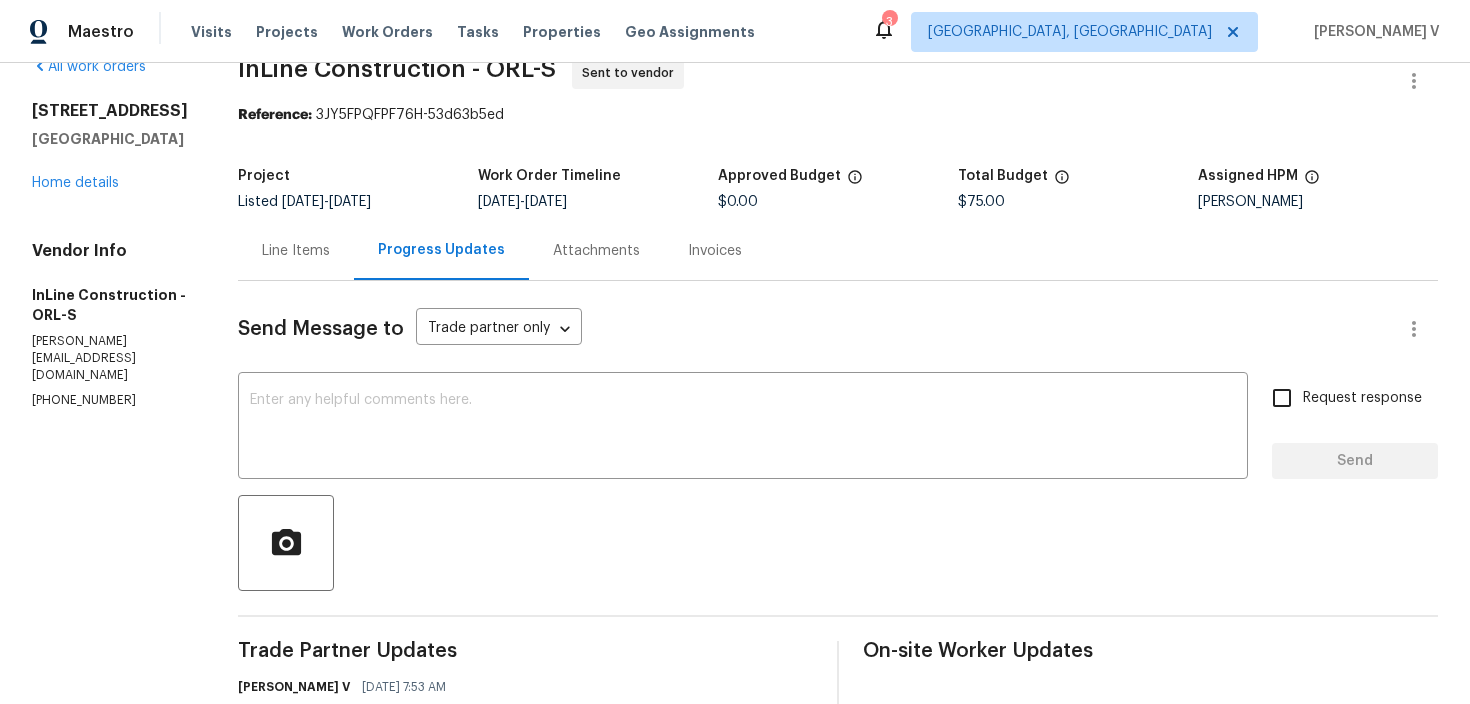 scroll, scrollTop: 0, scrollLeft: 0, axis: both 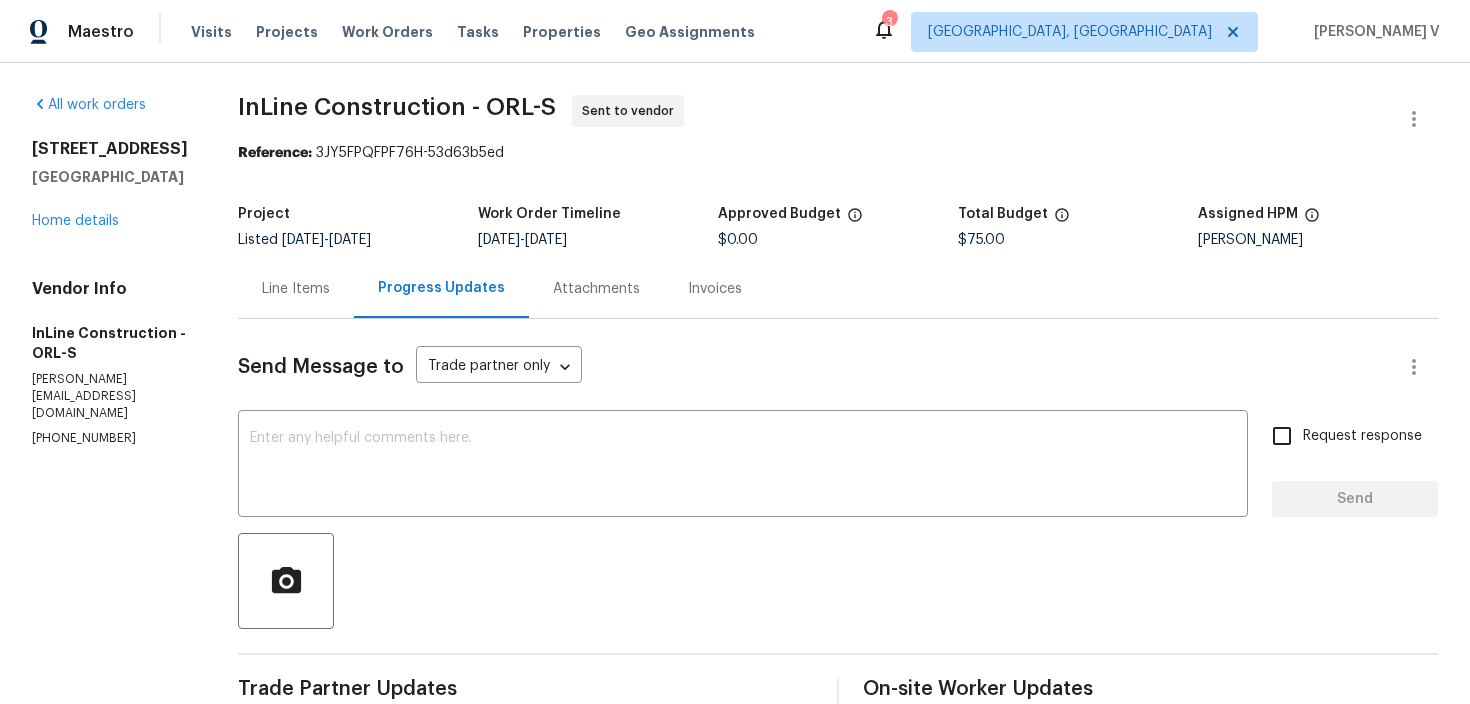 click on "[PHONE_NUMBER]" at bounding box center (111, 438) 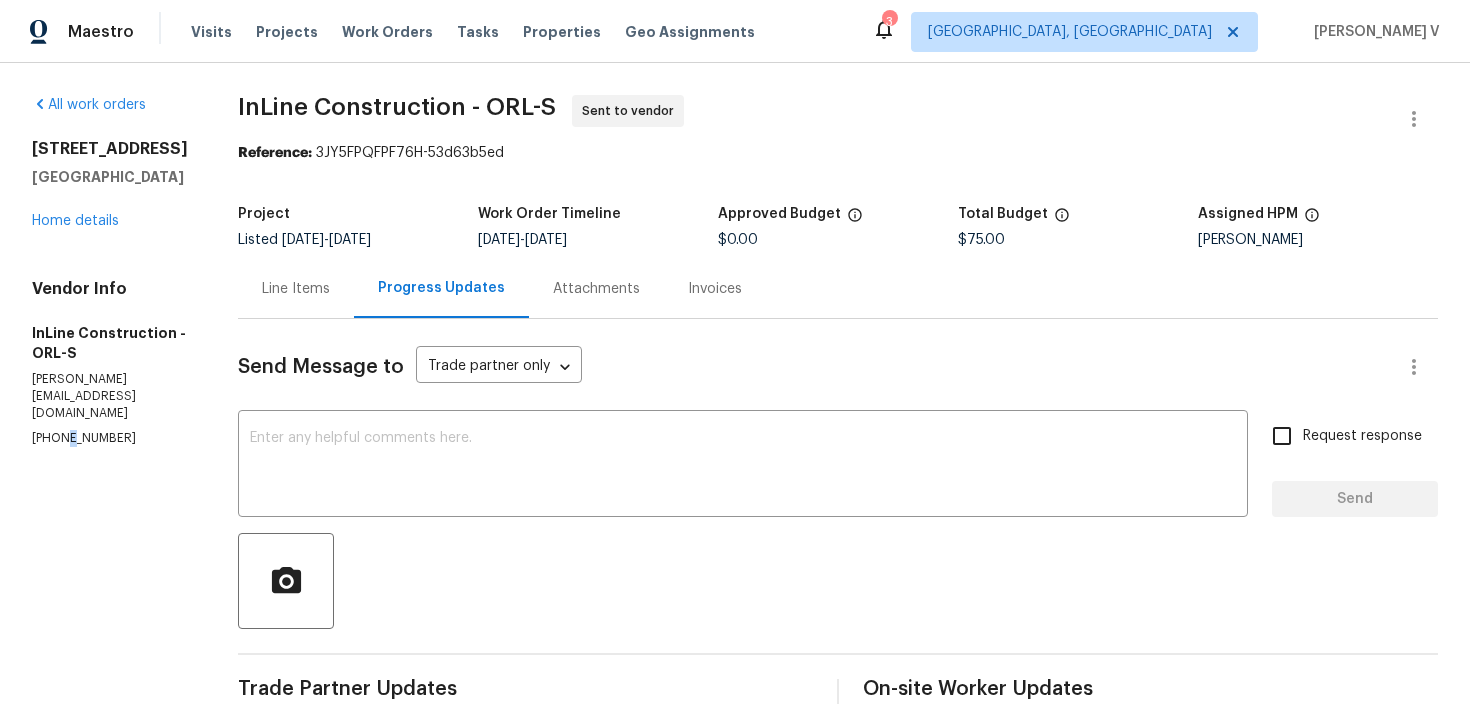 click on "[PHONE_NUMBER]" at bounding box center [111, 438] 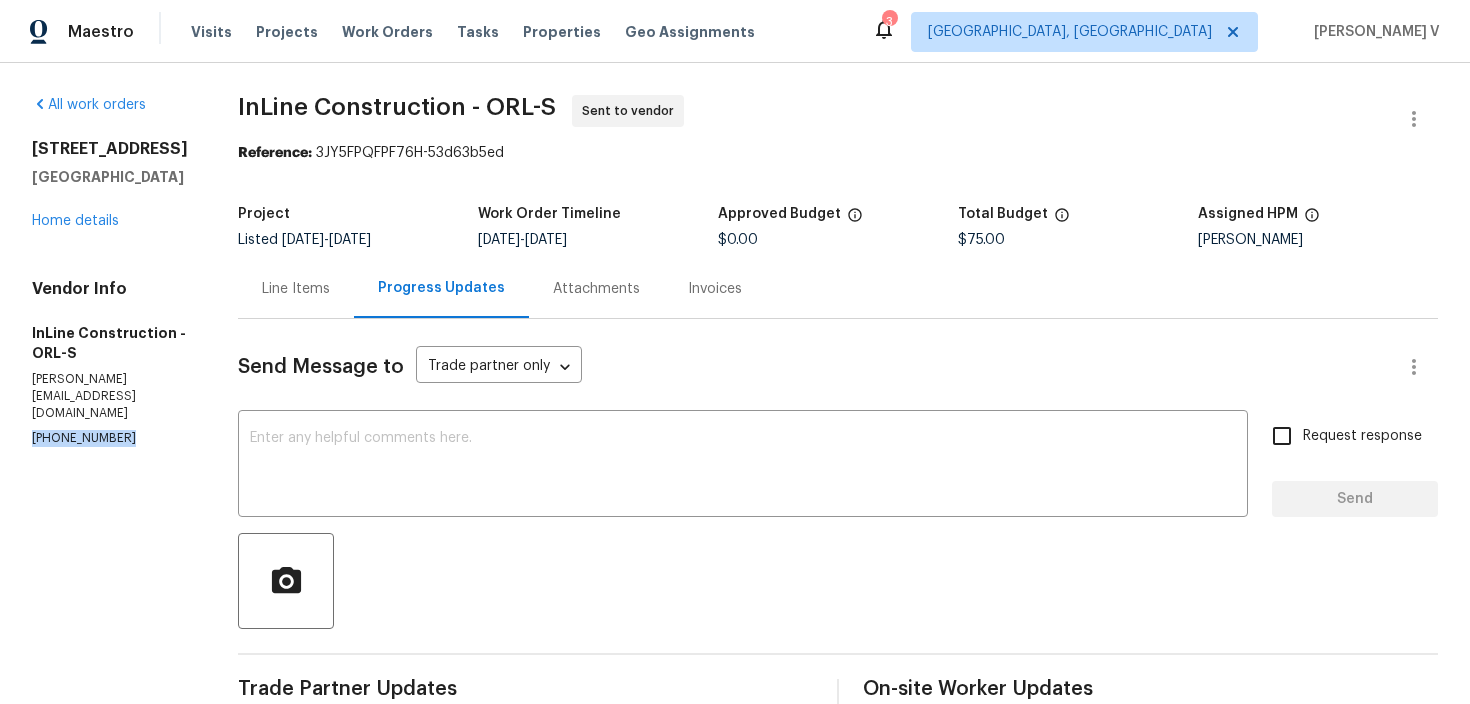 copy on "[PHONE_NUMBER]" 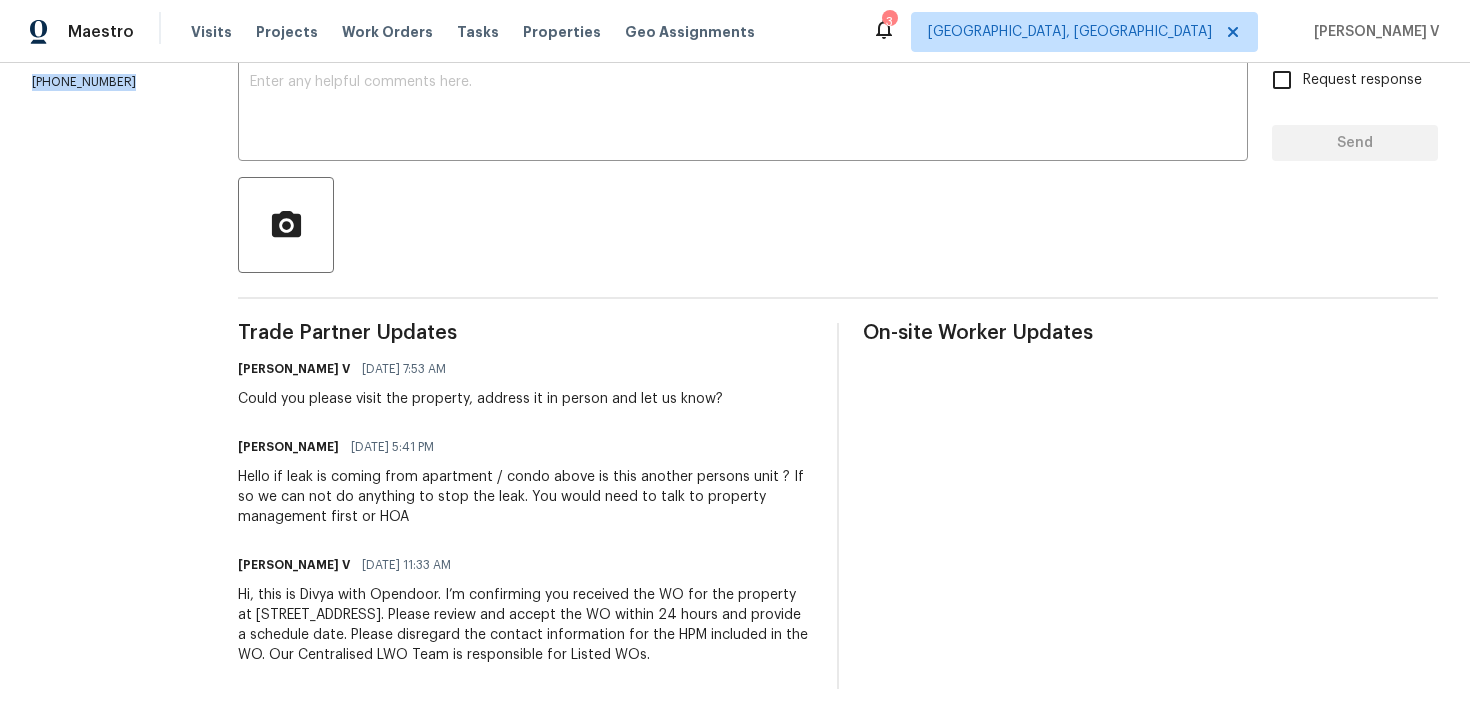 scroll, scrollTop: 393, scrollLeft: 0, axis: vertical 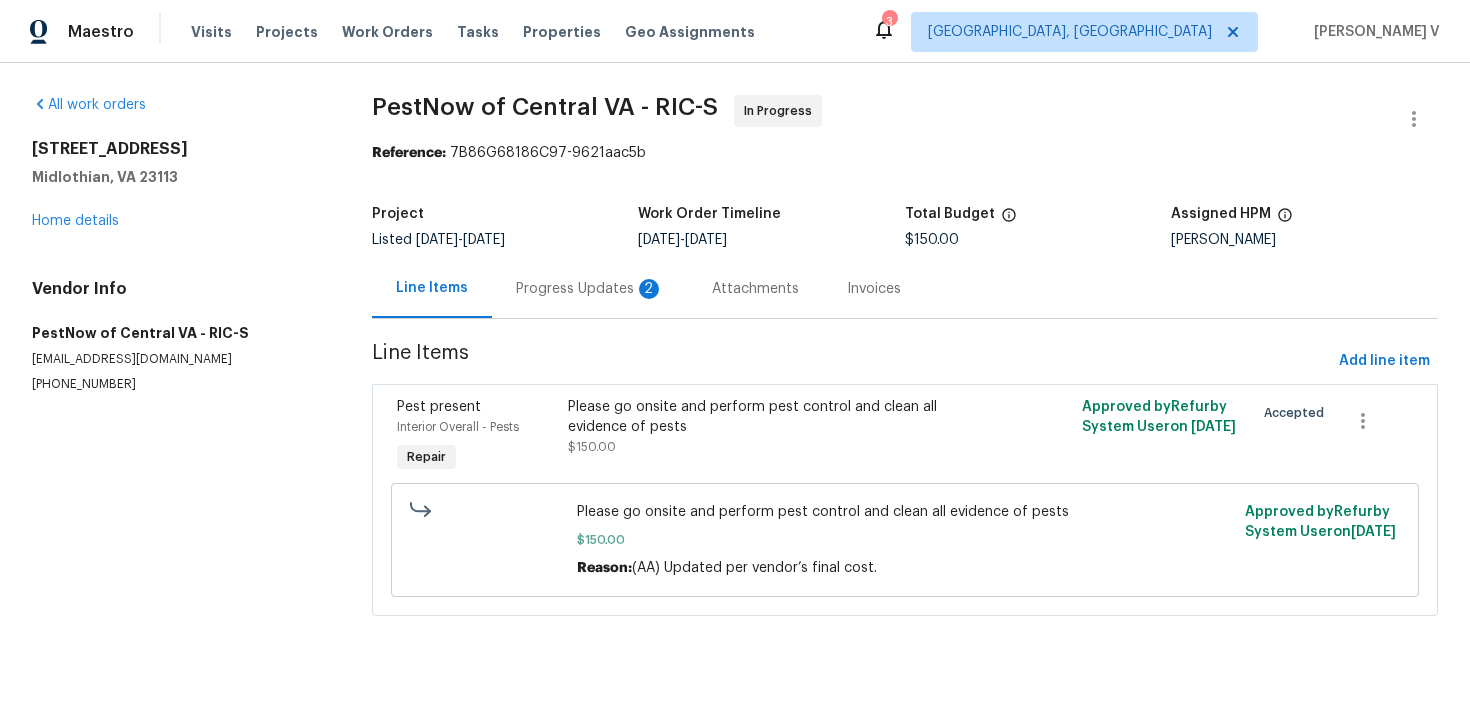 click on "Progress Updates 2" at bounding box center (590, 288) 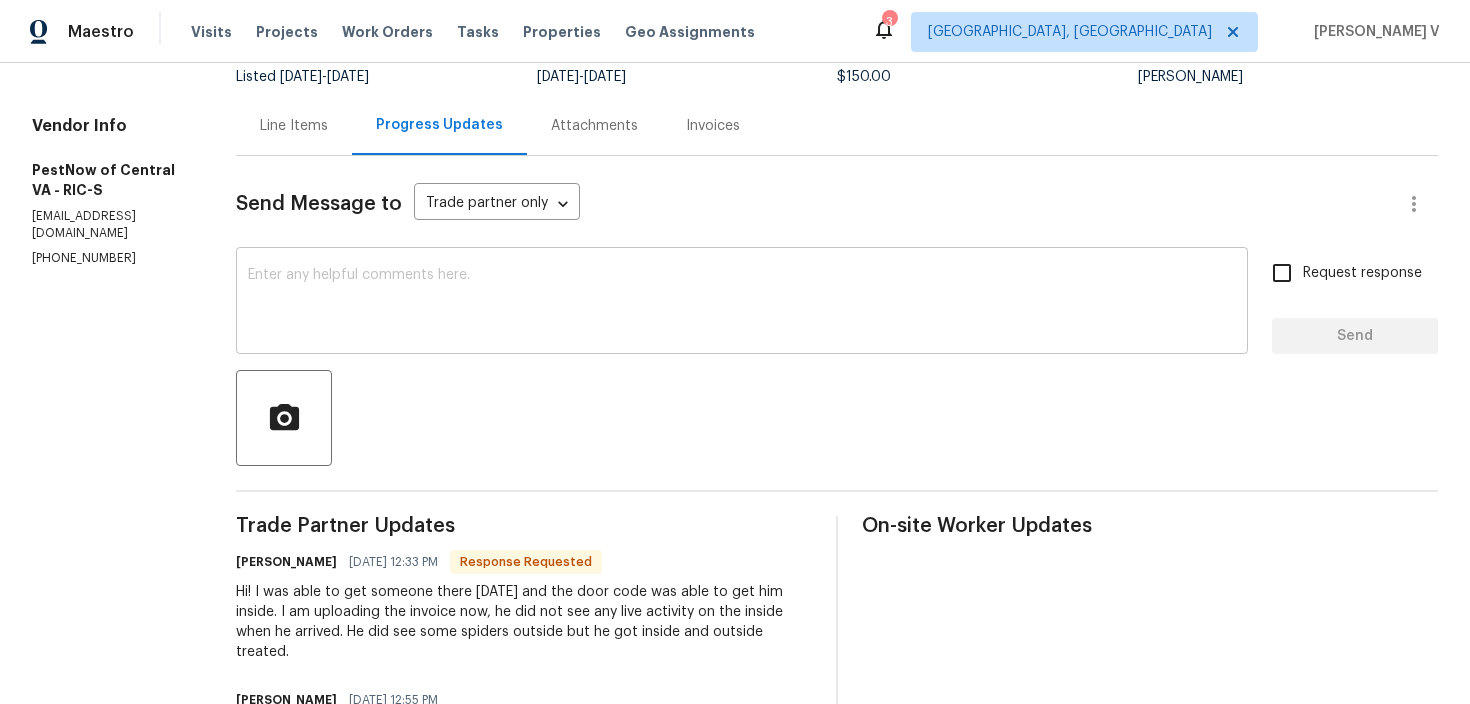 scroll, scrollTop: 147, scrollLeft: 0, axis: vertical 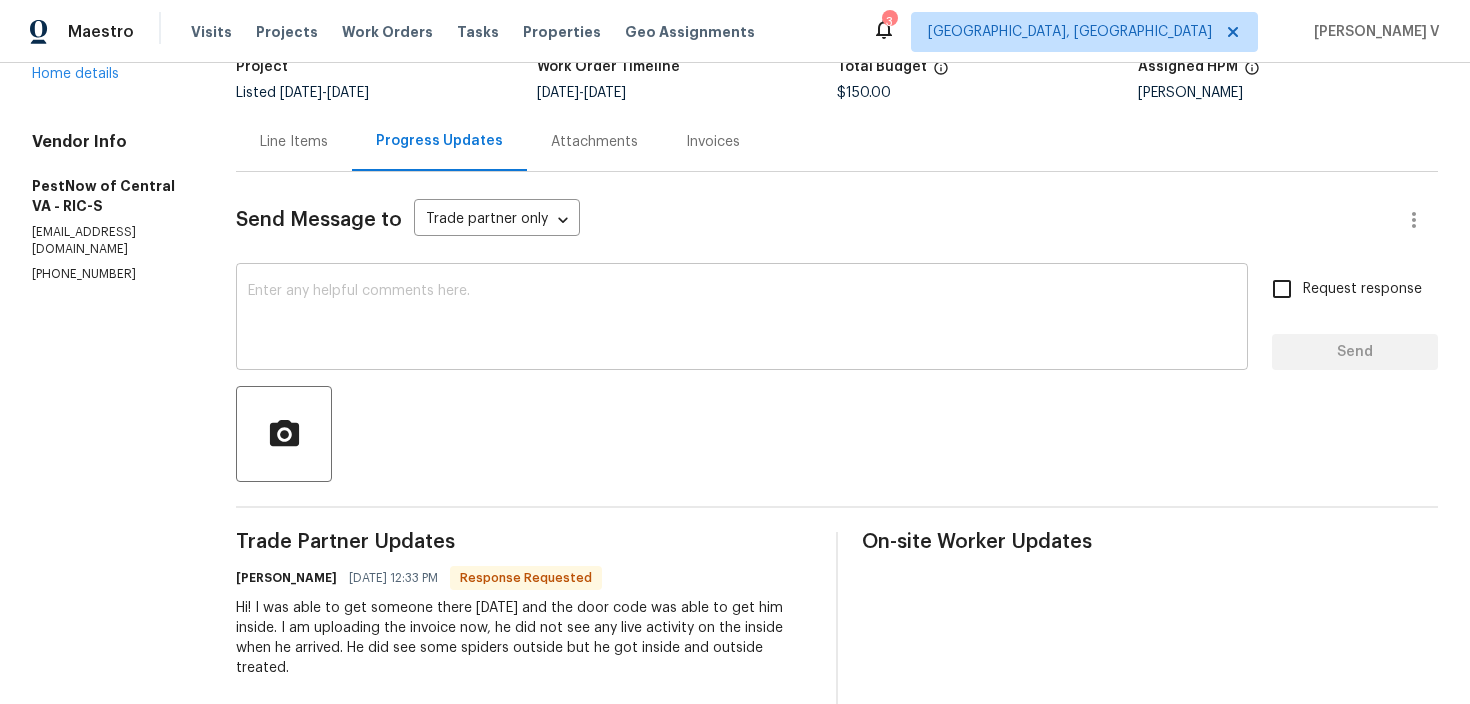 click at bounding box center (742, 319) 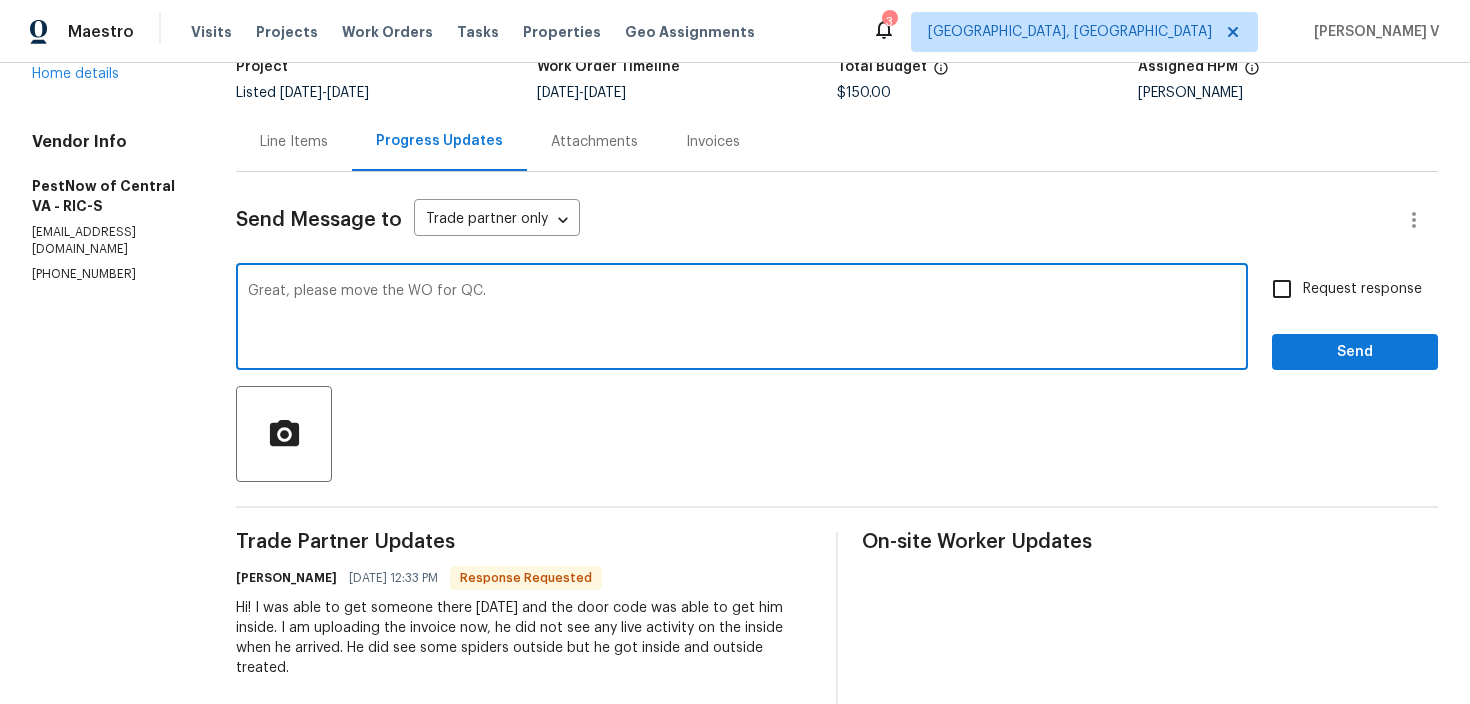 type on "Great, please move the WO for QC." 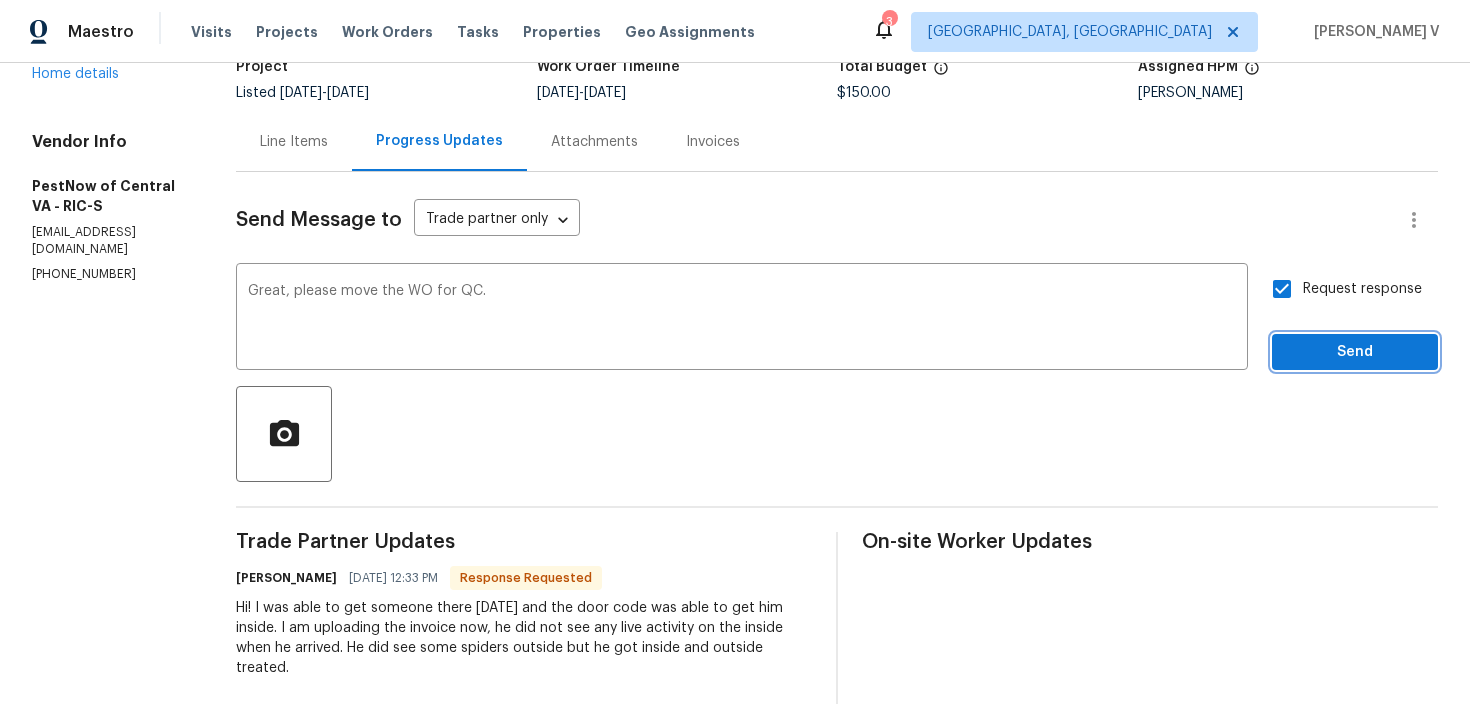 click on "Send" at bounding box center (1355, 352) 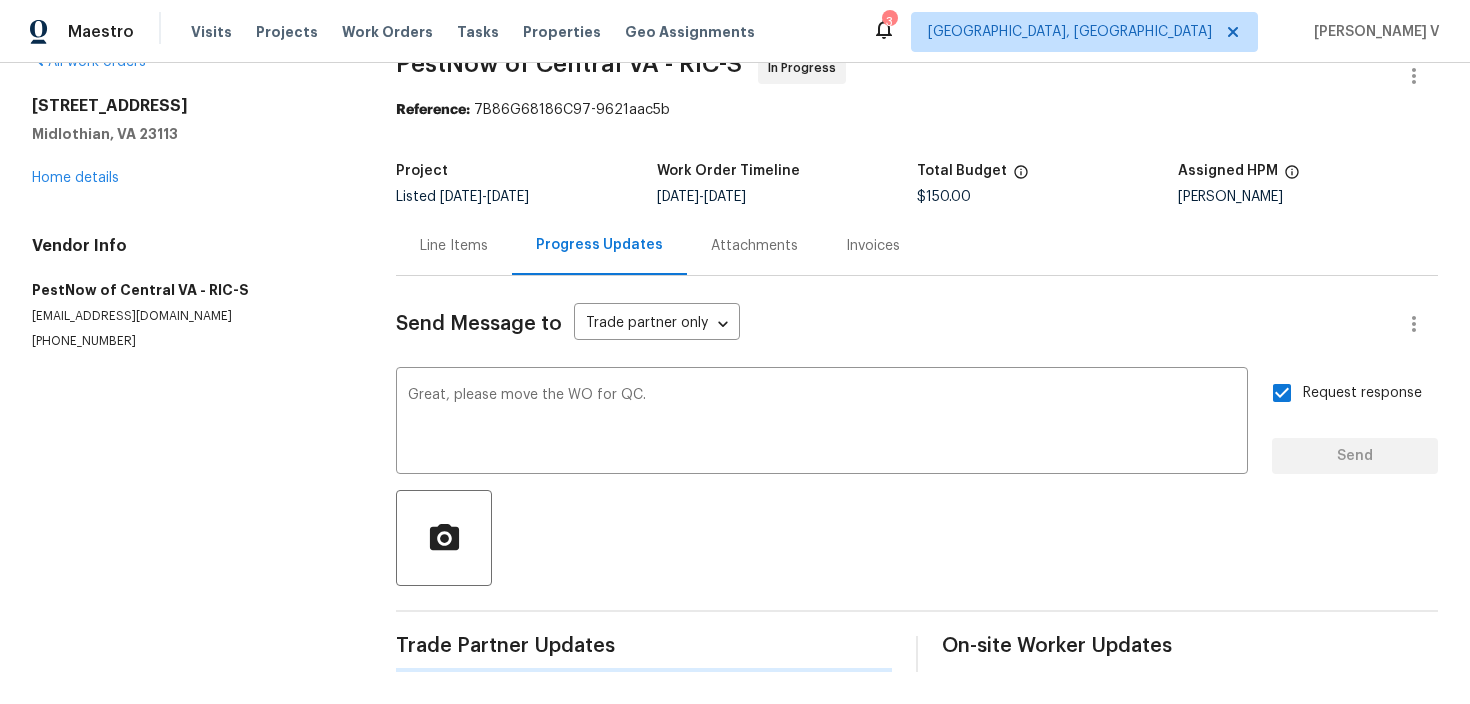 type 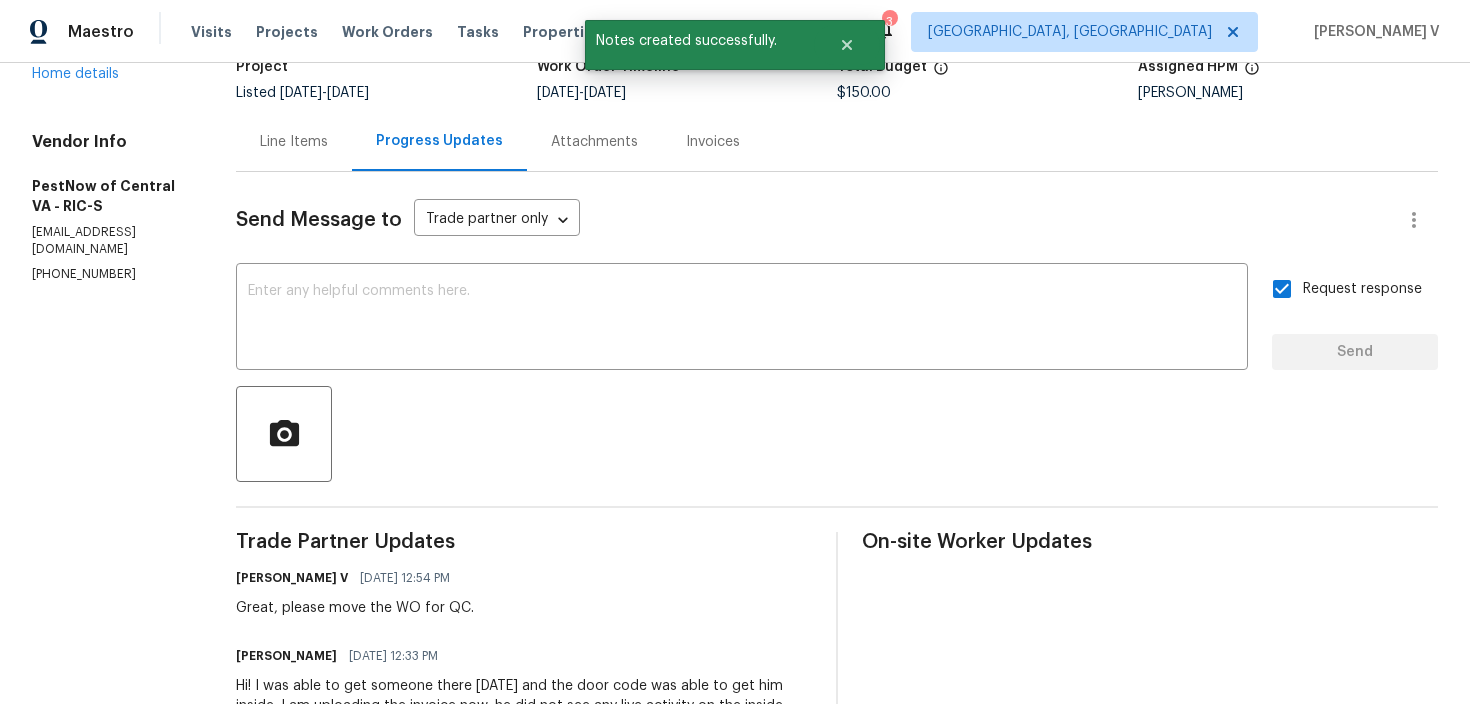 scroll, scrollTop: 220, scrollLeft: 0, axis: vertical 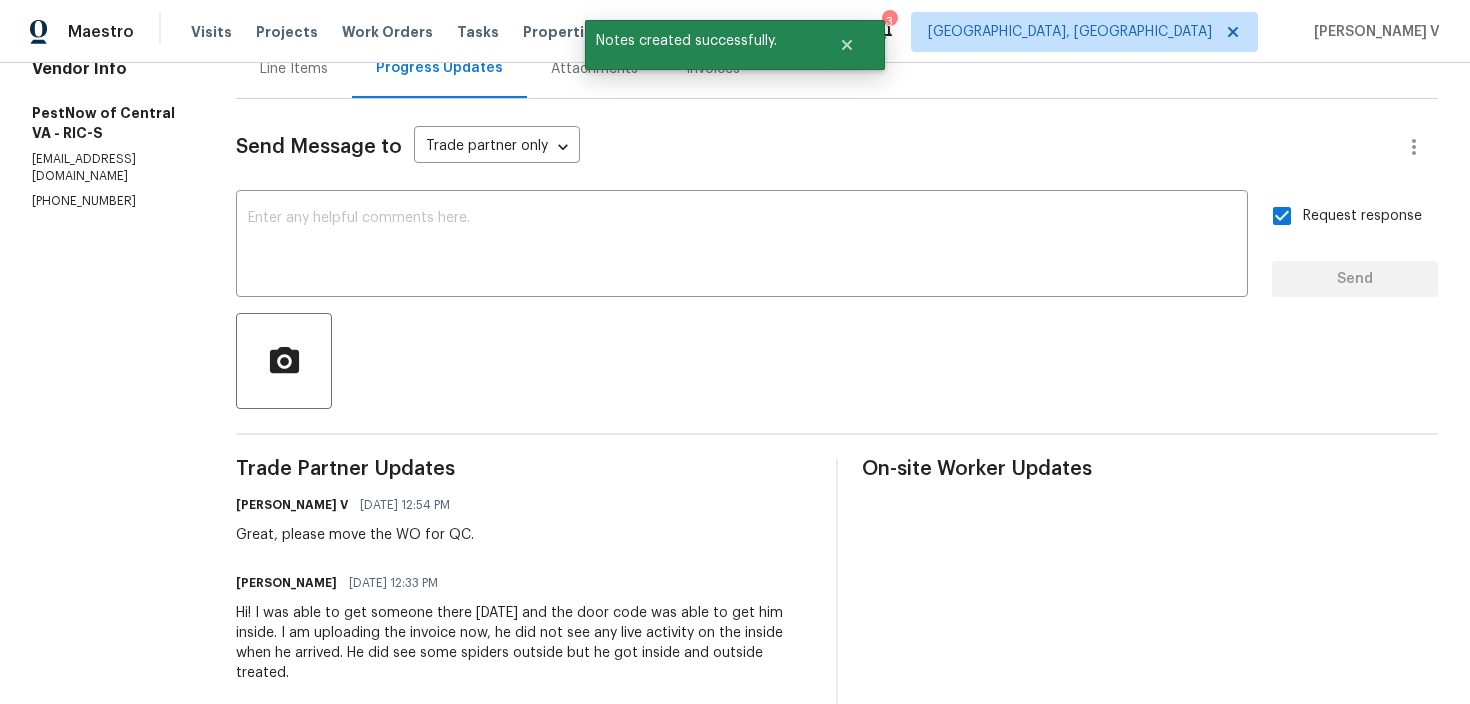 click on "Hi! I was able to get someone there [DATE] and the door code was able to get him inside. I am uploading the invoice now, he did not see any live activity on the inside when he arrived. He did see some spiders outside but he got inside and outside treated." at bounding box center (524, 643) 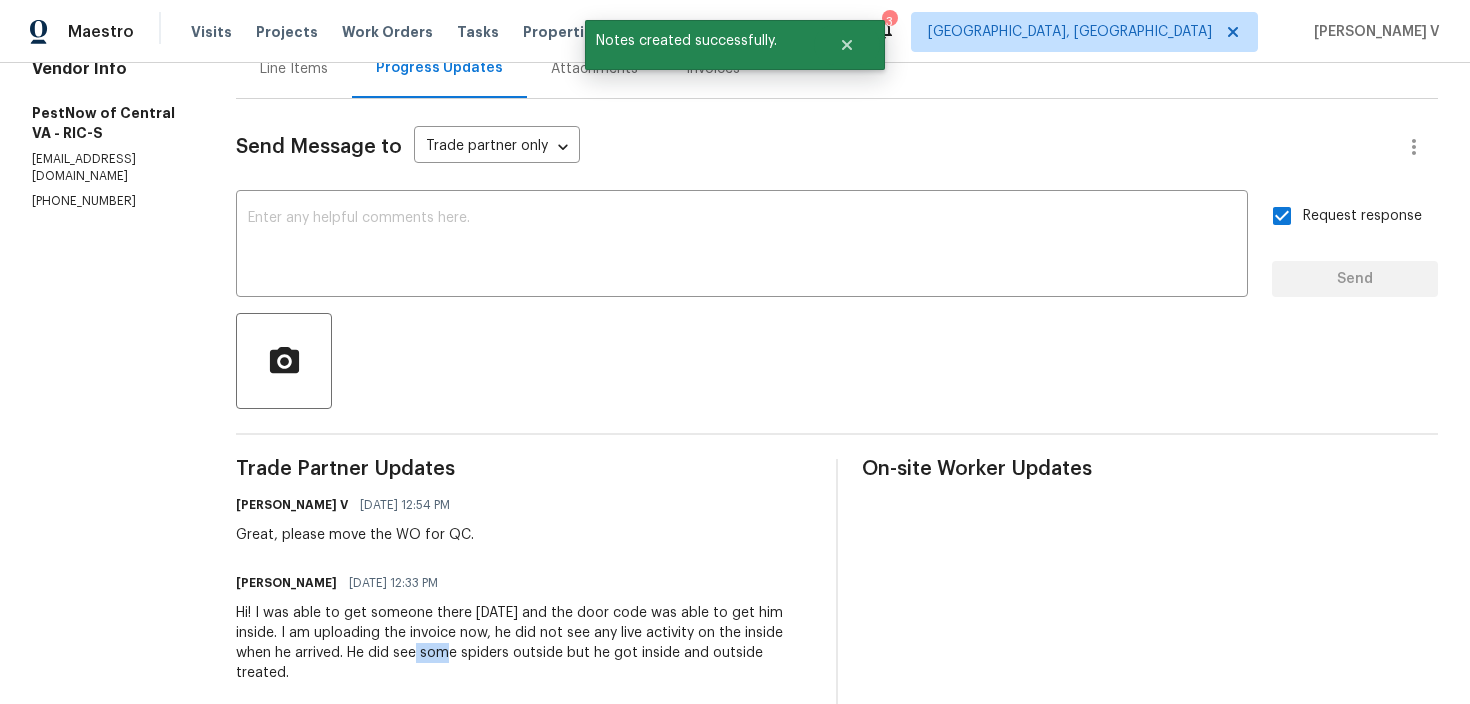 click on "Hi! I was able to get someone there [DATE] and the door code was able to get him inside. I am uploading the invoice now, he did not see any live activity on the inside when he arrived. He did see some spiders outside but he got inside and outside treated." at bounding box center [524, 643] 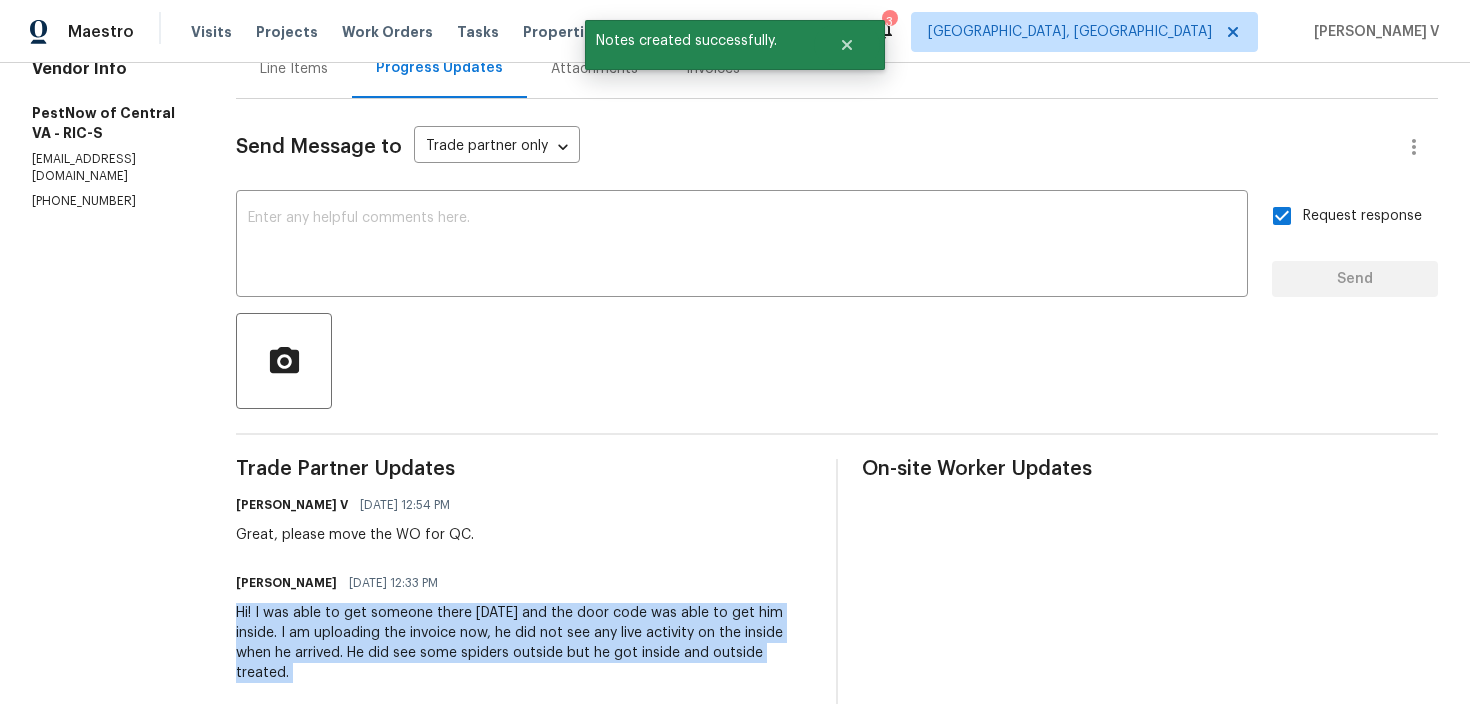 copy on "Hi! I was able to get someone there [DATE] and the door code was able to get him inside. I am uploading the invoice now, he did not see any live activity on the inside when he arrived. He did see some spiders outside but he got inside and outside treated." 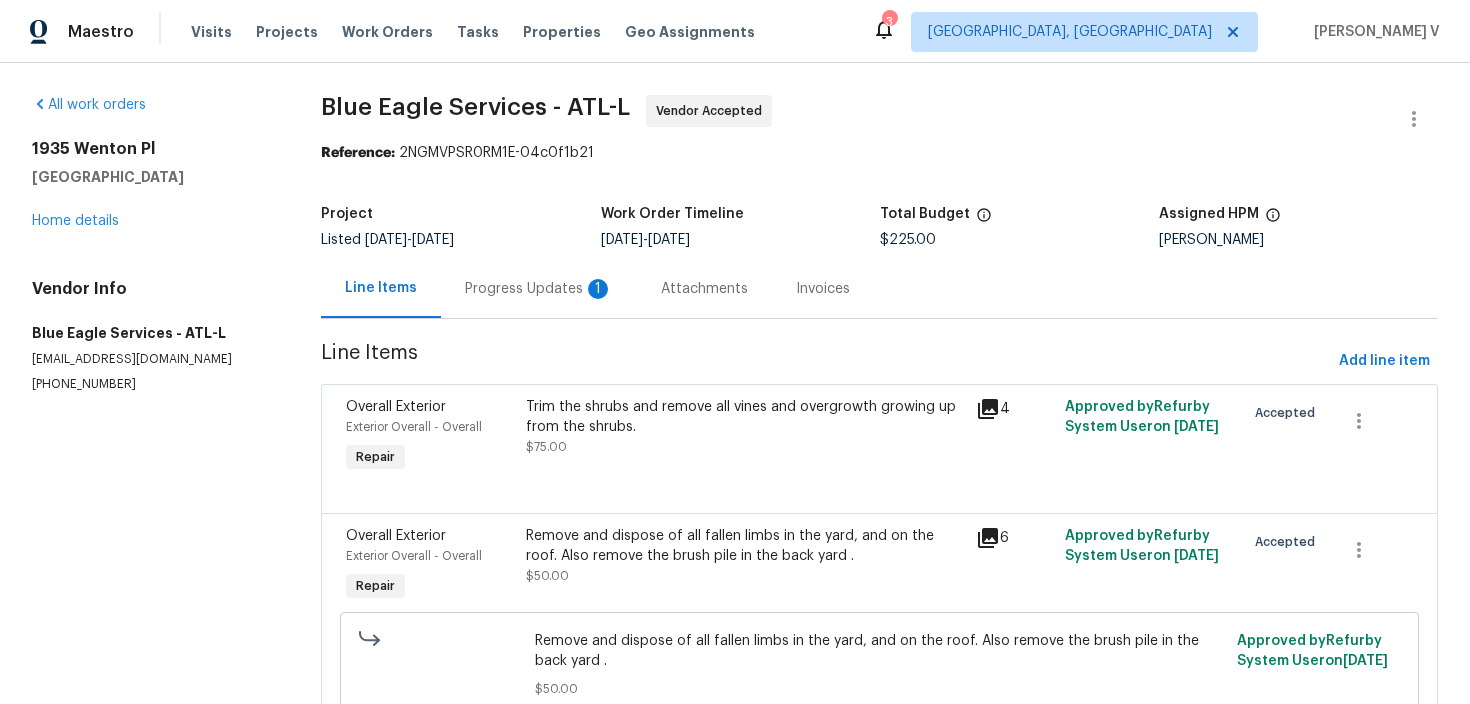 scroll, scrollTop: 0, scrollLeft: 0, axis: both 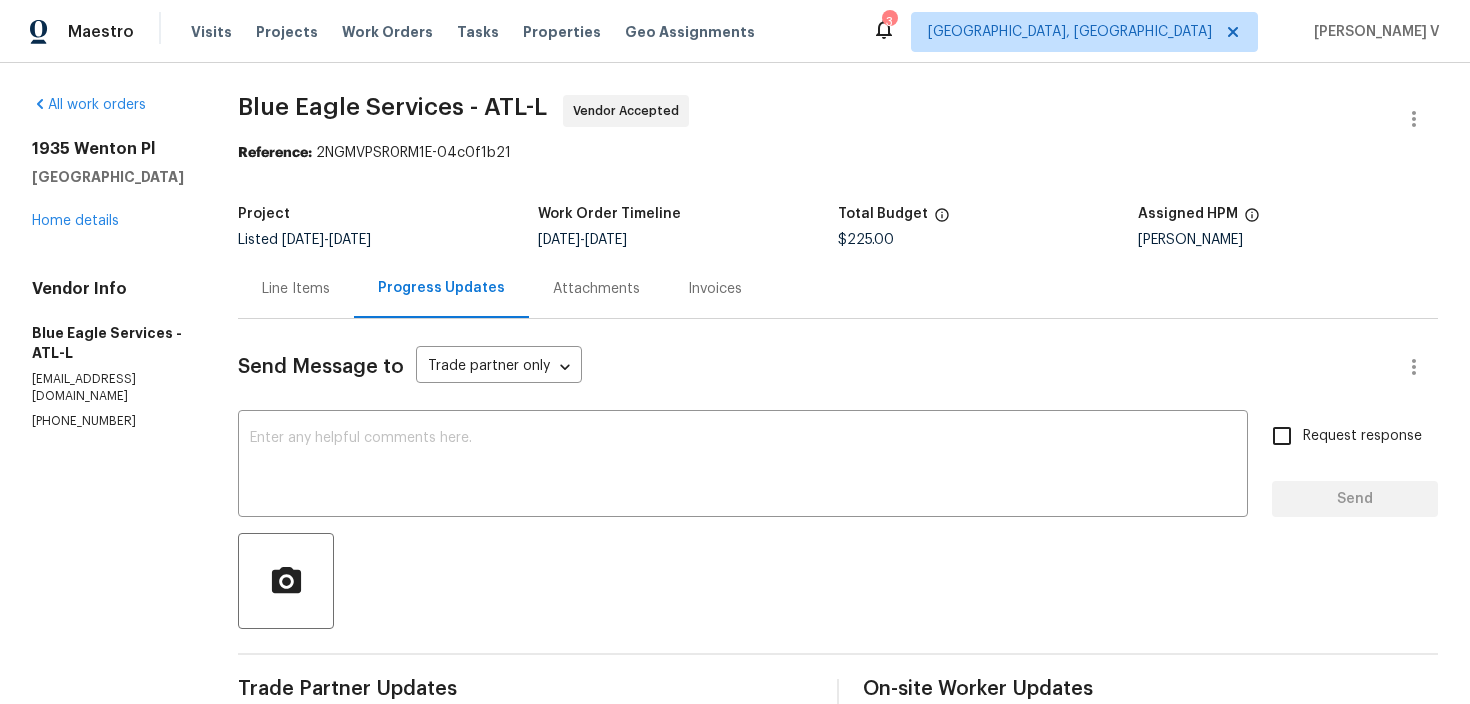click on "Project Listed   [DATE]  -  [DATE] Work Order Timeline [DATE]  -  [DATE] Total Budget $225.00 Assigned HPM [PERSON_NAME]" at bounding box center (838, 227) 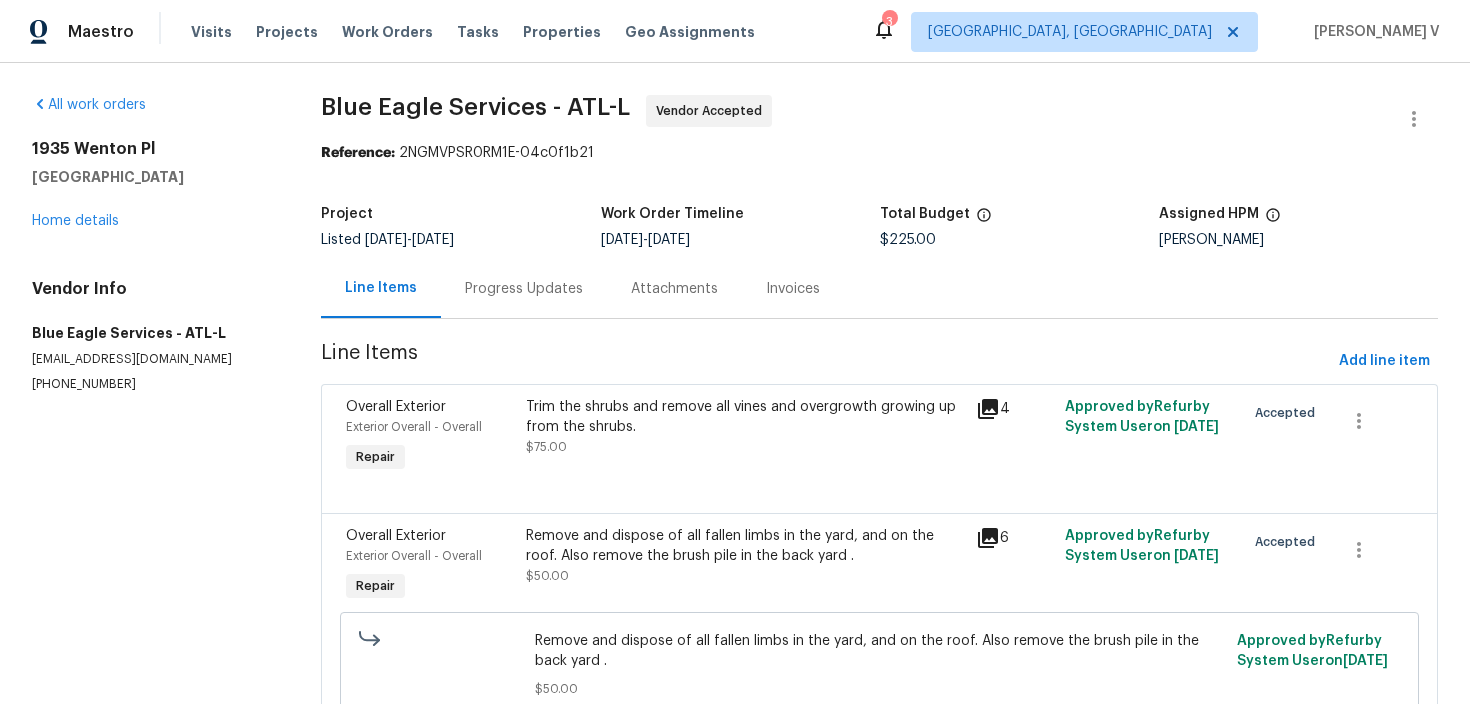 click on "Progress Updates" at bounding box center [524, 288] 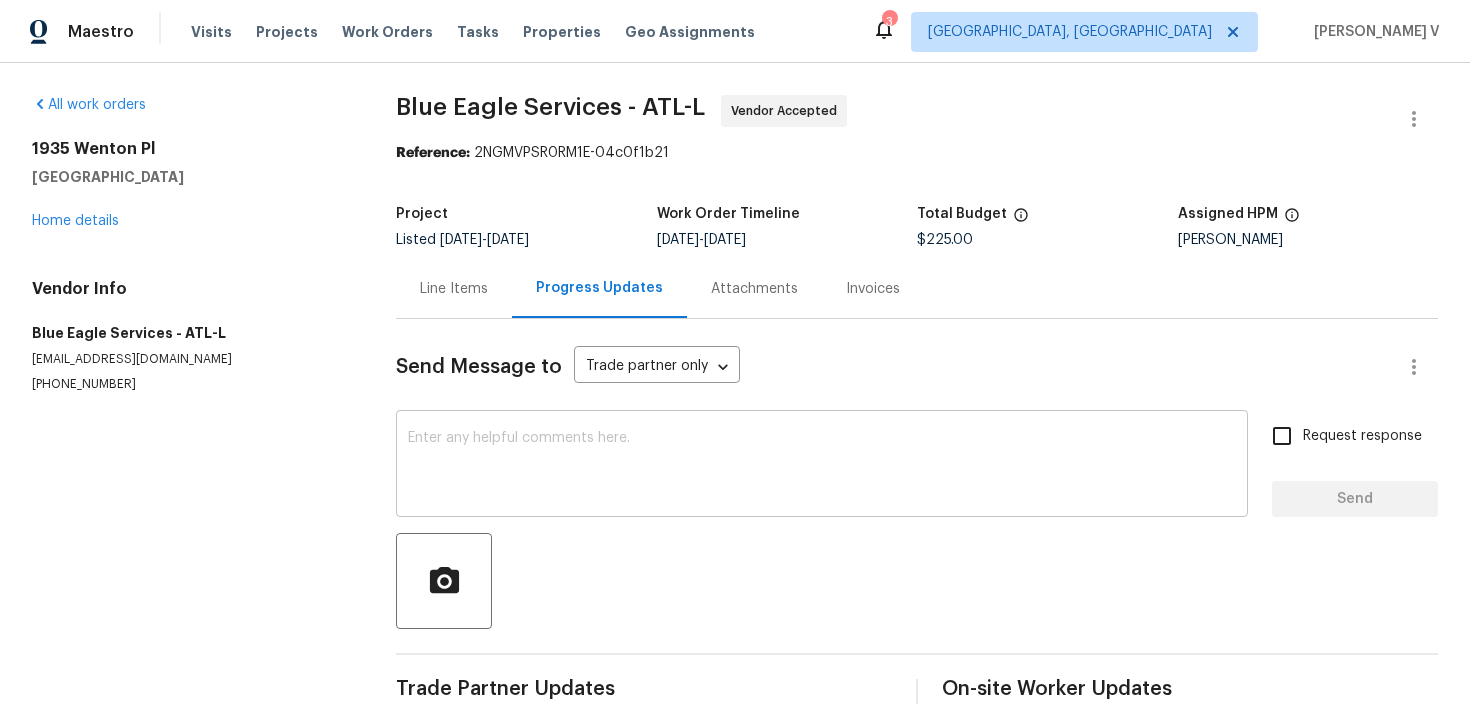 click at bounding box center (822, 466) 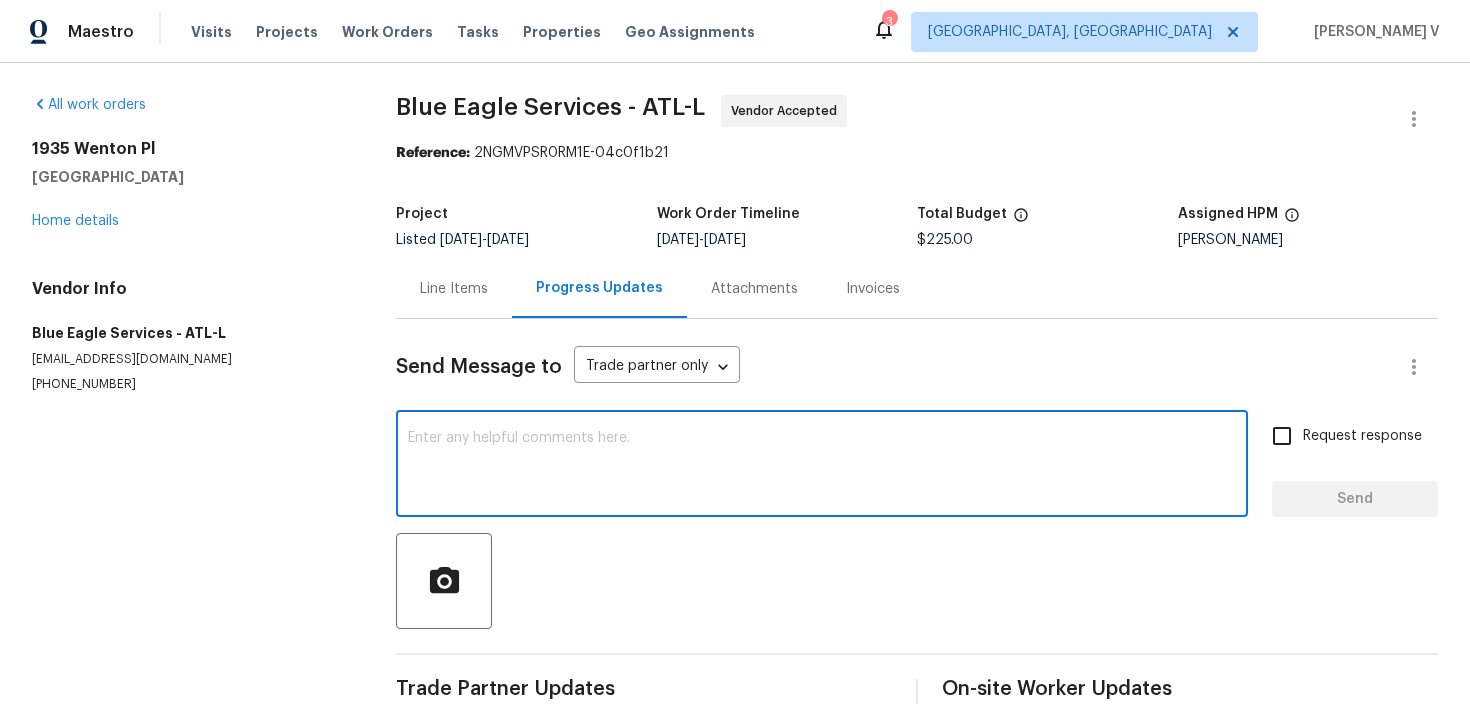 paste on "Hey thanks! We will review and get back to you." 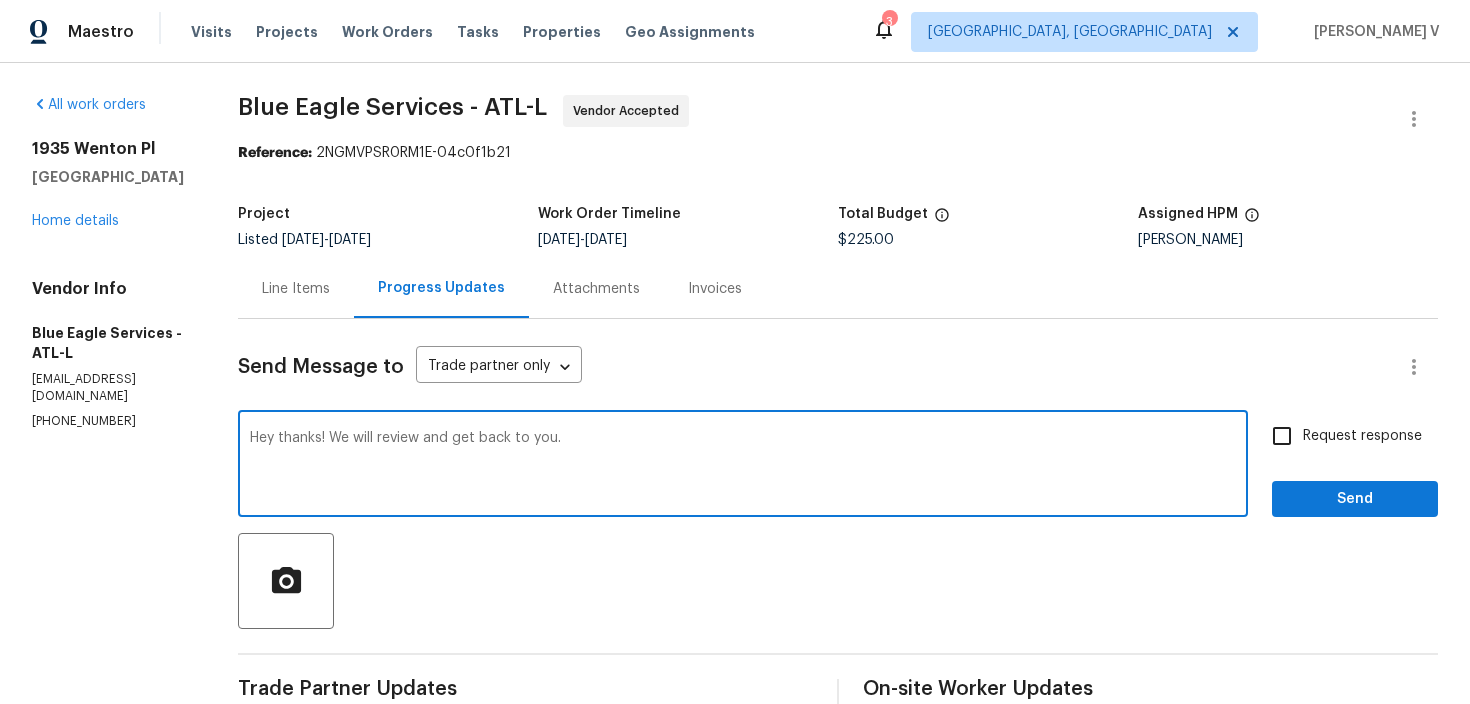 type on "Hey thanks! We will review and get back to you." 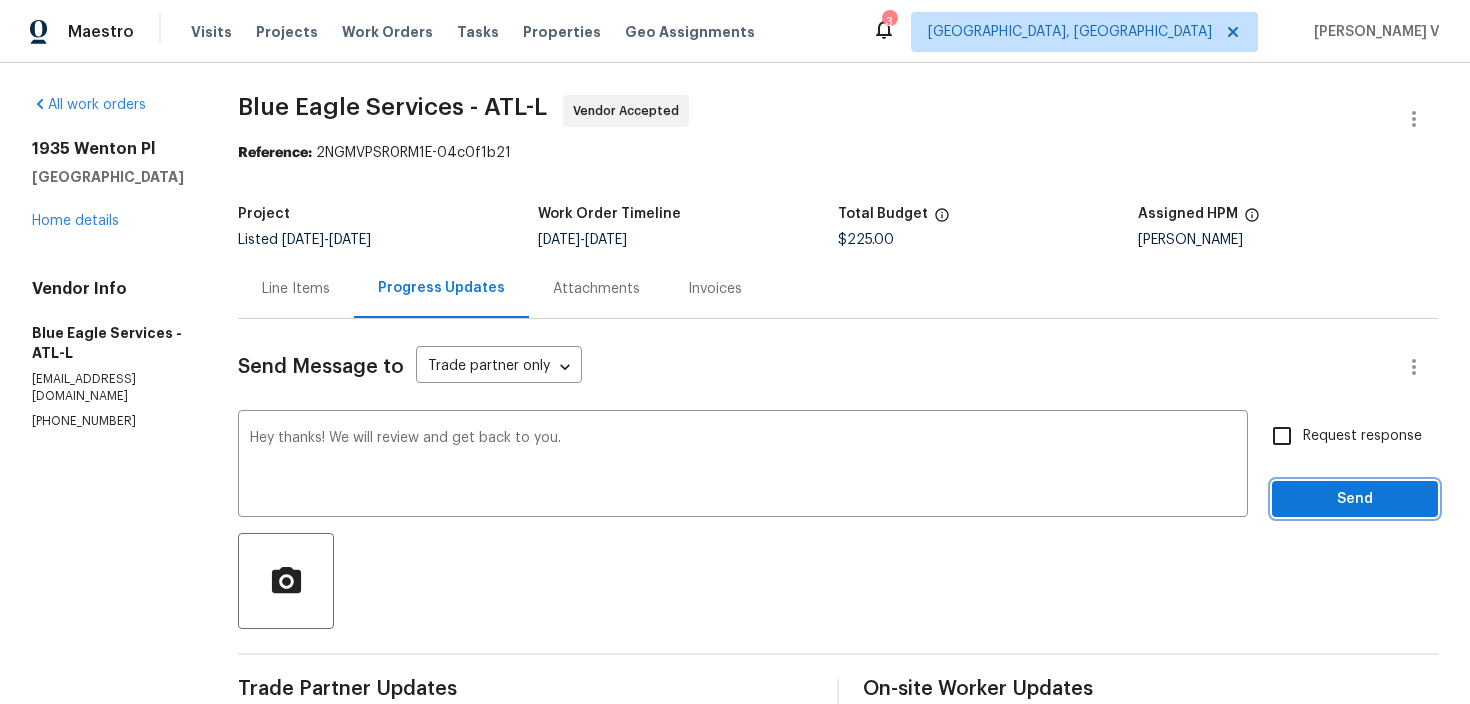 click on "Send" at bounding box center (1355, 499) 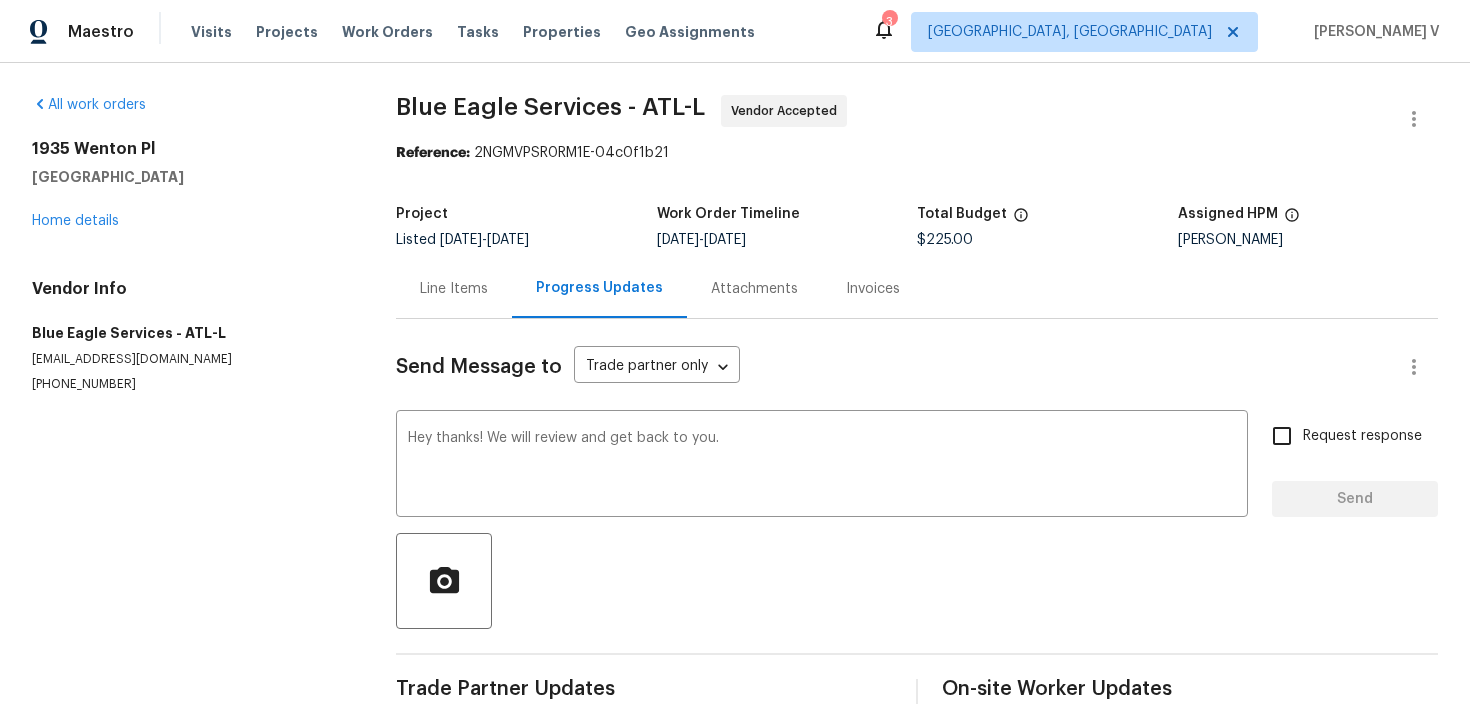 type 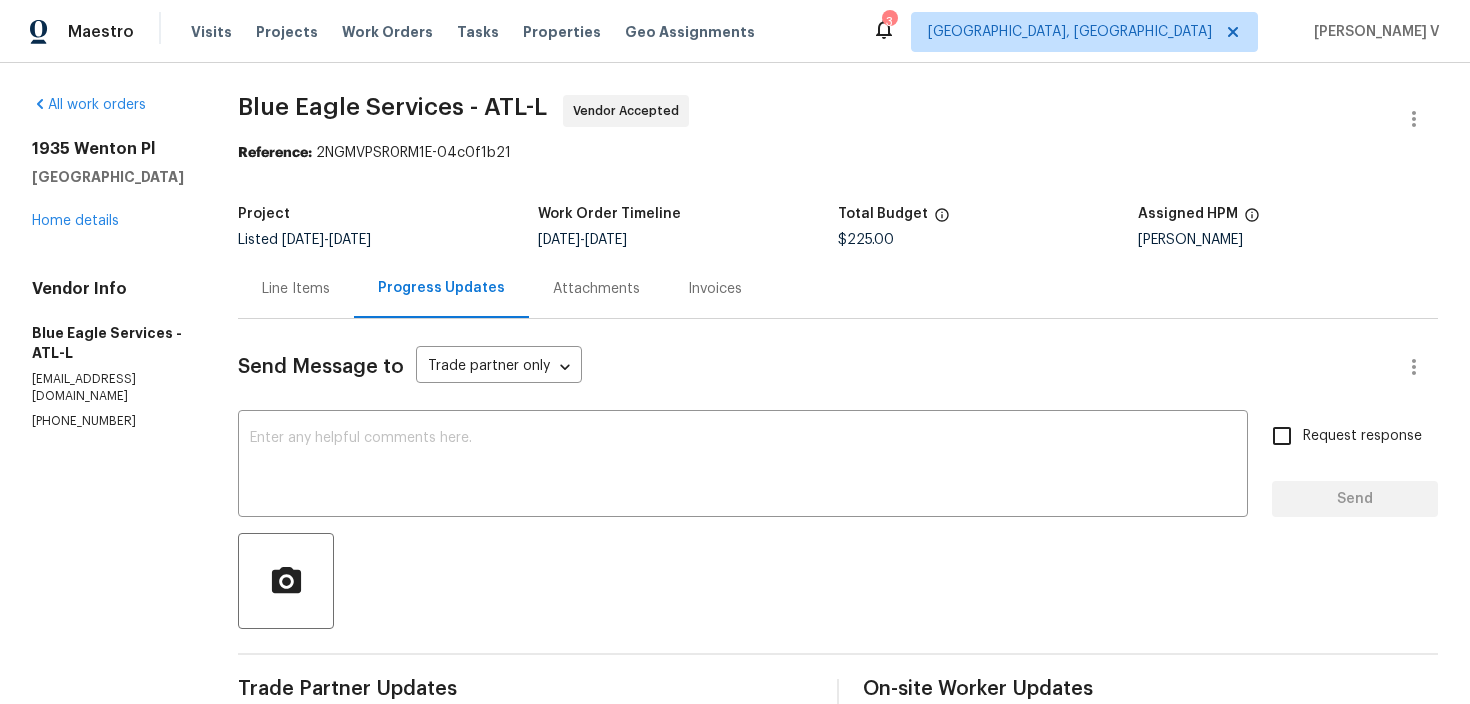 click on "Line Items" at bounding box center (296, 288) 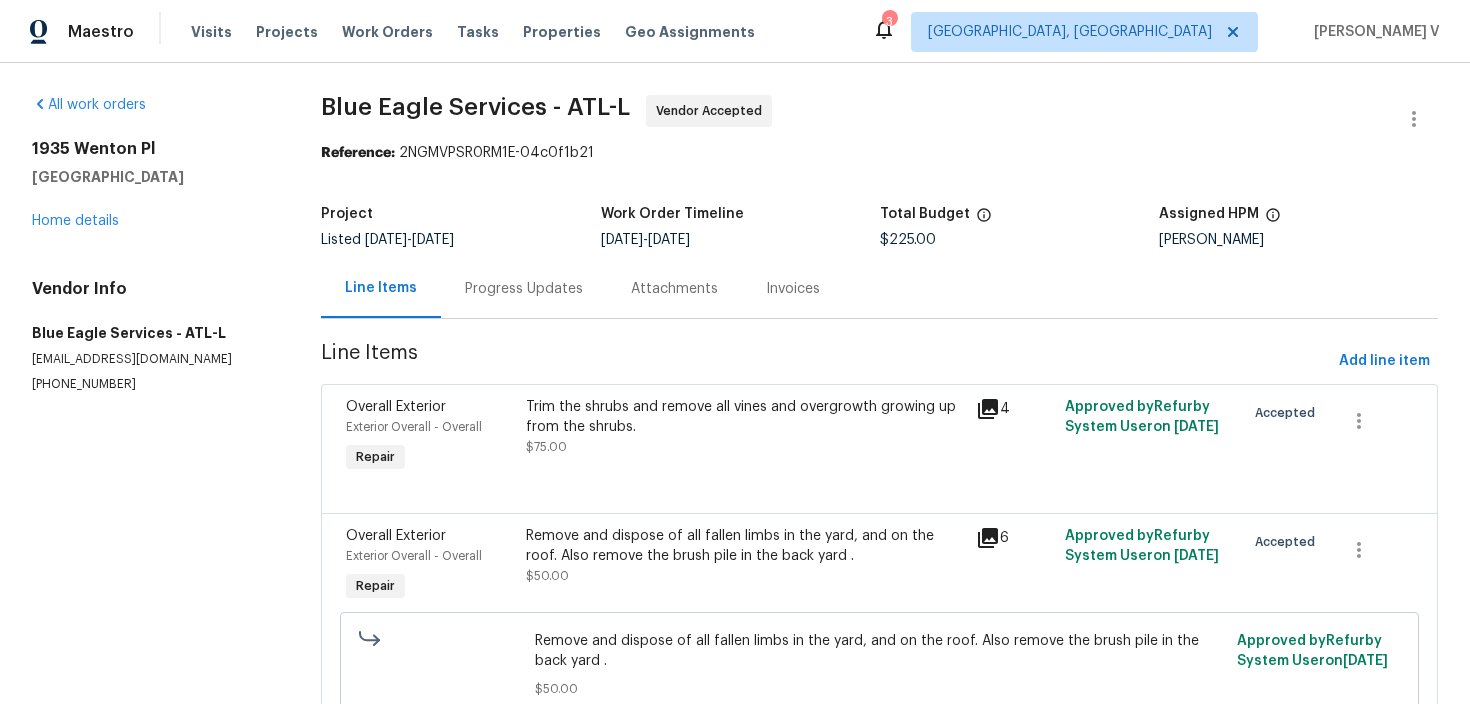 click on "Trim the shrubs and remove all vines and overgrowth growing up from the shrubs." at bounding box center (744, 417) 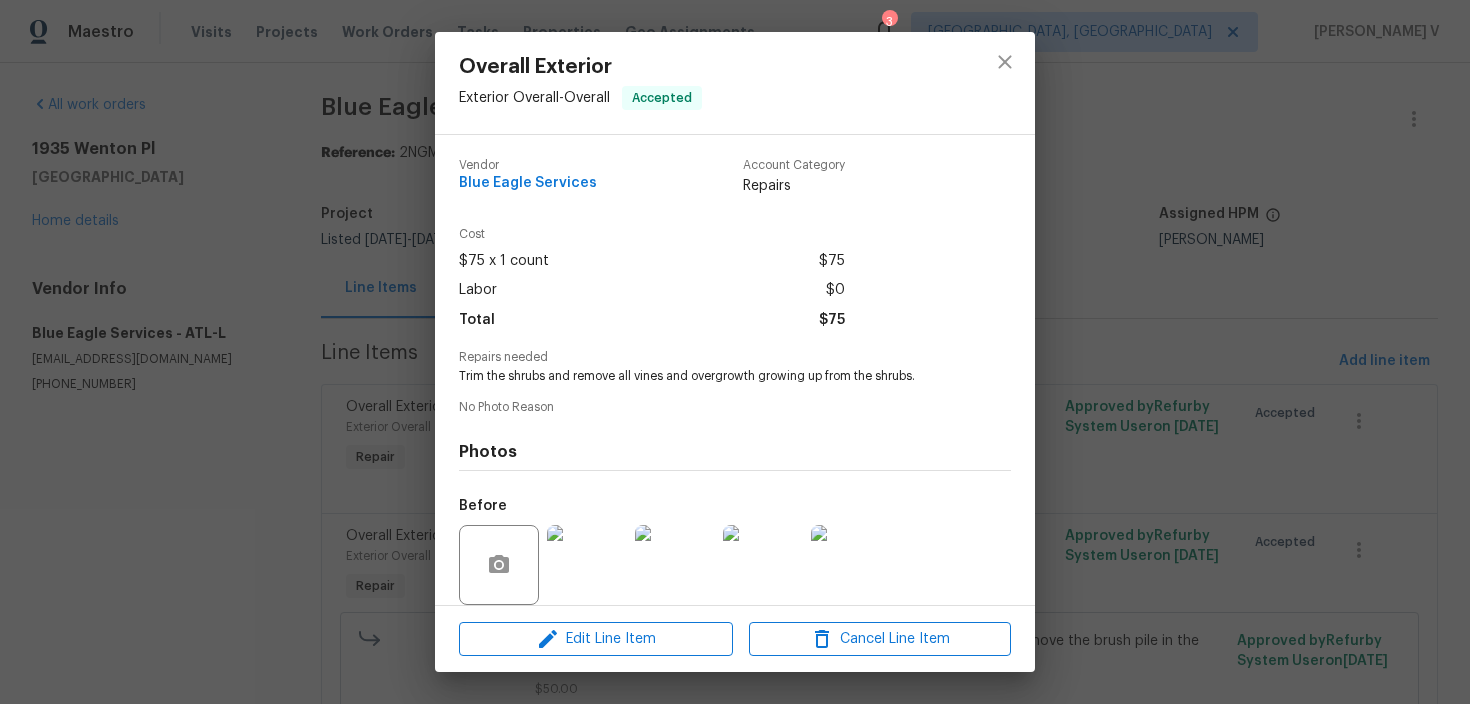 click on "Vendor Blue Eagle Services Account Category Repairs Cost $75 x 1 count $75 Labor $0 Total $75 Repairs needed Trim the shrubs and remove all vines and overgrowth growing up from the shrubs. No Photo Reason   Photos Before After" at bounding box center (735, 445) 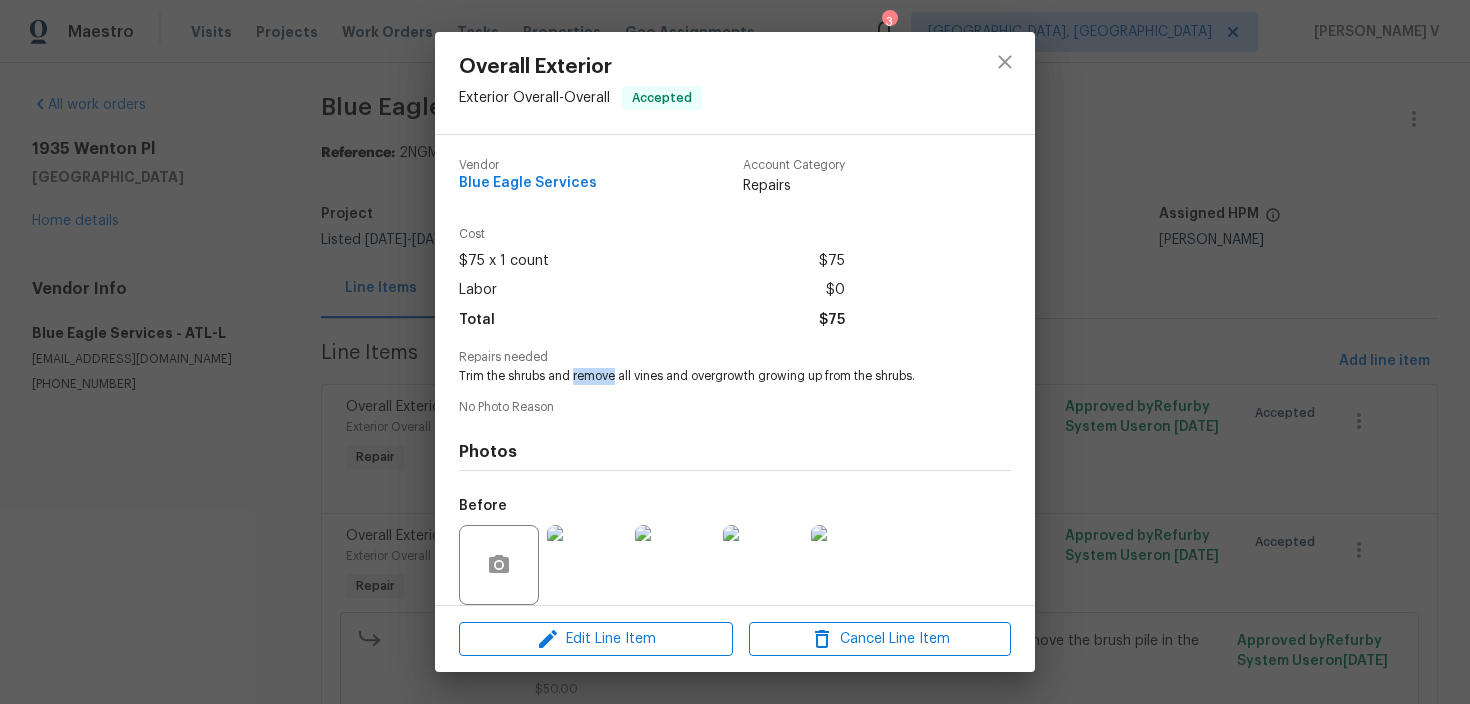 click on "Trim the shrubs and remove all vines and overgrowth growing up from the shrubs." at bounding box center [707, 376] 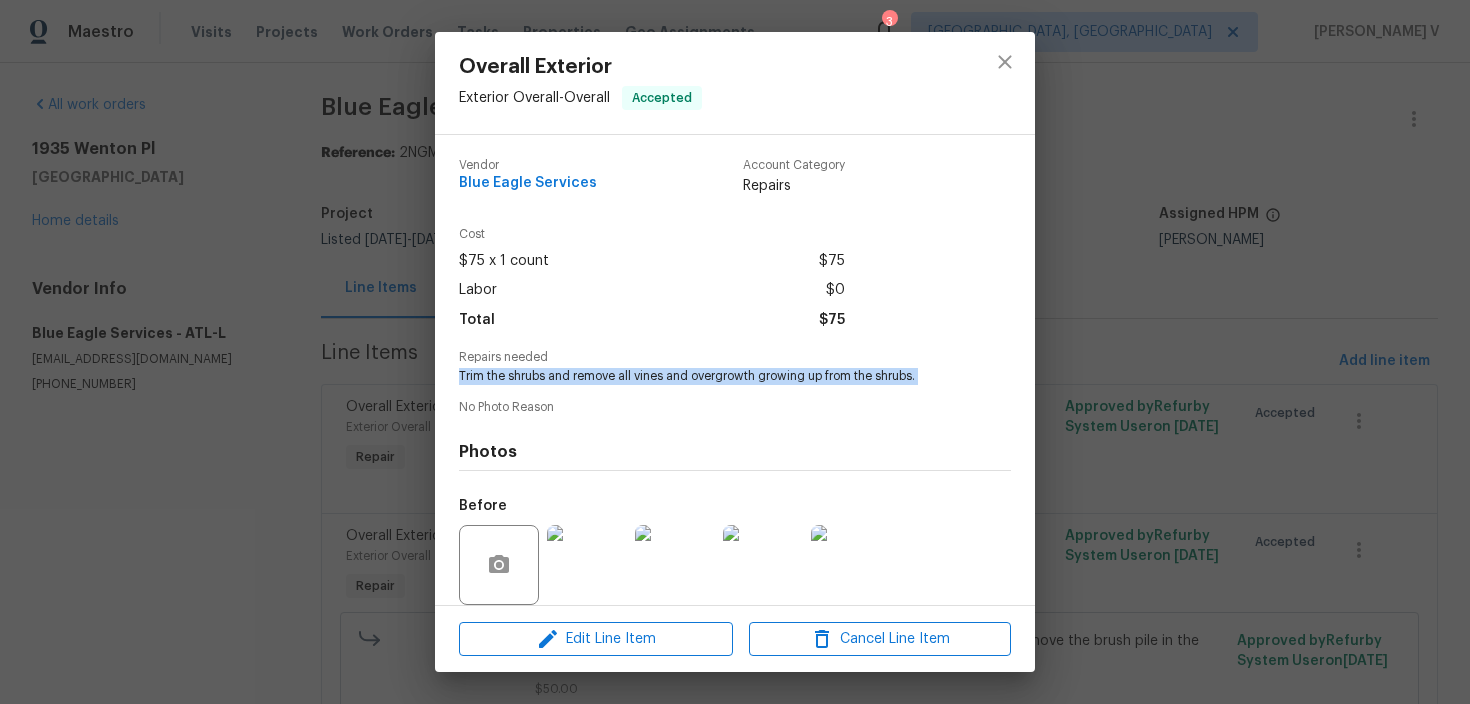 copy on "Trim the shrubs and remove all vines and overgrowth growing up from the shrubs." 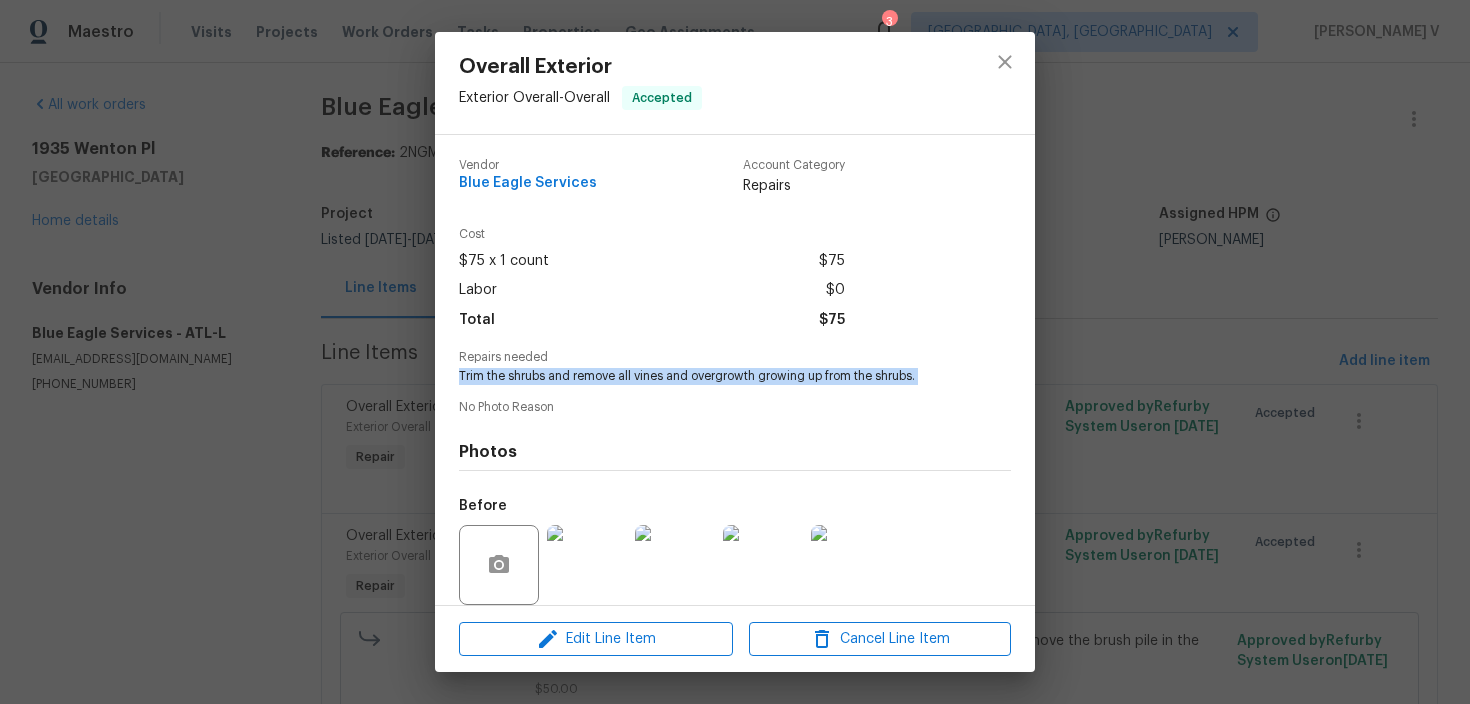 click on "Overall Exterior Exterior Overall  -  Overall Accepted Vendor Blue Eagle Services Account Category Repairs Cost $75 x 1 count $75 Labor $0 Total $75 Repairs needed Trim the shrubs and remove all vines and overgrowth growing up from the shrubs. No Photo Reason   Photos Before After  Edit Line Item  Cancel Line Item" at bounding box center [735, 352] 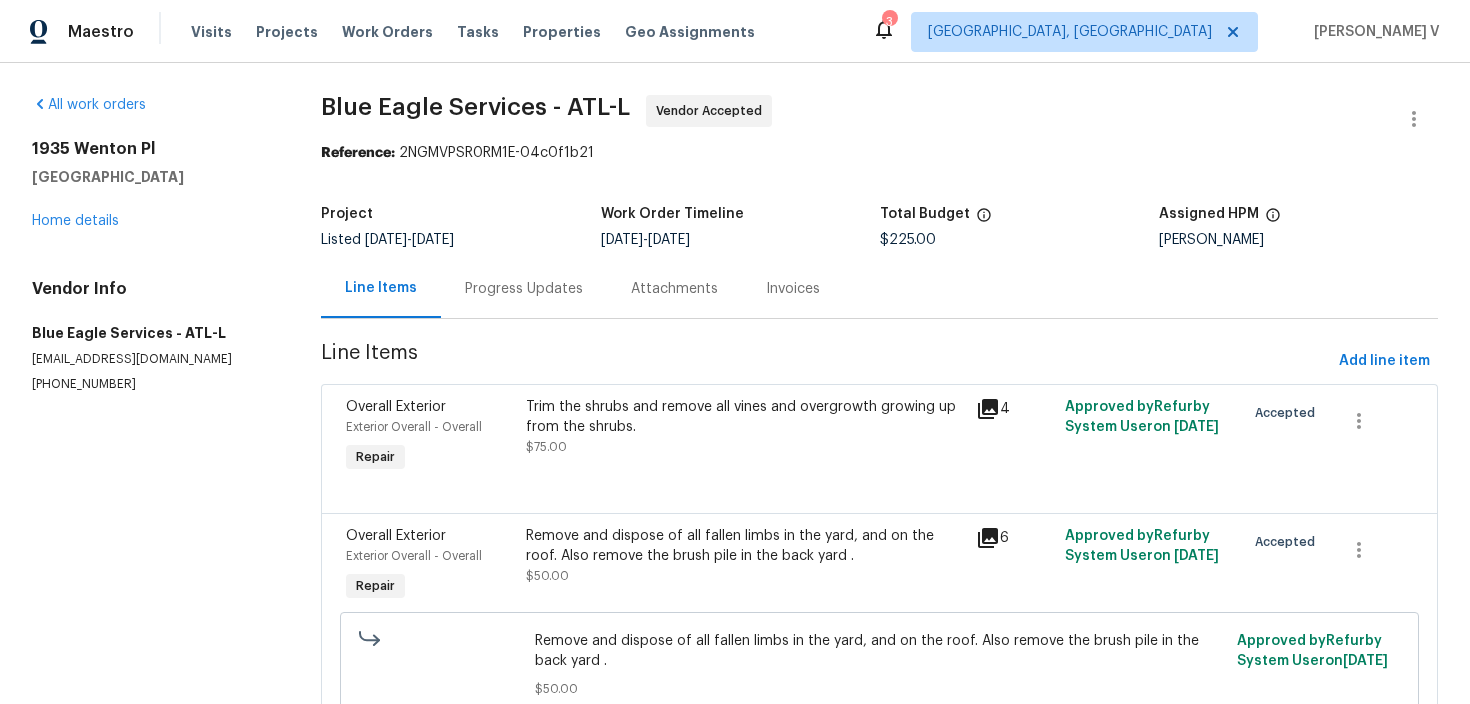 click on "Remove and dispose of all fallen limbs in the yard, and on the roof. Also remove the brush pile in the back yard . $50.00" at bounding box center [744, 556] 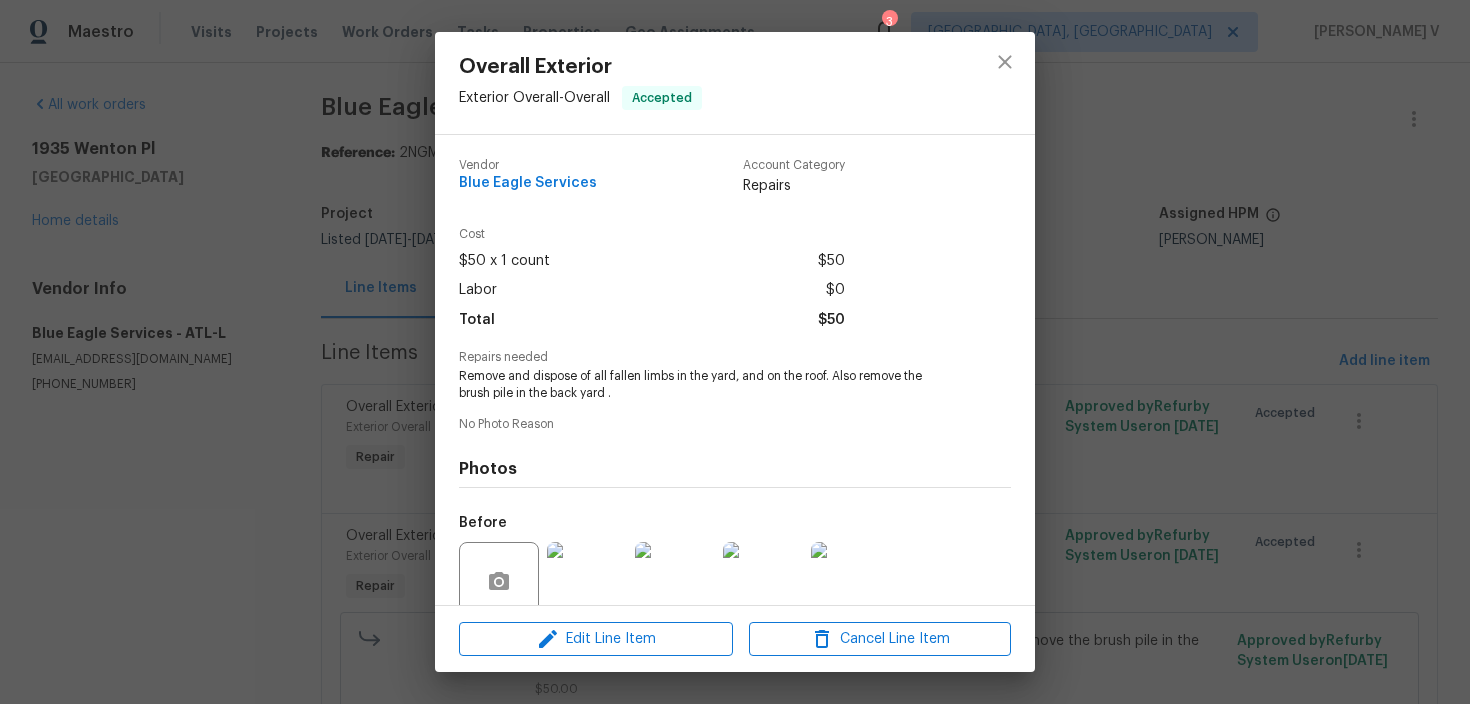 click on "Remove and dispose of all fallen limbs in the yard, and on the roof. Also remove the brush pile in the back yard ." at bounding box center (707, 385) 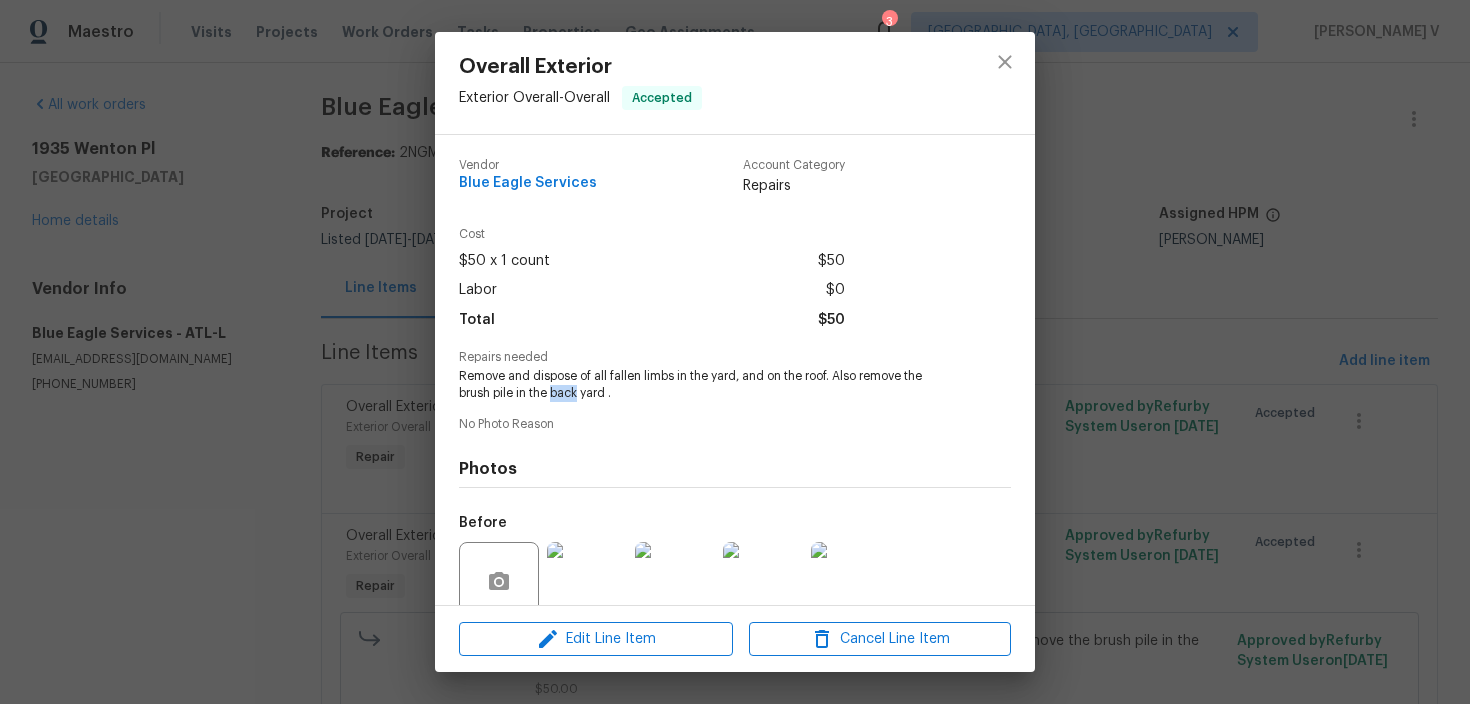 click on "Remove and dispose of all fallen limbs in the yard, and on the roof. Also remove the brush pile in the back yard ." at bounding box center [707, 385] 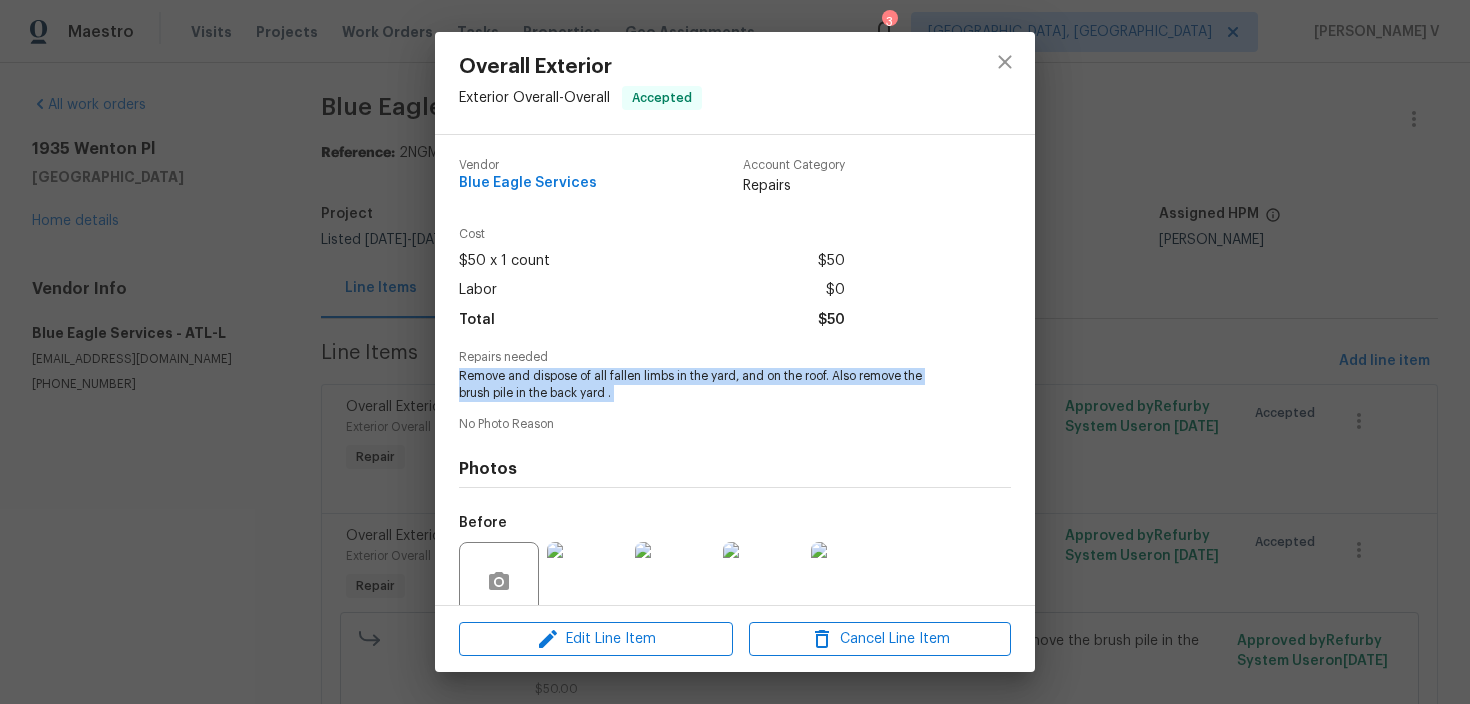 copy on "Remove and dispose of all fallen limbs in the yard, and on the roof. Also remove the brush pile in the back yard ." 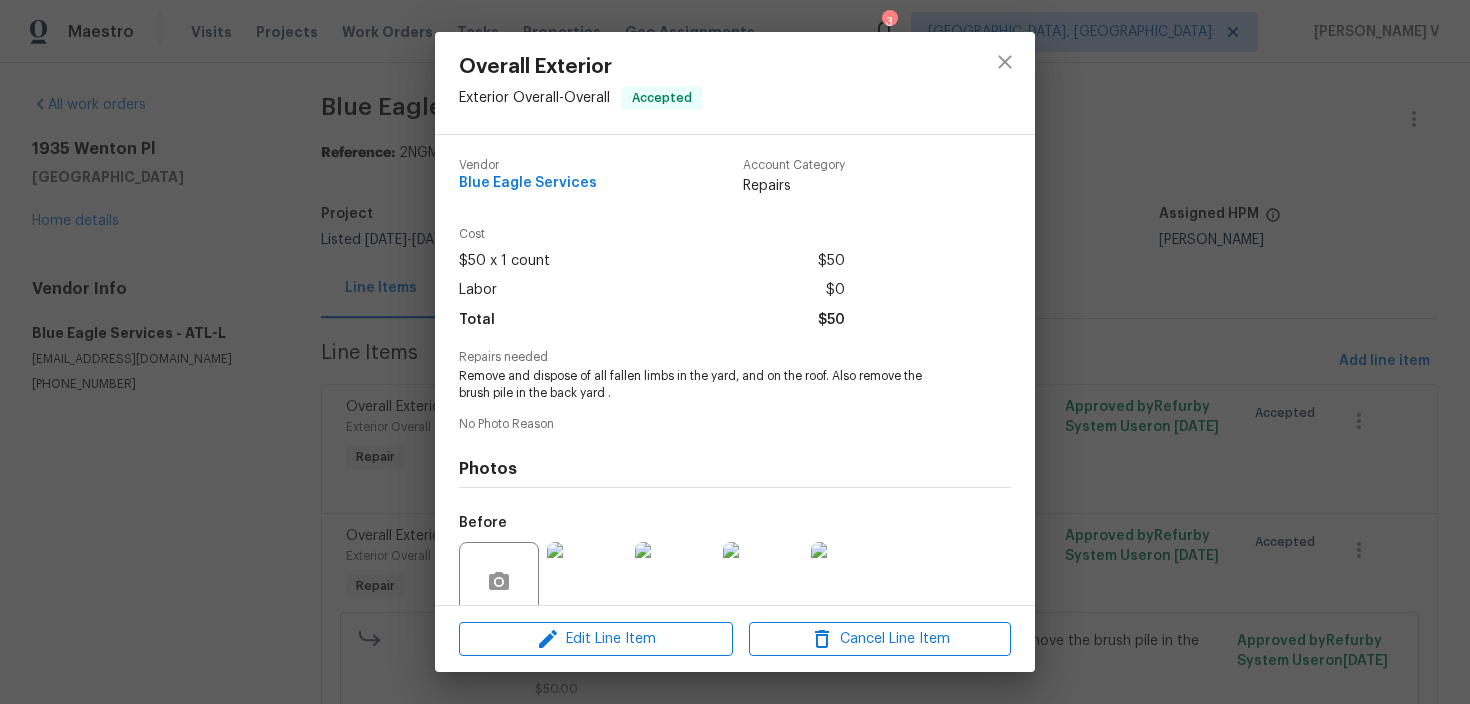 click on "Overall Exterior Exterior Overall  -  Overall Accepted Vendor Blue Eagle Services Account Category Repairs Cost $50 x 1 count $50 Labor $0 Total $50 Repairs needed Remove and dispose of all fallen limbs in the yard, and on the roof. Also remove the brush pile in the back yard . No Photo Reason   Photos Before  +2 After  Edit Line Item  Cancel Line Item" at bounding box center [735, 352] 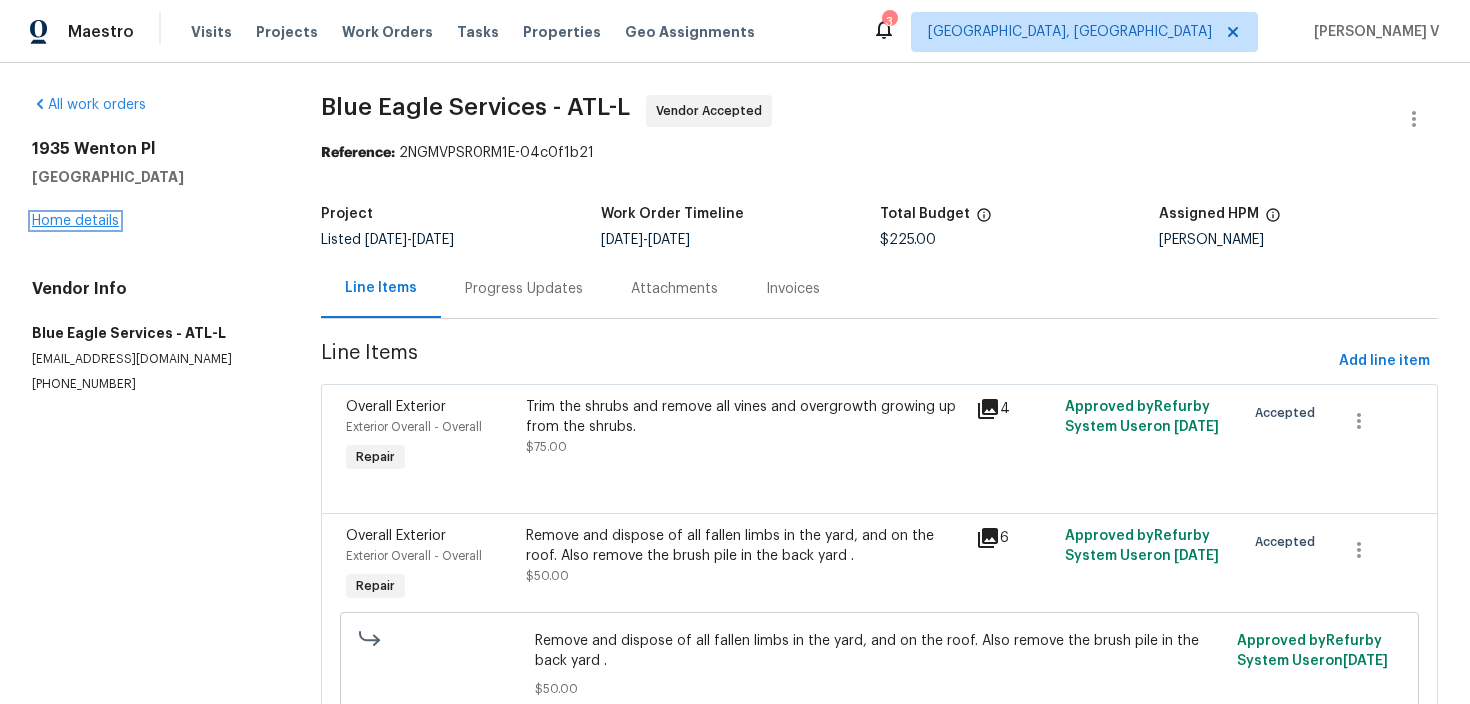 click on "Home details" at bounding box center (75, 221) 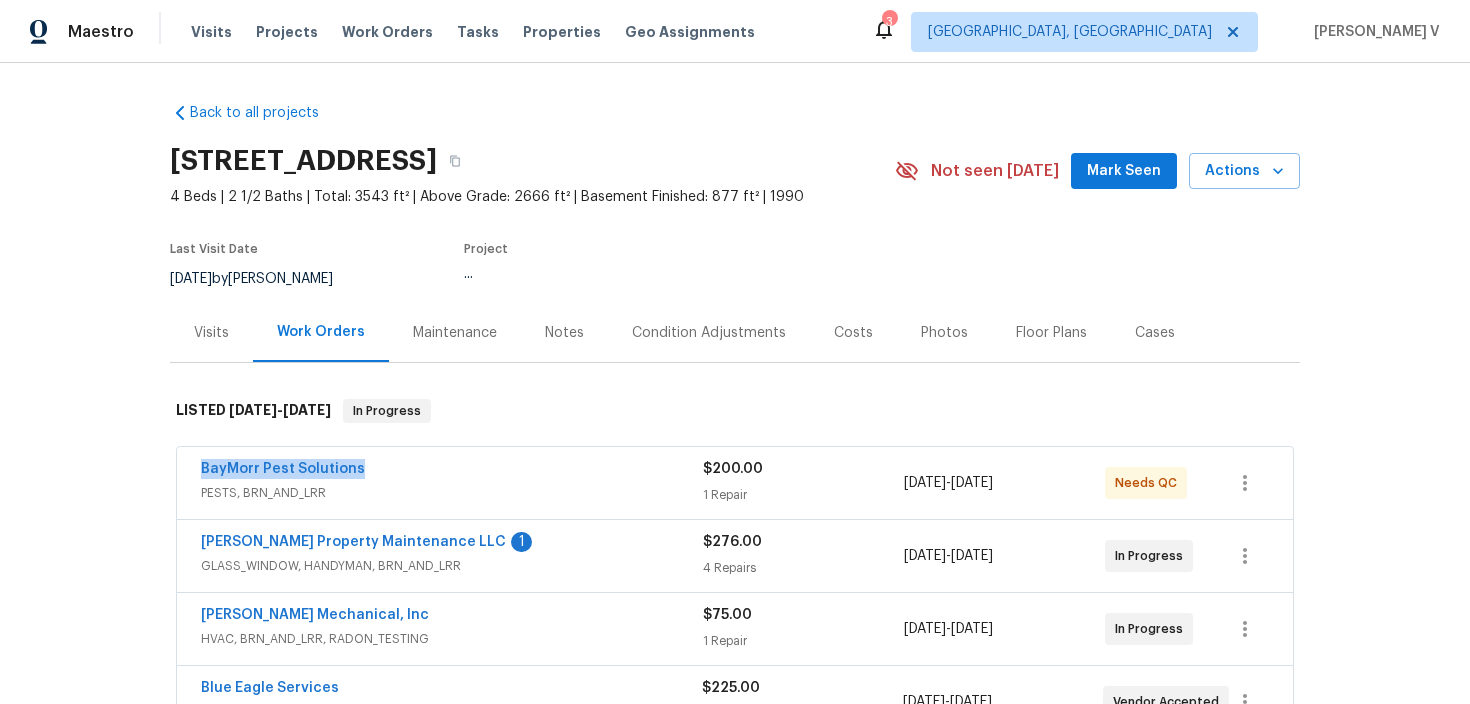drag, startPoint x: 182, startPoint y: 466, endPoint x: 509, endPoint y: 466, distance: 327 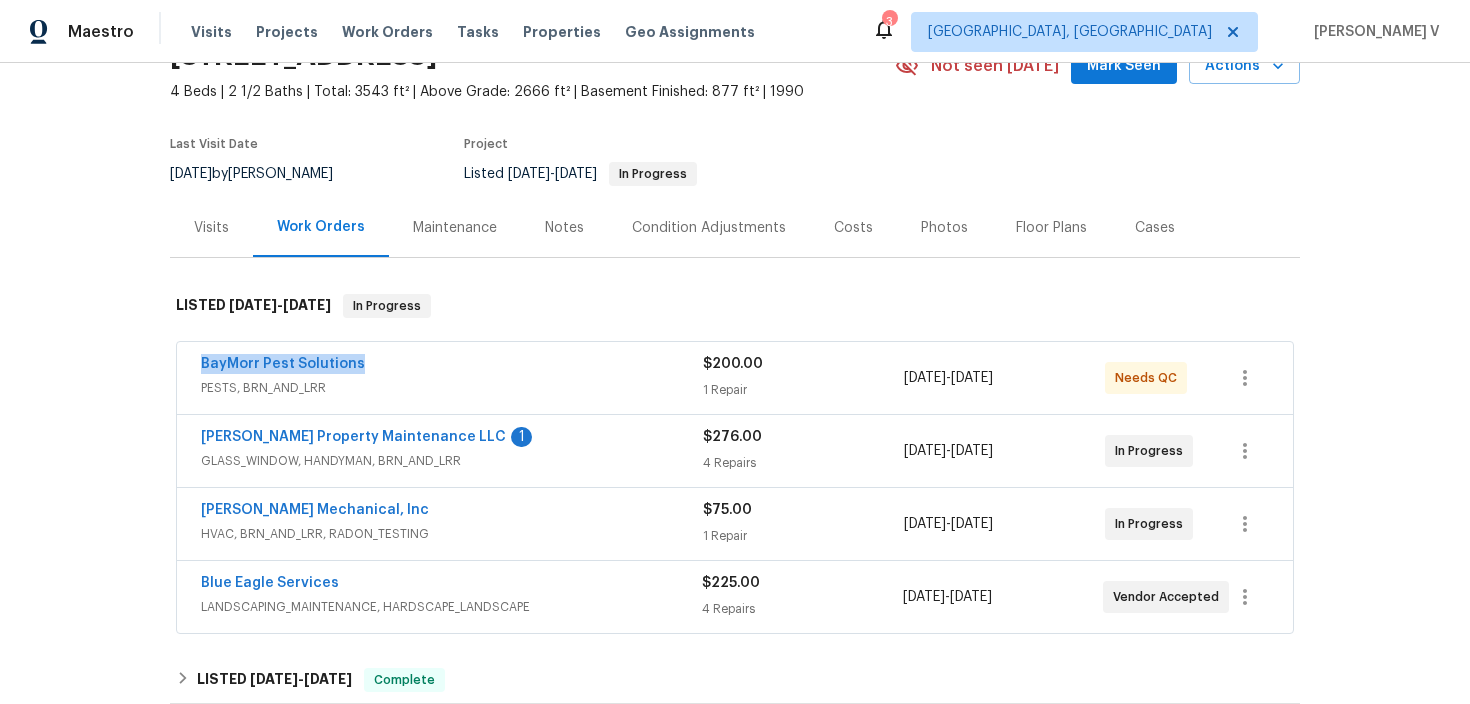 scroll, scrollTop: 111, scrollLeft: 0, axis: vertical 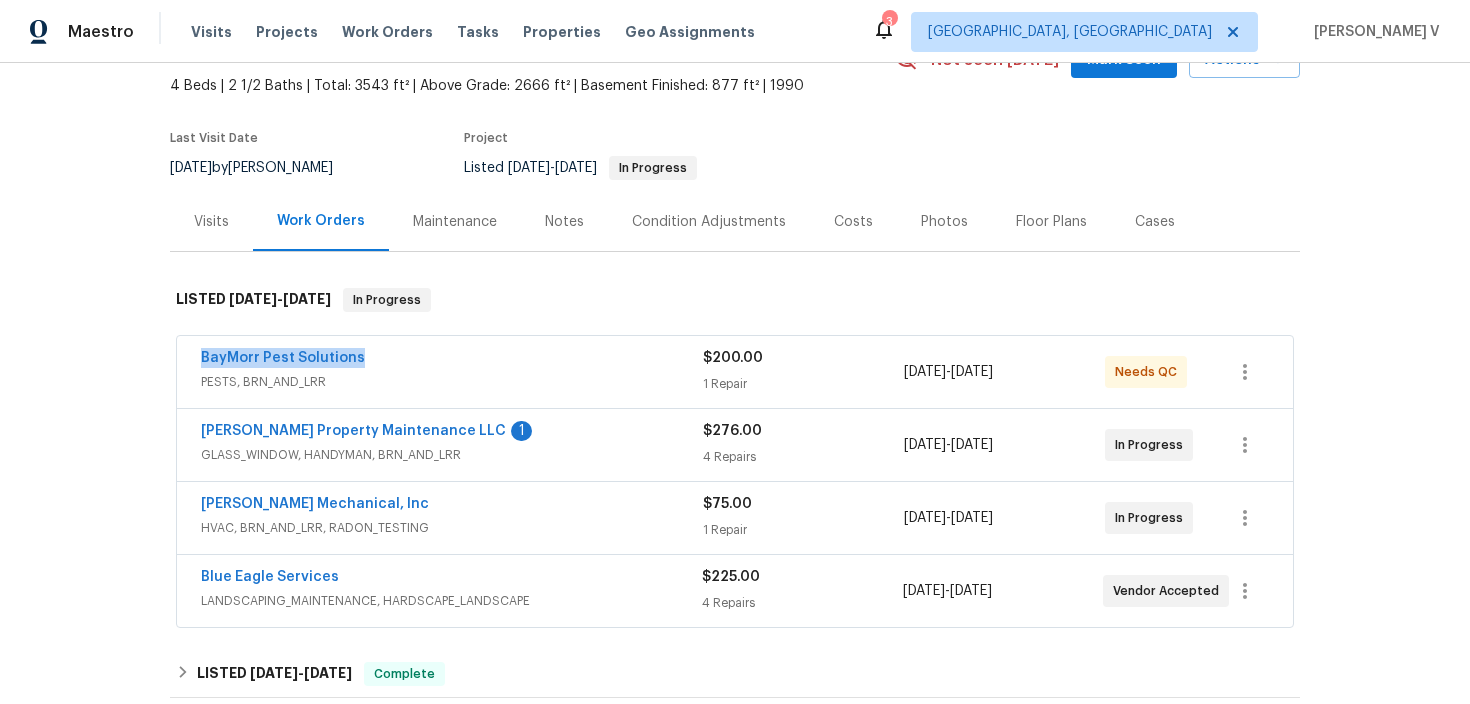 click on "PESTS, BRN_AND_LRR" at bounding box center (452, 382) 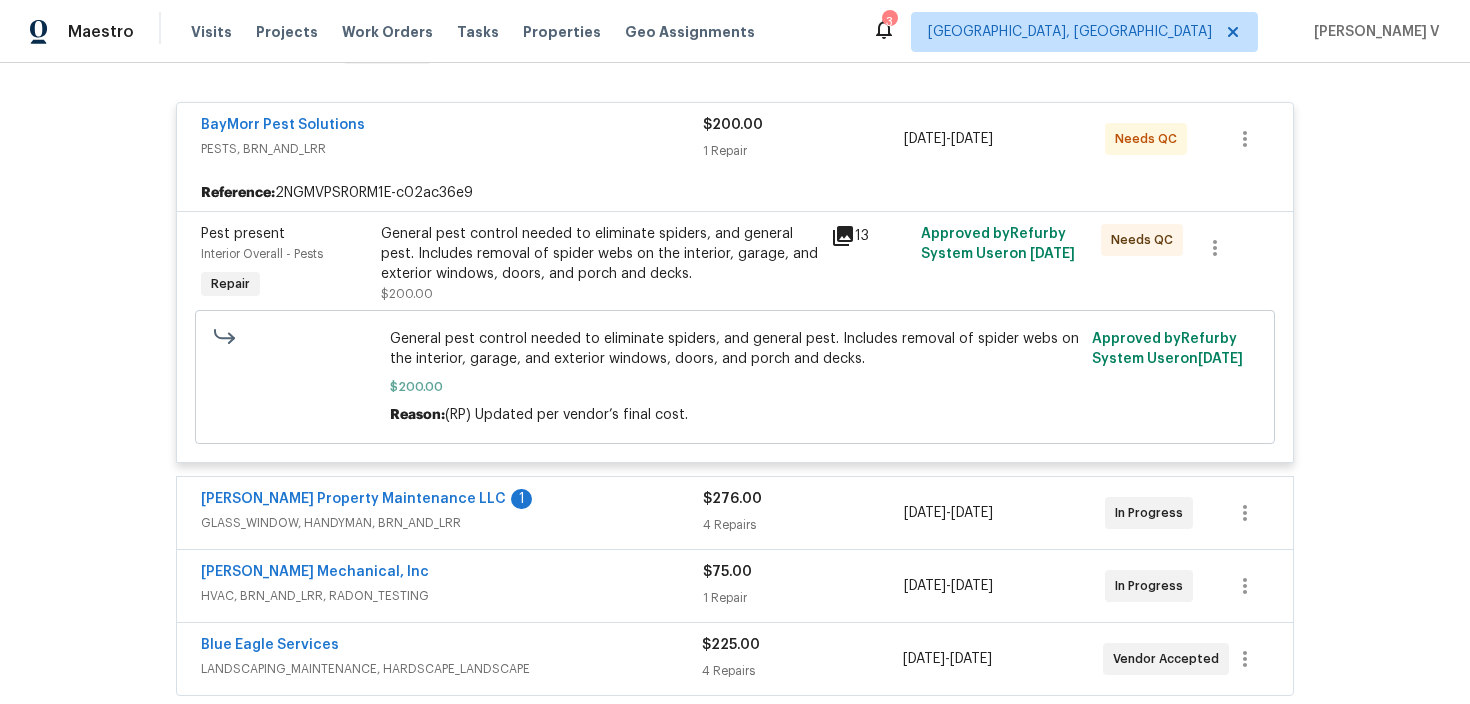 scroll, scrollTop: 635, scrollLeft: 0, axis: vertical 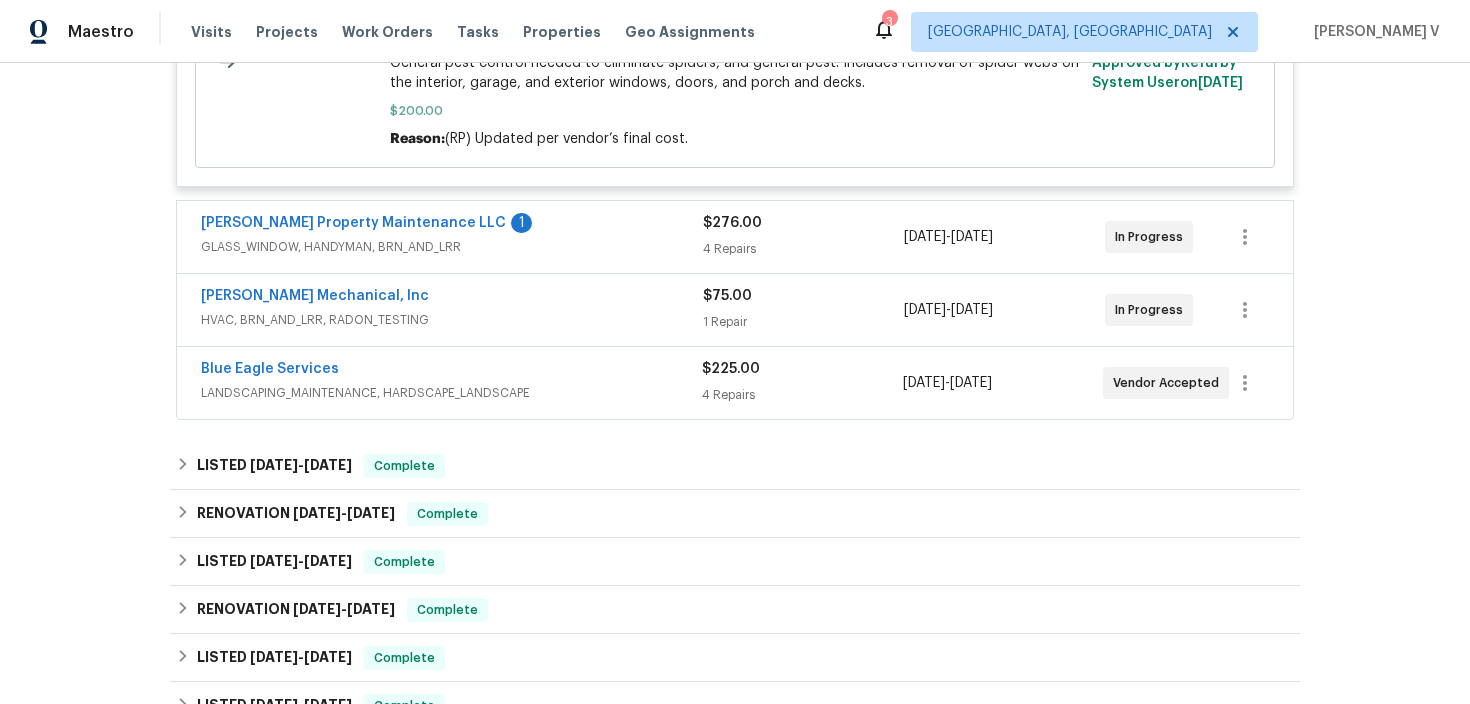 click on "Blue Eagle Services" at bounding box center (451, 371) 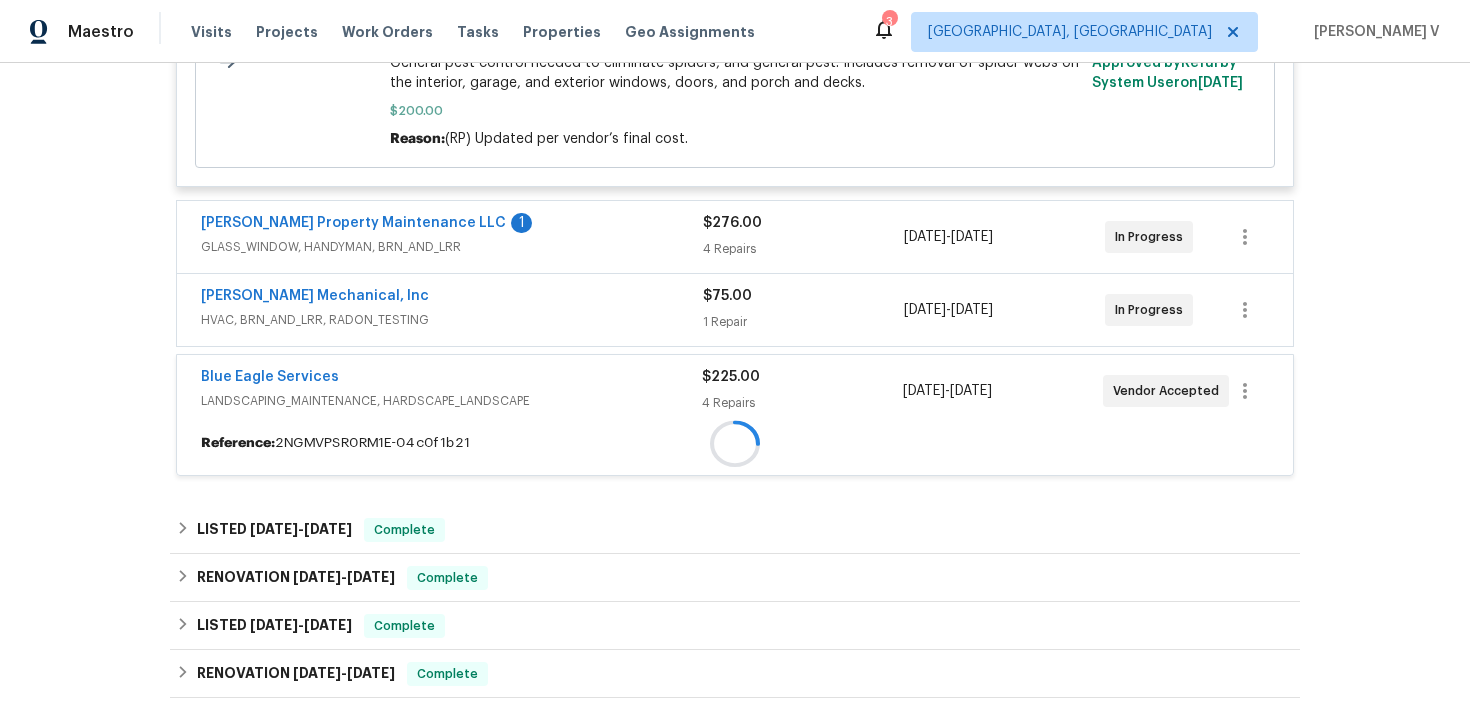 click on "Blue Eagle Services" at bounding box center (451, 379) 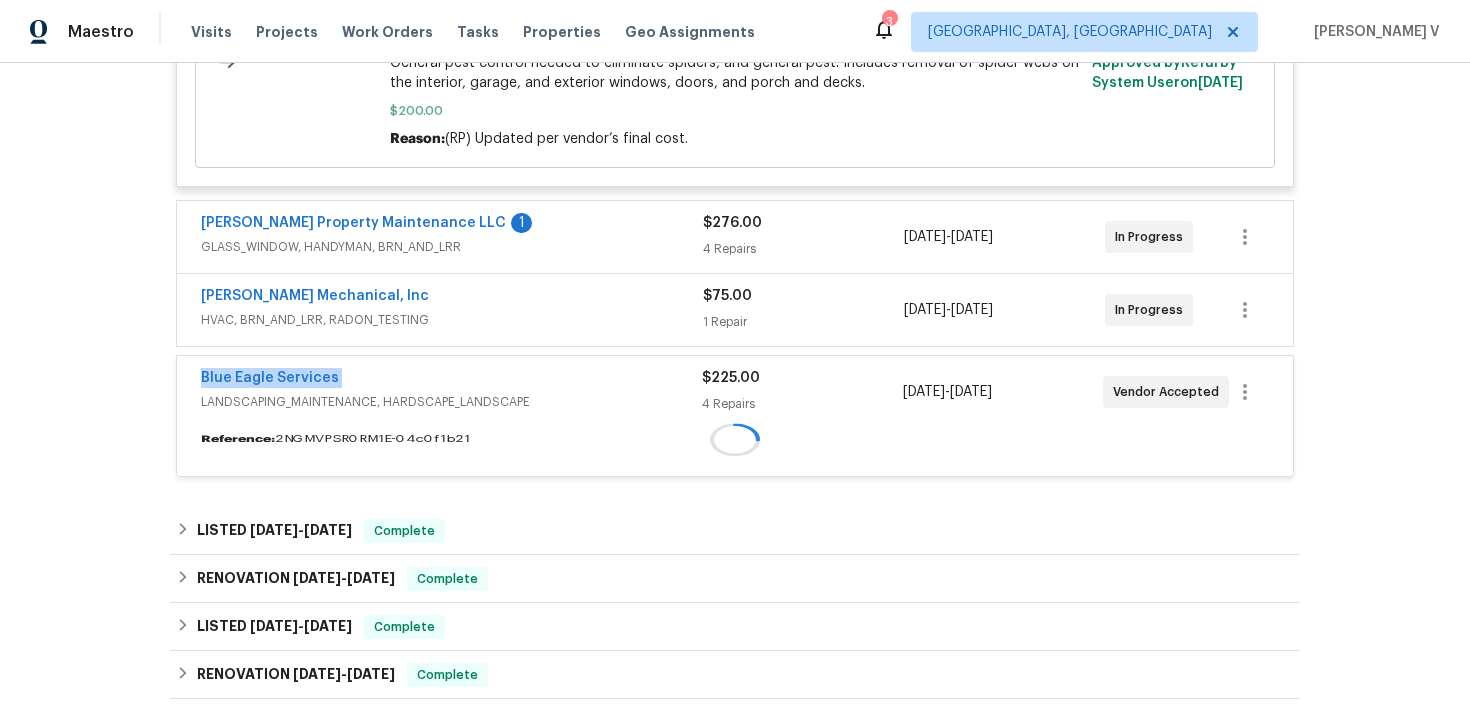 copy on "Blue Eagle Services" 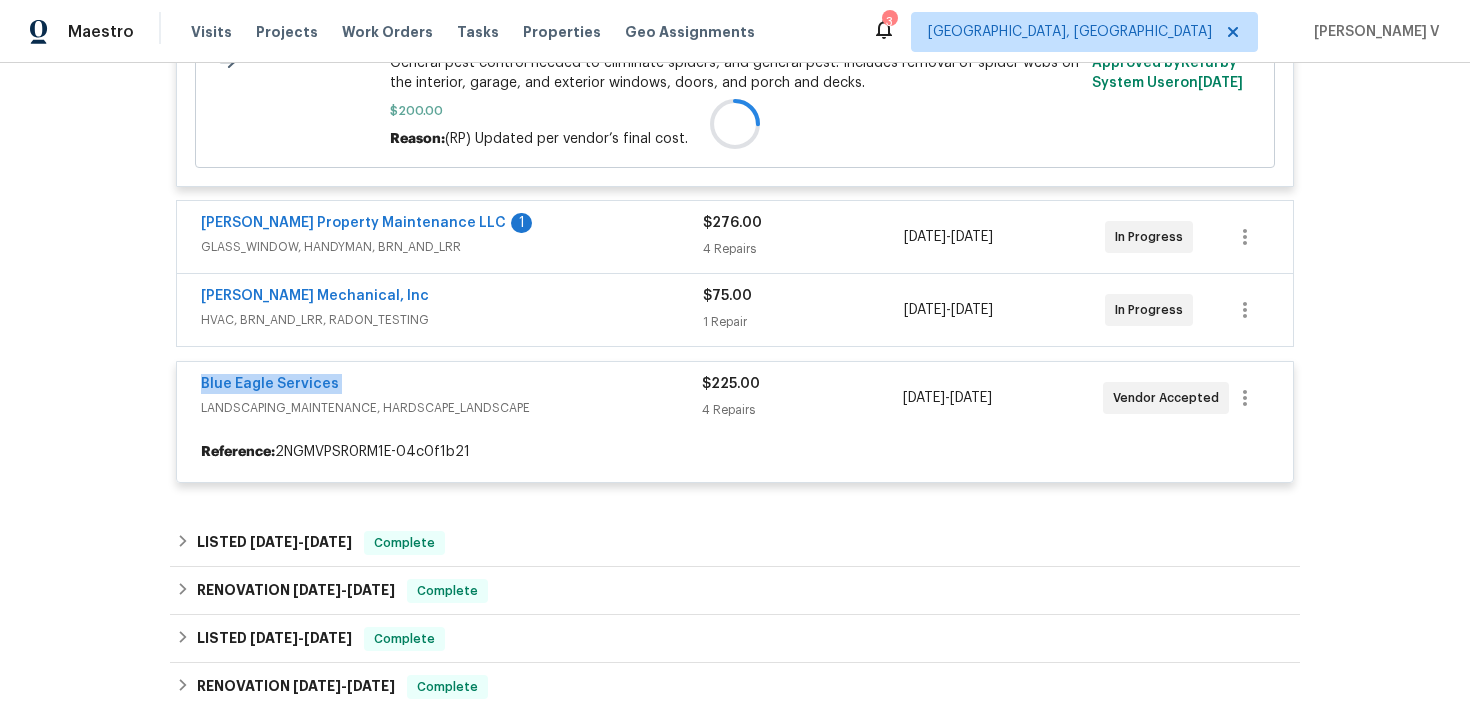 click on "Blue Eagle Services" at bounding box center [451, 386] 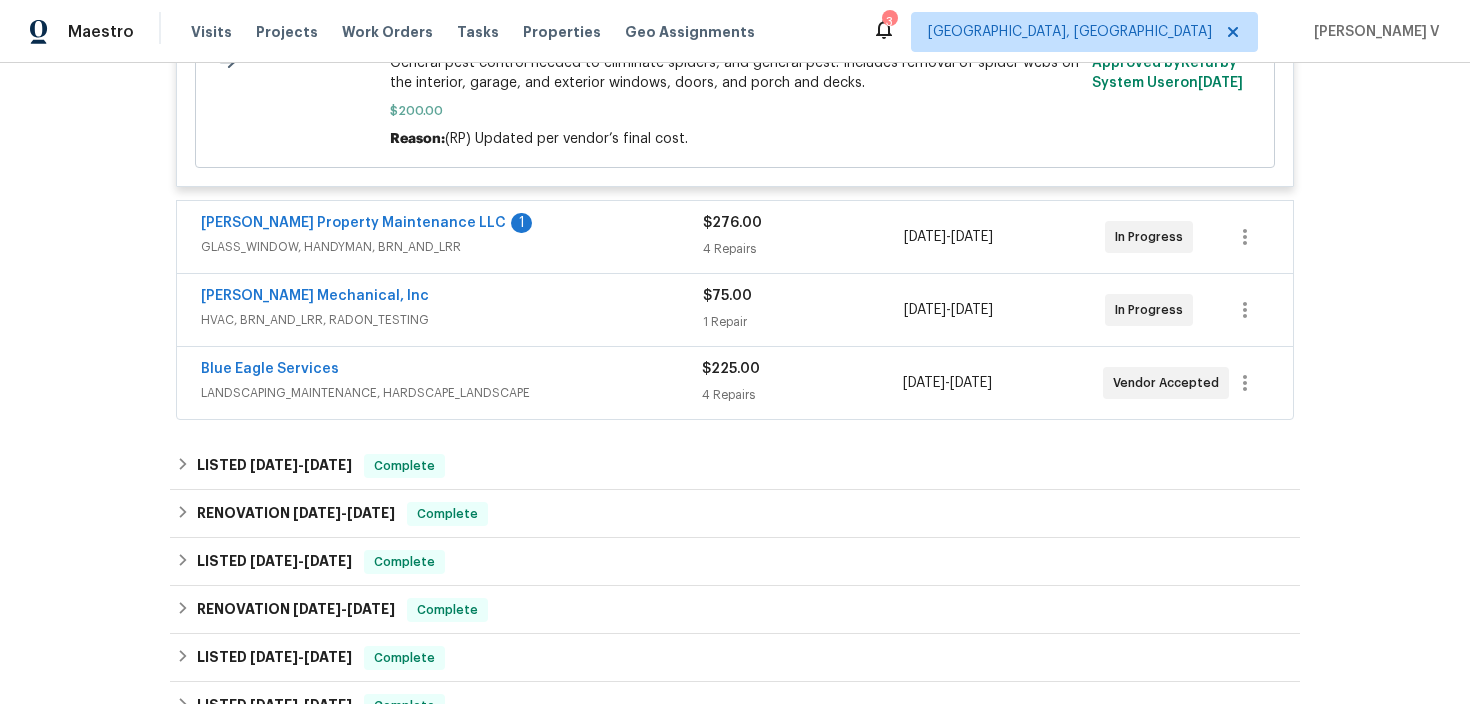 click on "LANDSCAPING_MAINTENANCE, HARDSCAPE_LANDSCAPE" at bounding box center (451, 393) 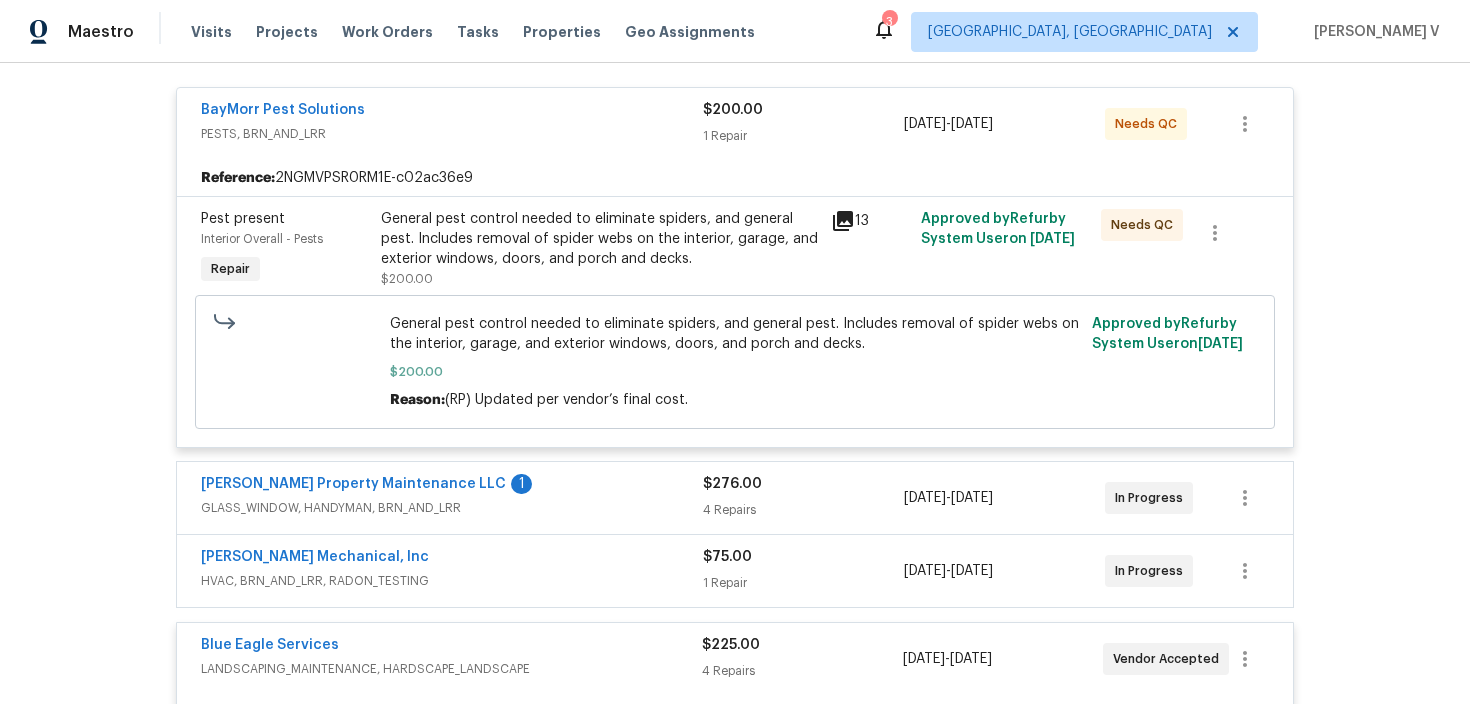 scroll, scrollTop: 568, scrollLeft: 0, axis: vertical 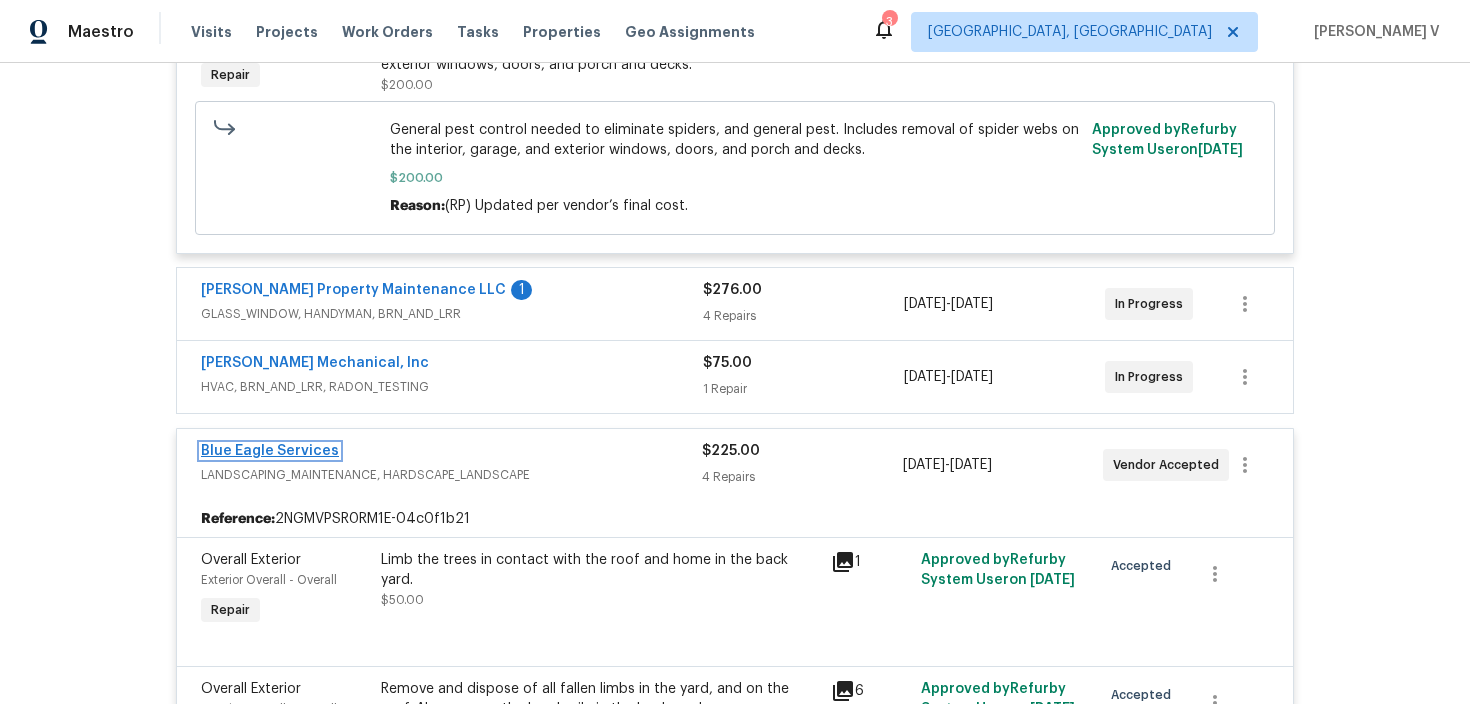 click on "Blue Eagle Services" at bounding box center [270, 451] 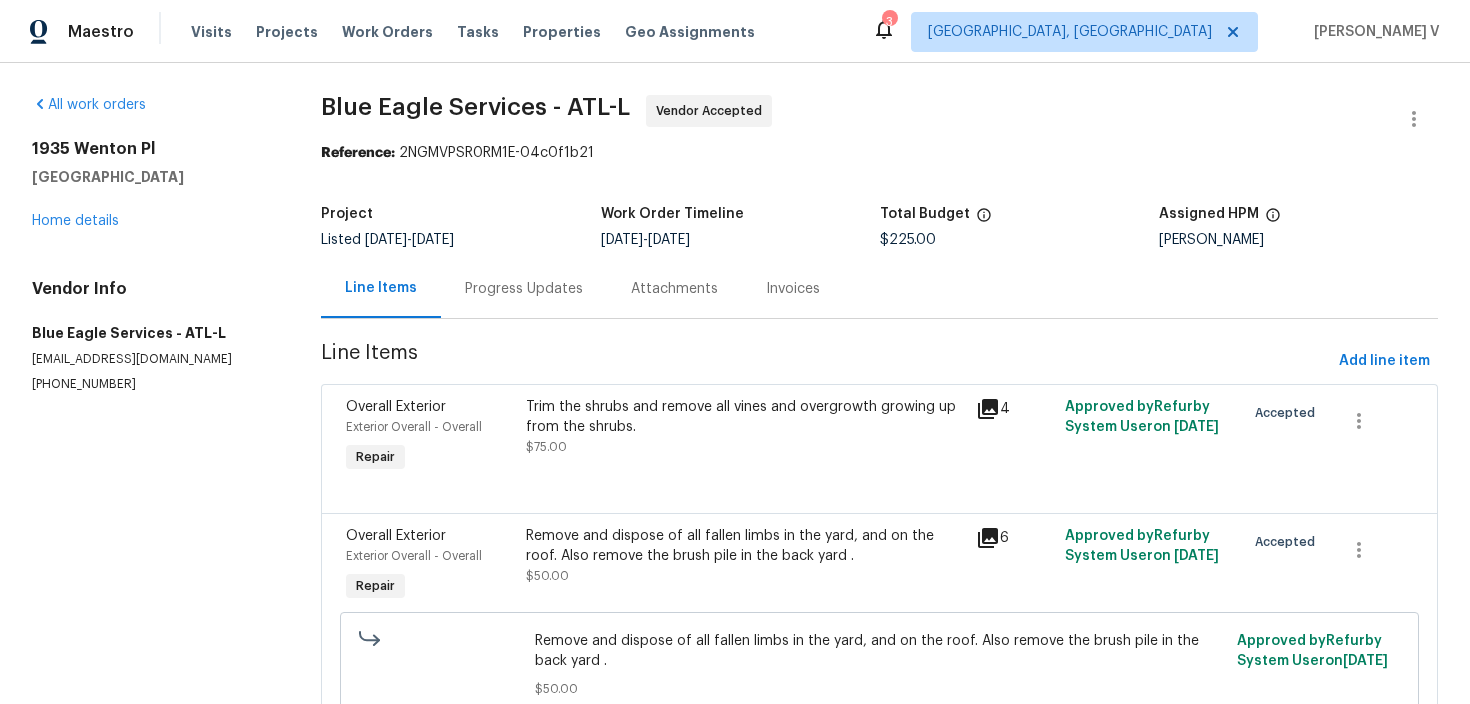 click on "$225.00" at bounding box center (1019, 240) 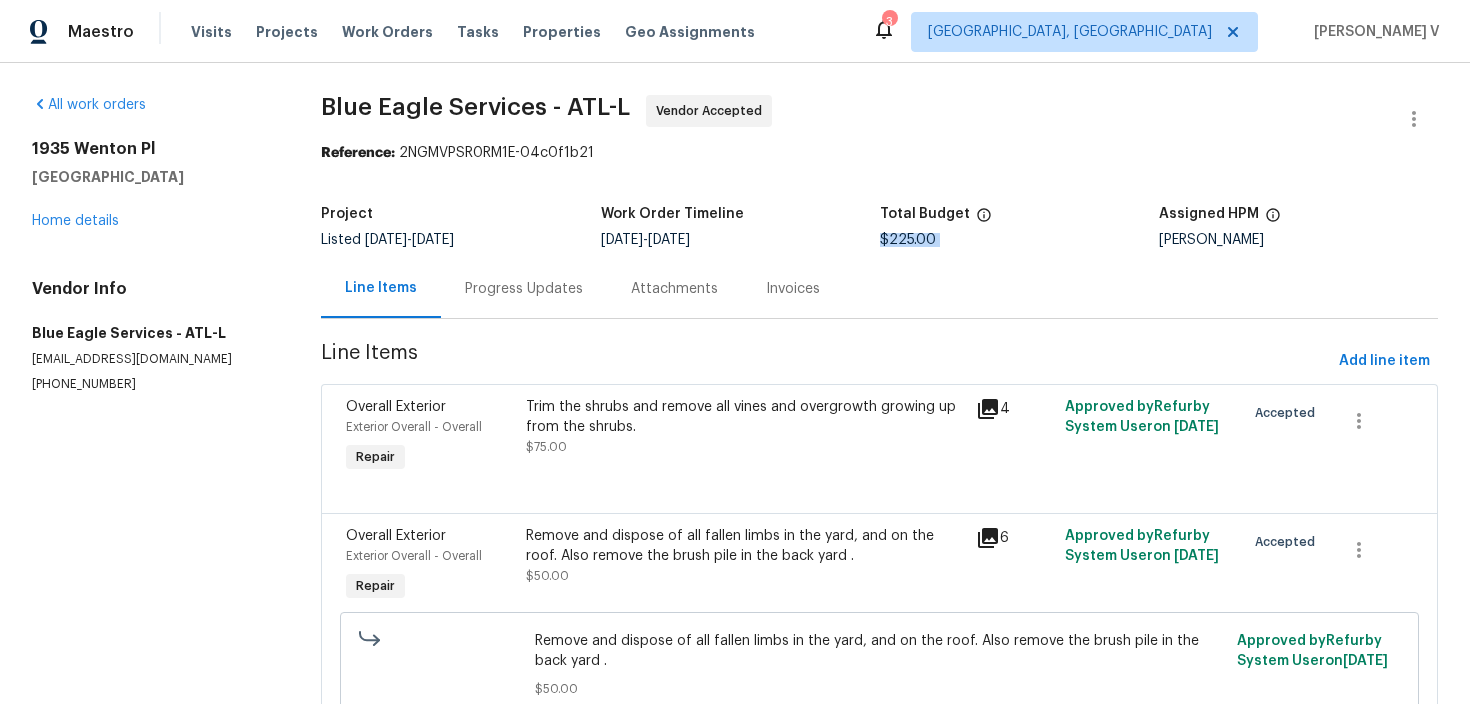 copy on "$225.00" 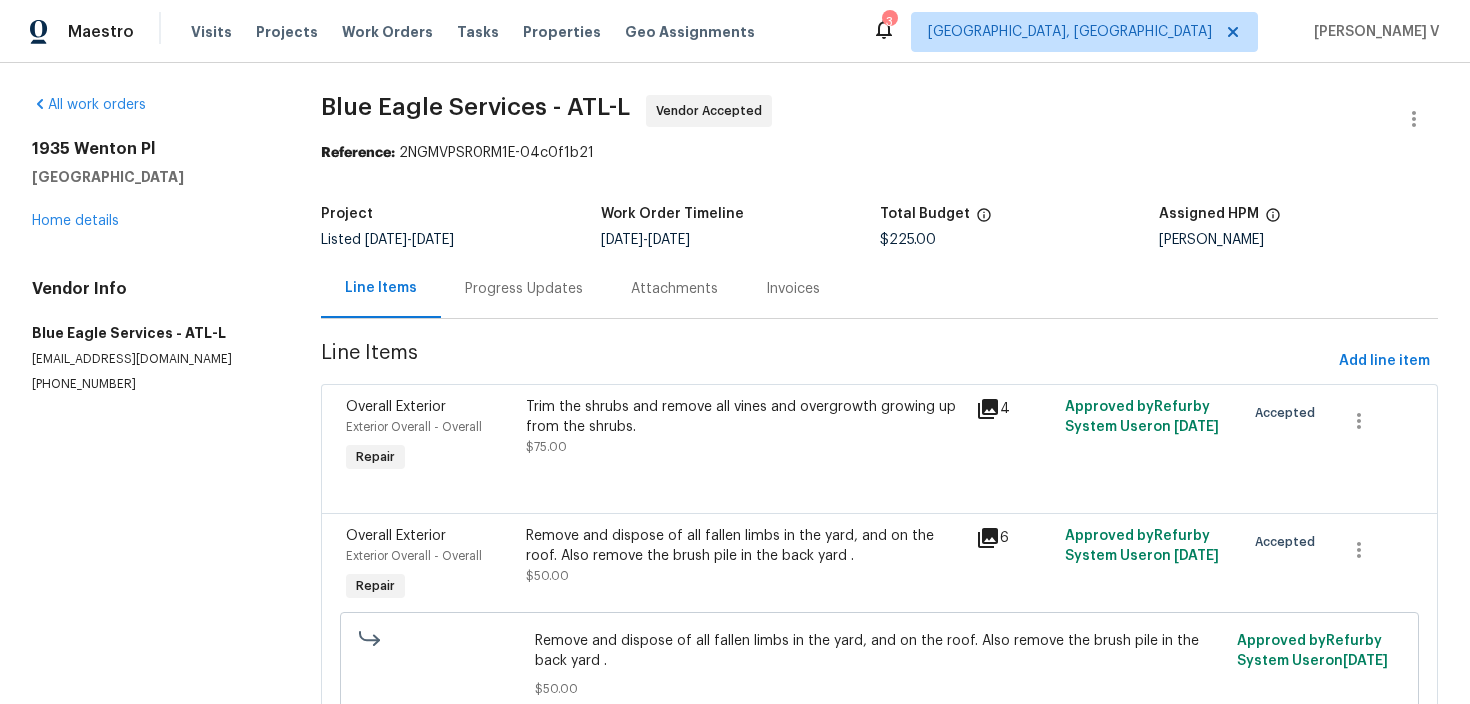 click on "Progress Updates" at bounding box center (524, 288) 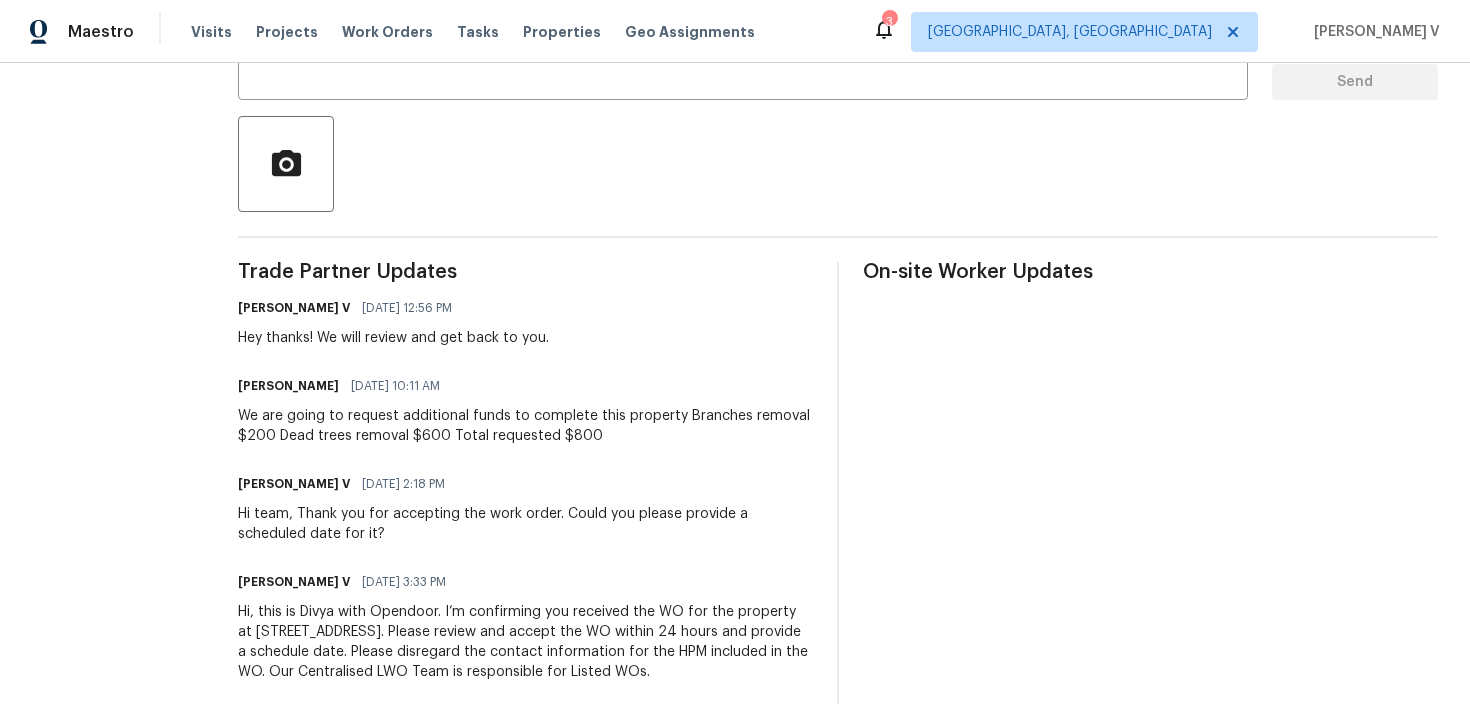 scroll, scrollTop: 451, scrollLeft: 0, axis: vertical 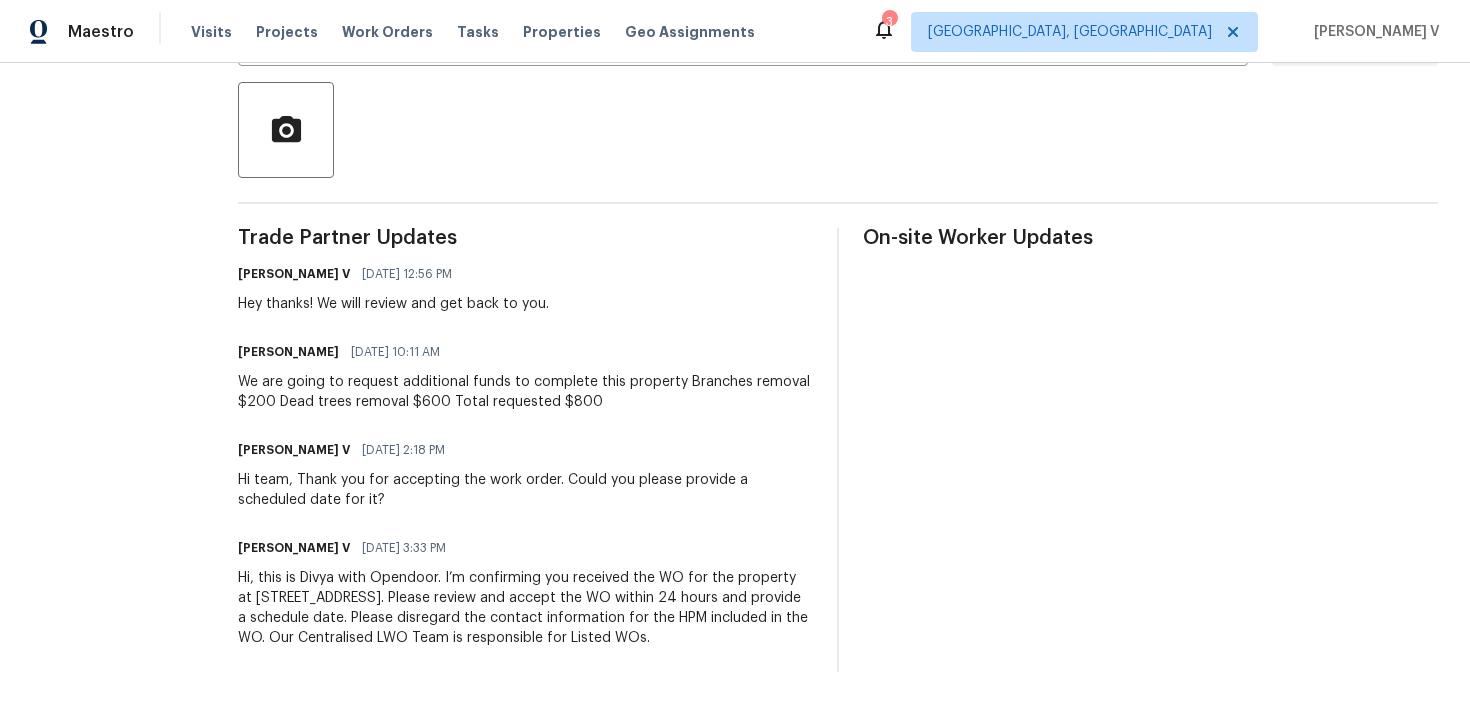 click on "We are going to request additional funds to complete this property
Branches removal $200
Dead trees removal $600
Total requested $800" at bounding box center (525, 392) 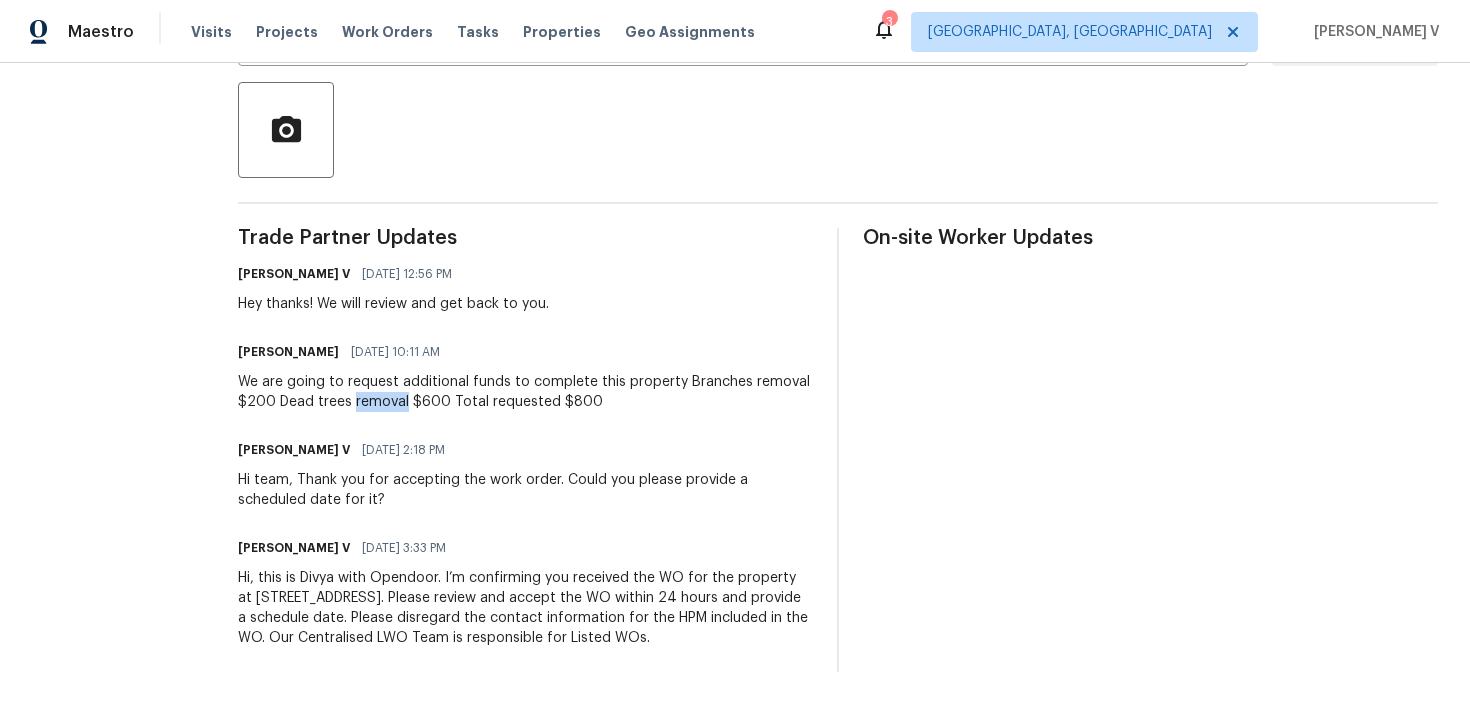 click on "We are going to request additional funds to complete this property
Branches removal $200
Dead trees removal $600
Total requested $800" at bounding box center [525, 392] 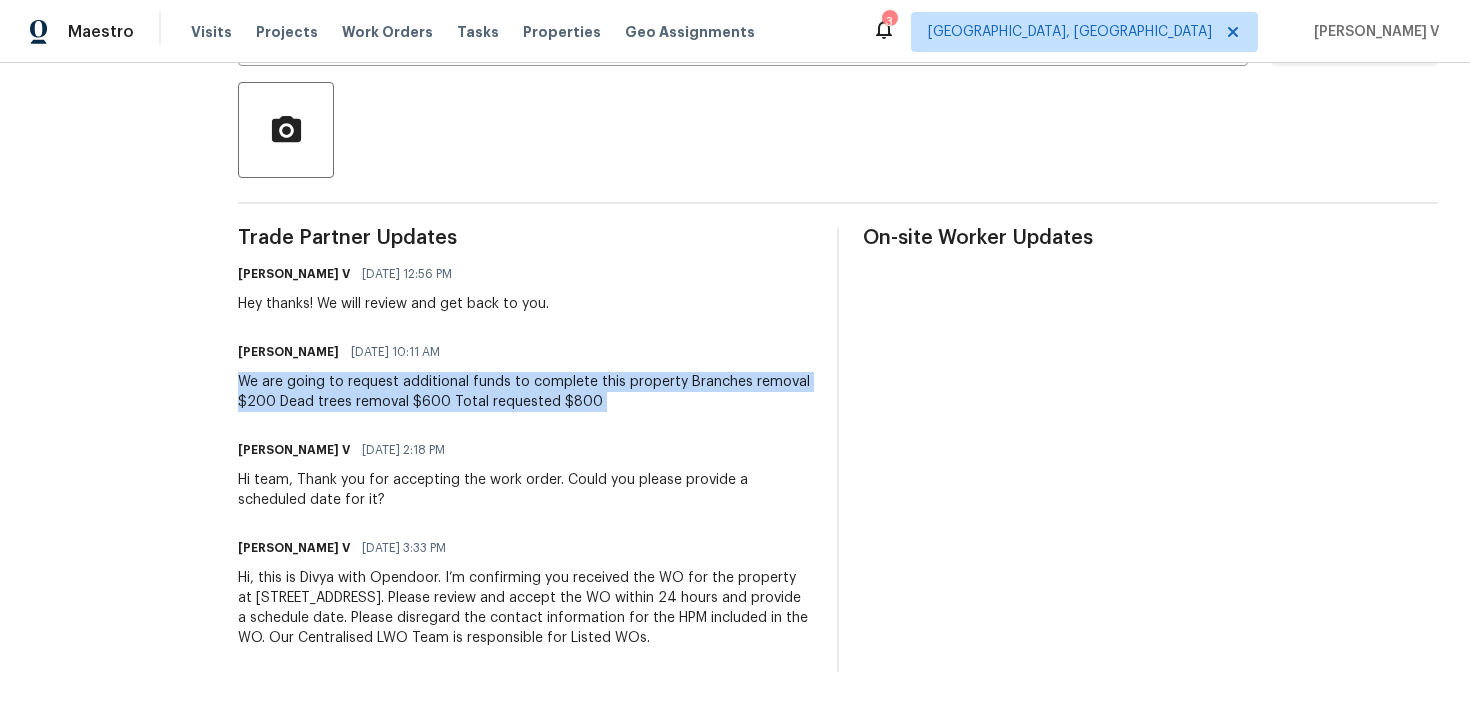 copy on "We are going to request additional funds to complete this property
Branches removal $200
Dead trees removal $600
Total requested $800" 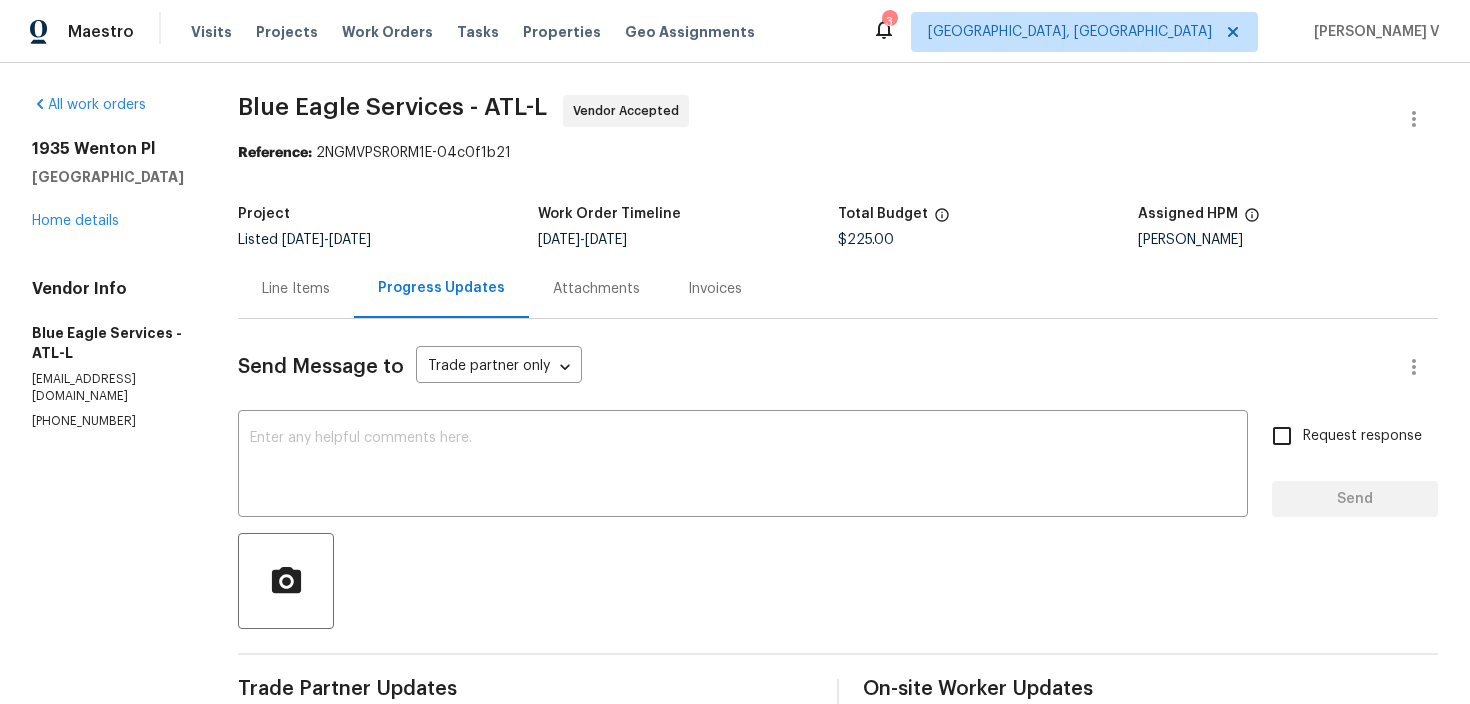 click on "Line Items" at bounding box center (296, 288) 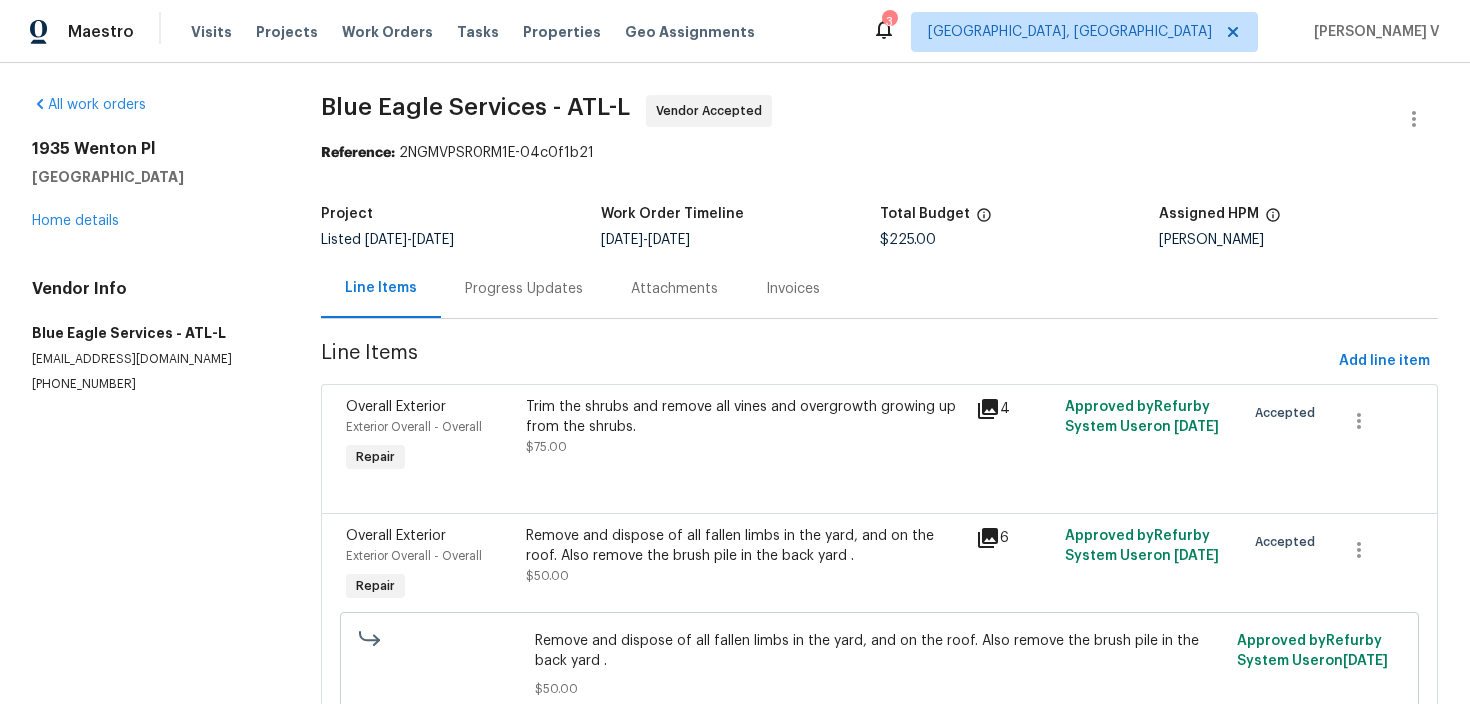 click on "Trim the shrubs and remove all vines and overgrowth growing up from the shrubs." at bounding box center (744, 417) 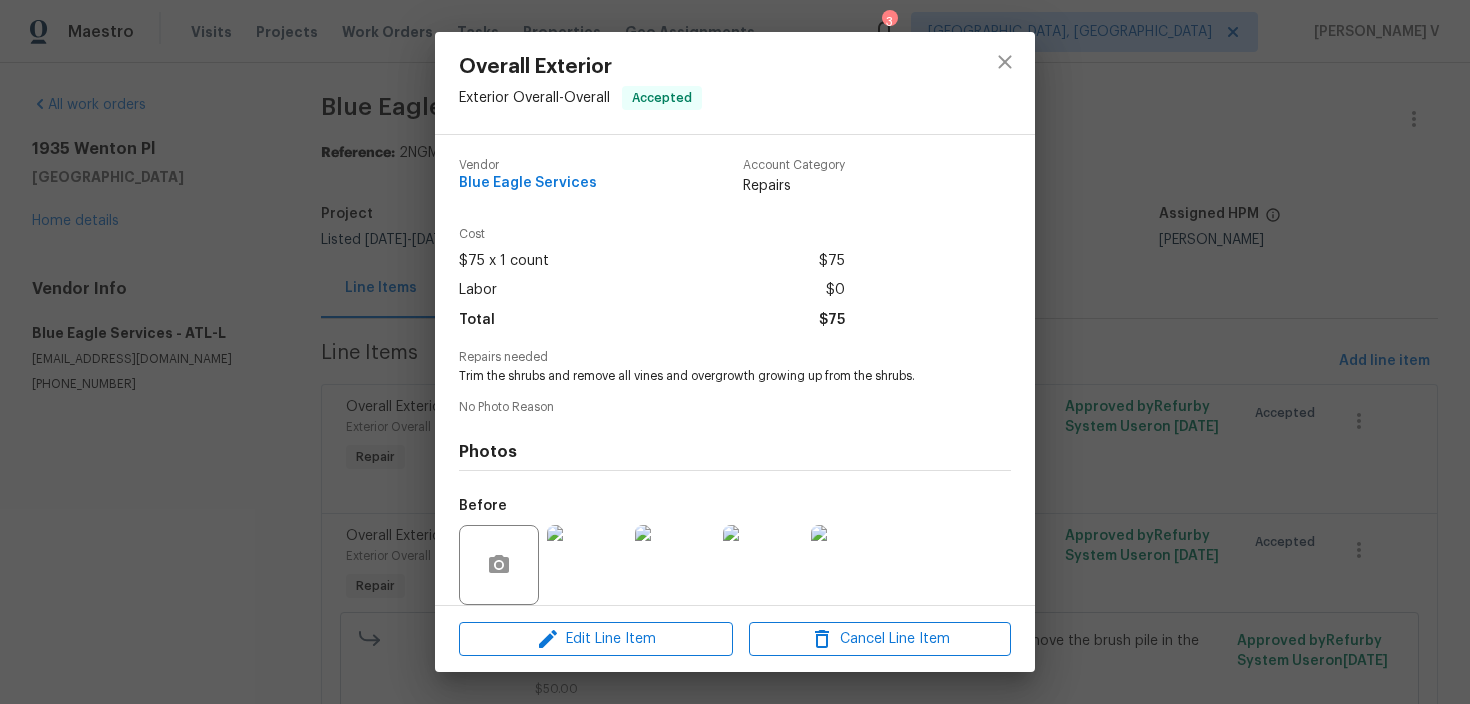 scroll, scrollTop: 149, scrollLeft: 0, axis: vertical 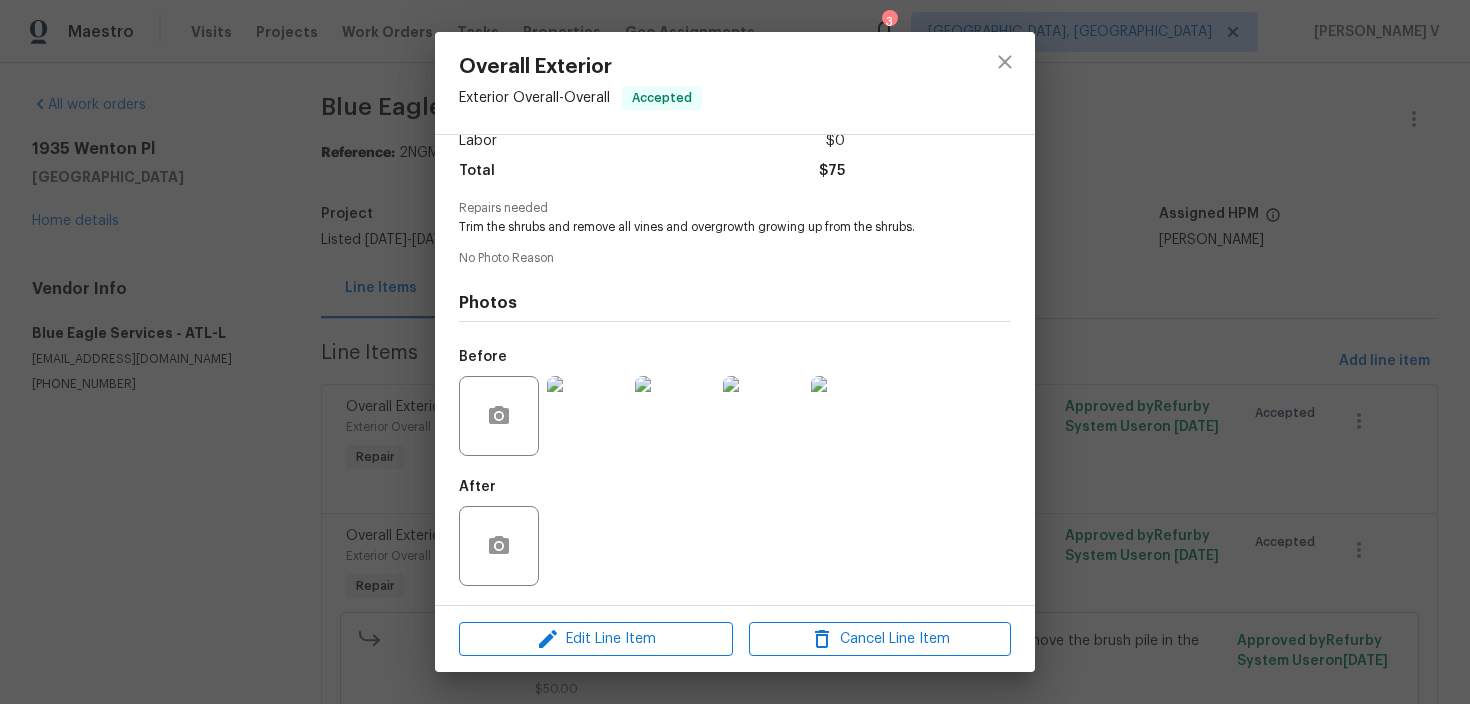 click at bounding box center (587, 416) 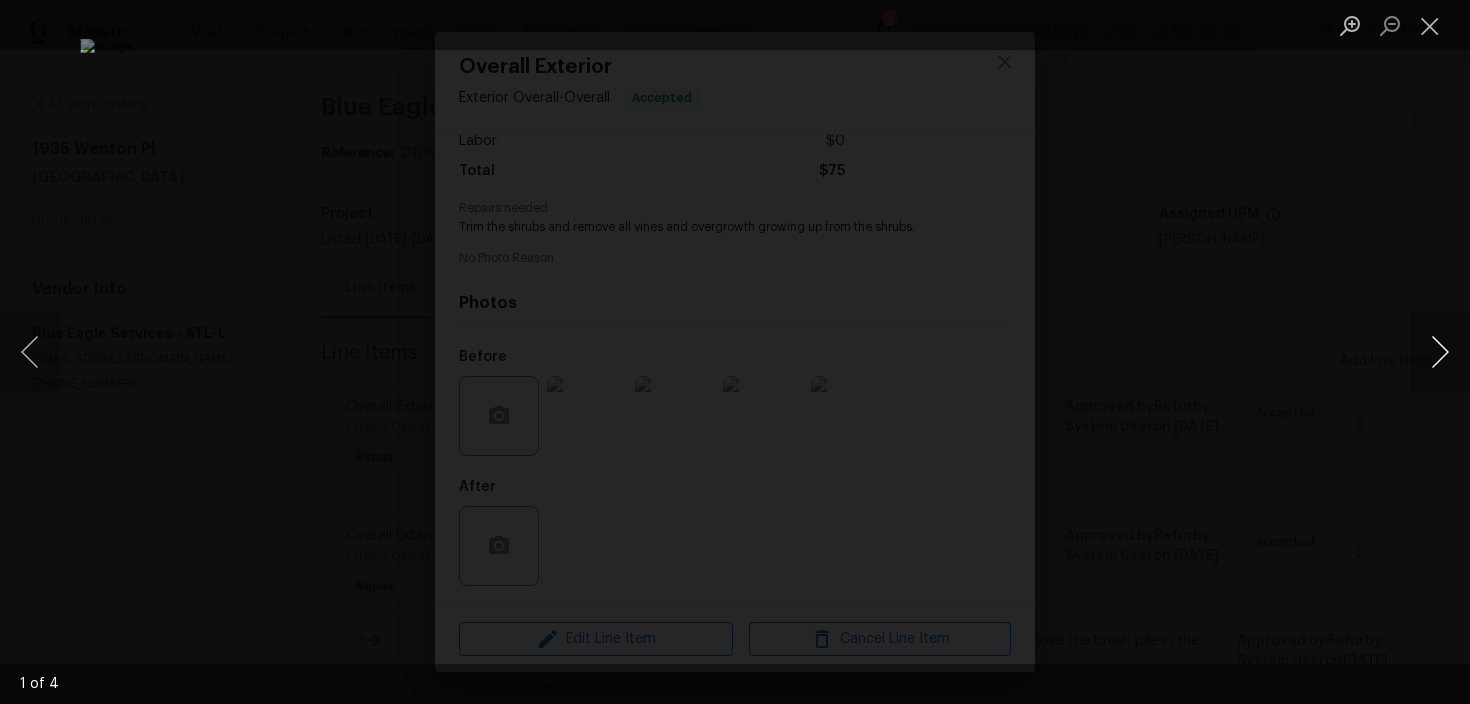 click at bounding box center (1440, 352) 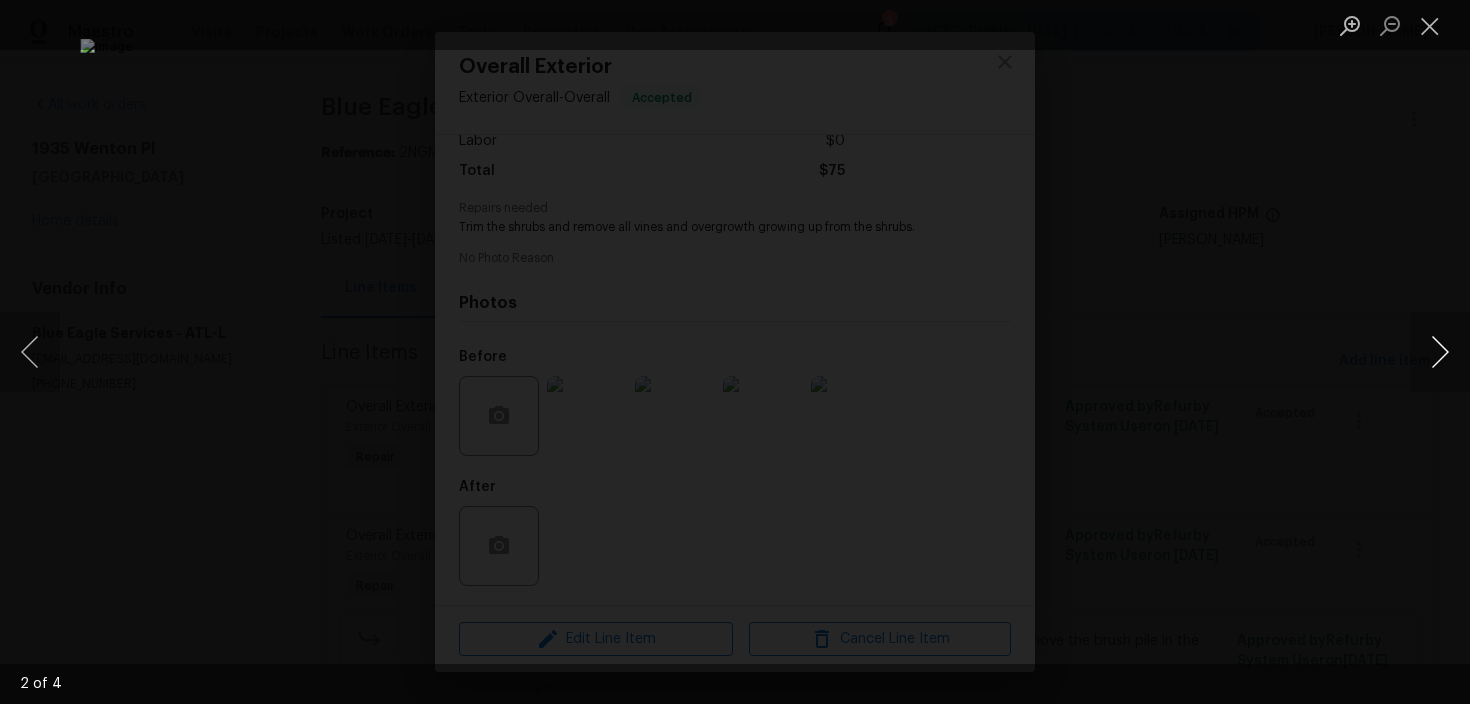 click at bounding box center [1440, 352] 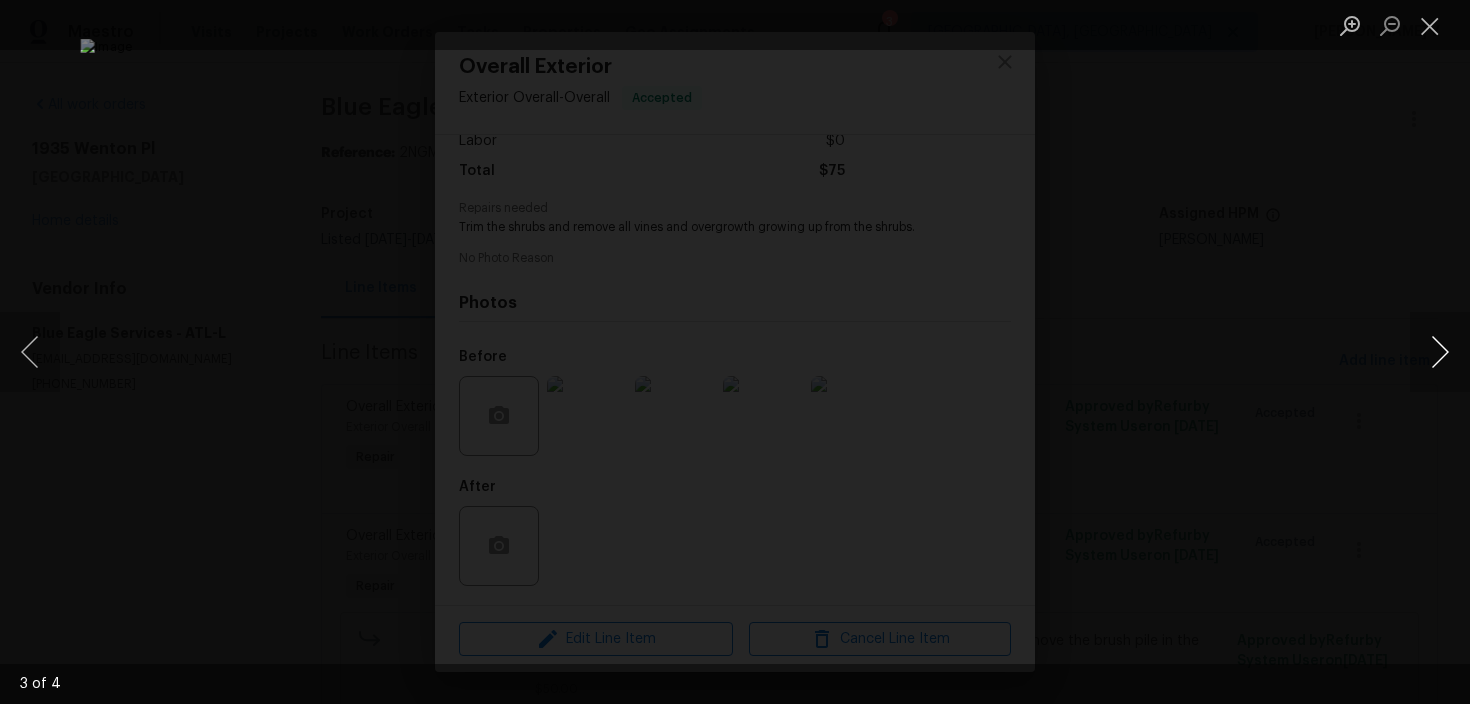 click at bounding box center (1440, 352) 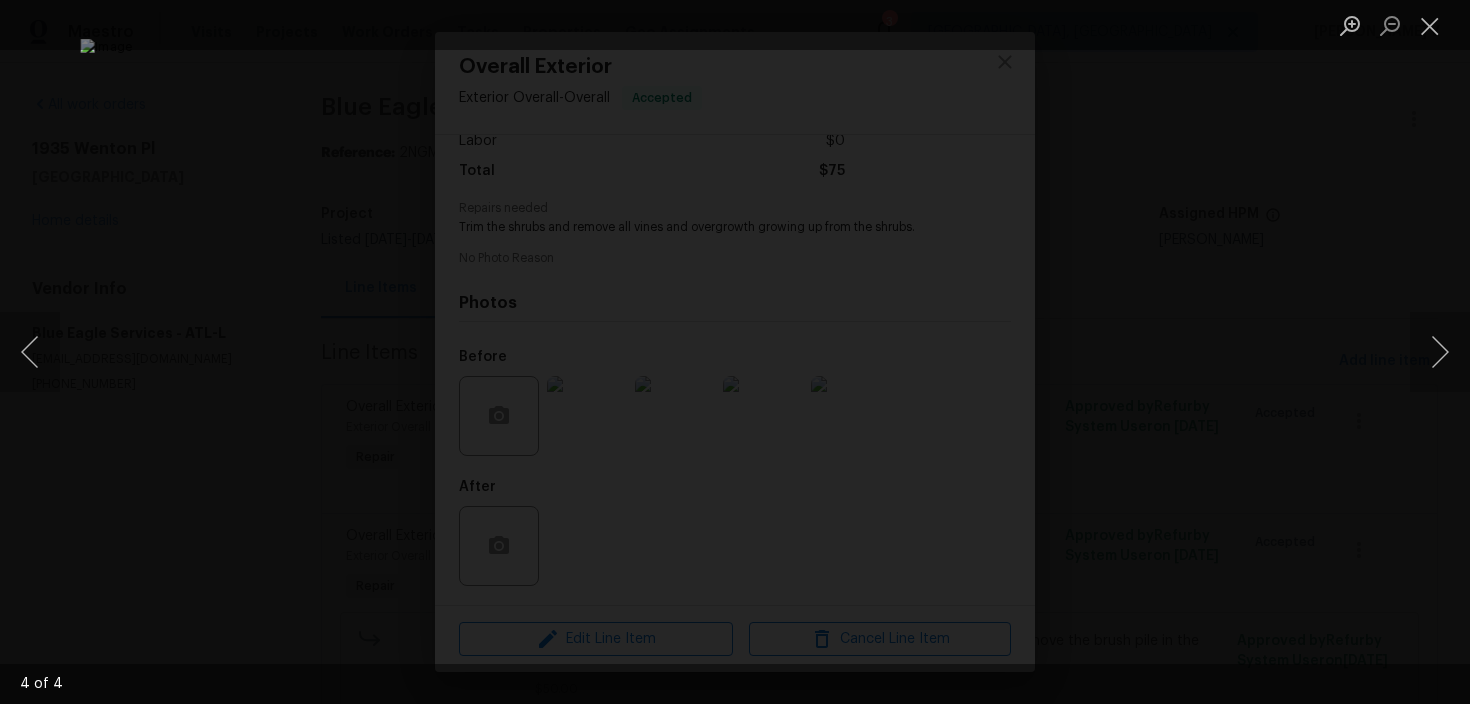 click at bounding box center (735, 352) 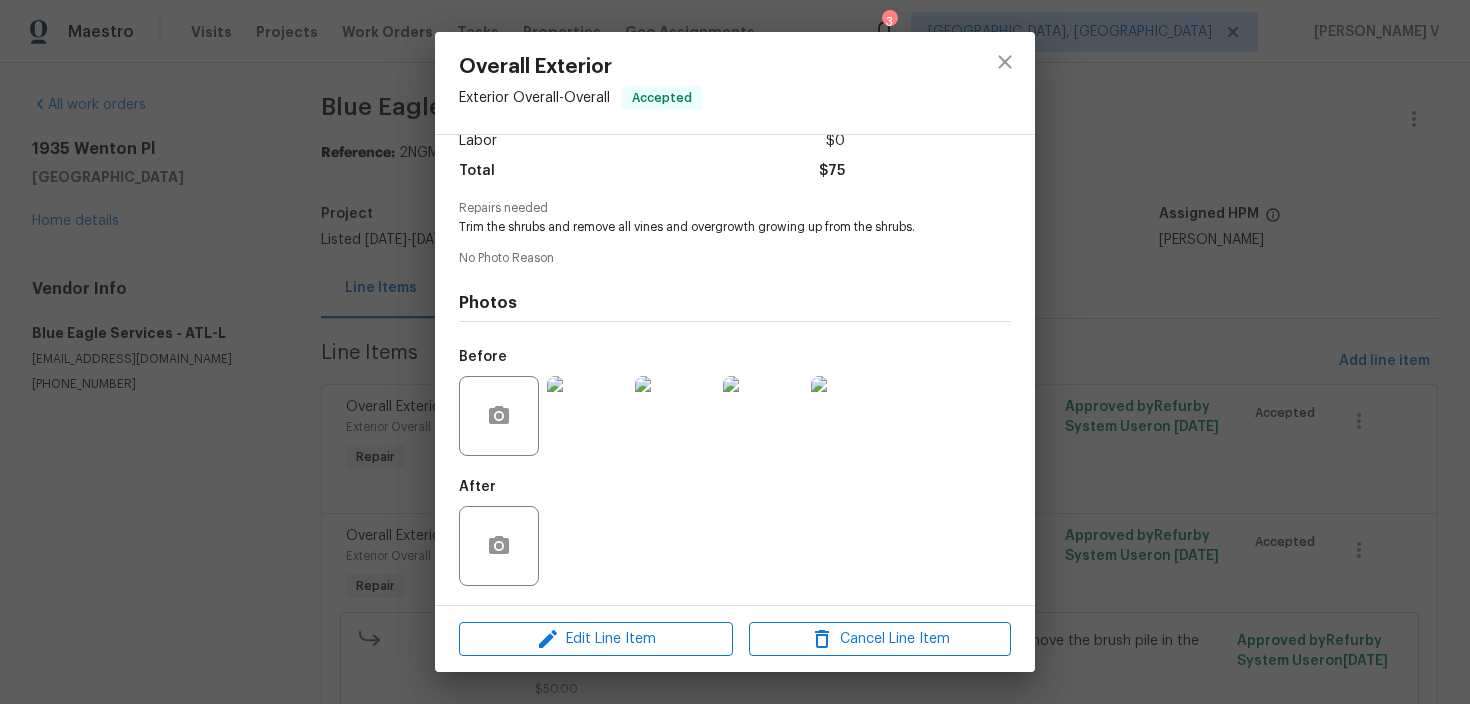 click on "Overall Exterior Exterior Overall  -  Overall Accepted Vendor Blue Eagle Services Account Category Repairs Cost $75 x 1 count $75 Labor $0 Total $75 Repairs needed Trim the shrubs and remove all vines and overgrowth growing up from the shrubs. No Photo Reason   Photos Before After  Edit Line Item  Cancel Line Item" at bounding box center [735, 352] 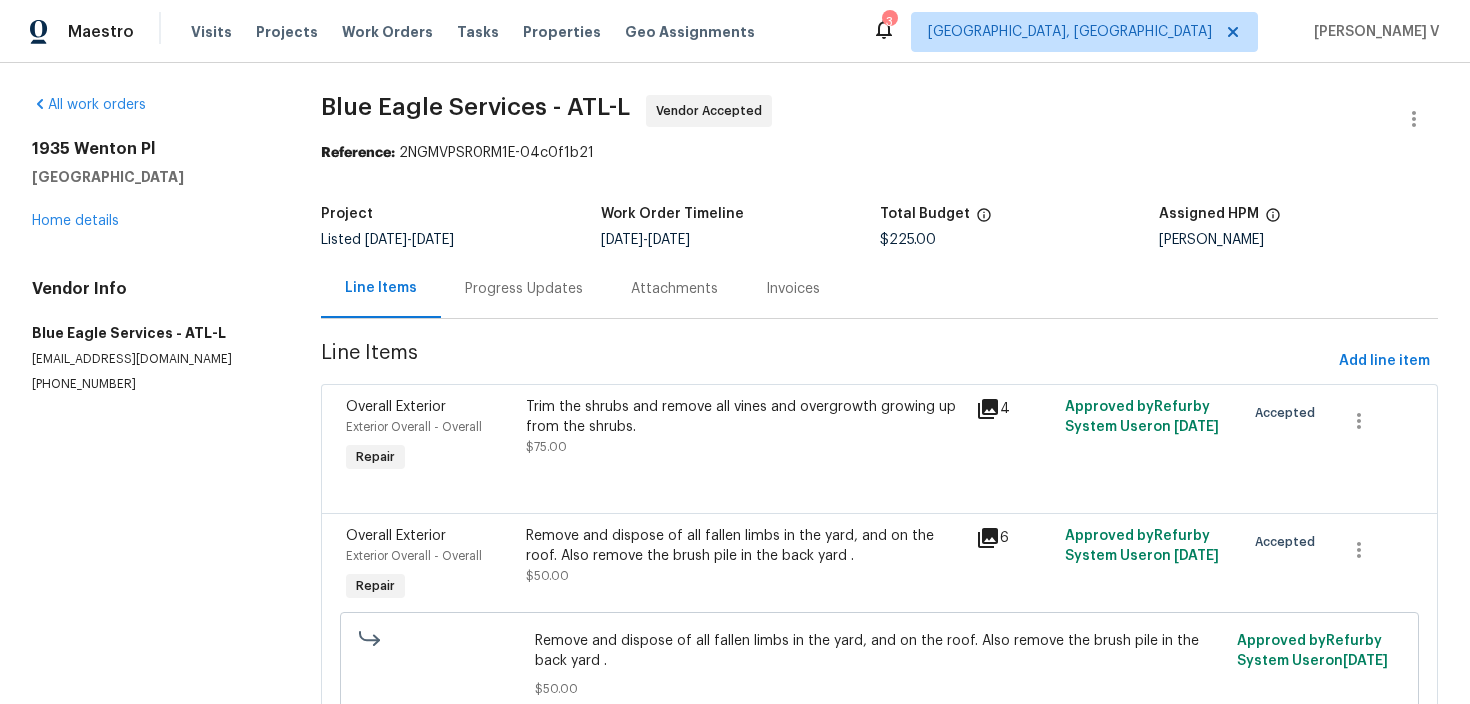 click on "Overall Exterior Exterior Overall - Overall Repair Trim the shrubs and remove all vines and overgrowth growing up from the shrubs. $75.00   4 Approved by  Refurby System User  on   [DATE] Accepted" at bounding box center (879, 448) 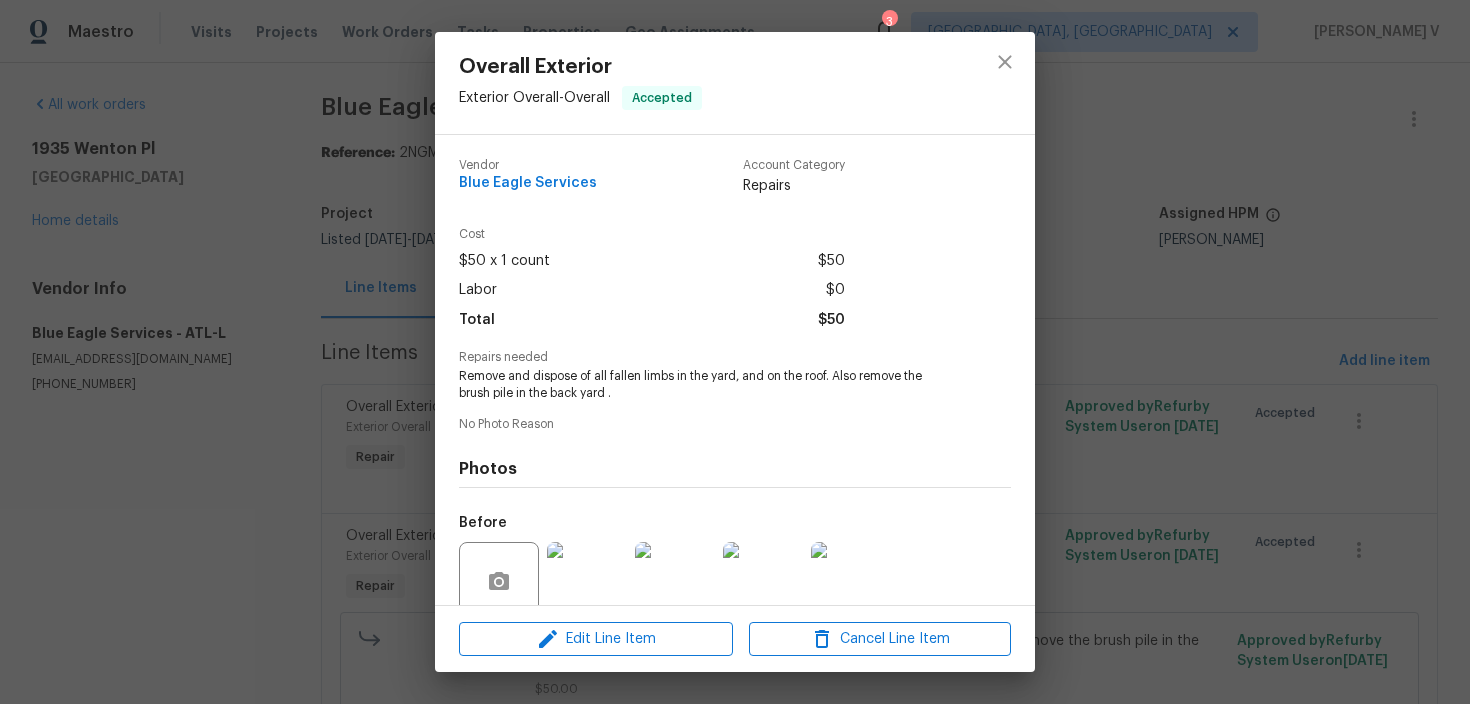 scroll, scrollTop: 166, scrollLeft: 0, axis: vertical 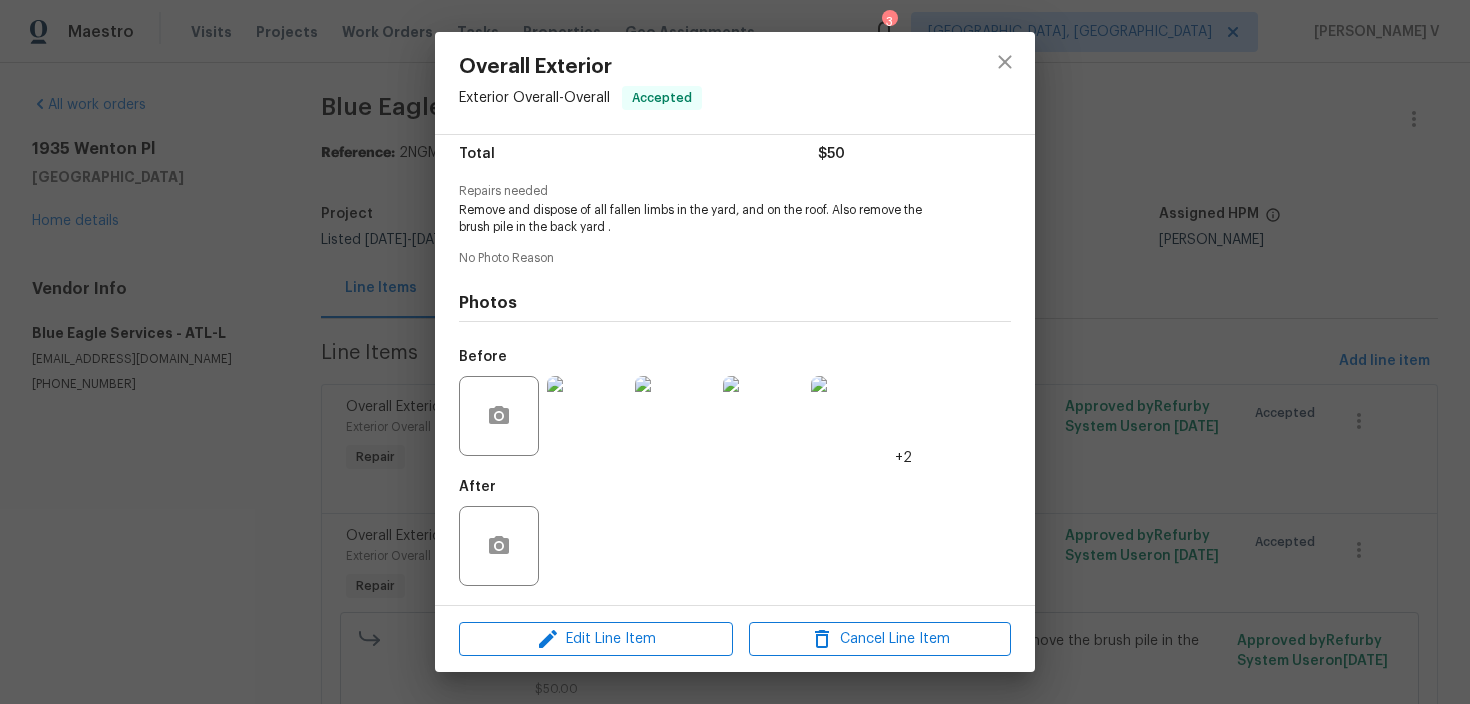 click at bounding box center (587, 416) 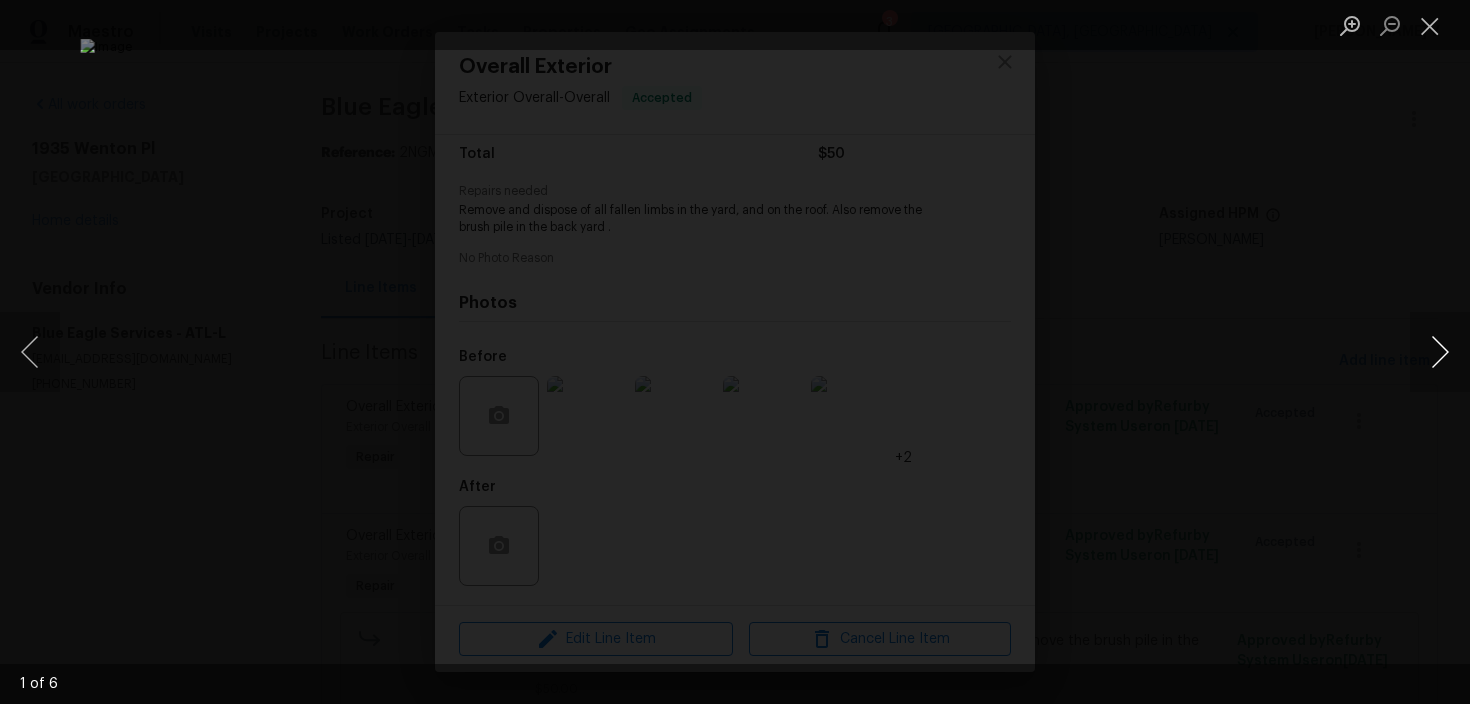 click at bounding box center [1440, 352] 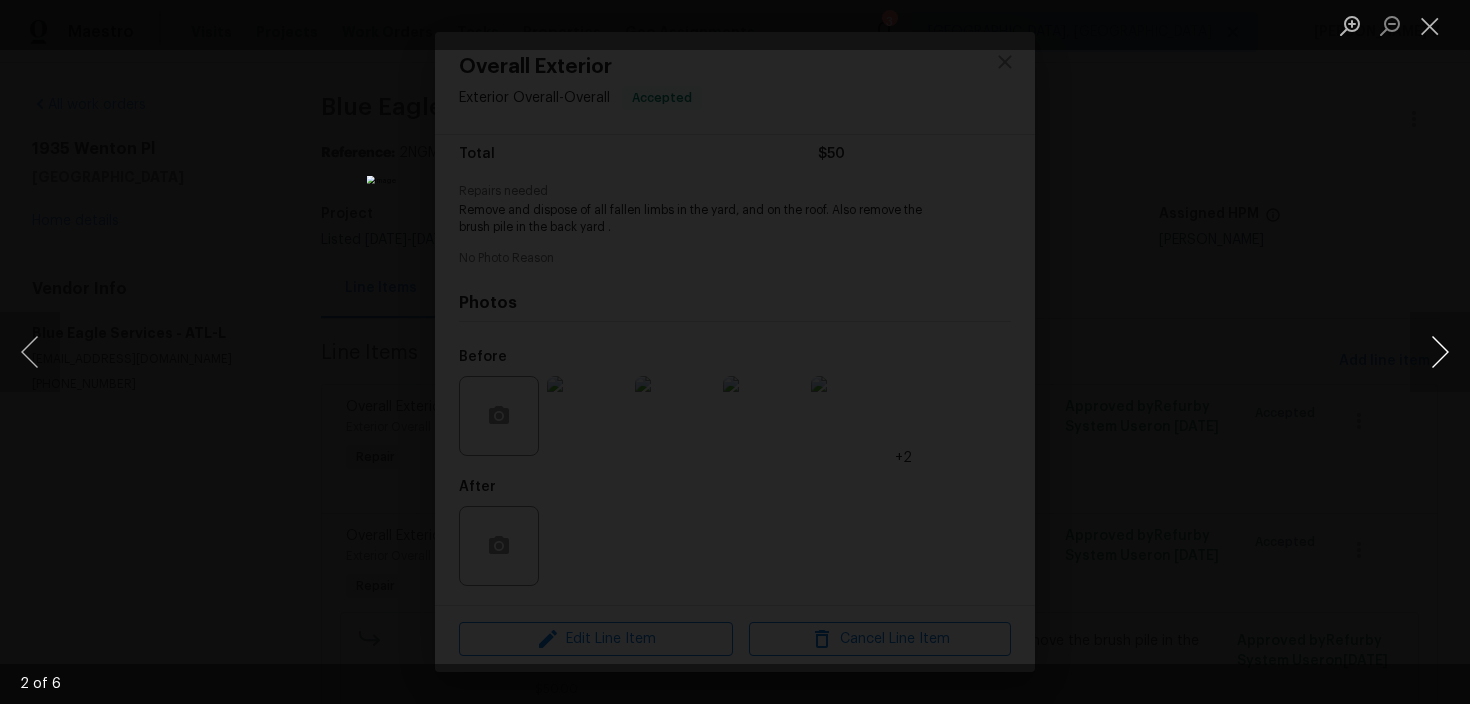 click at bounding box center (1440, 352) 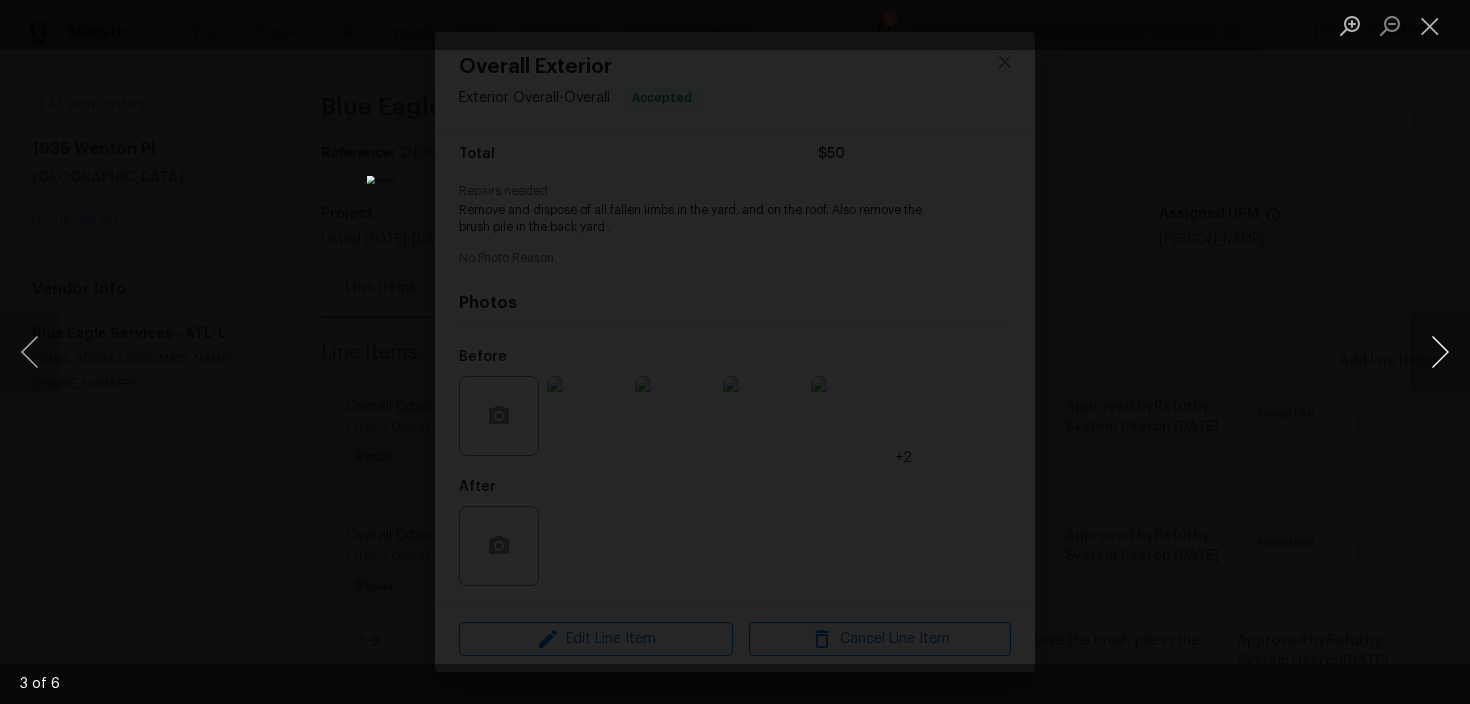 click at bounding box center (1440, 352) 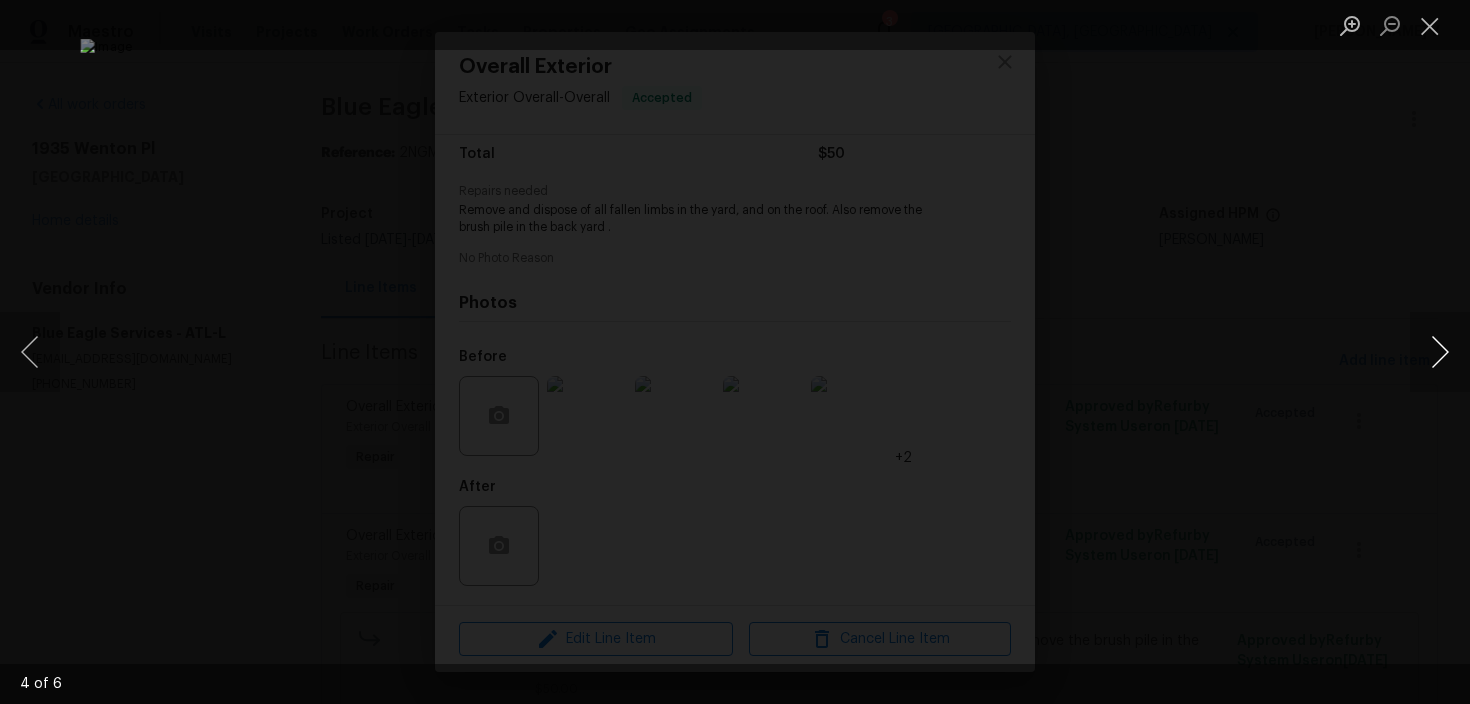 click at bounding box center (1440, 352) 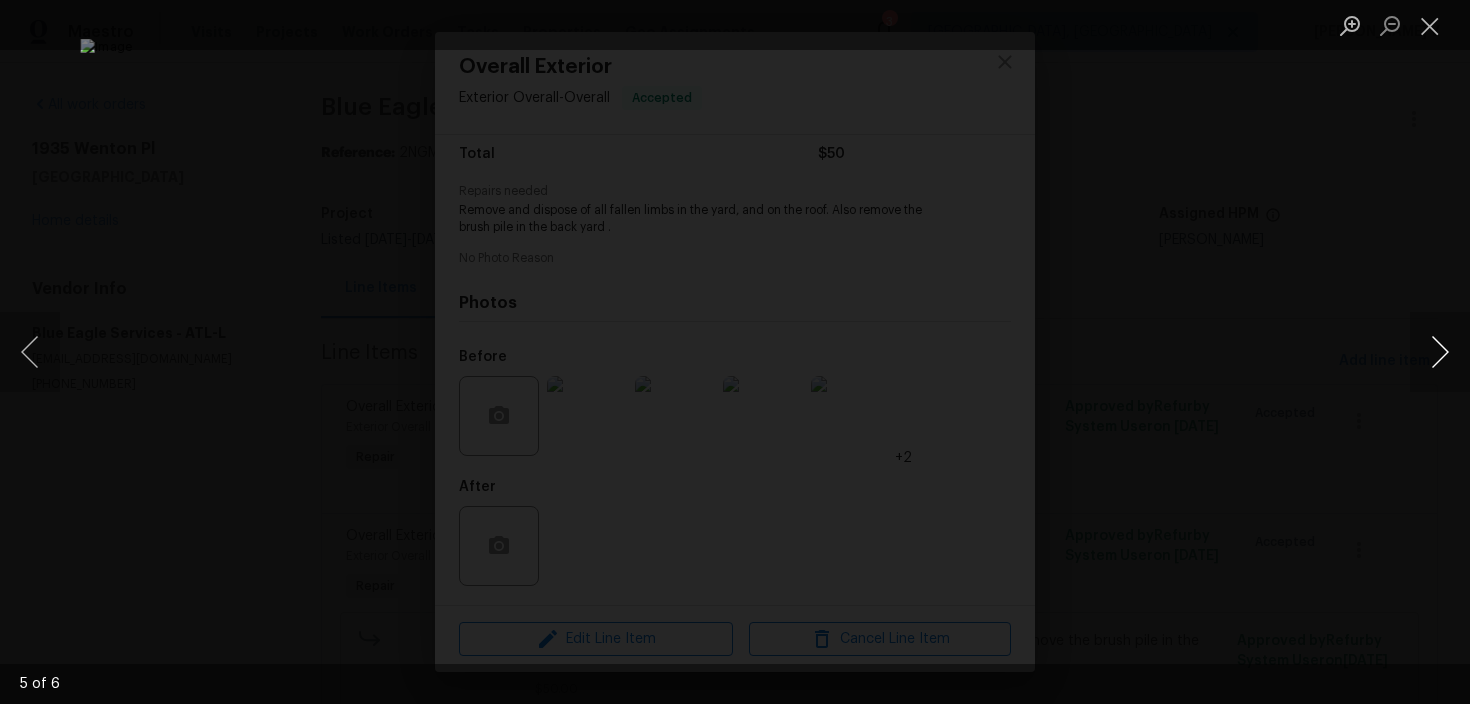 click at bounding box center [1440, 352] 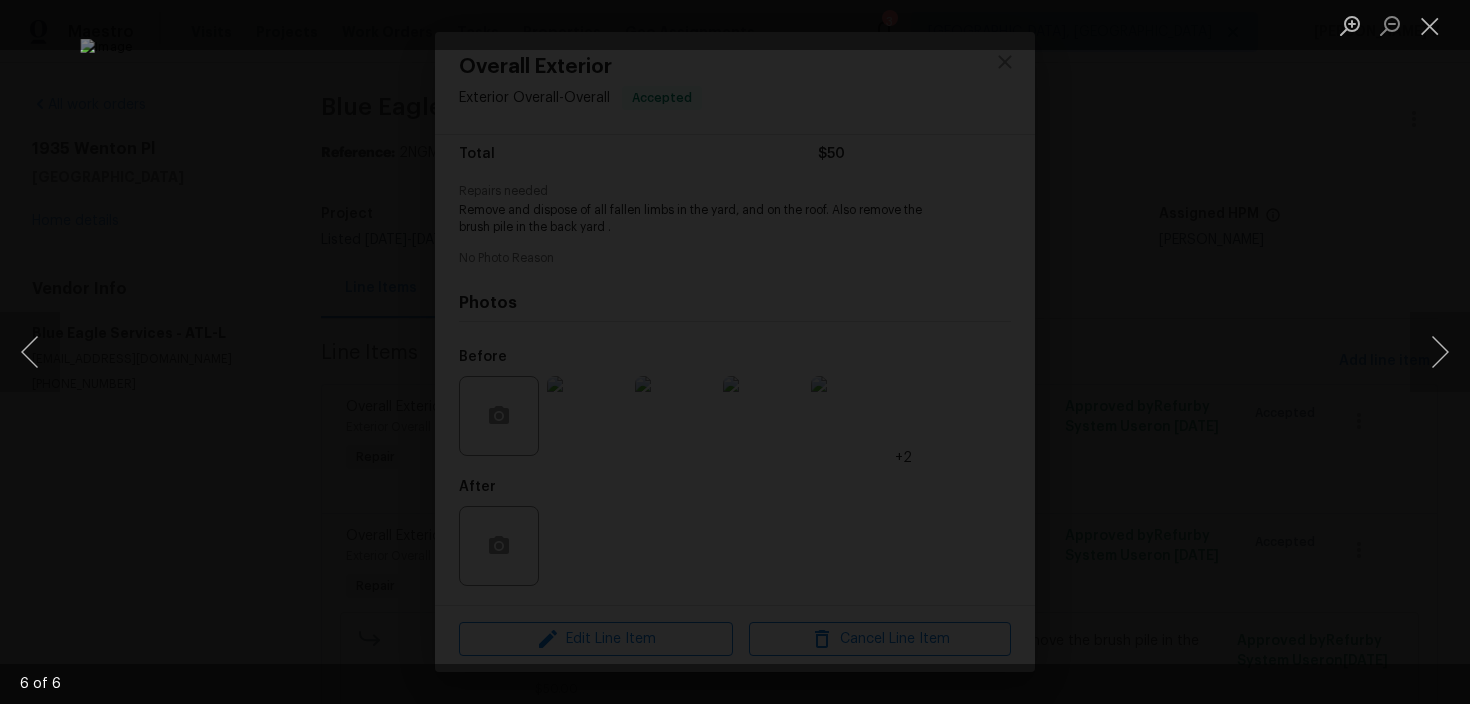 click at bounding box center [735, 352] 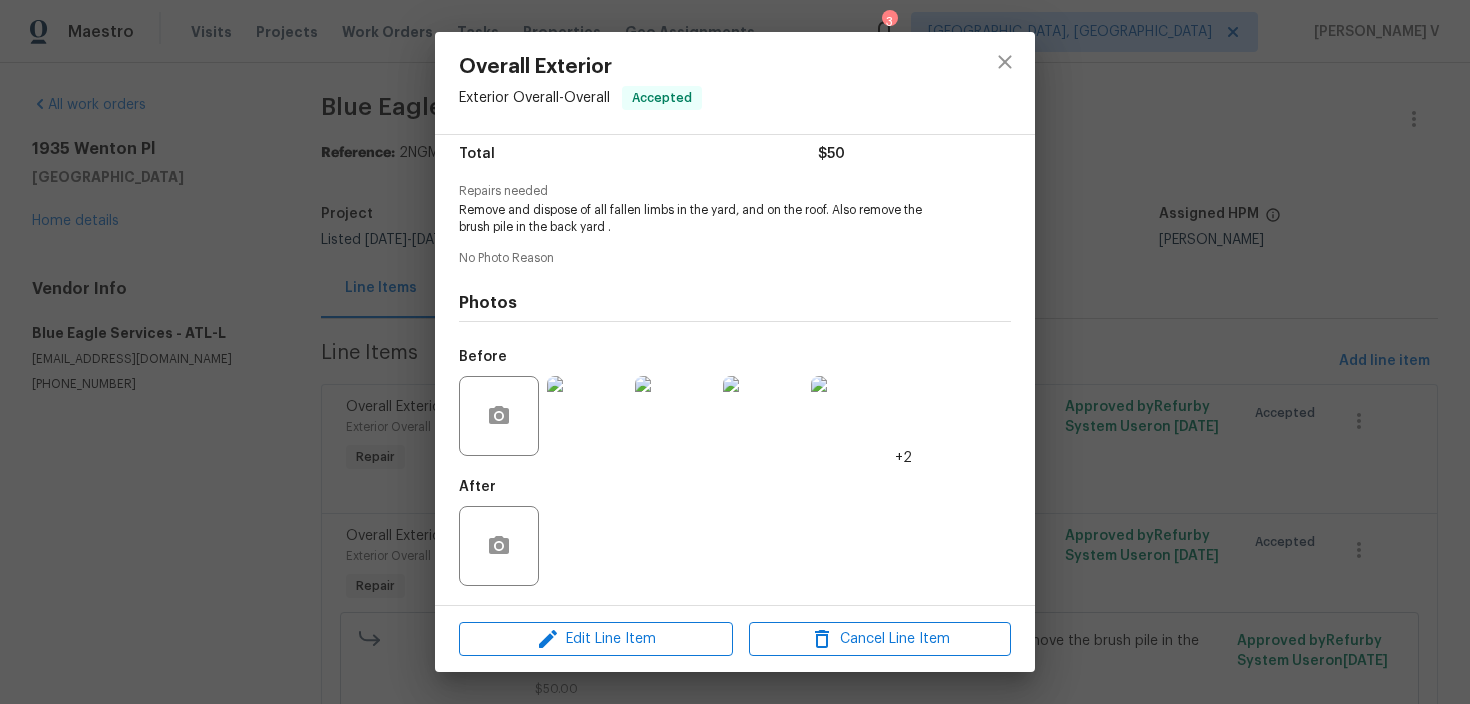 click at bounding box center [735, 352] 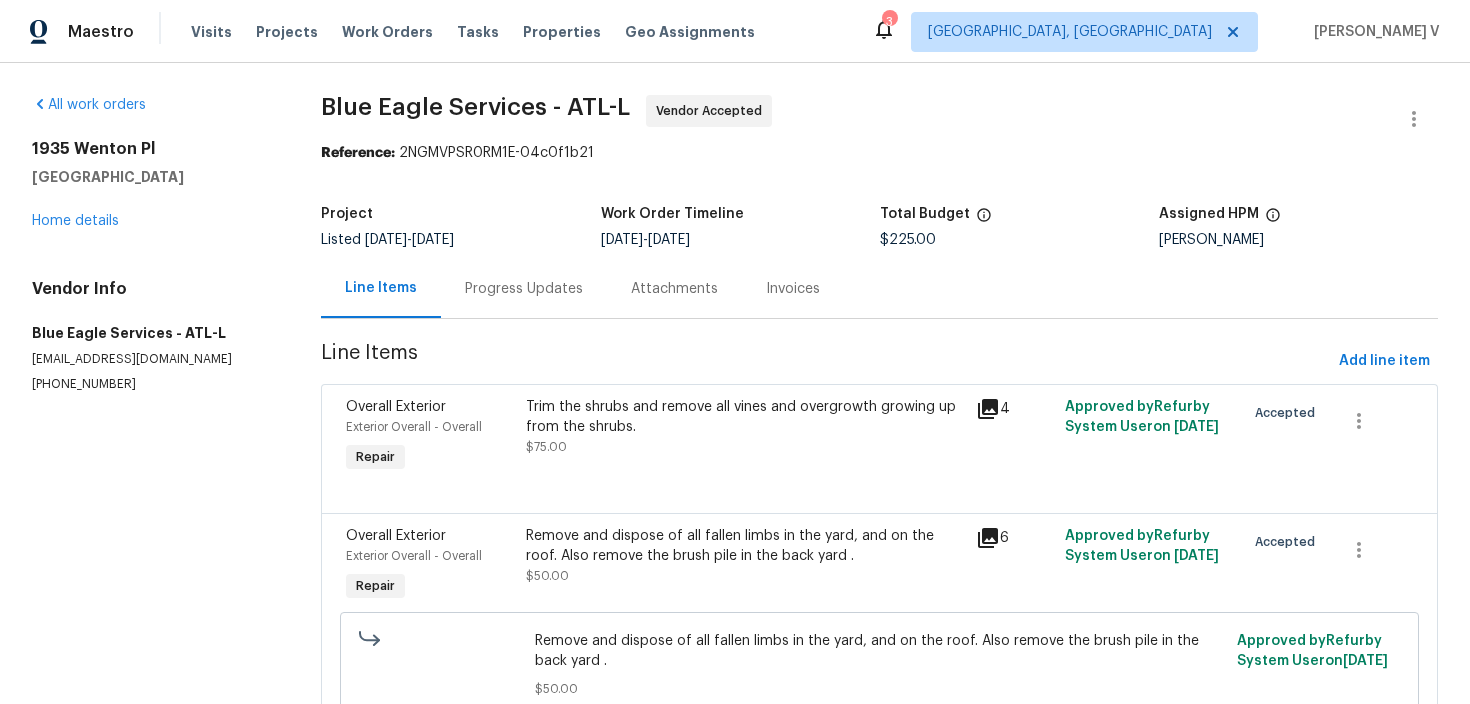 click on "Progress Updates" at bounding box center (524, 289) 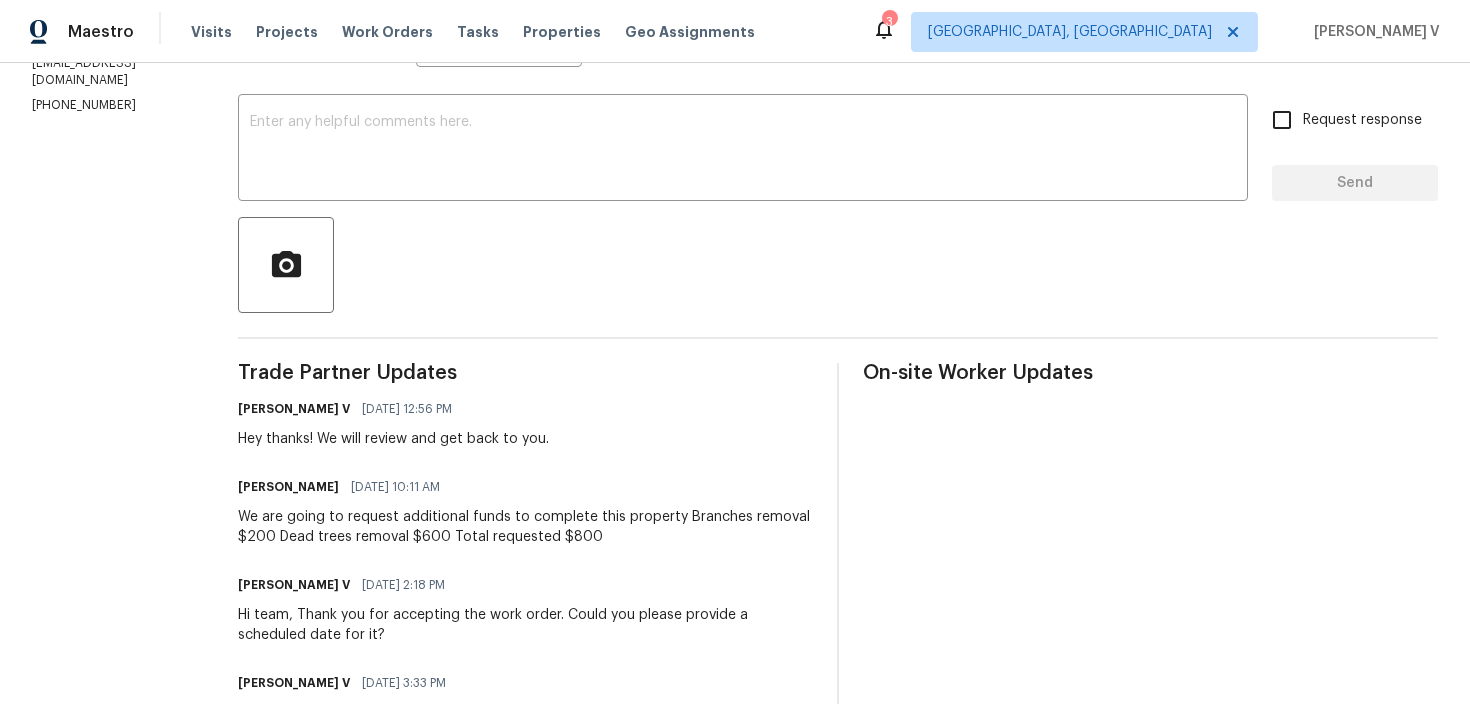 scroll, scrollTop: 0, scrollLeft: 0, axis: both 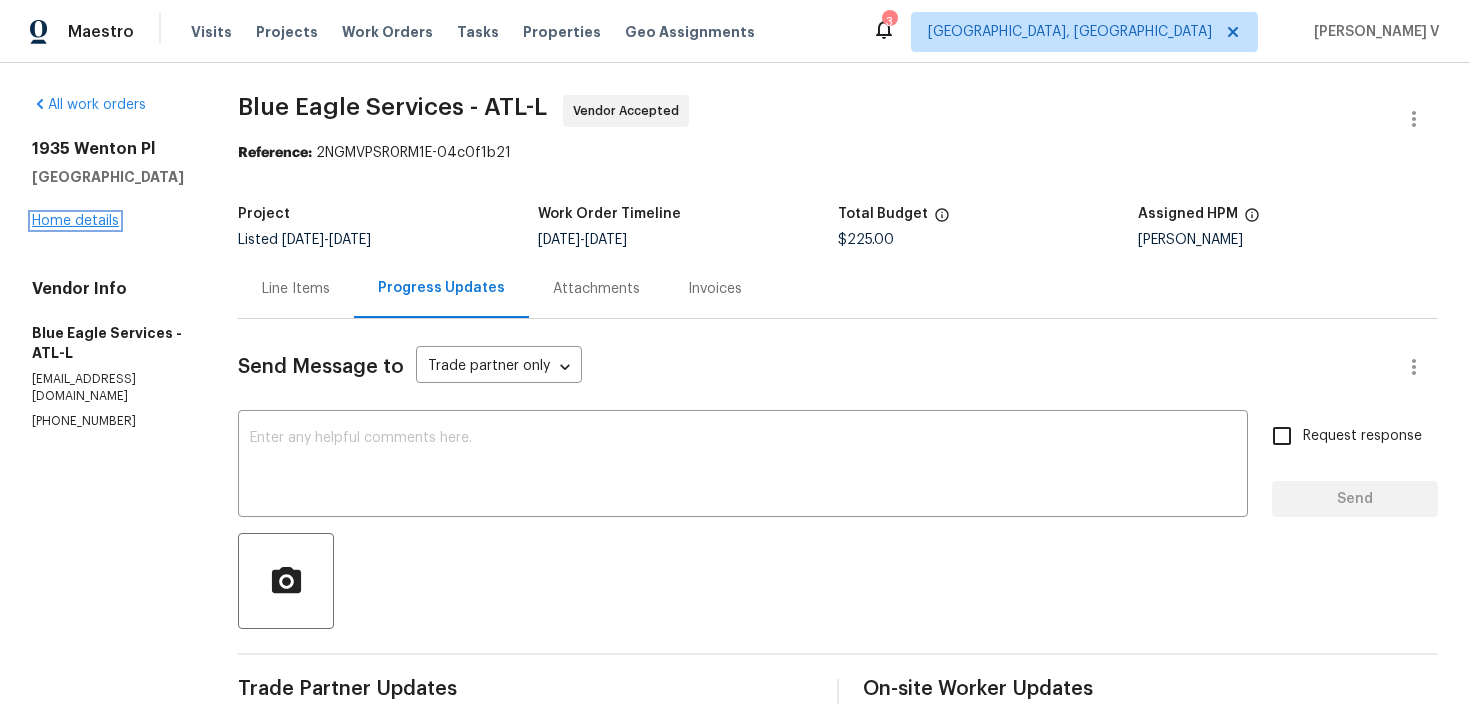 click on "Home details" at bounding box center (75, 221) 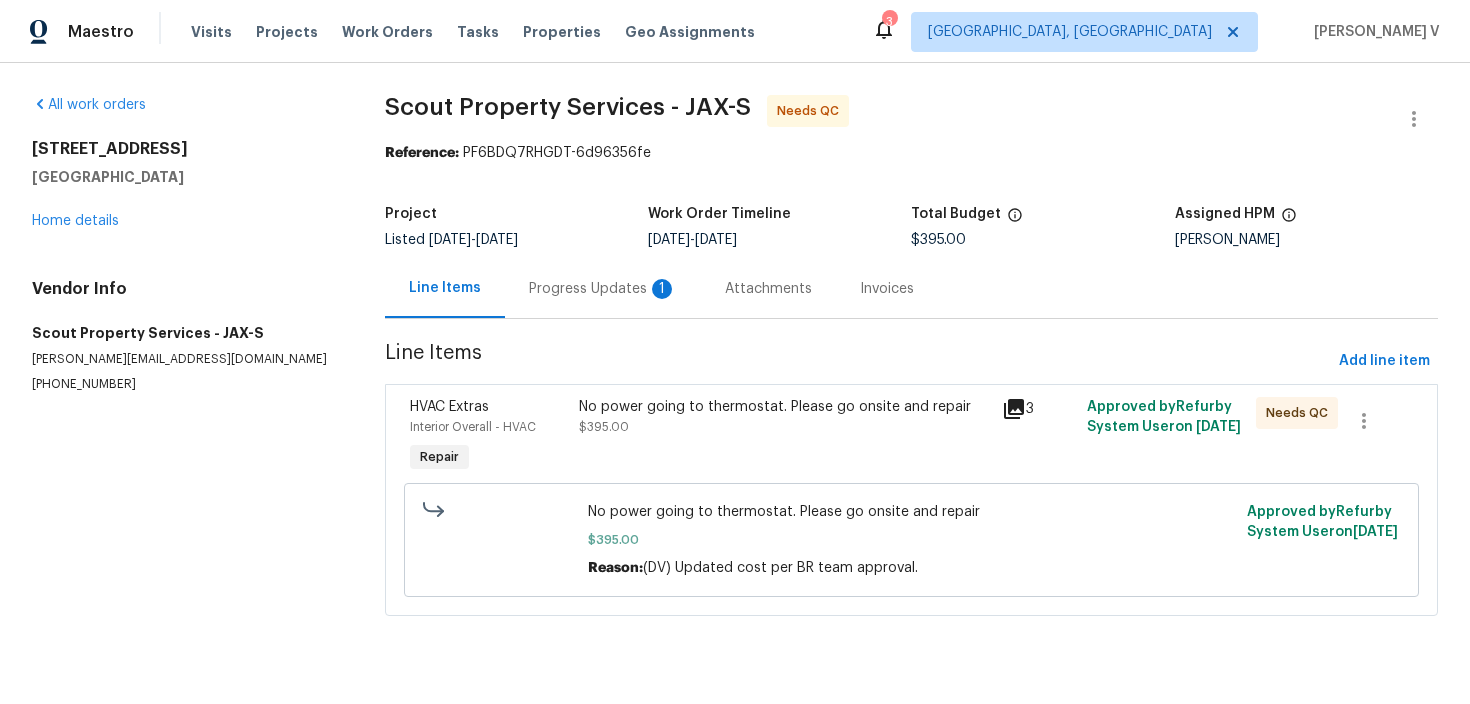 scroll, scrollTop: 0, scrollLeft: 0, axis: both 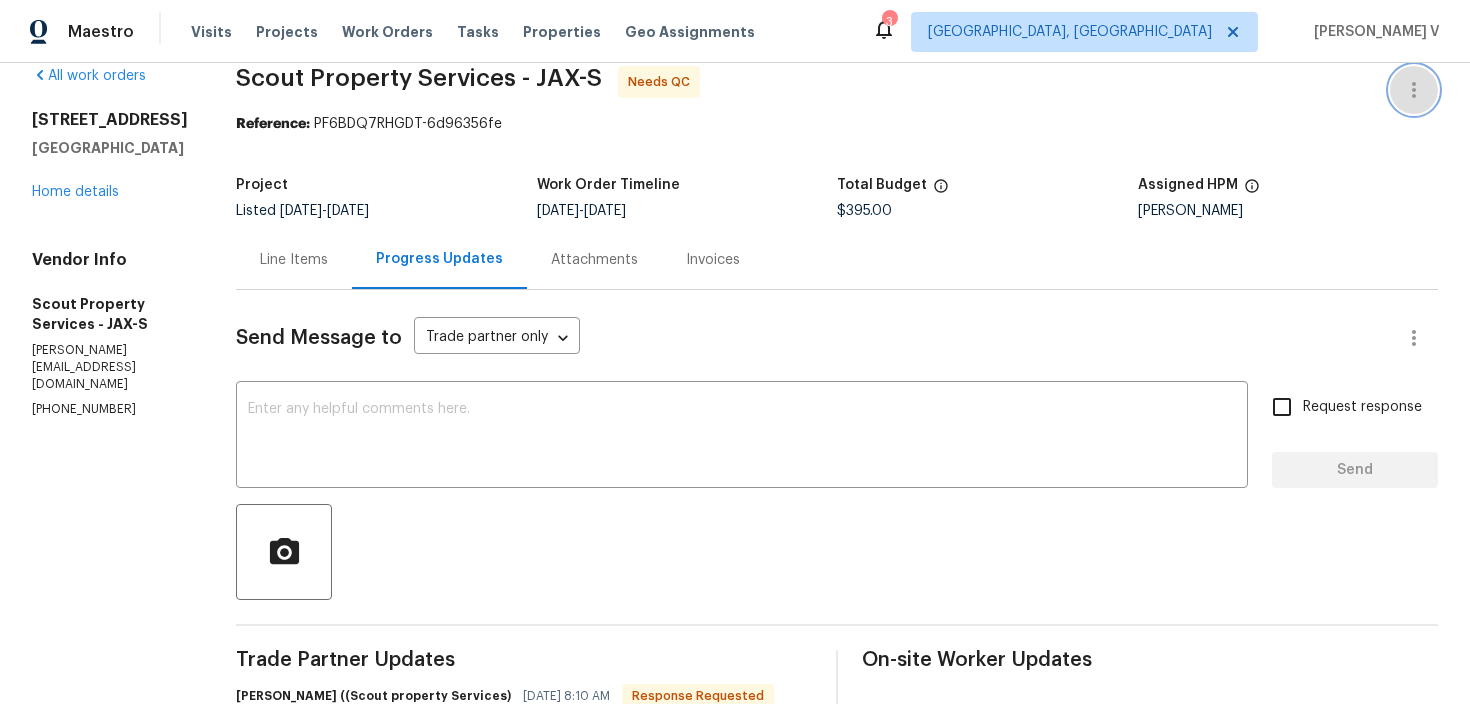 click at bounding box center (1414, 90) 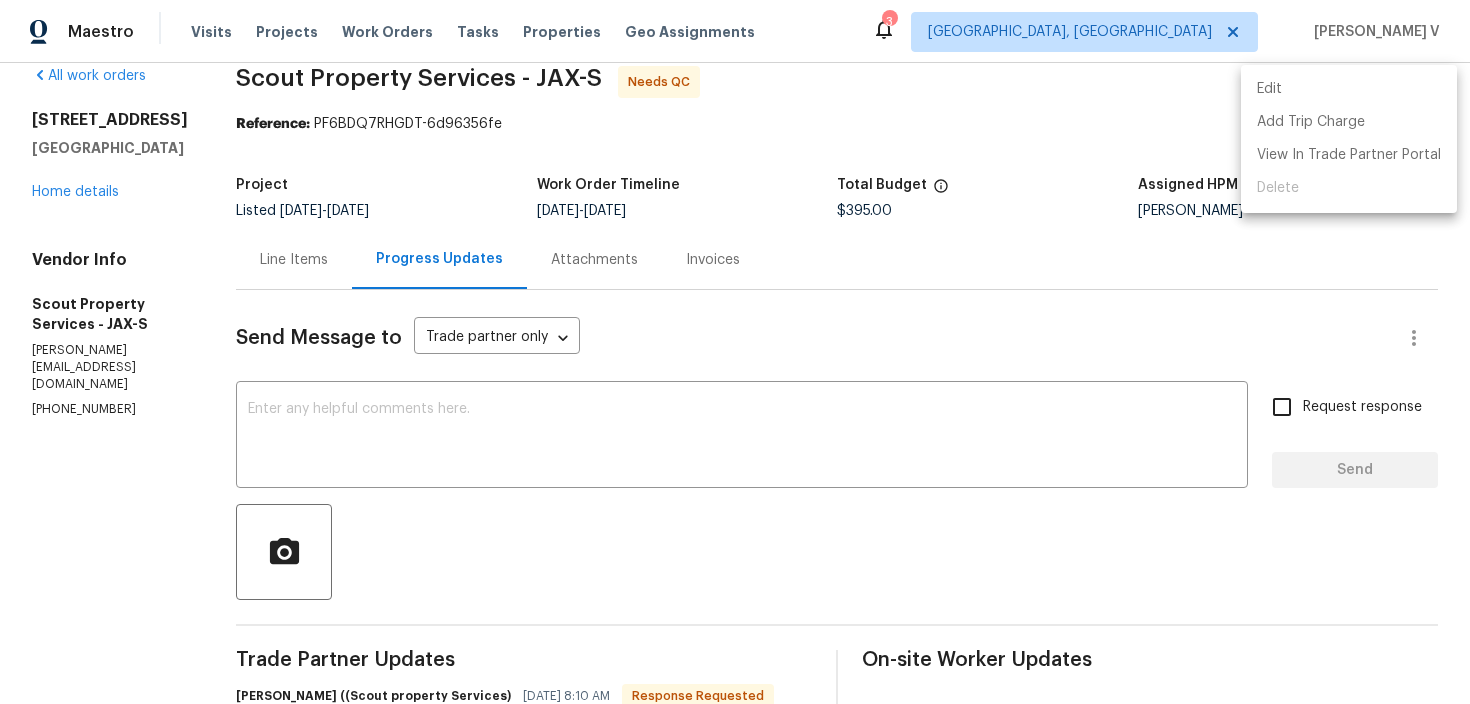click on "Edit" at bounding box center (1349, 89) 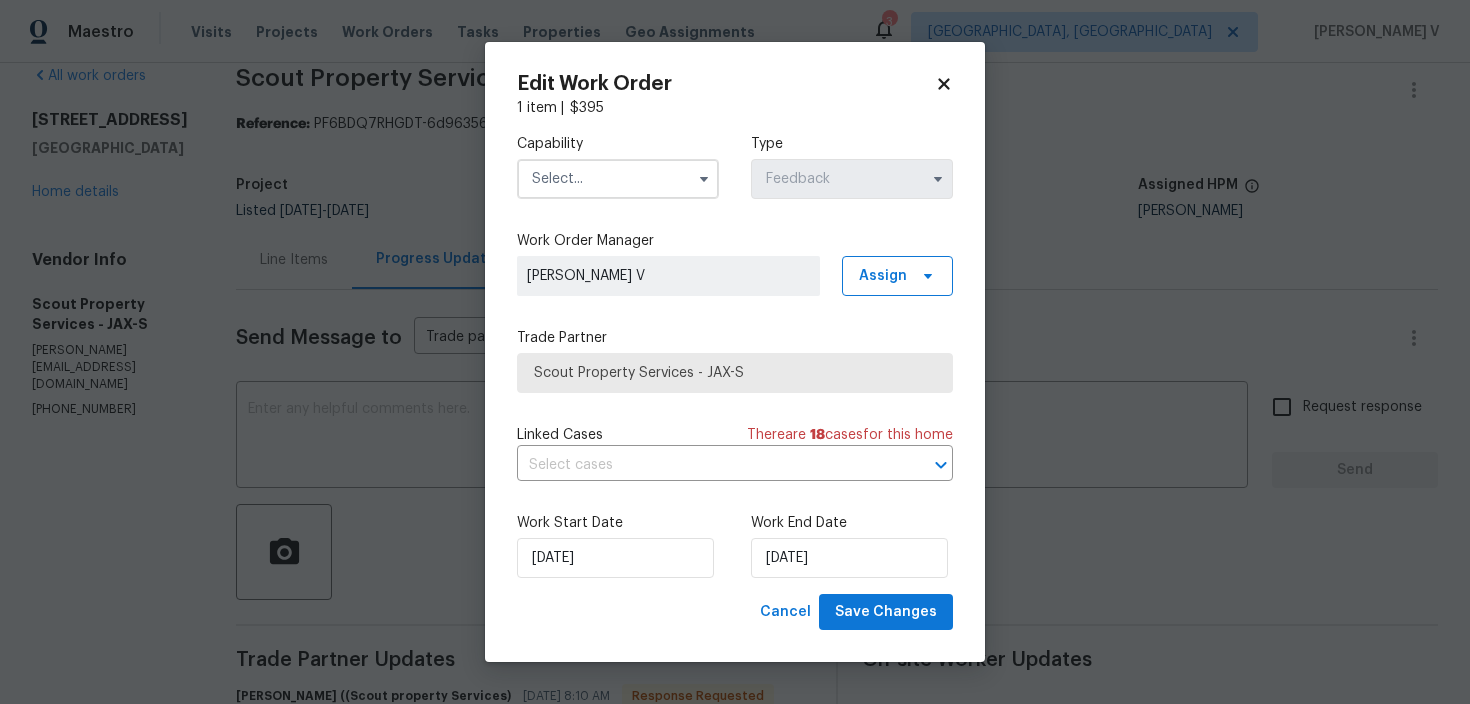 click at bounding box center [618, 179] 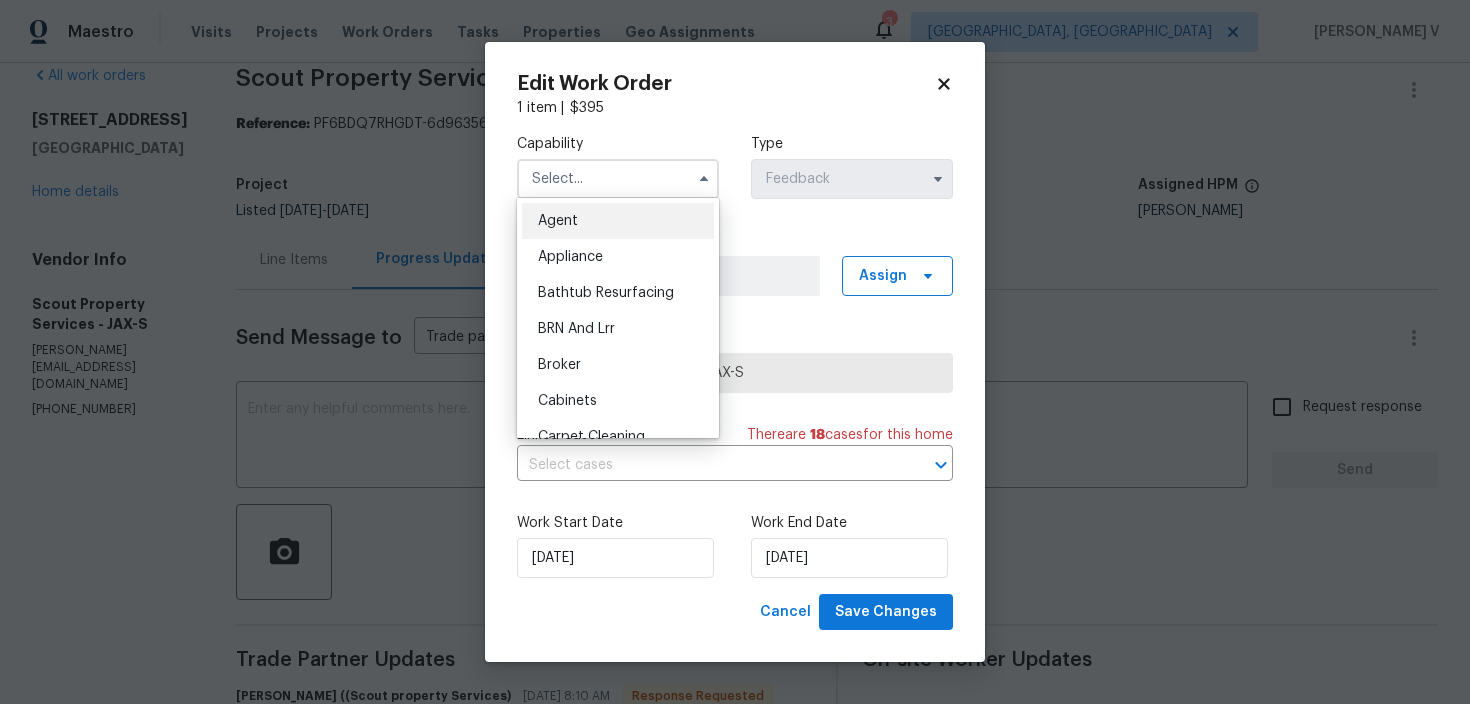 click on "Agent" at bounding box center [558, 221] 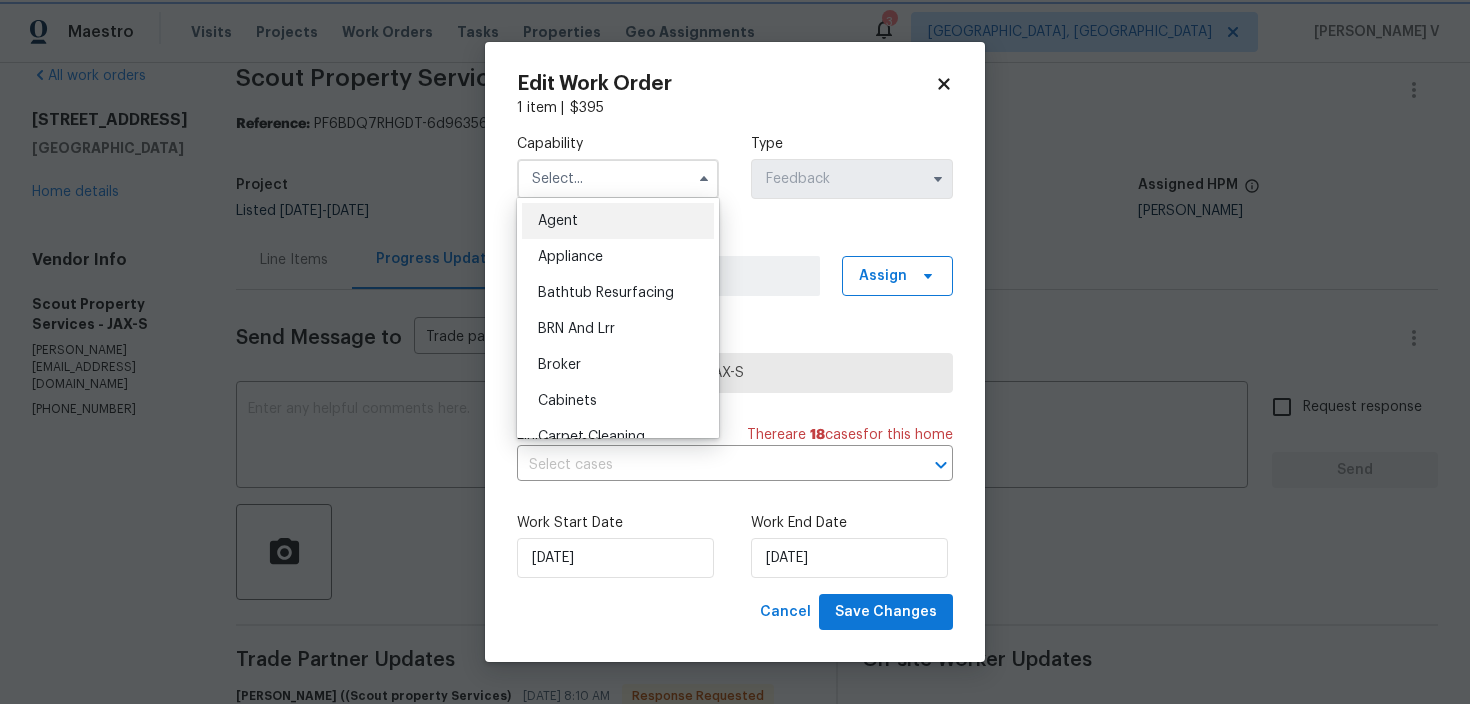 type on "Agent" 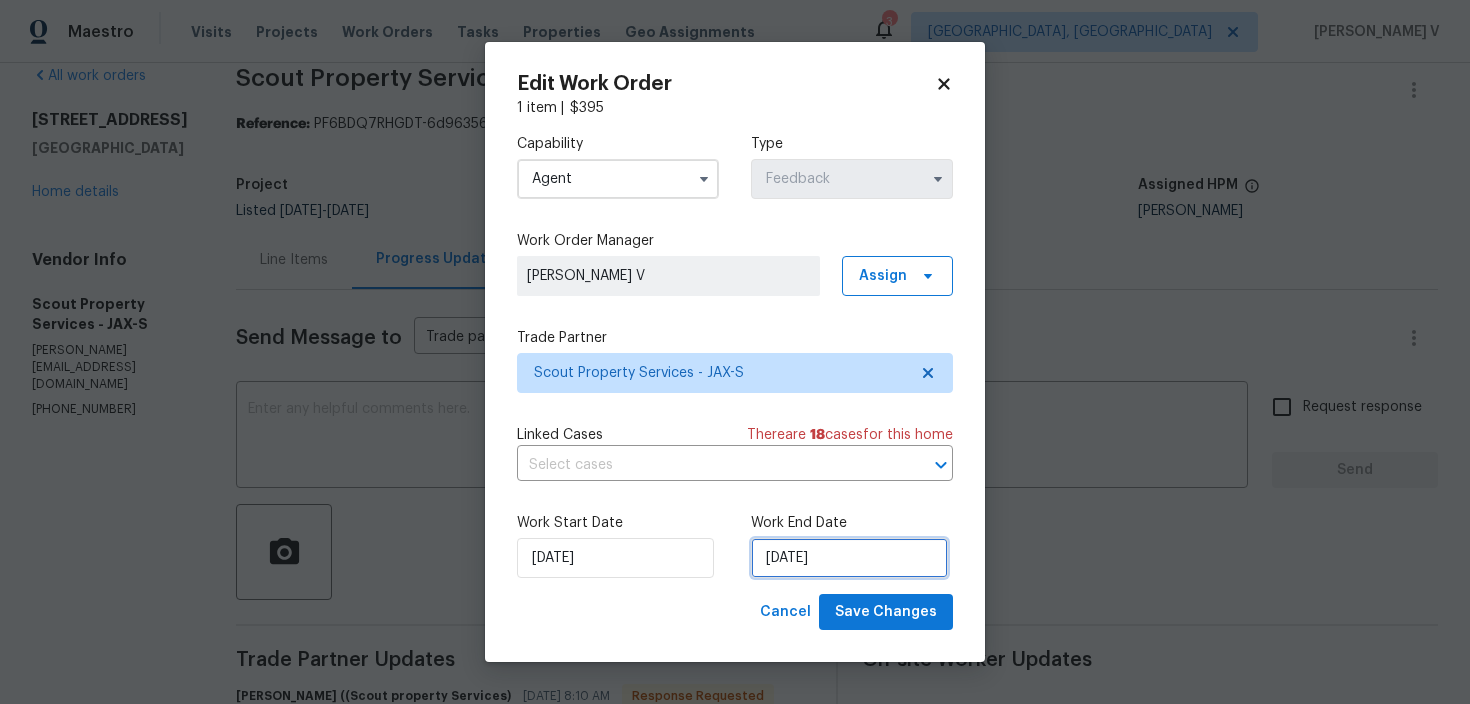 click on "10/07/2025" at bounding box center (849, 558) 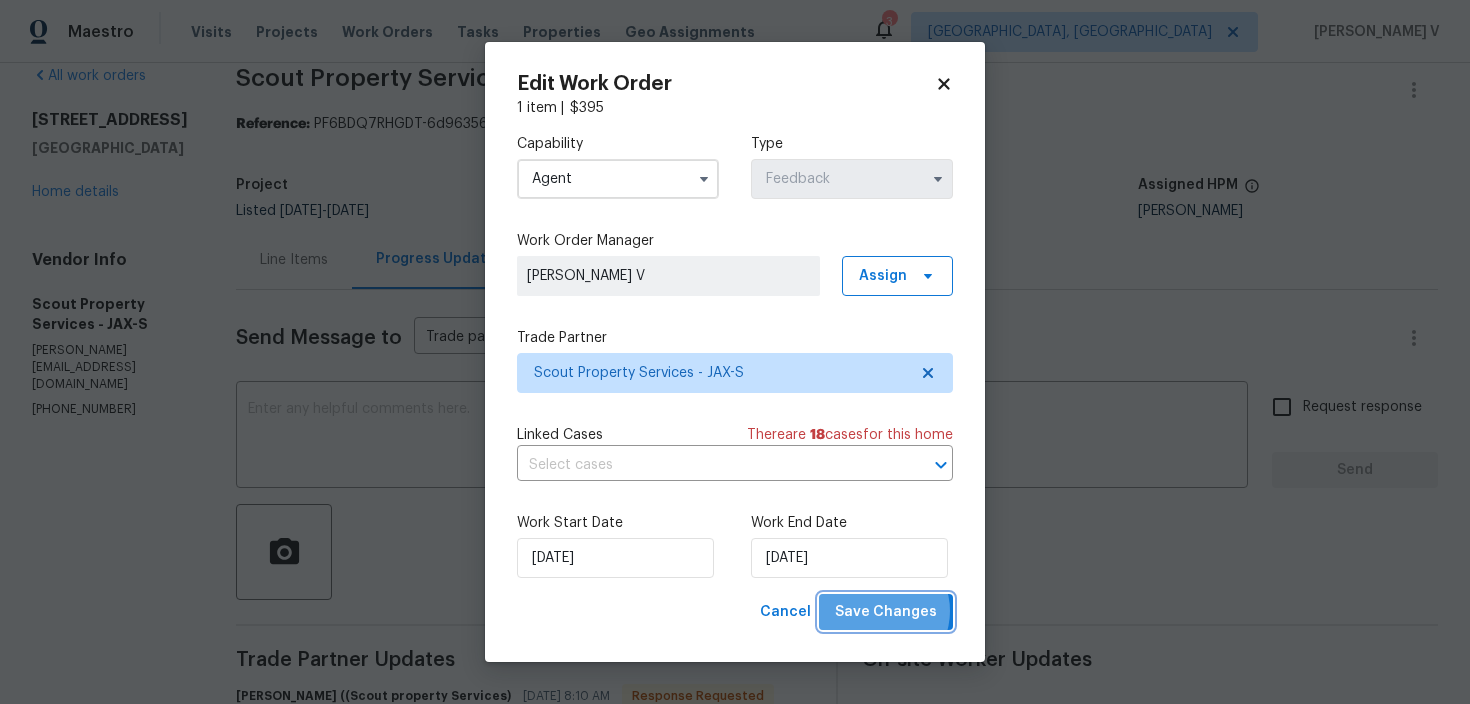 click on "Save Changes" at bounding box center [886, 612] 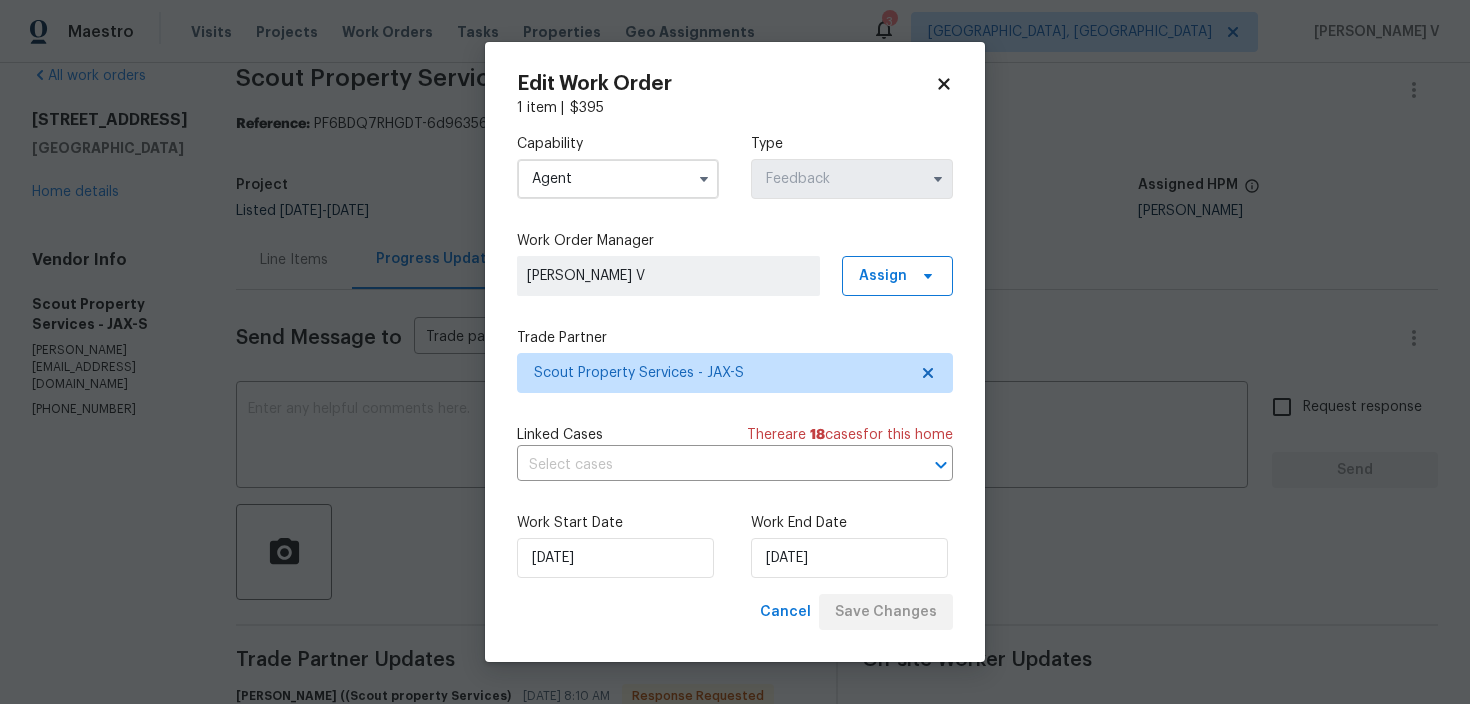 click on "Maestro Visits Projects Work Orders Tasks Properties Geo Assignments 3 Albuquerque, NM Divya Dharshini V All work orders 695 A1A N Unit 55 Ponte Vedra Beach, FL 32082 Home details Vendor Info Scout Property Services - JAX-S trevor@scout-ps.com (615) 913-6484 Scout Property Services - JAX-S Needs QC Reference:   PF6BDQ7RHGDT-6d96356fe Project Listed   6/24/2025  -  7/10/2025 Work Order Timeline 7/8/2025  -  7/10/2025 Total Budget $395.00 Assigned HPM William Sparks Line Items Progress Updates Attachments Invoices Send Message to Trade partner only Trade partner only ​ x ​ Request response Send Trade Partner Updates Trevor Lucas ((Scout property Services)  07/10/2025 8:10 AM Response Requested Done, thanks Divya Dharshini V 07/09/2025 2:16 PM Updated the cost to $395.00!Please move the WO for QC. Trevor Lucas ((Scout property Services)  07/09/2025 9:53 AM Yes, everything is now functioning properly and scope of what we did is below Divya Dharshini V 07/08/2025 3:37 PM 07/08/2025 12:27 PM Divya Dharshini V" at bounding box center (735, 352) 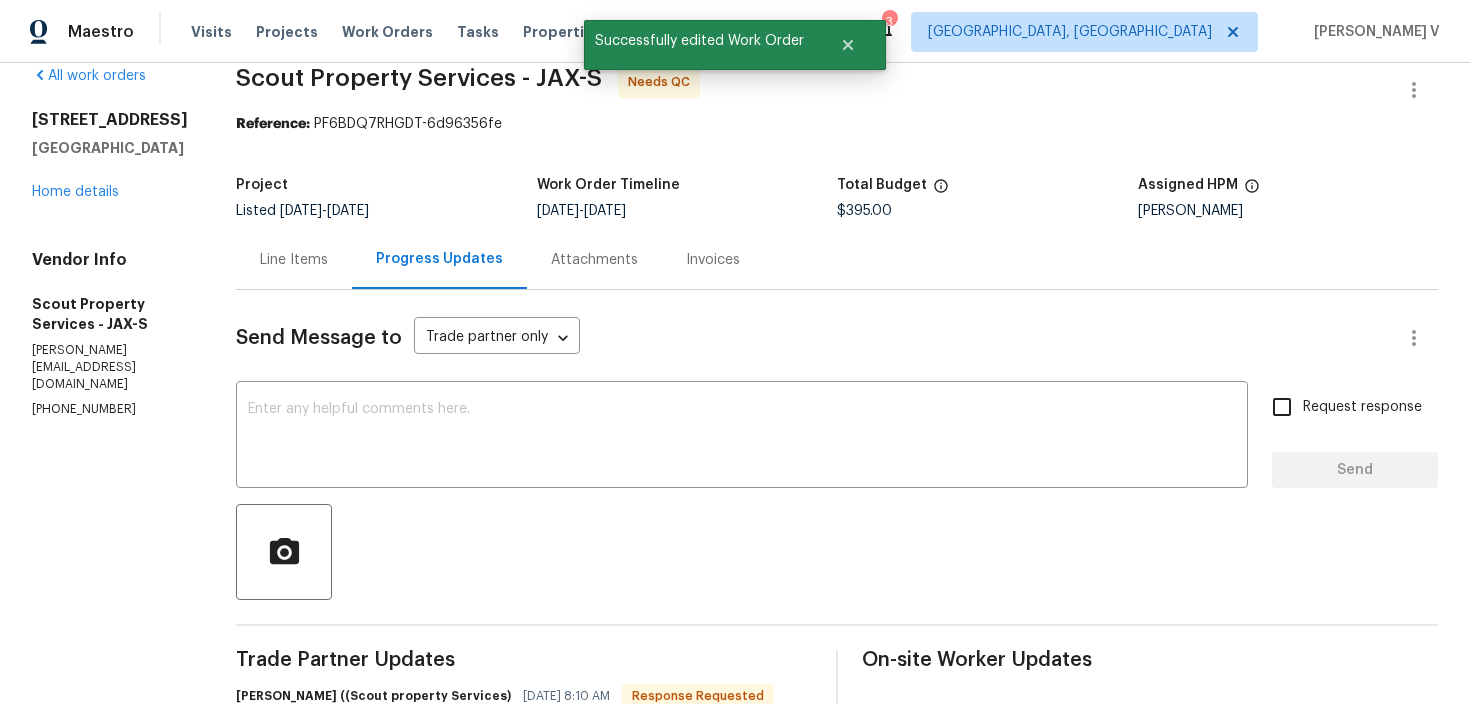click on "Line Items" at bounding box center [294, 260] 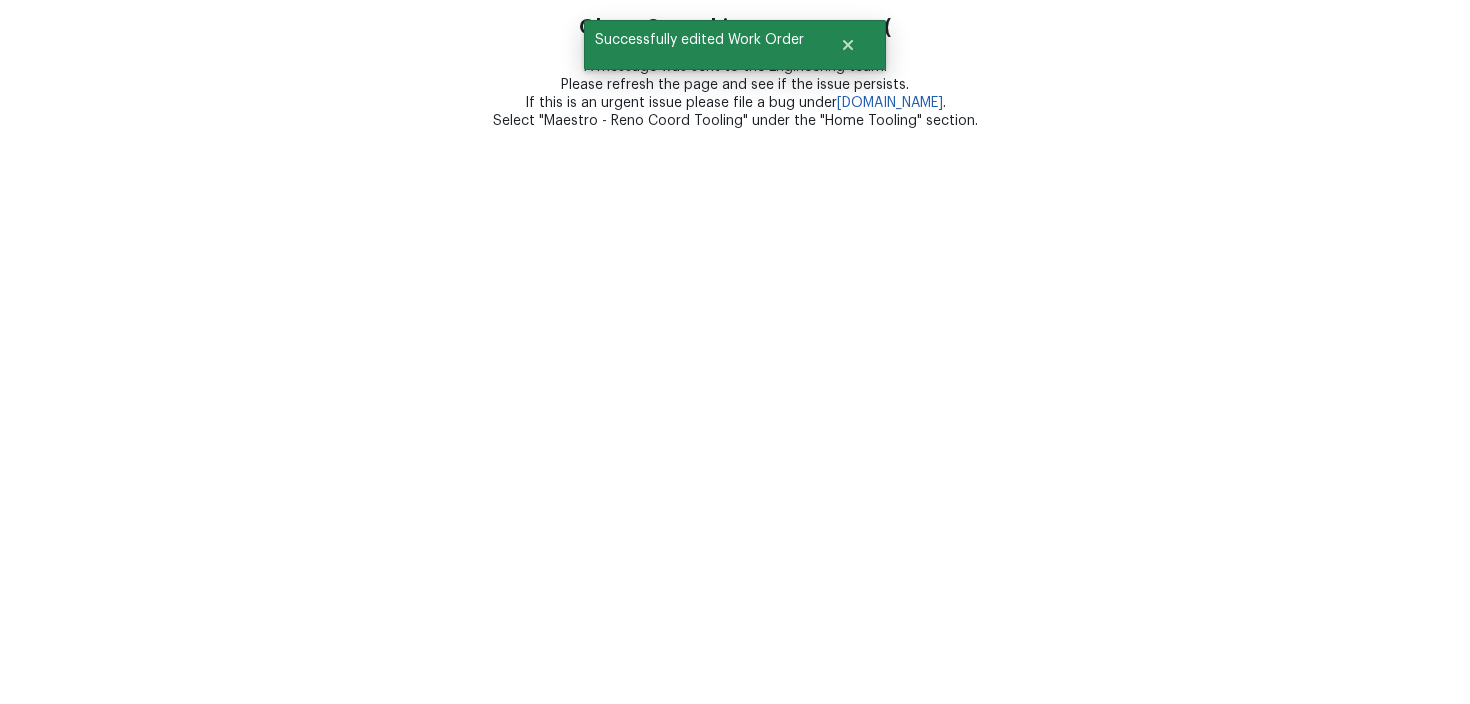 click on "Oh no. Something went wrong :( A message was sent to the Engineering team. Please refresh the page and see if the issue persists. If this is an urgent issue please file a bug under  bugs.opendoor.com . Select "Maestro - Reno Coord Tooling" under the "Home Tooling" section. Successfully edited Work Order" at bounding box center (735, 65) 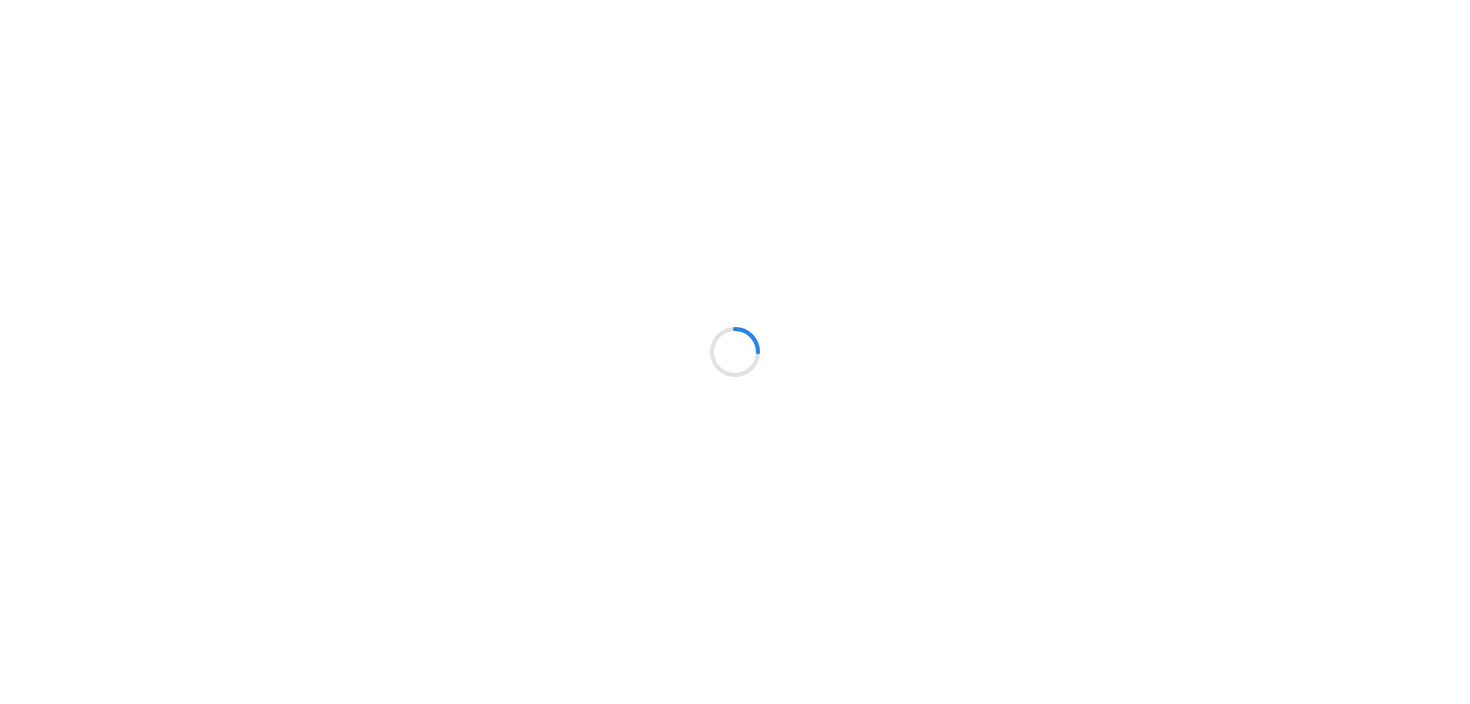 scroll, scrollTop: 0, scrollLeft: 0, axis: both 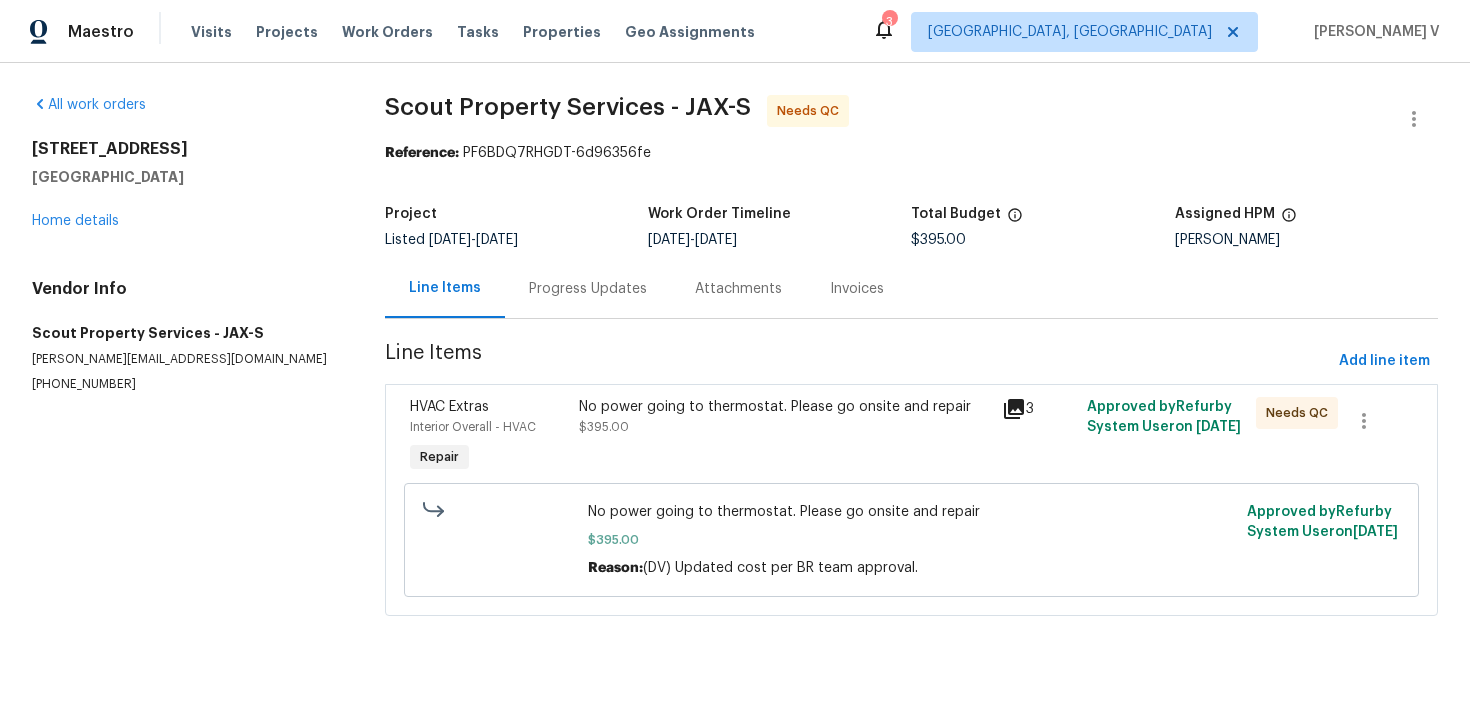 click on "Progress Updates" at bounding box center (588, 288) 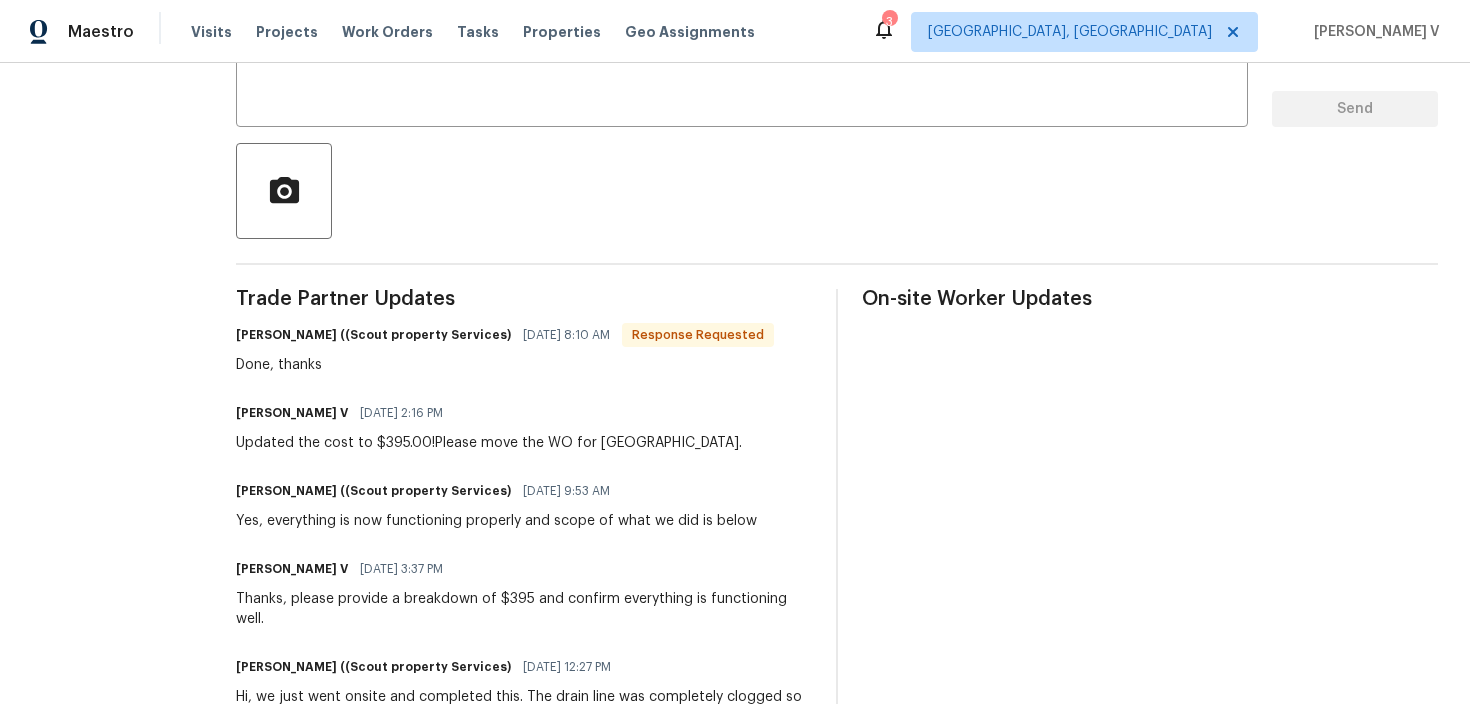 scroll, scrollTop: 0, scrollLeft: 0, axis: both 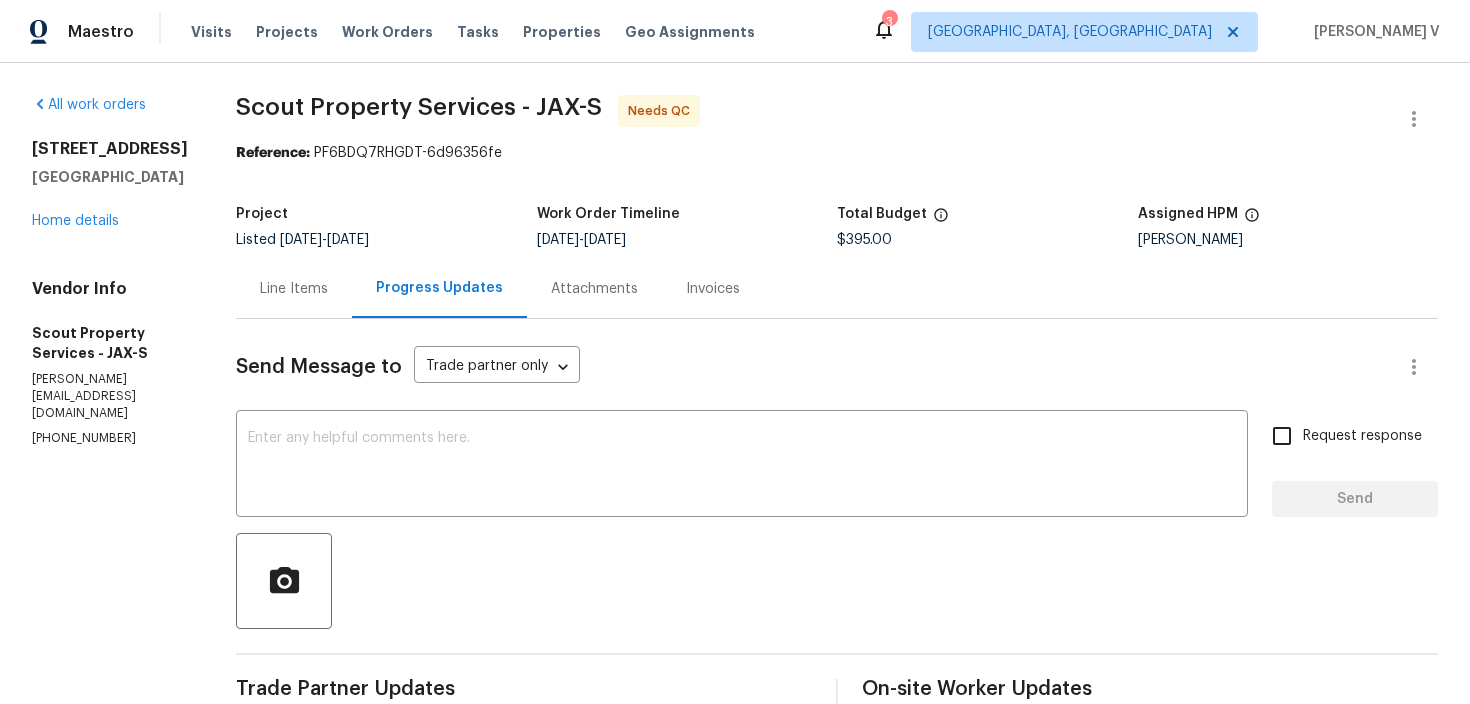 click on "Line Items" at bounding box center (294, 289) 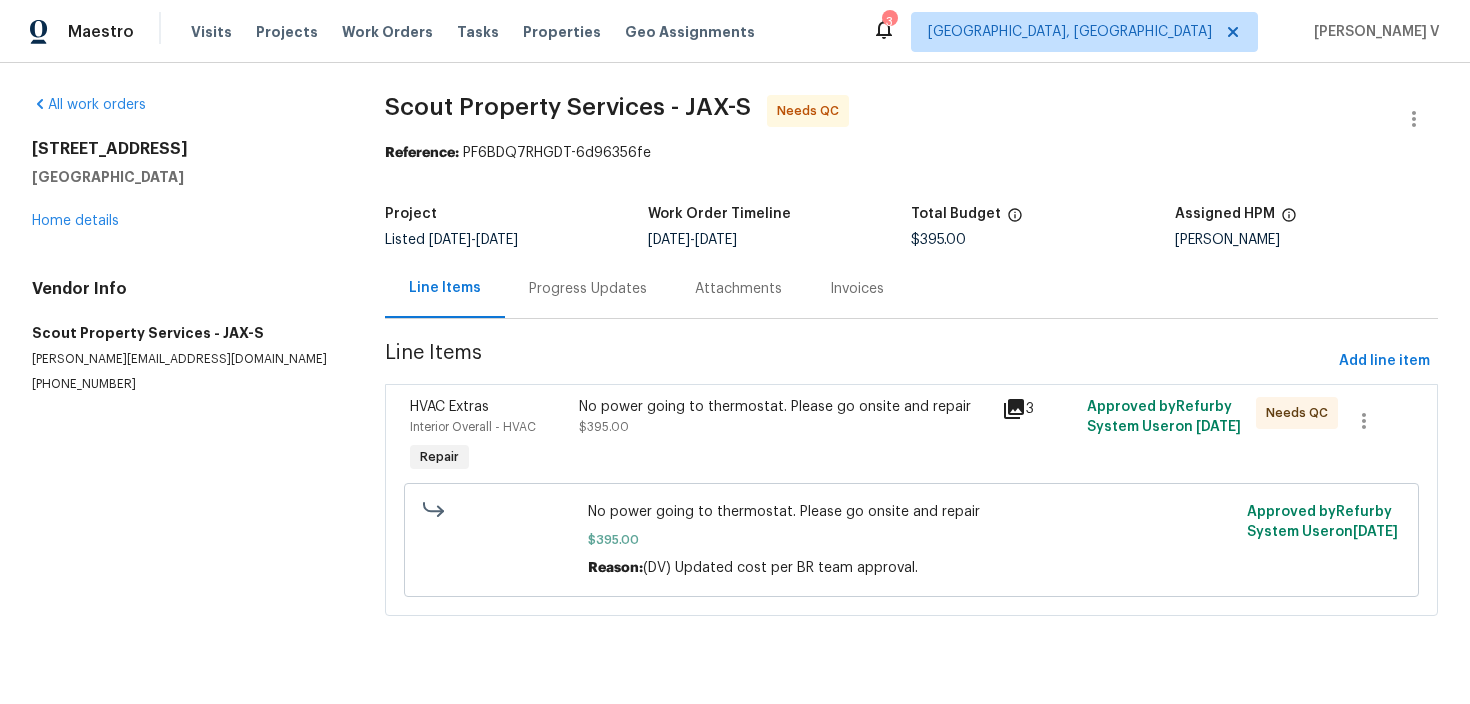 click on "No power going to thermostat. Please go onsite and repair $395.00" at bounding box center [784, 417] 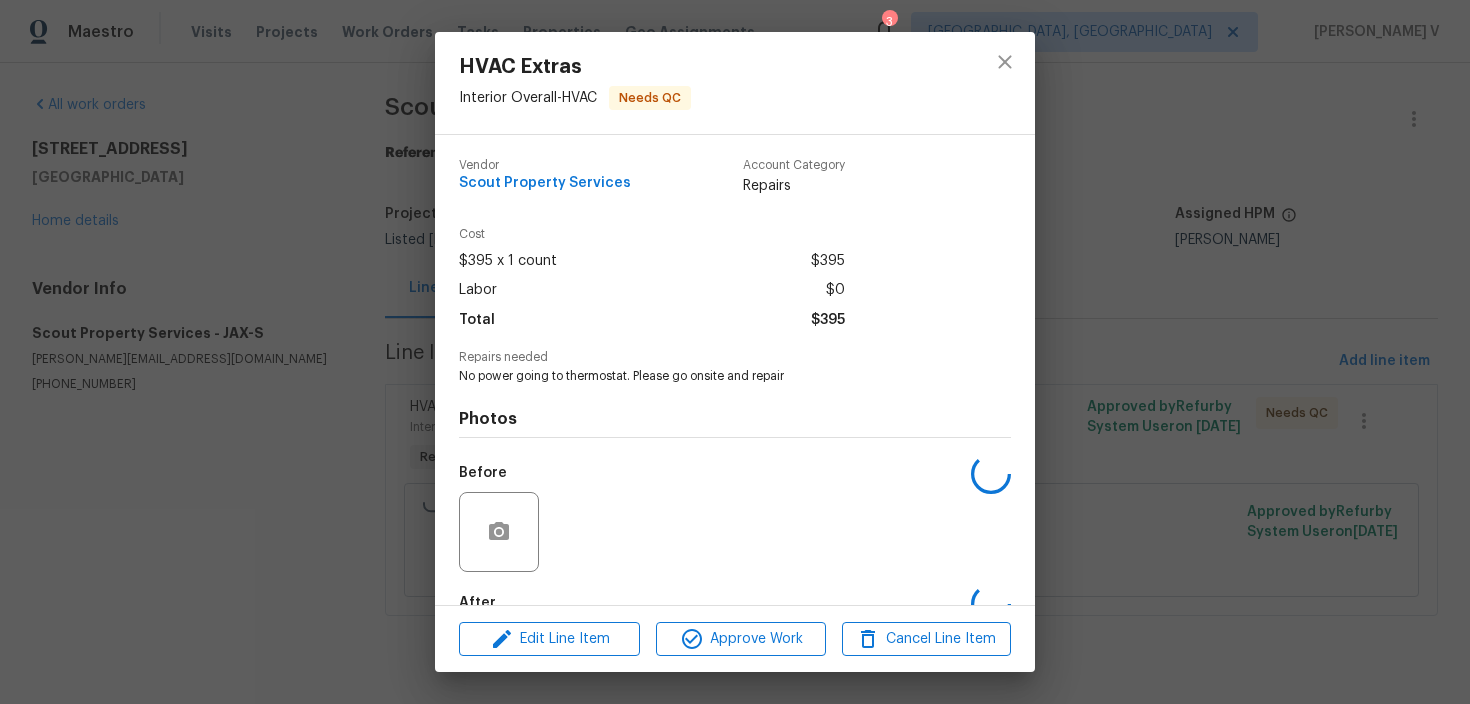 scroll, scrollTop: 117, scrollLeft: 0, axis: vertical 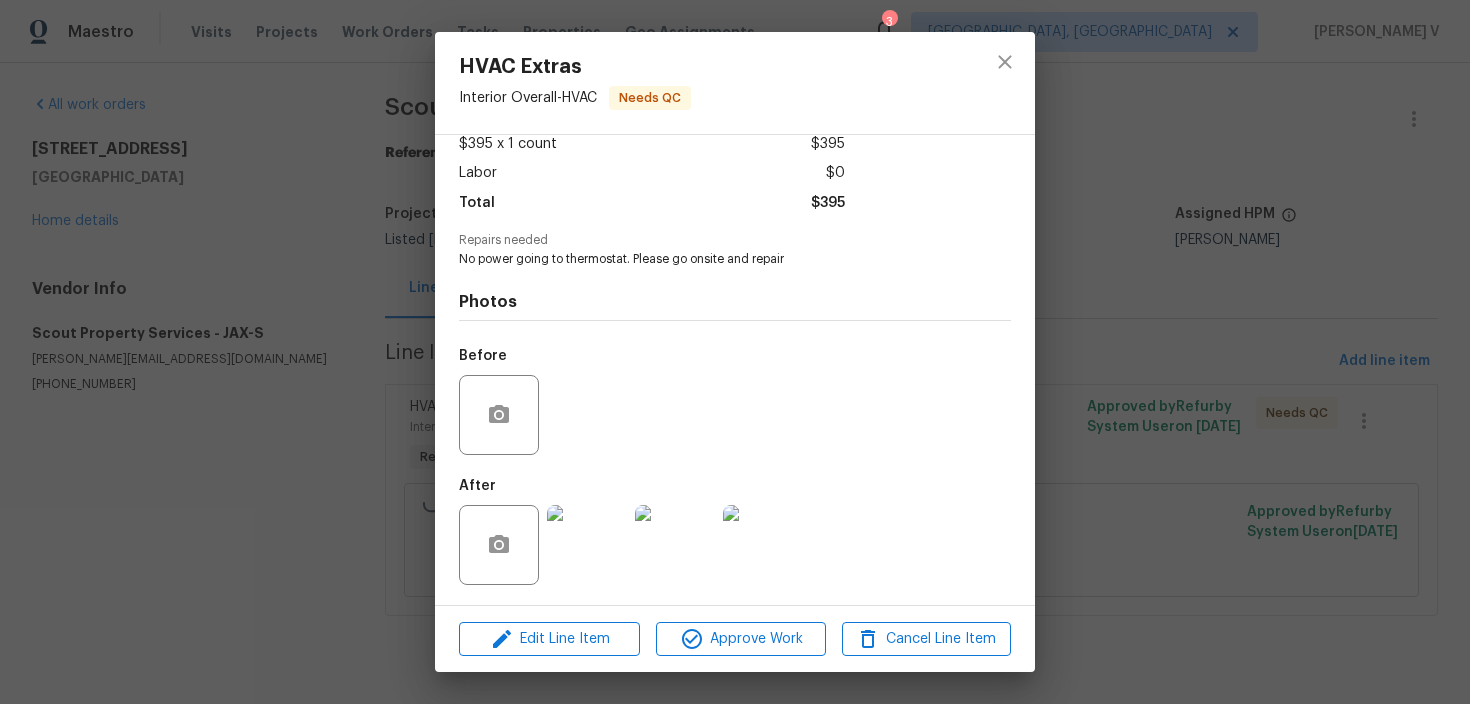 click at bounding box center (587, 545) 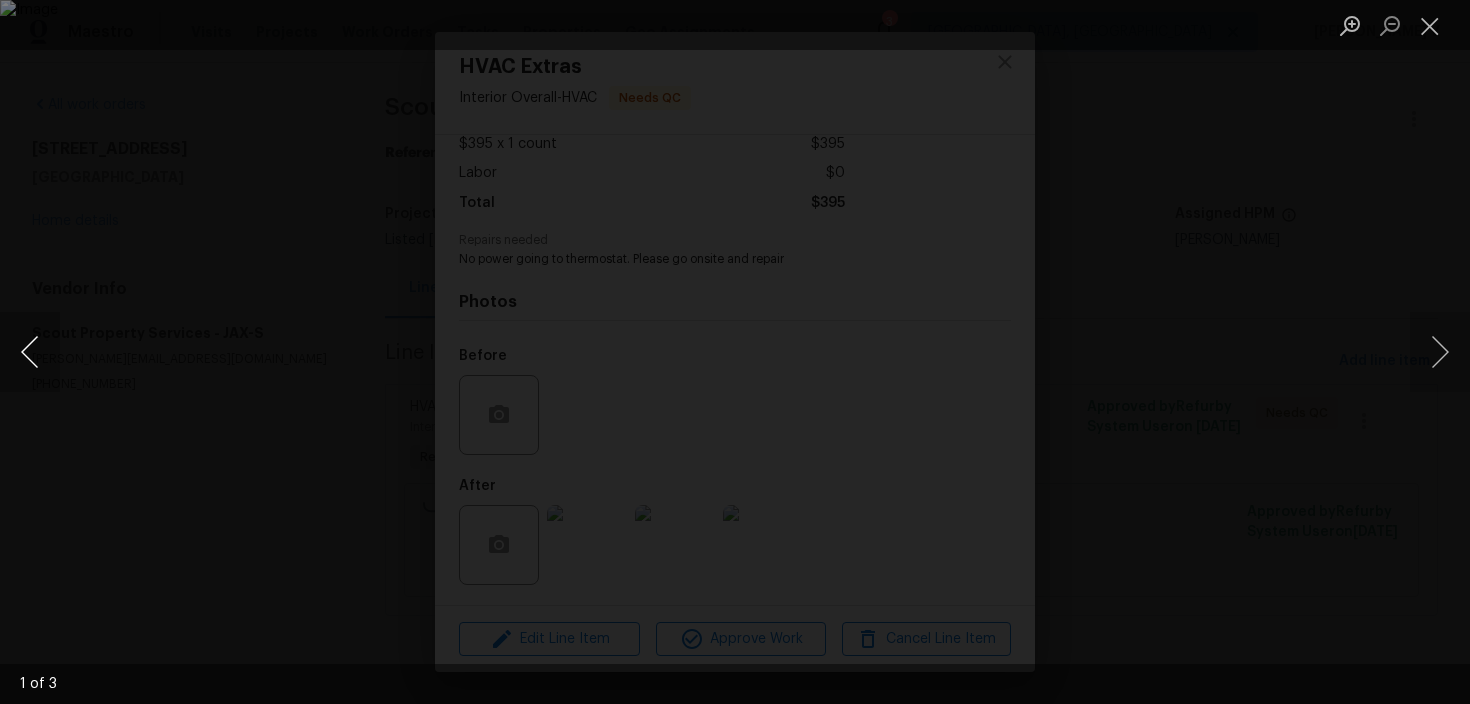 click at bounding box center (30, 352) 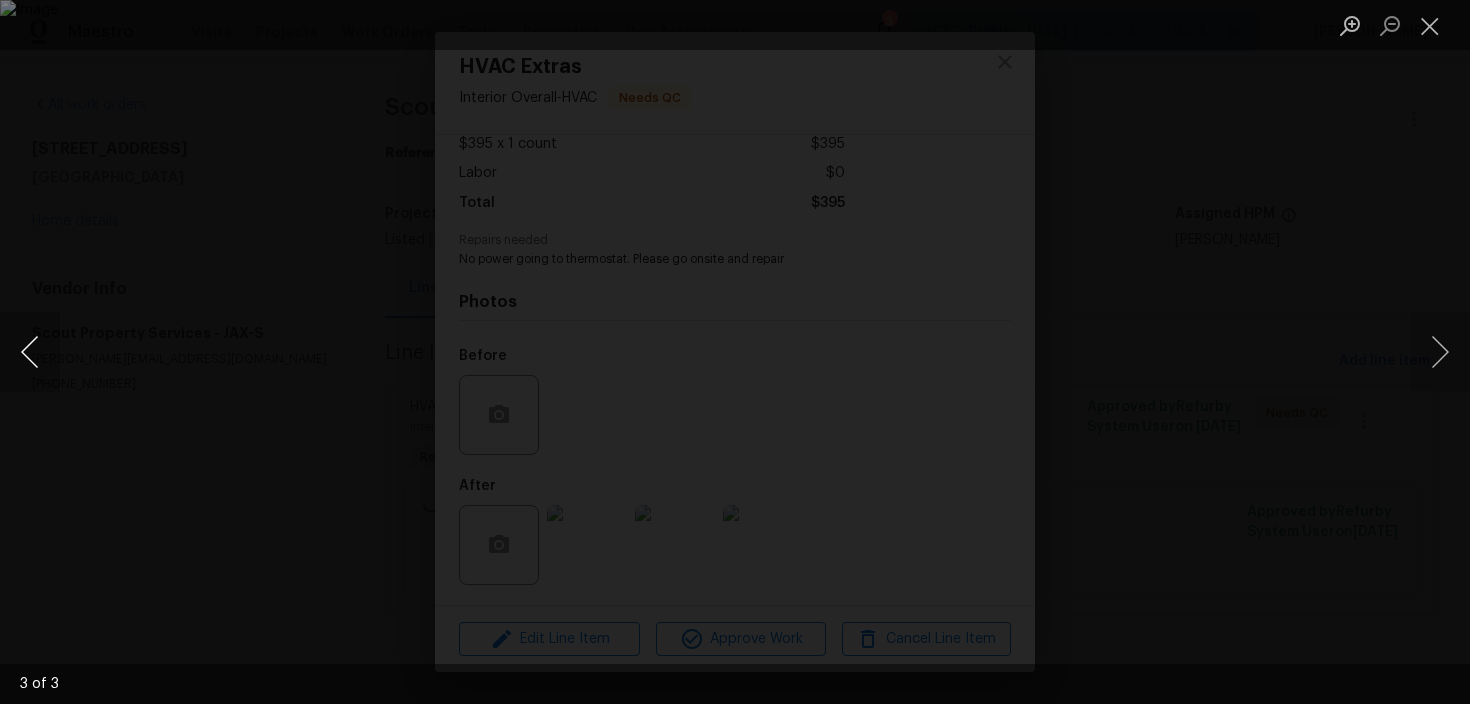 click at bounding box center [30, 352] 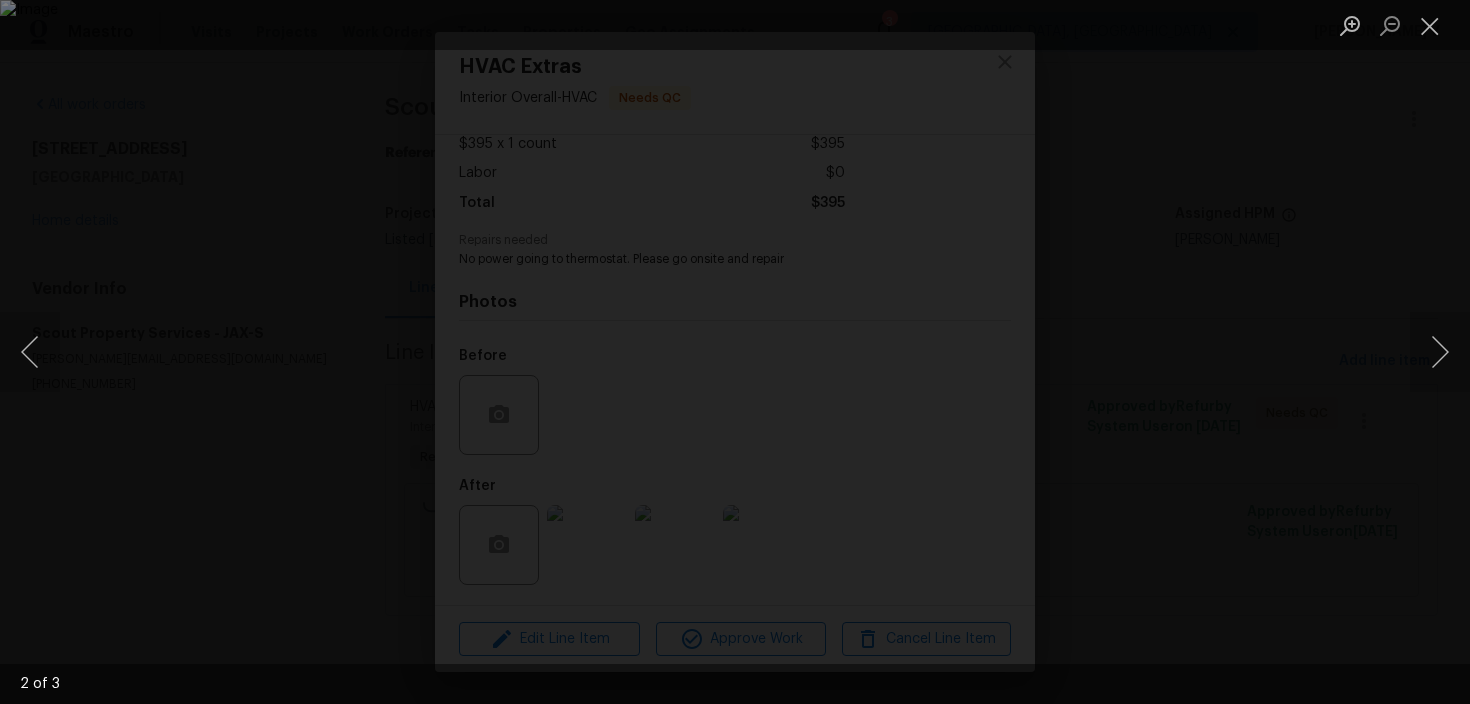 click at bounding box center [735, 352] 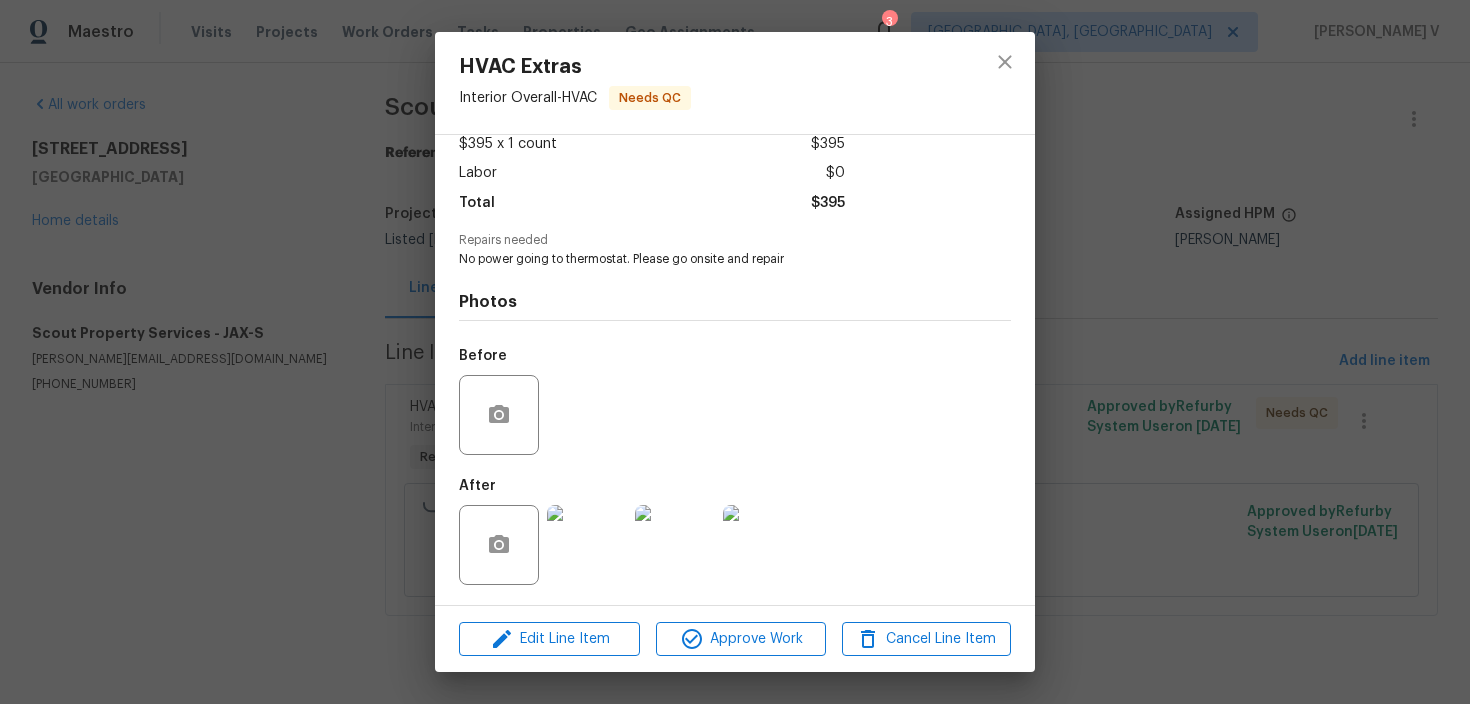 click on "HVAC Extras Interior Overall  -  HVAC Needs QC Vendor Scout Property Services Account Category Repairs Cost $395 x 1 count $395 Labor $0 Total $395 Repairs needed No power going to thermostat. Please go onsite and repair Photos Before After  Edit Line Item  Approve Work  Cancel Line Item" at bounding box center (735, 352) 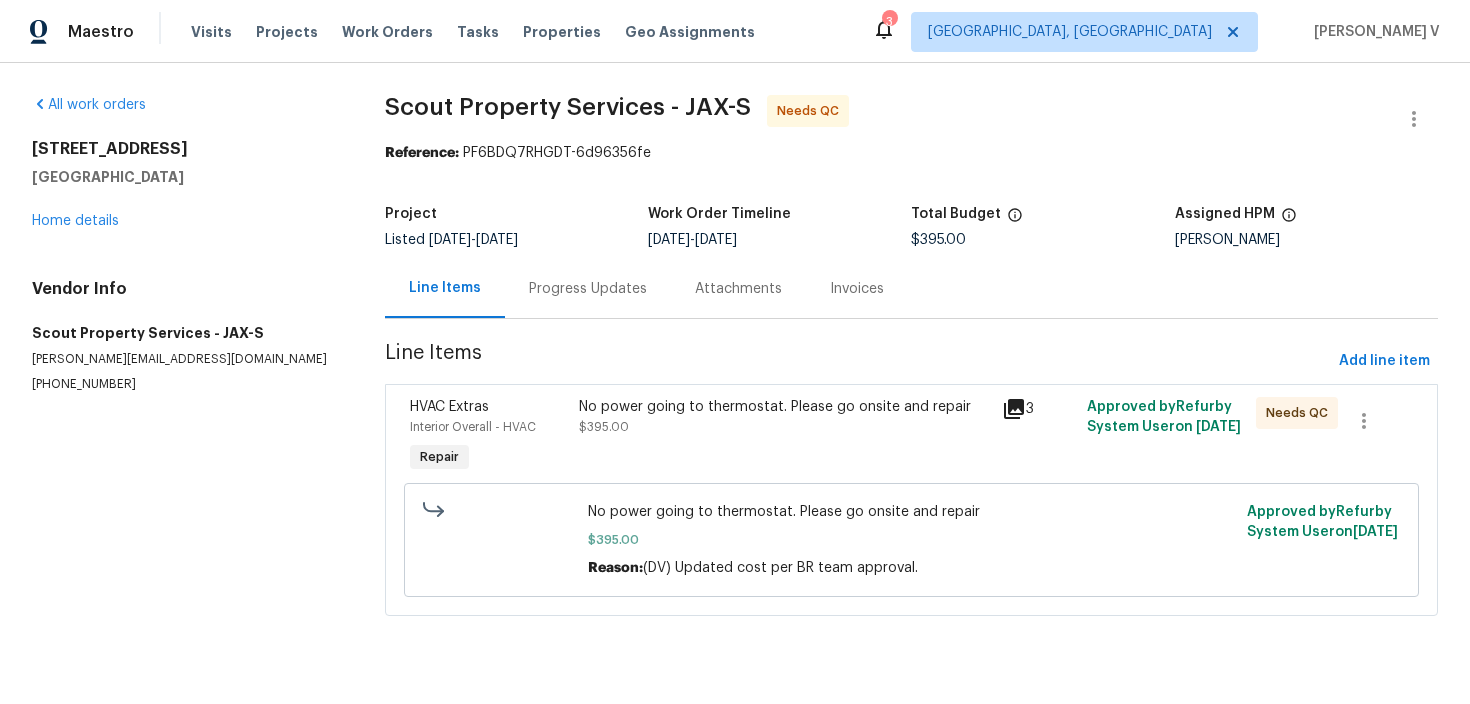 click on "Progress Updates" at bounding box center (588, 288) 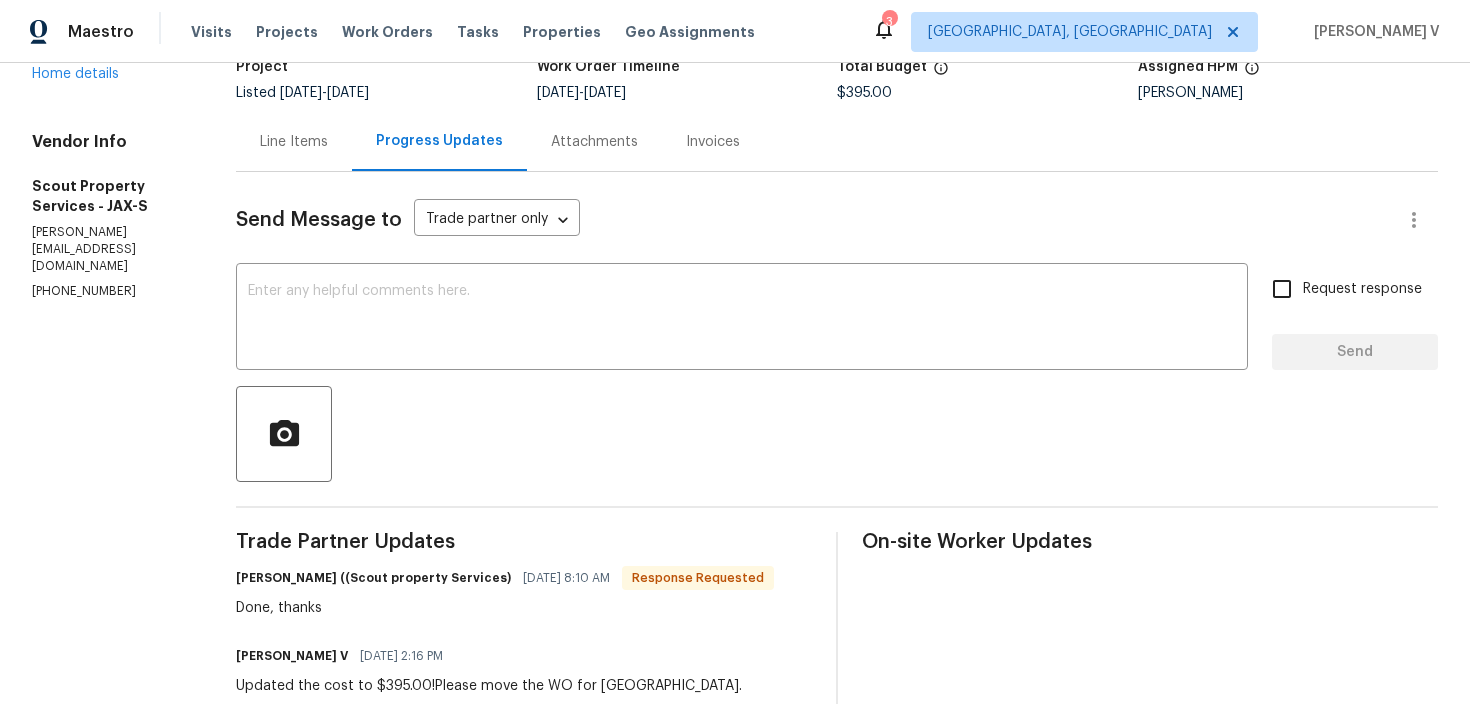 scroll, scrollTop: 144, scrollLeft: 0, axis: vertical 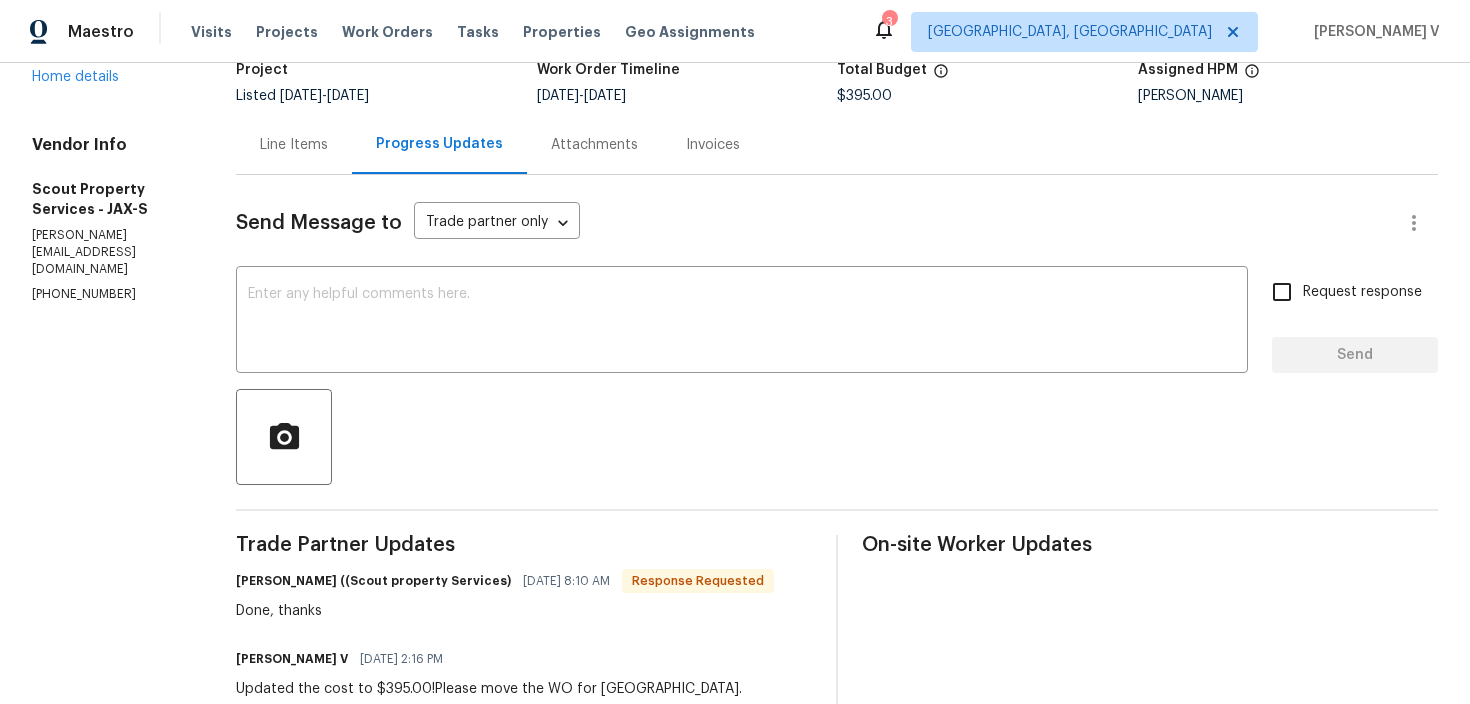 click on "Line Items" at bounding box center (294, 145) 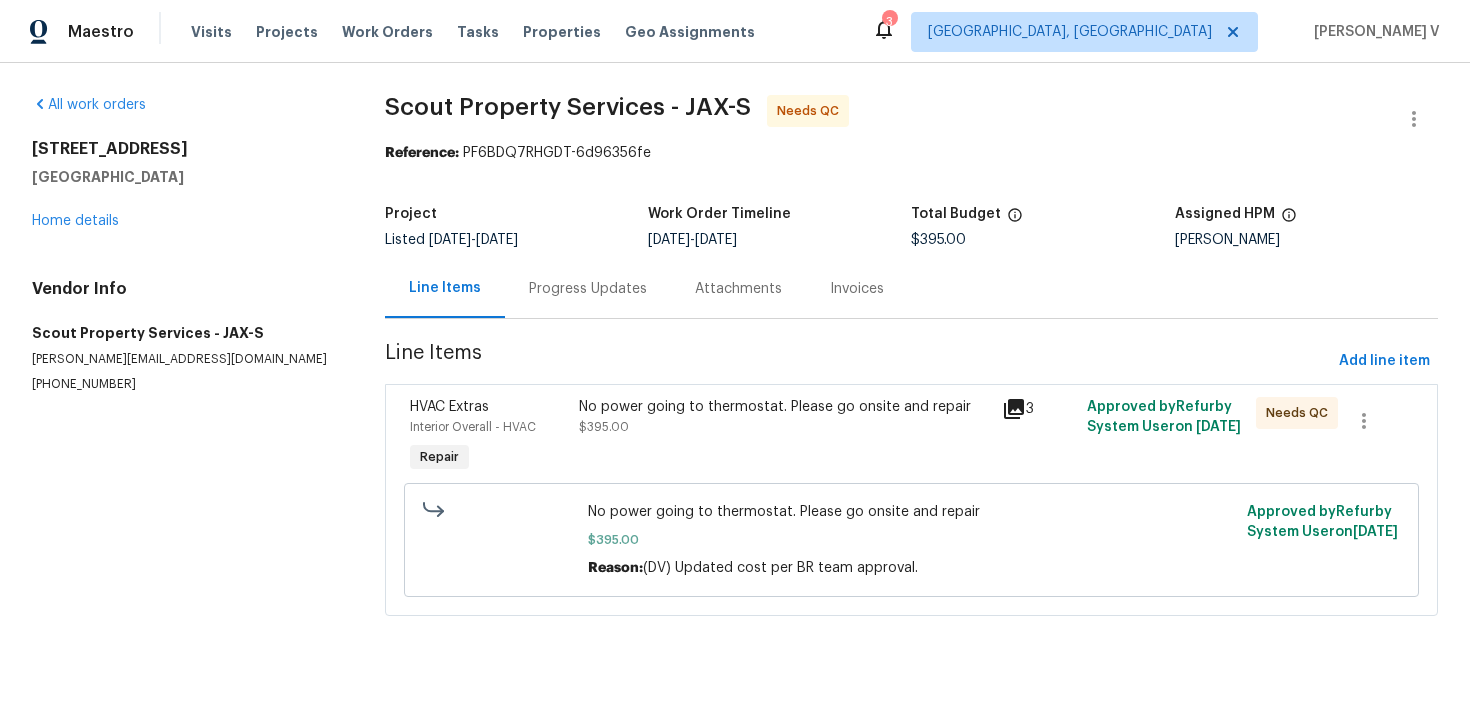 scroll, scrollTop: 0, scrollLeft: 0, axis: both 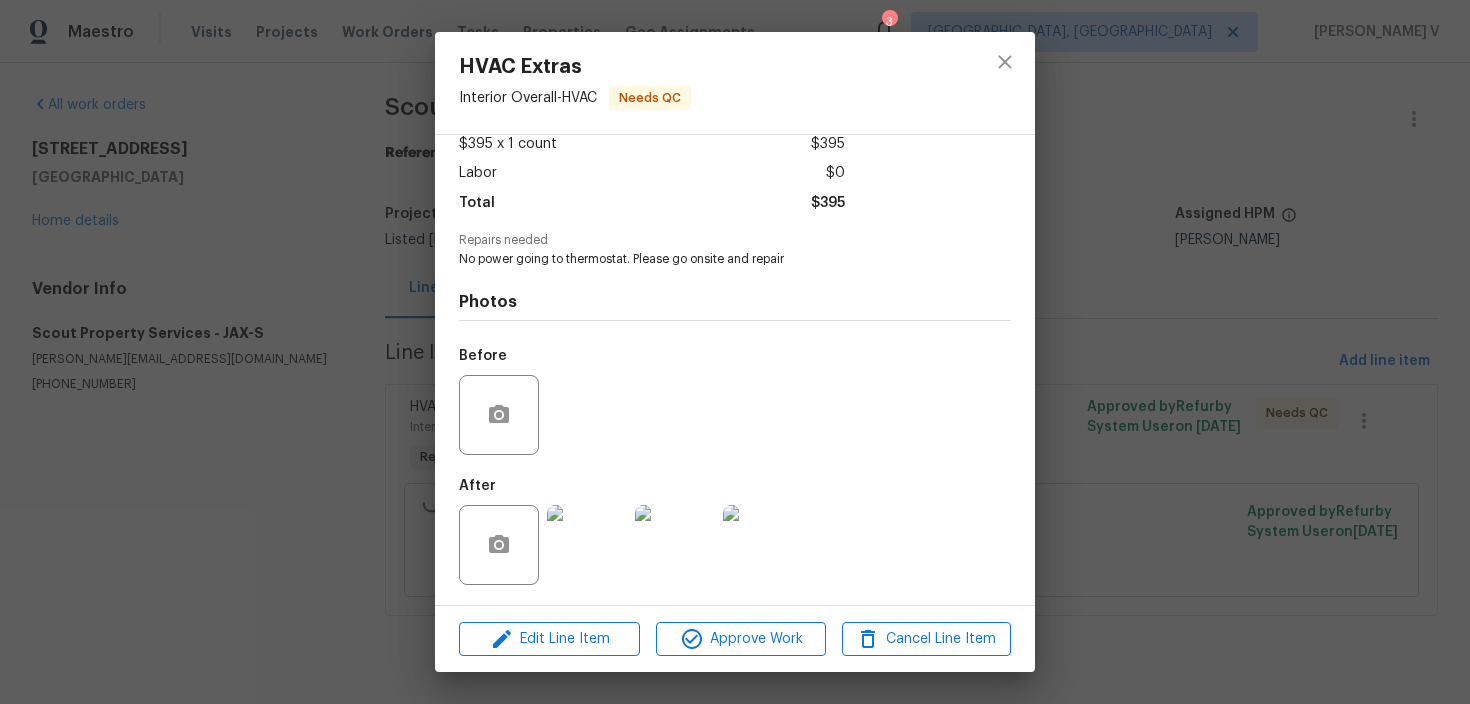 click on "HVAC Extras Interior Overall  -  HVAC Needs QC Vendor Scout Property Services Account Category Repairs Cost $395 x 1 count $395 Labor $0 Total $395 Repairs needed No power going to thermostat. Please go onsite and repair Photos Before After  Edit Line Item  Approve Work  Cancel Line Item" at bounding box center (735, 352) 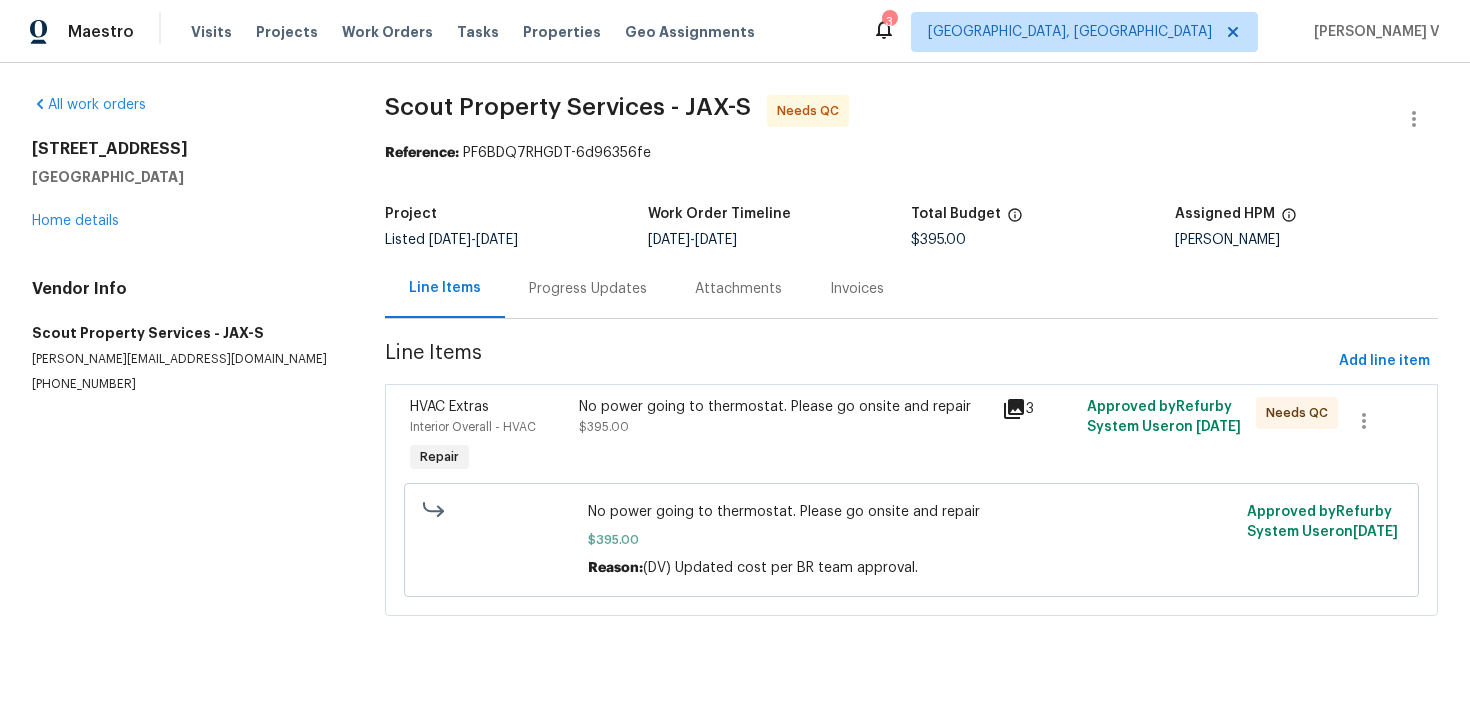 click on "No power going to thermostat. Please go onsite and repair $395.00" at bounding box center (784, 417) 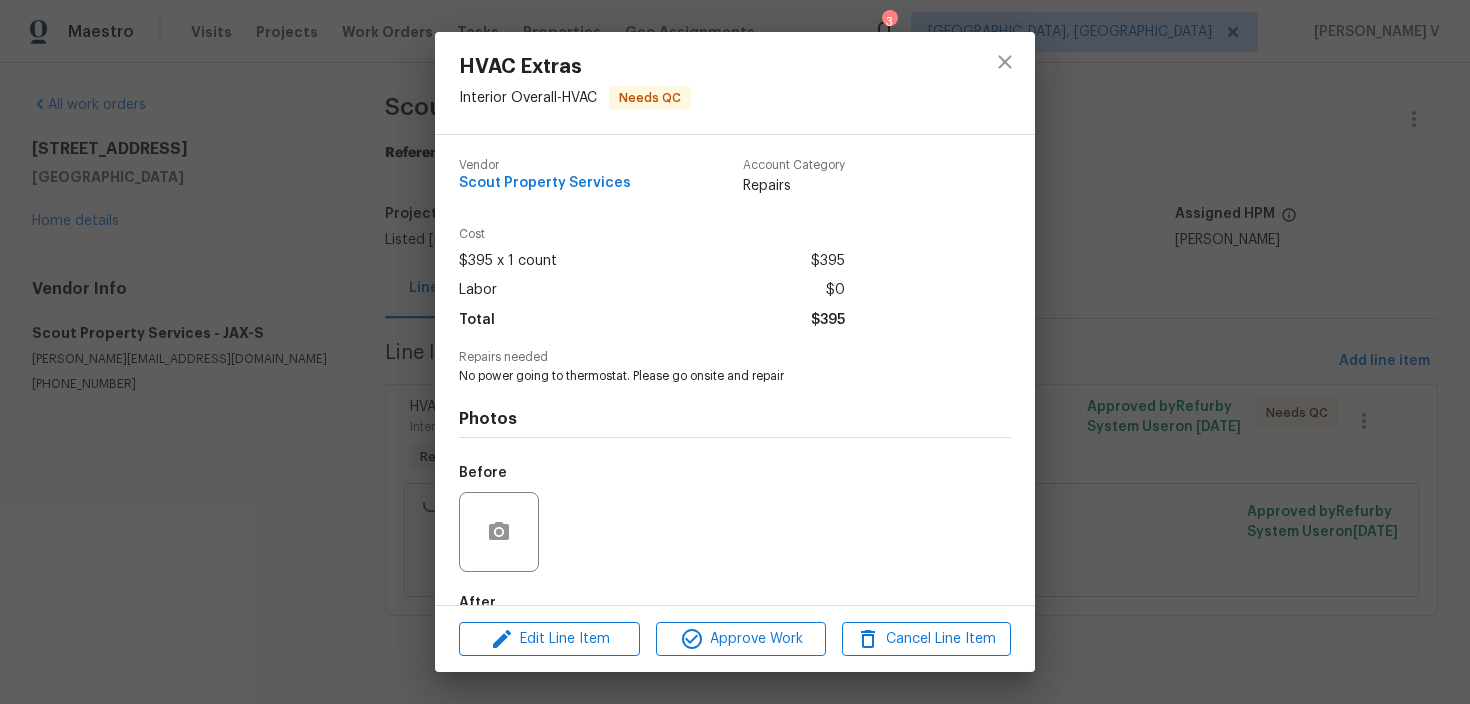 scroll, scrollTop: 117, scrollLeft: 0, axis: vertical 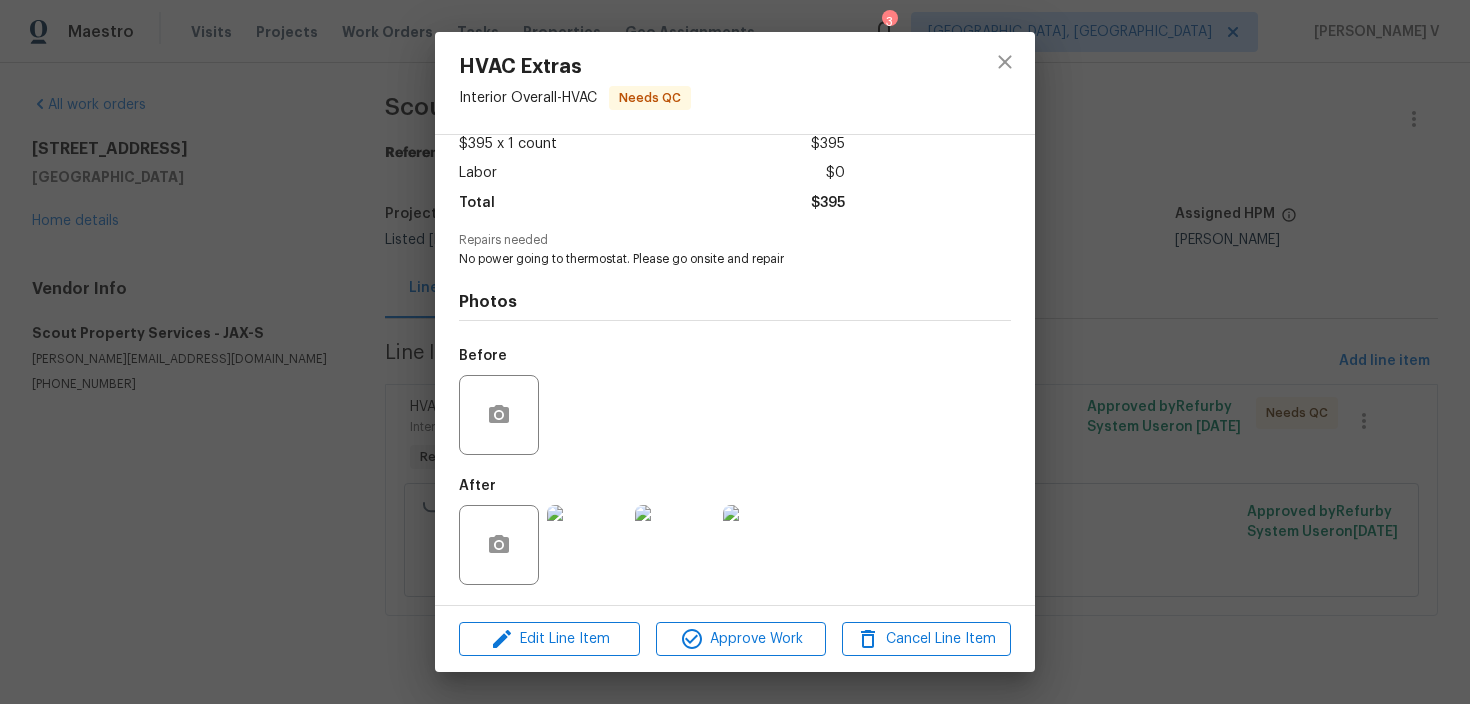 click on "HVAC Extras Interior Overall  -  HVAC Needs QC Vendor Scout Property Services Account Category Repairs Cost $395 x 1 count $395 Labor $0 Total $395 Repairs needed No power going to thermostat. Please go onsite and repair Photos Before After  Edit Line Item  Approve Work  Cancel Line Item" at bounding box center (735, 352) 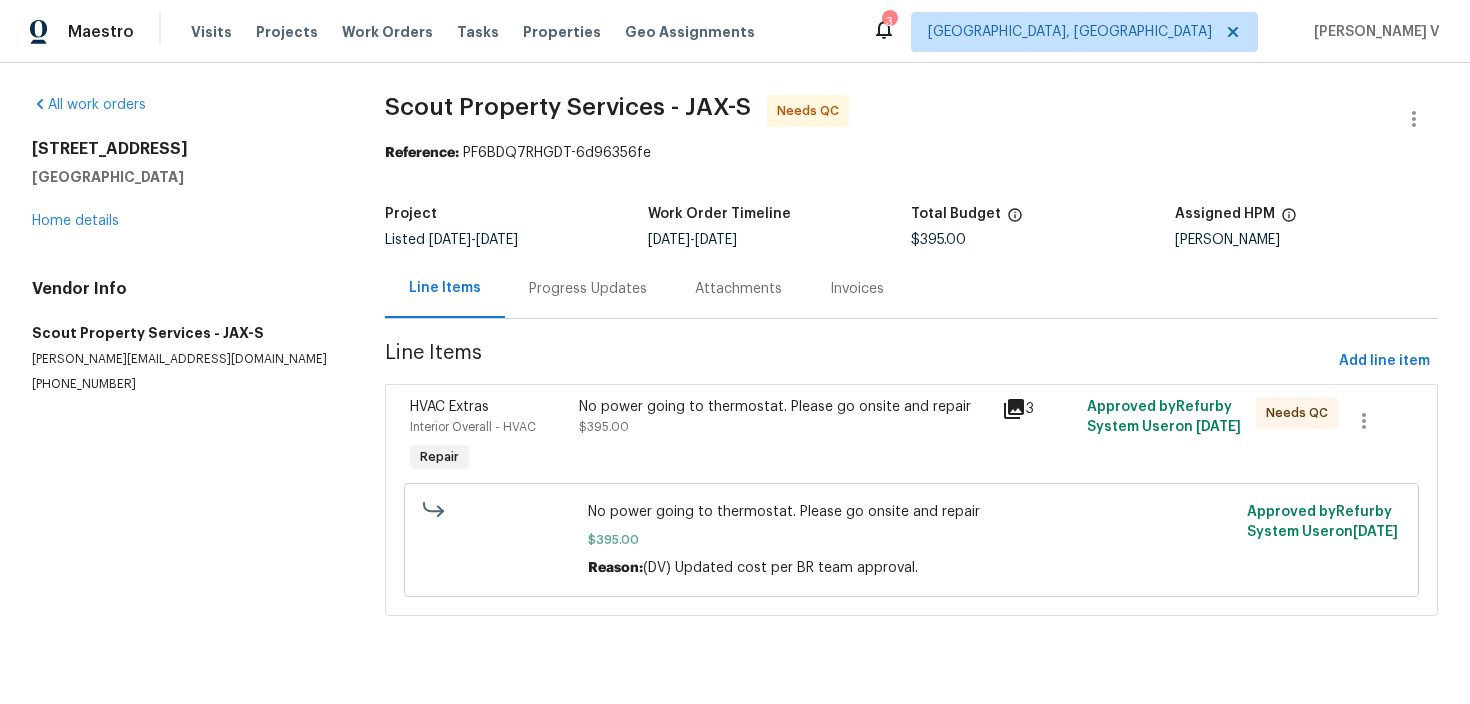 click on "Progress Updates" at bounding box center (588, 289) 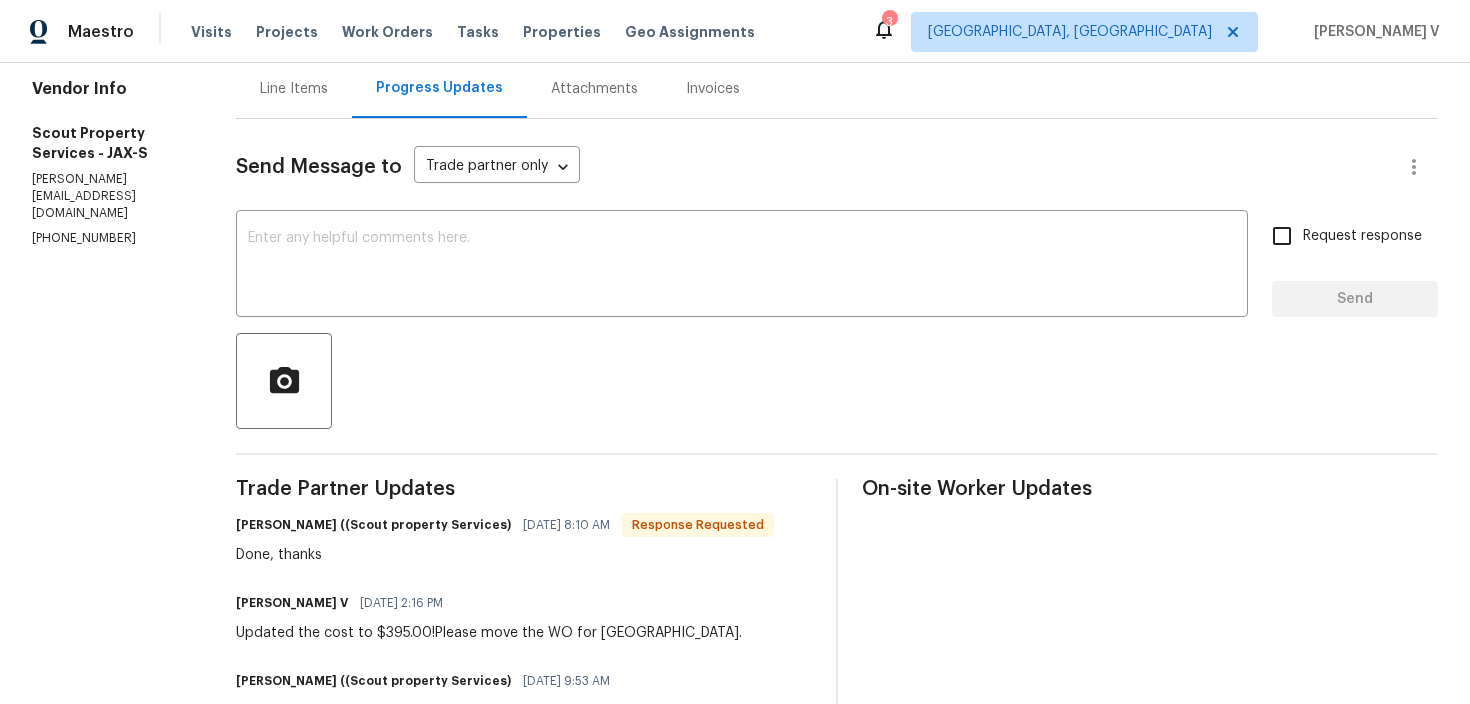 scroll, scrollTop: 0, scrollLeft: 0, axis: both 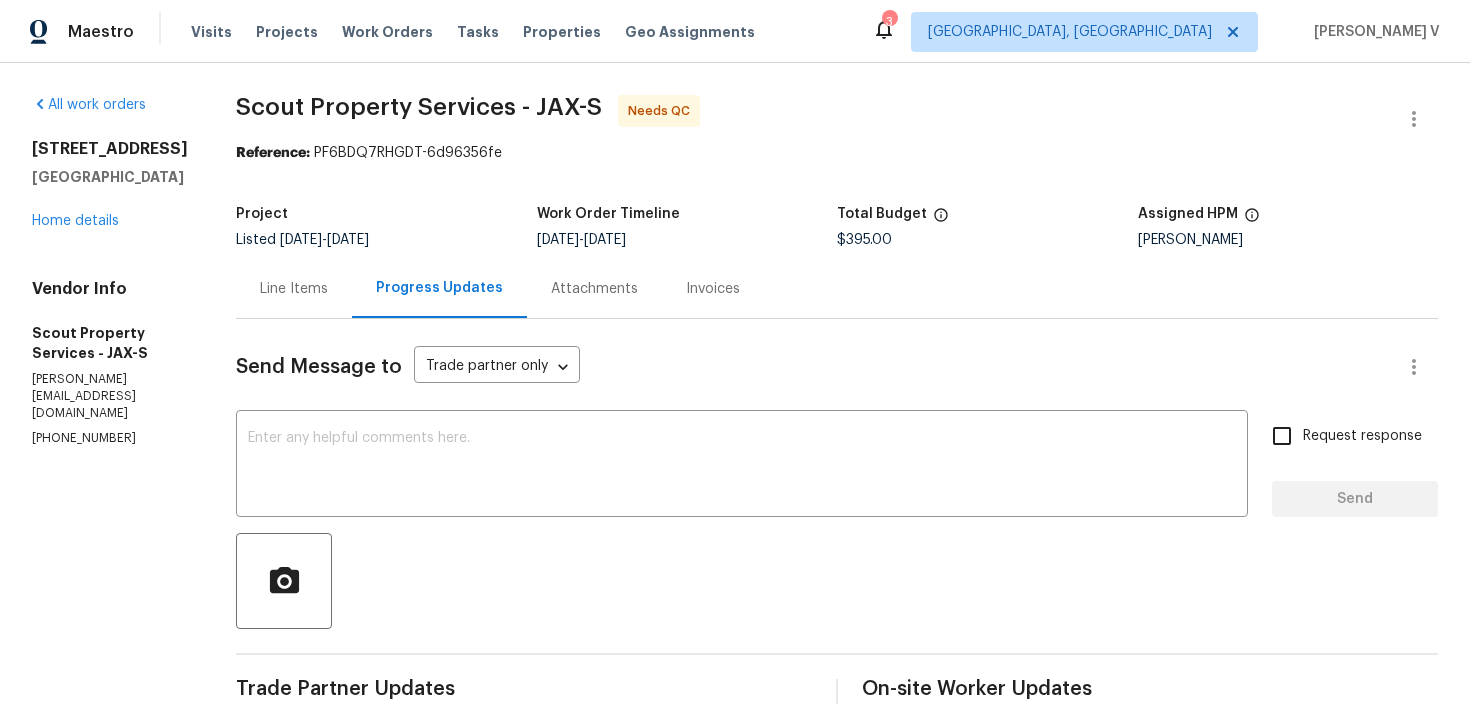 click on "Line Items" at bounding box center (294, 289) 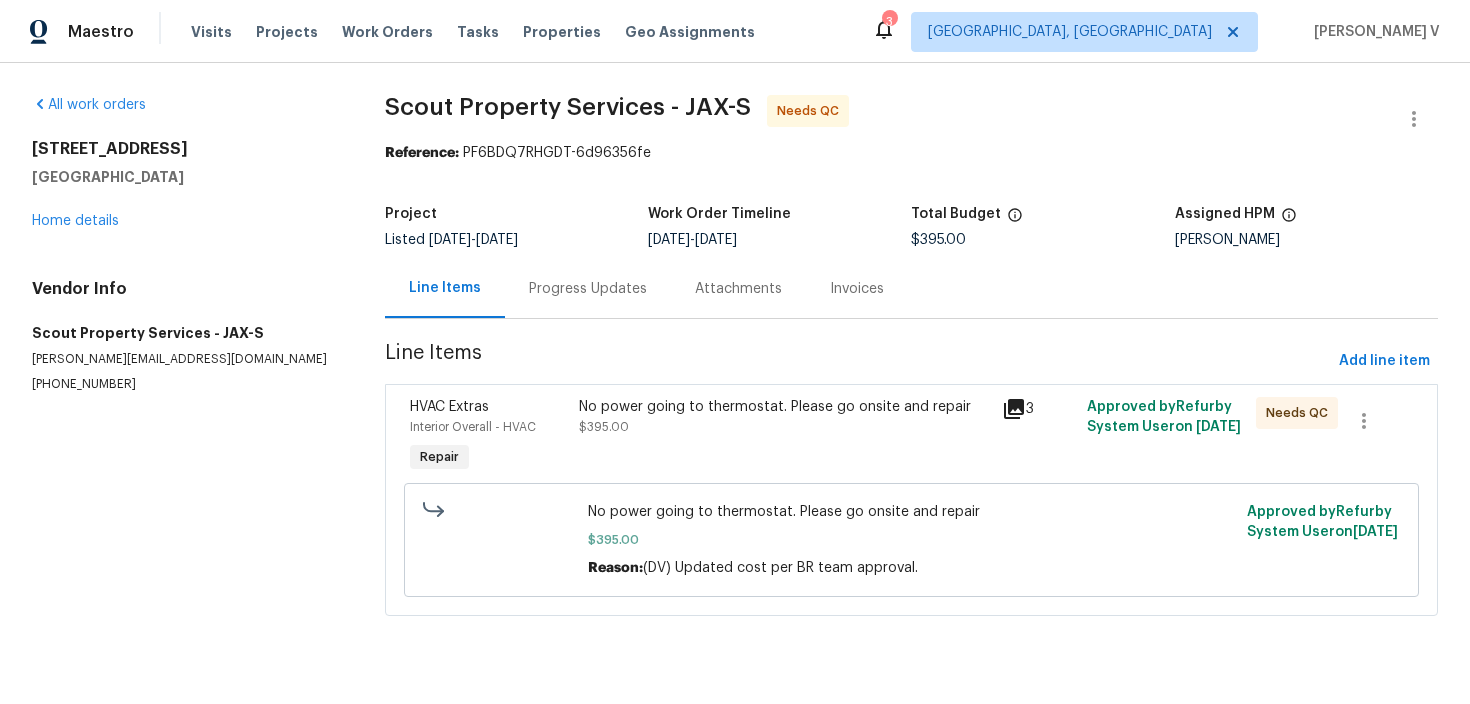 click on "No power going to thermostat. Please go onsite and repair $395.00" at bounding box center [784, 437] 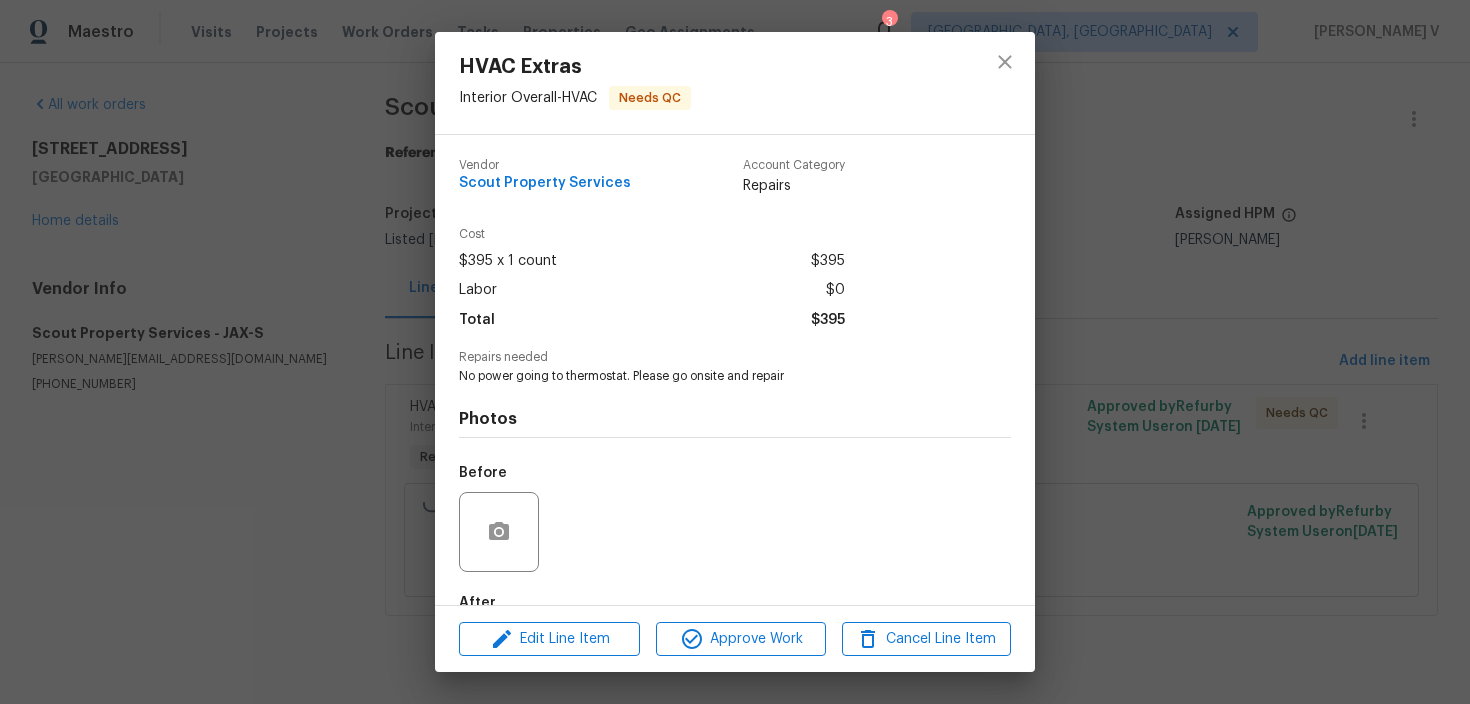 scroll, scrollTop: 117, scrollLeft: 0, axis: vertical 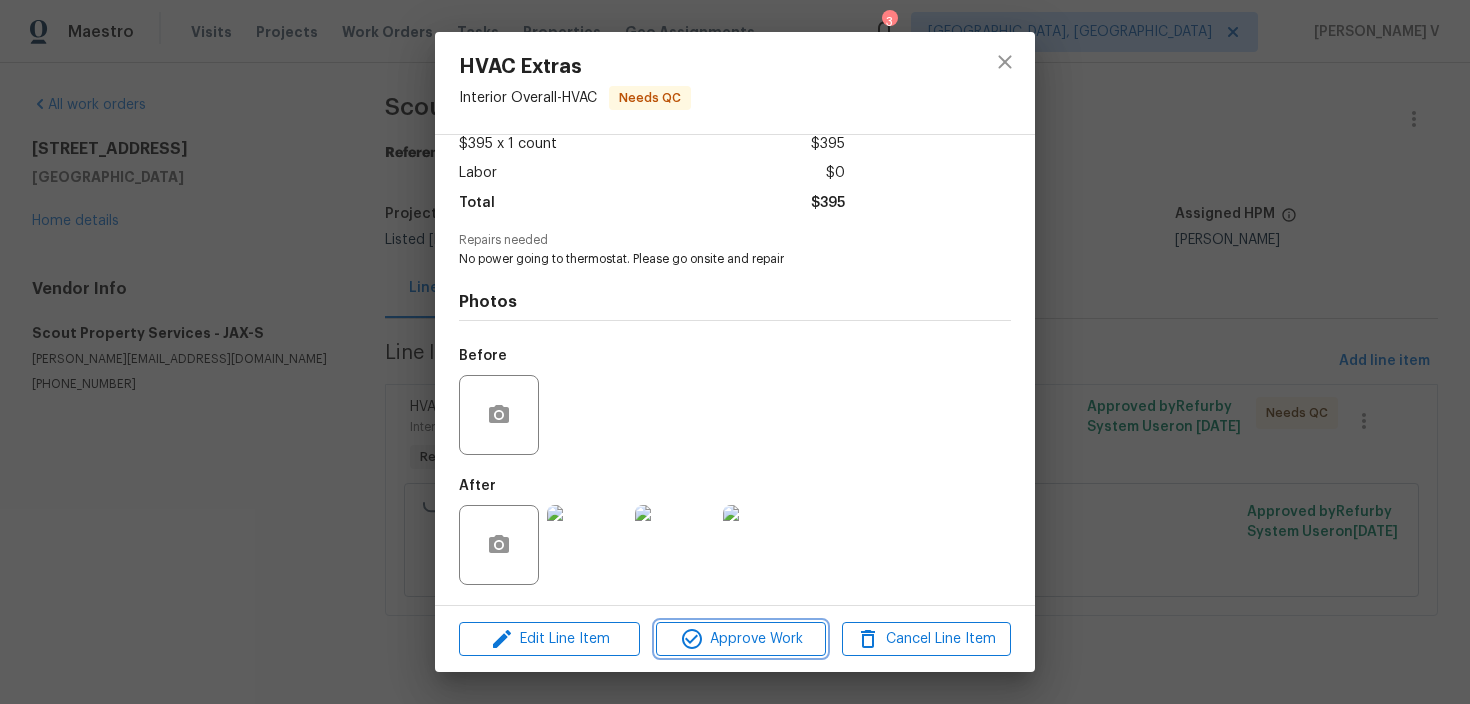 click on "Approve Work" at bounding box center [740, 639] 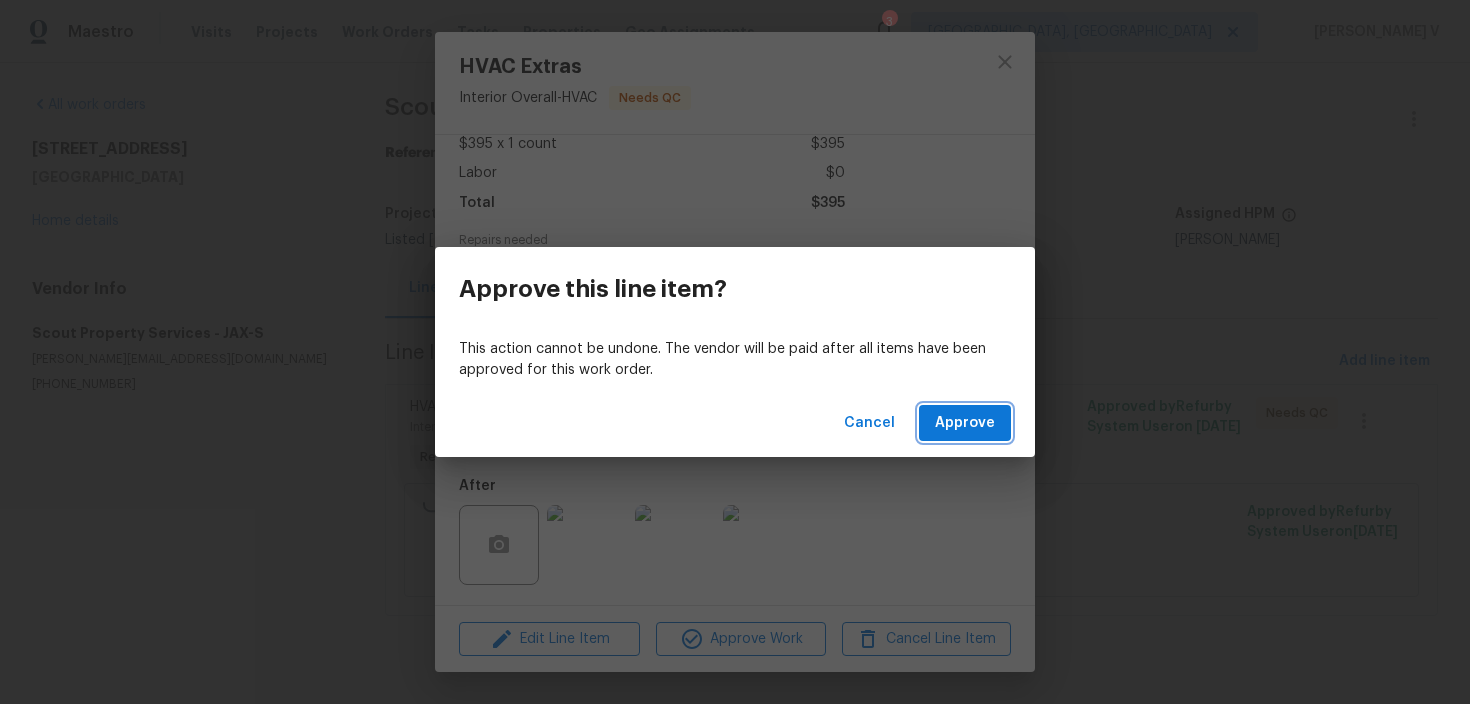 click on "Approve" at bounding box center (965, 423) 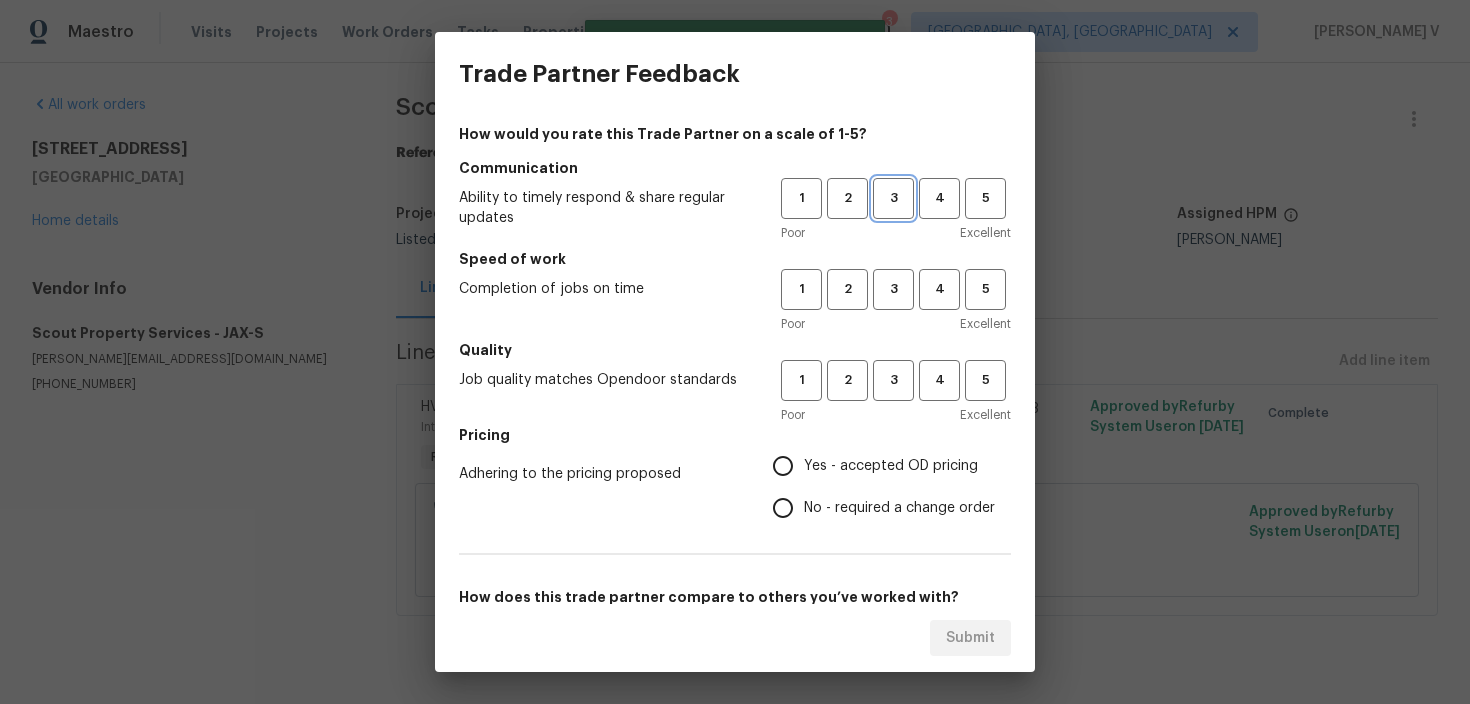 click on "3" at bounding box center (893, 198) 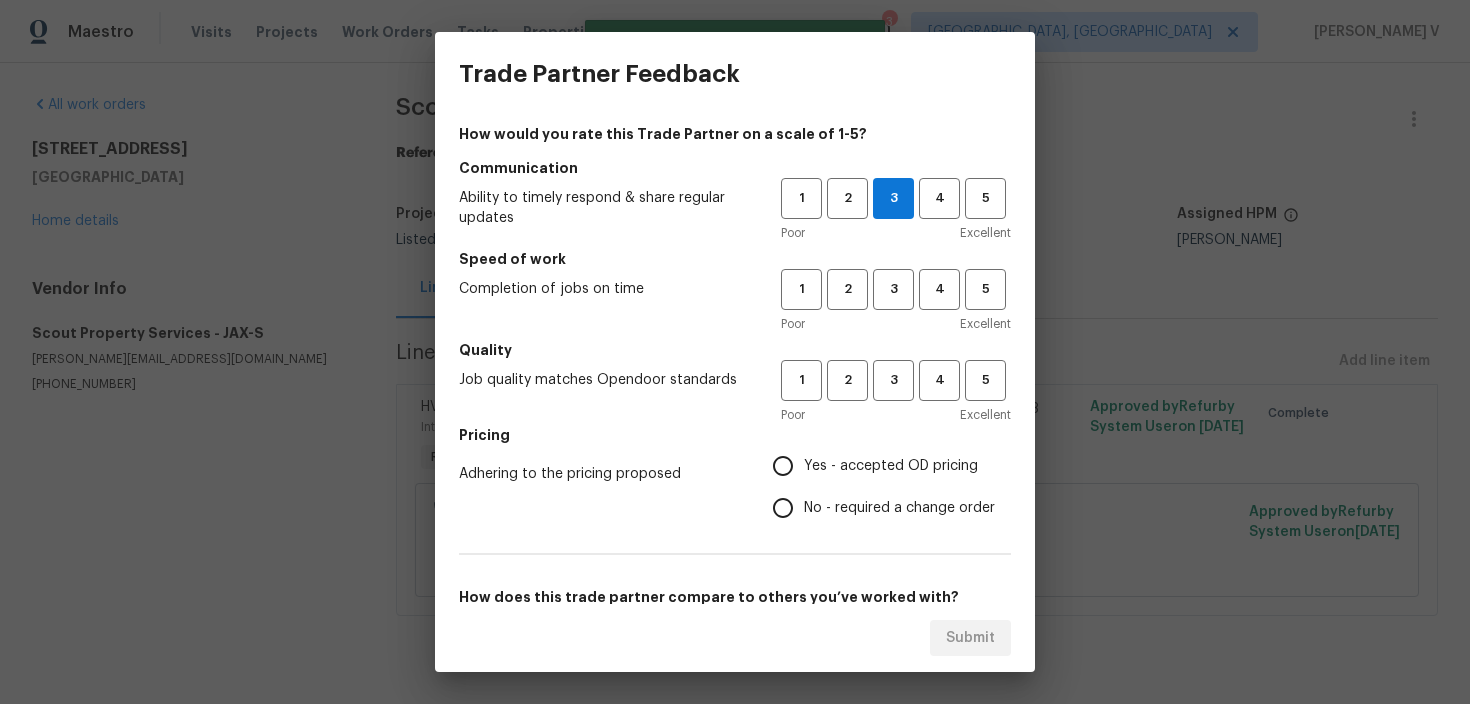 click on "Poor Excellent" at bounding box center [896, 324] 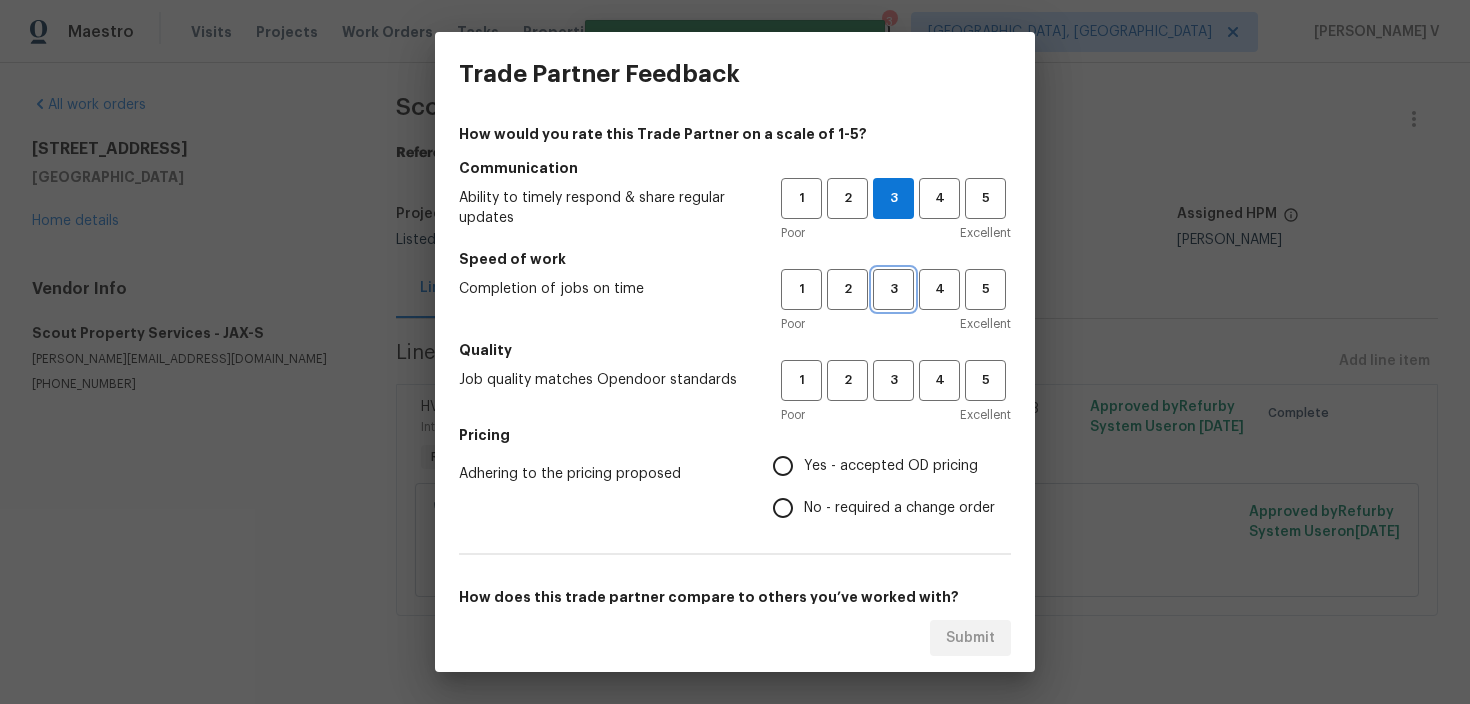 click on "3" at bounding box center [893, 289] 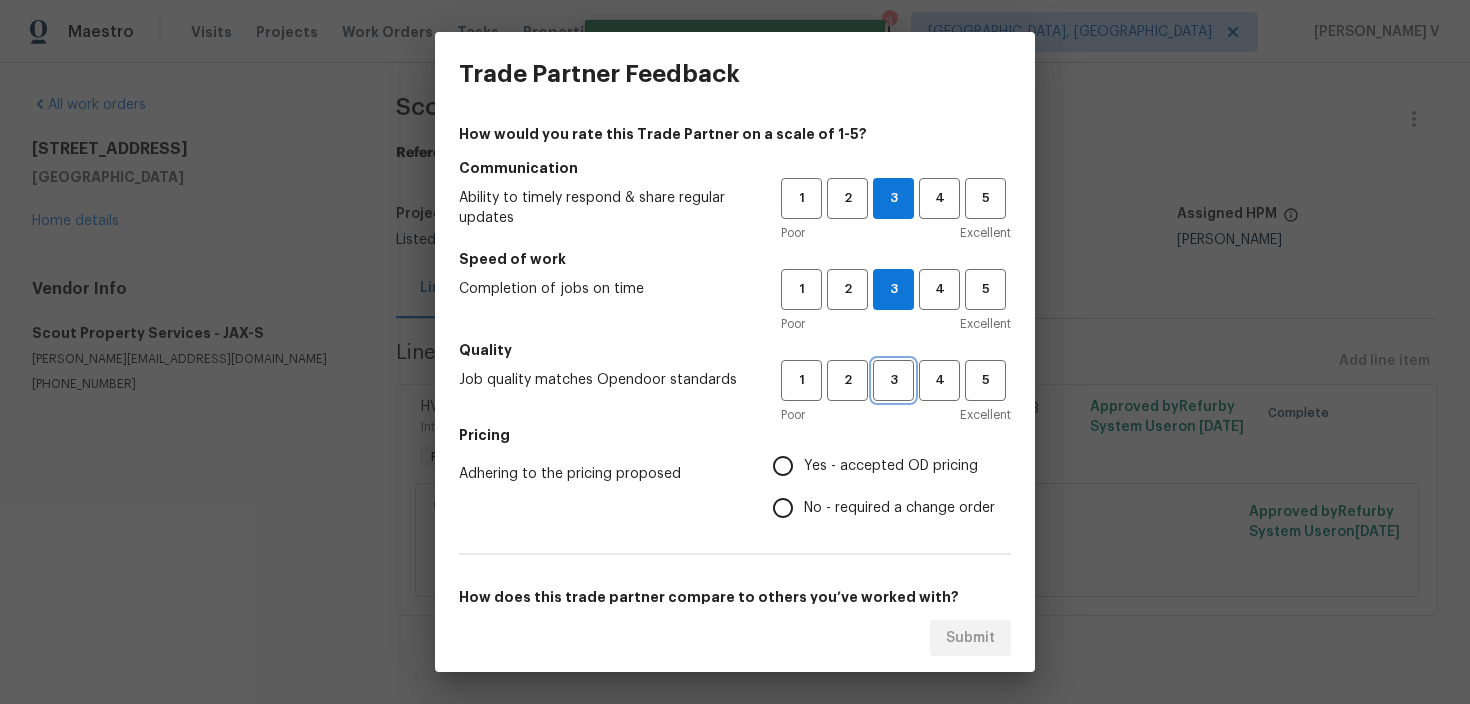 click on "3" at bounding box center [893, 380] 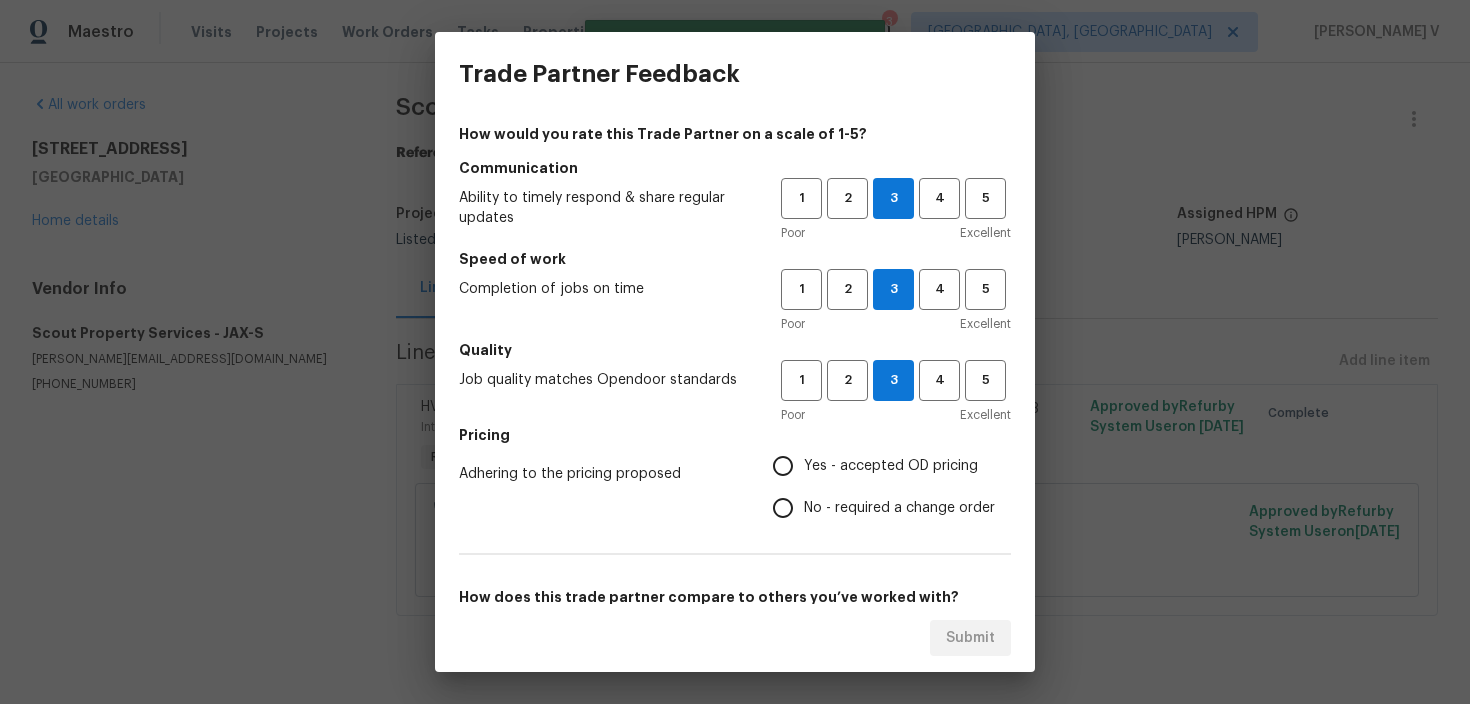 click on "No - required a change order" at bounding box center (899, 508) 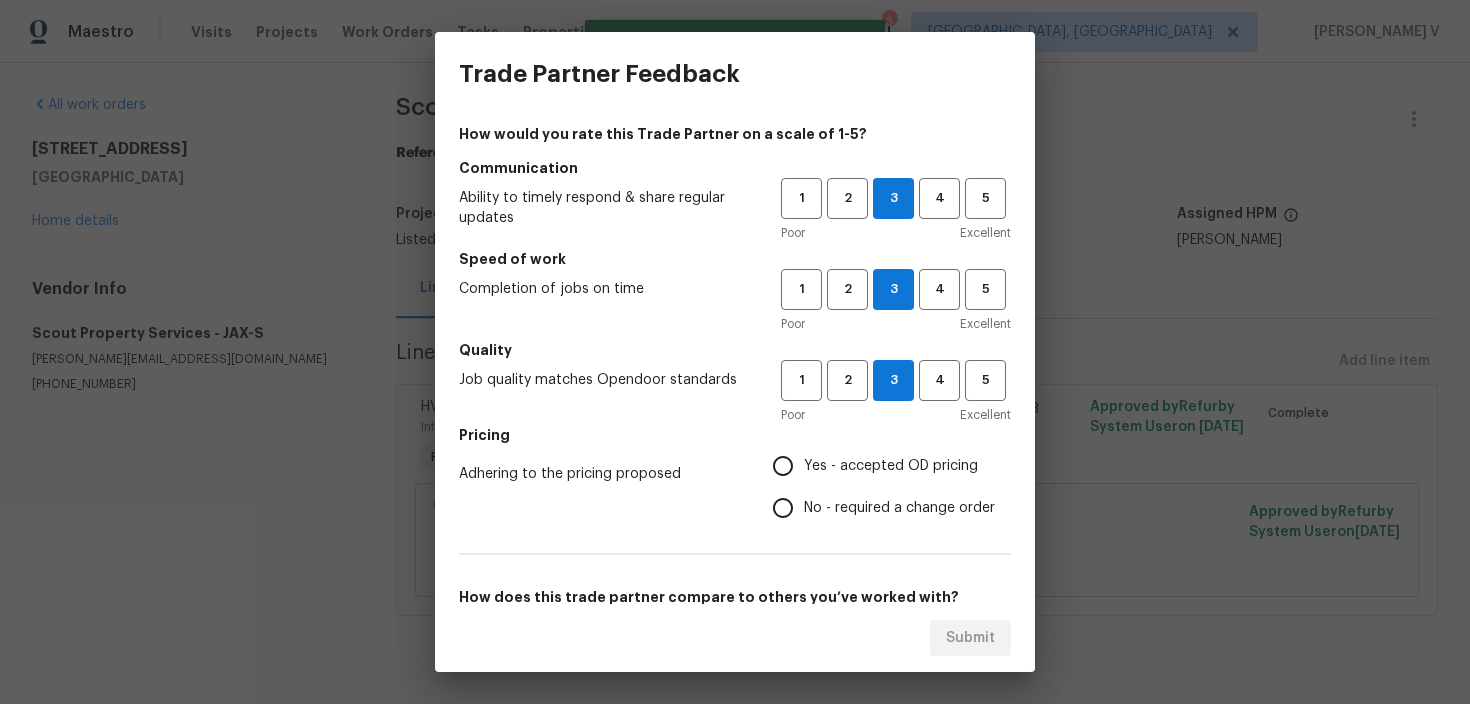 radio on "true" 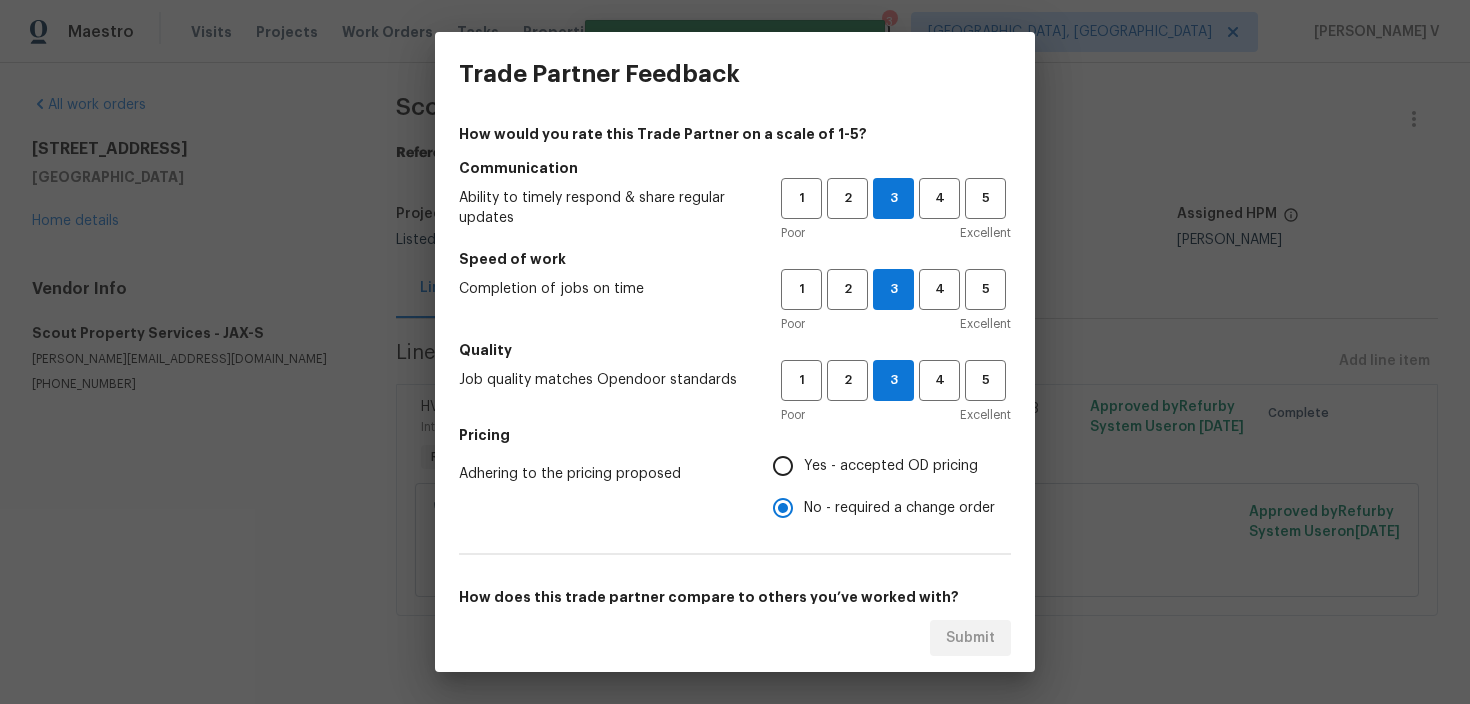 scroll, scrollTop: 155, scrollLeft: 0, axis: vertical 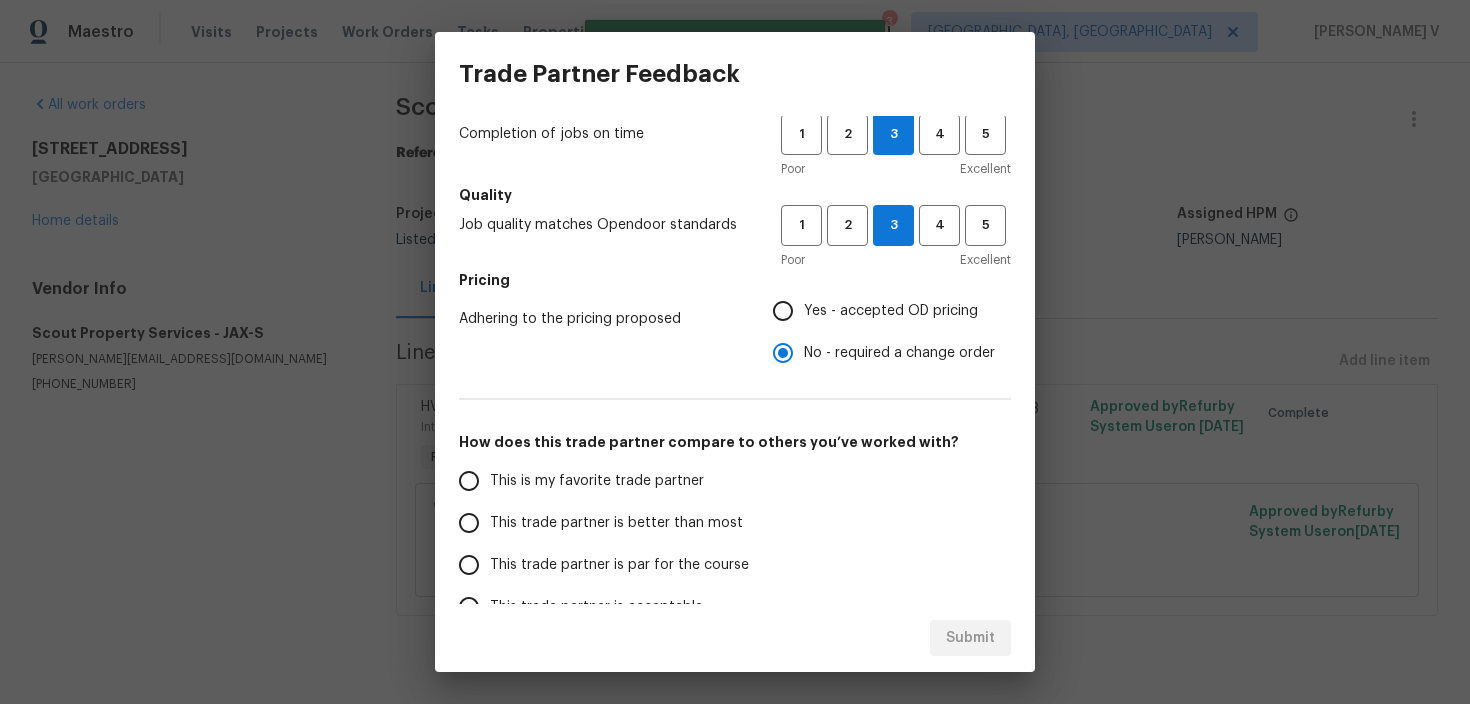 click on "This trade partner is par for the course" at bounding box center [606, 565] 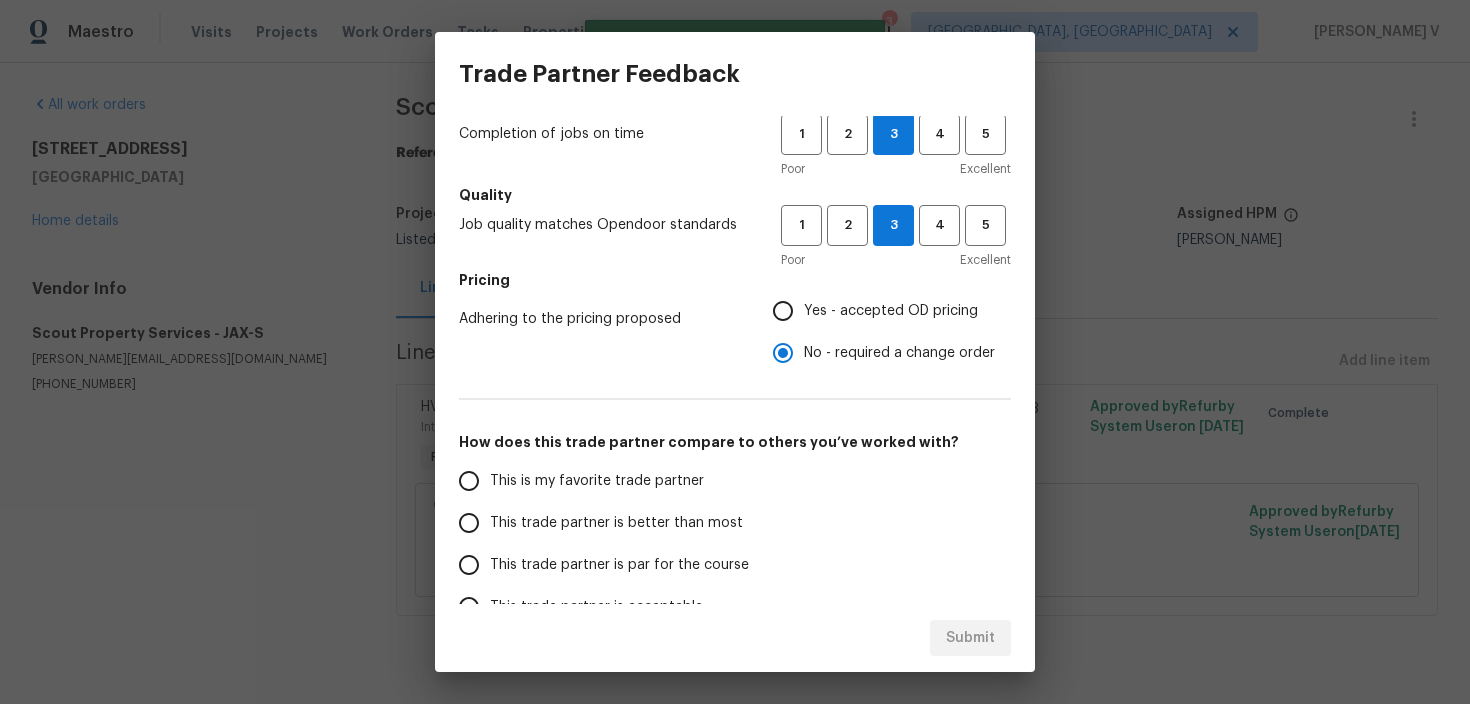 click on "This trade partner is par for the course" at bounding box center [469, 565] 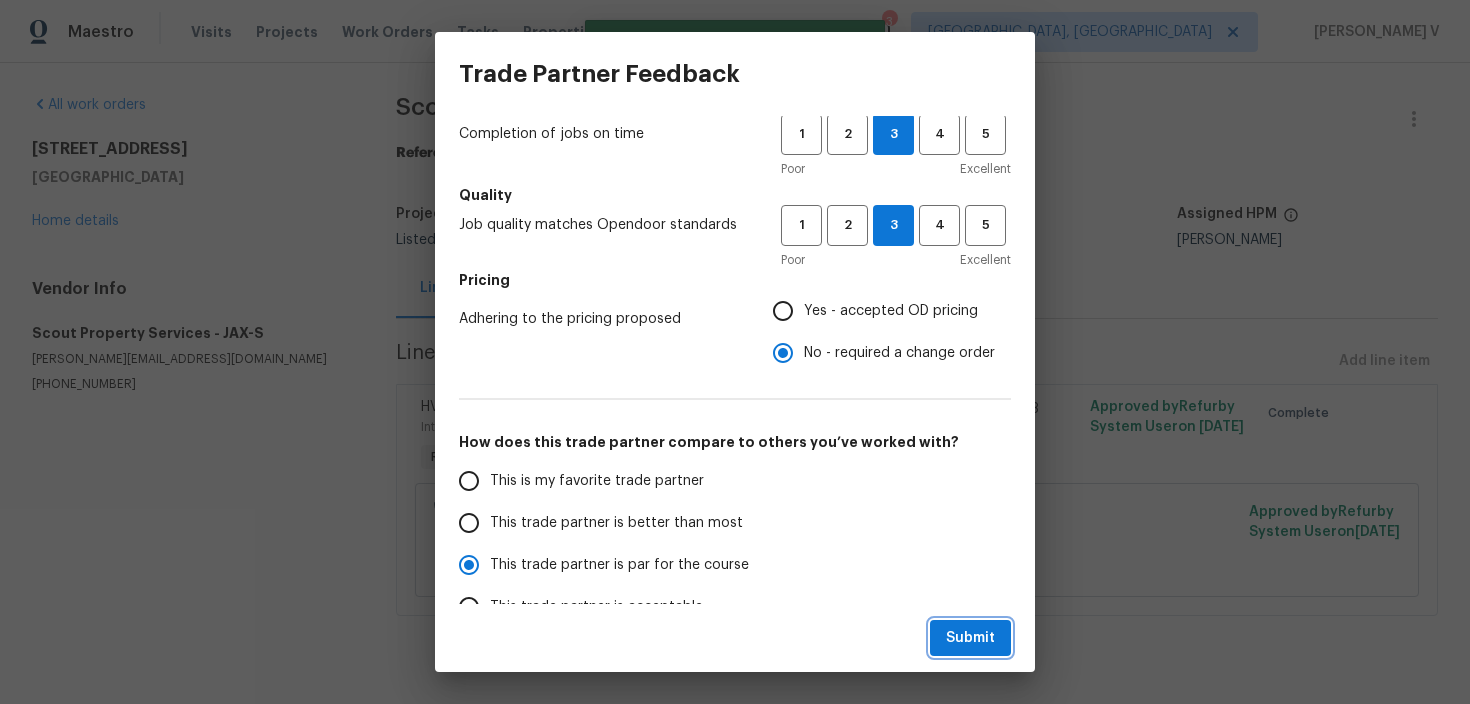 click on "Submit" at bounding box center (970, 638) 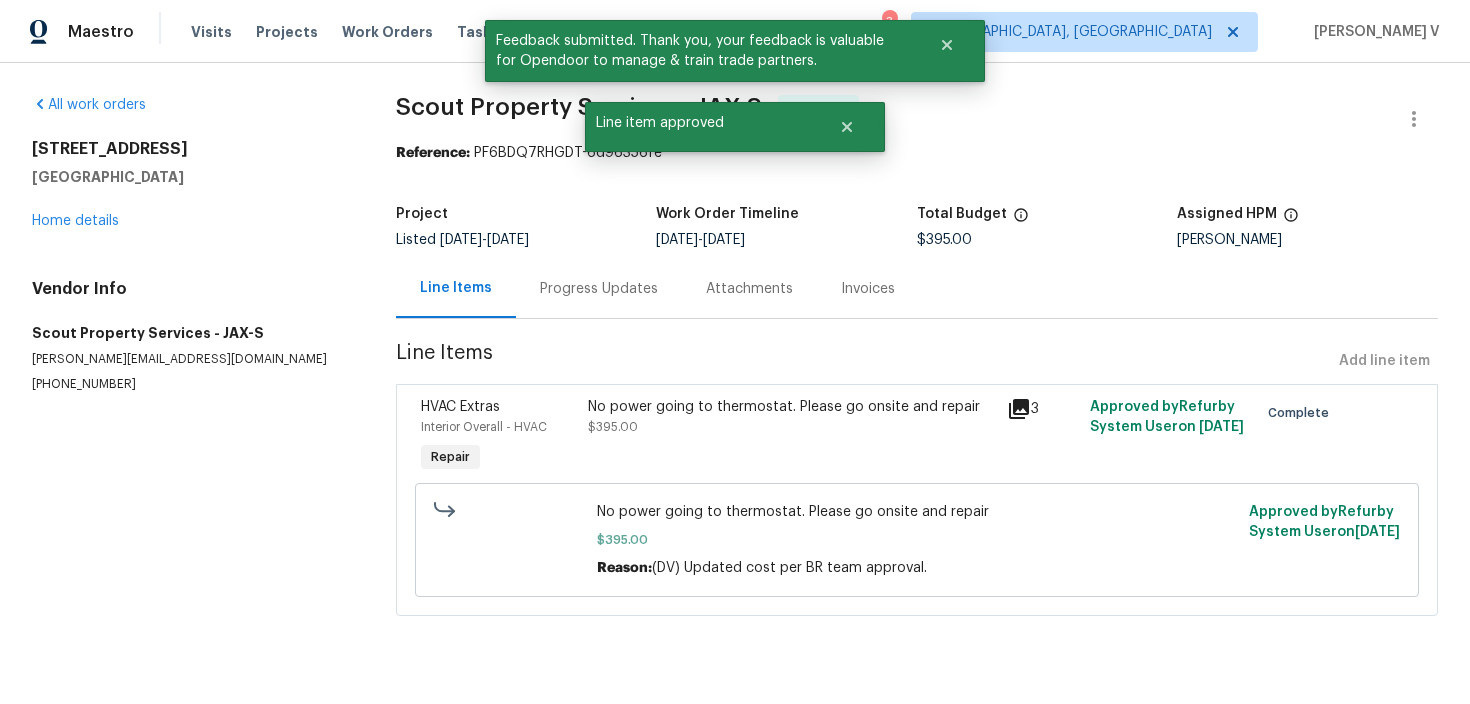 click on "Line Items" at bounding box center (456, 288) 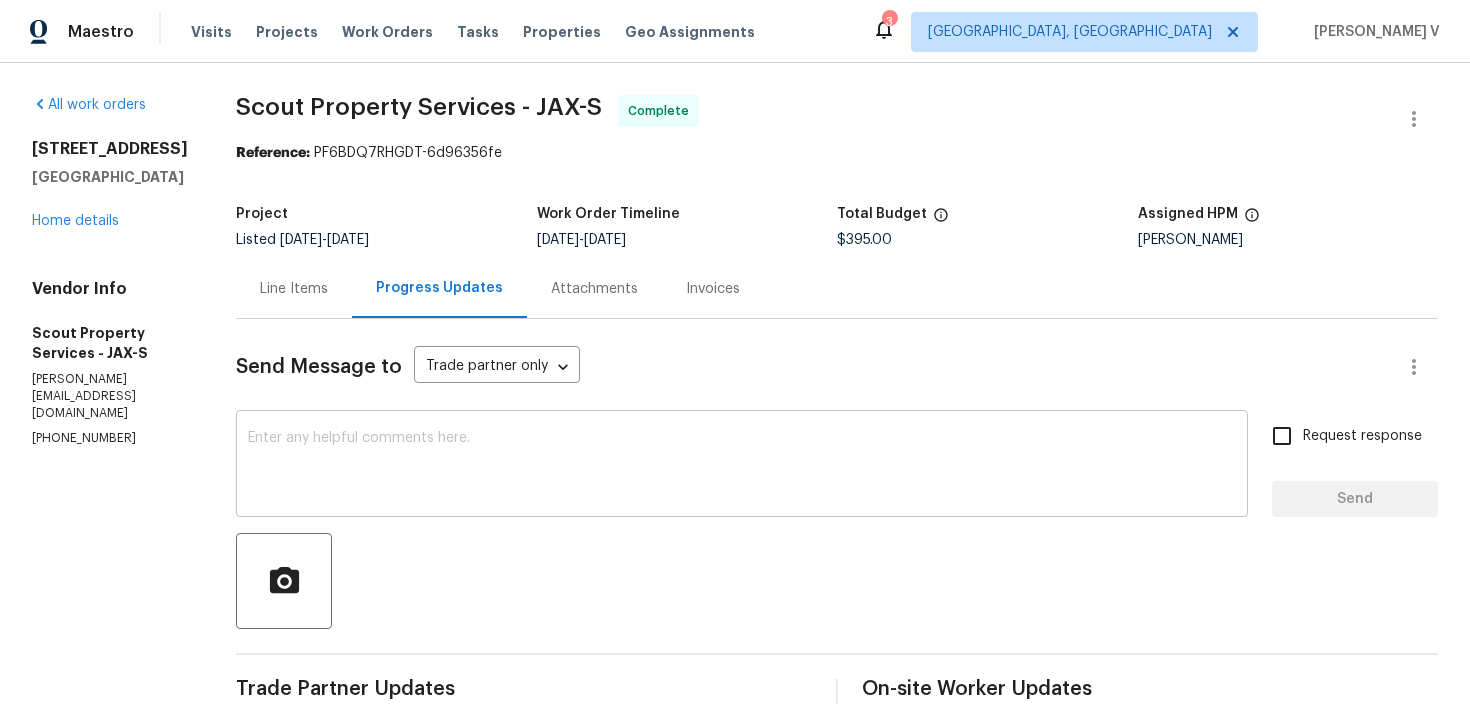 click on "x ​" at bounding box center [742, 466] 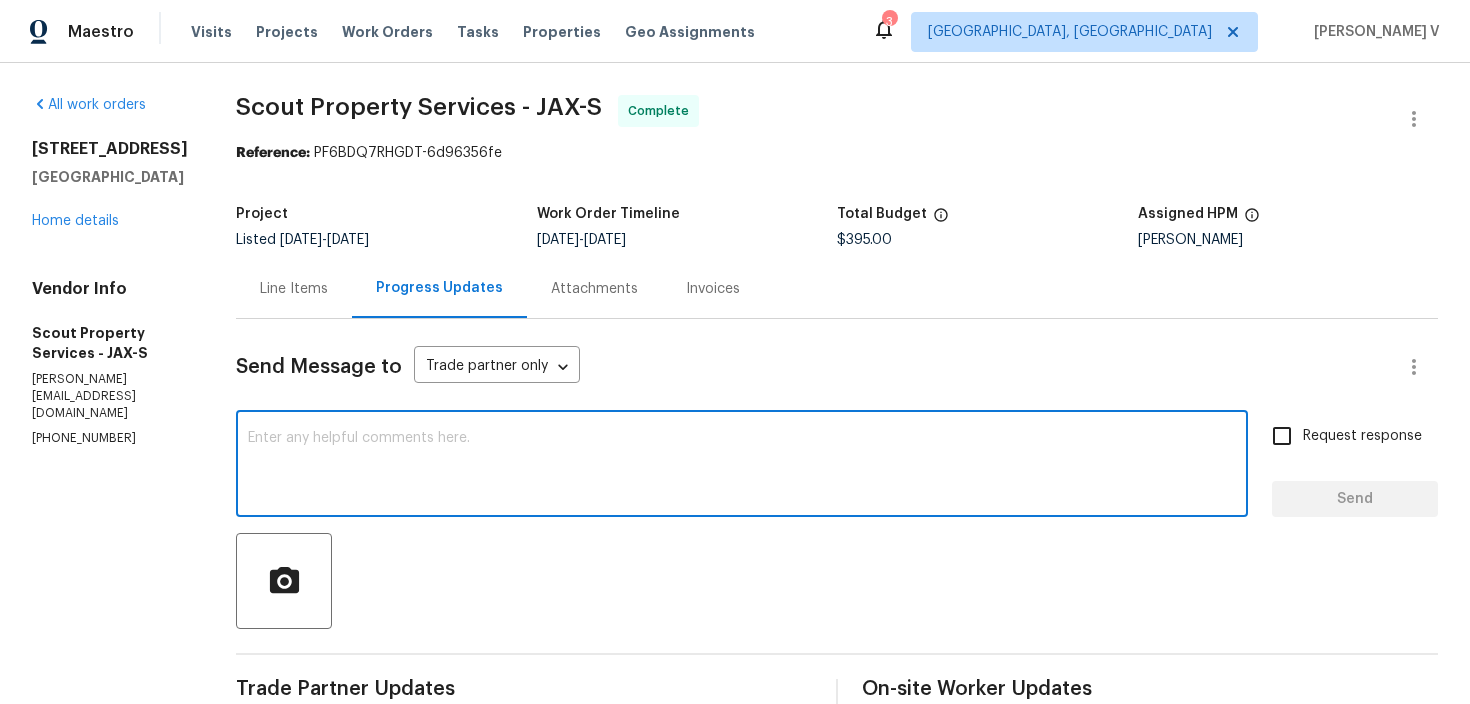 paste on "Hey, the work order has been approved. Thanks for the job :)" 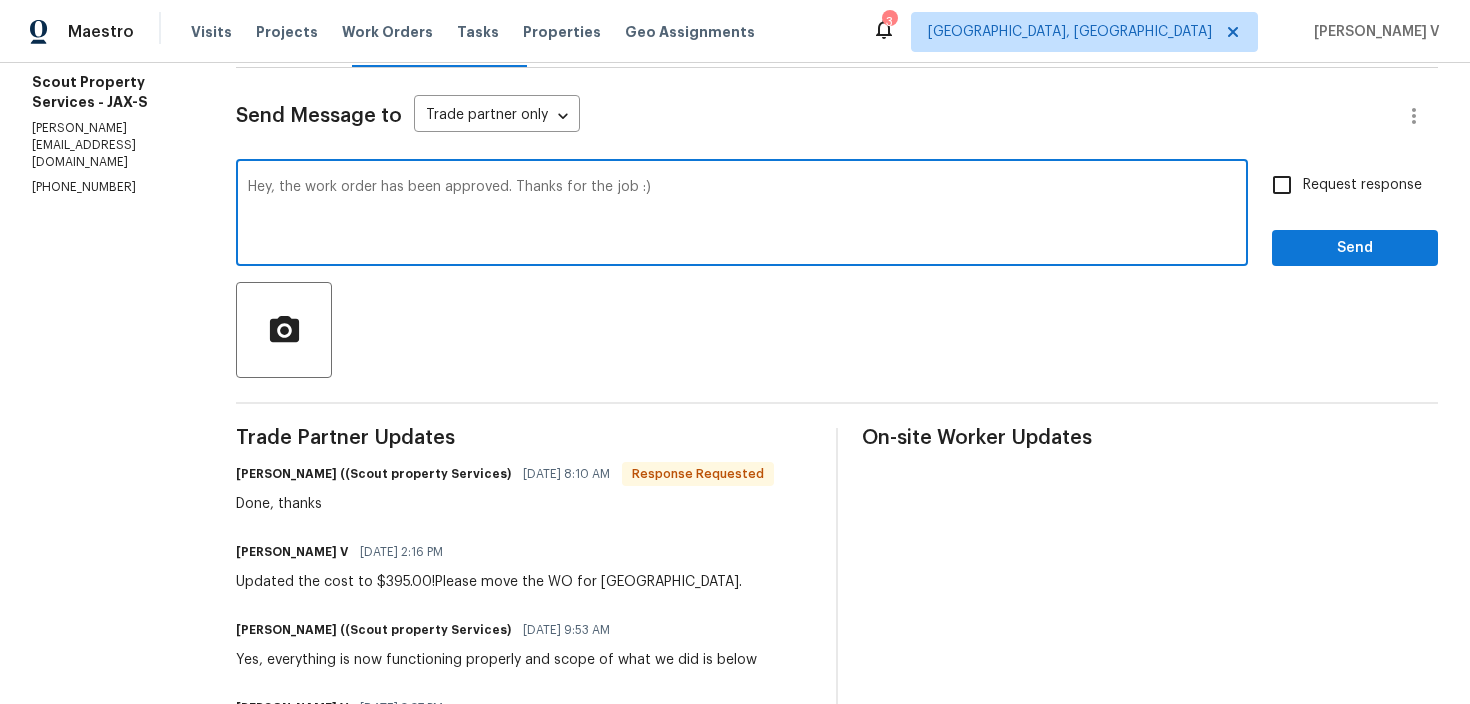type on "Hey, the work order has been approved. Thanks for the job :)" 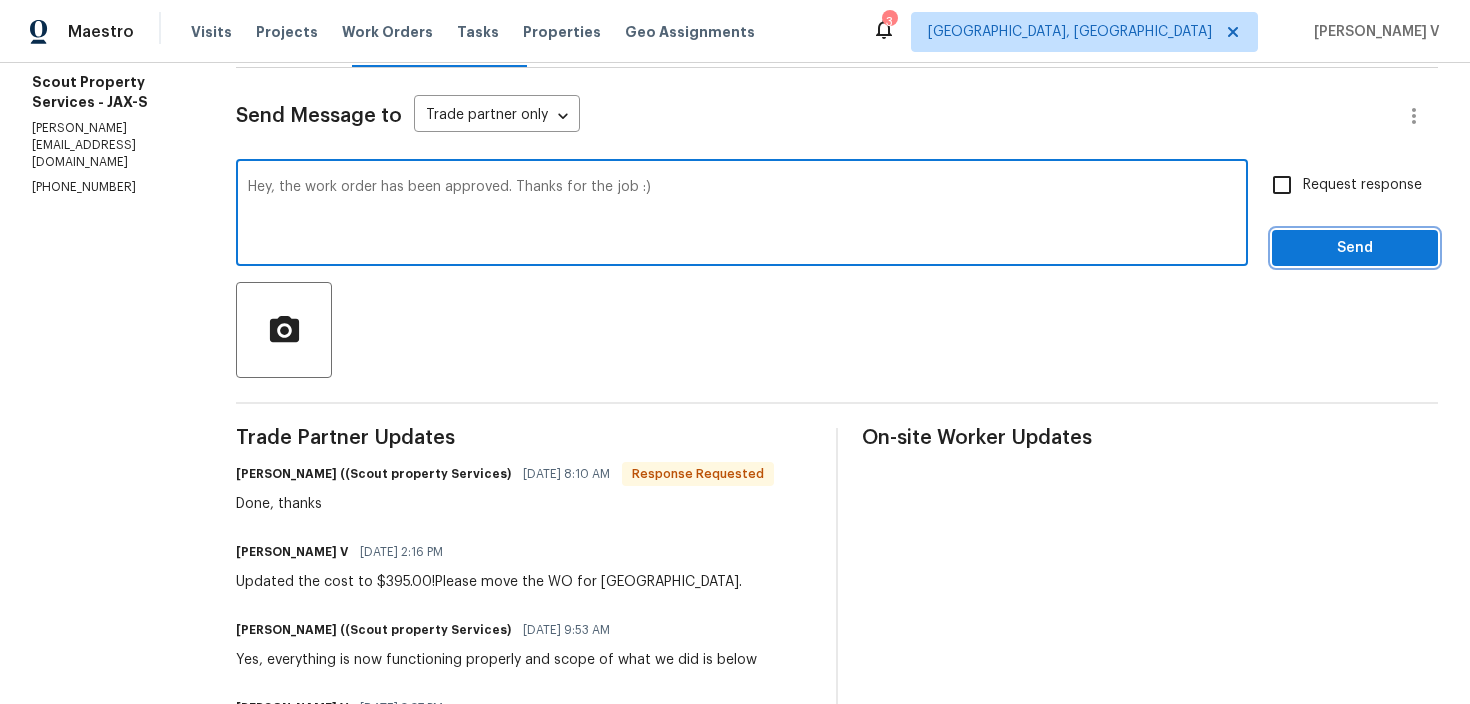 click on "Send" at bounding box center (1355, 248) 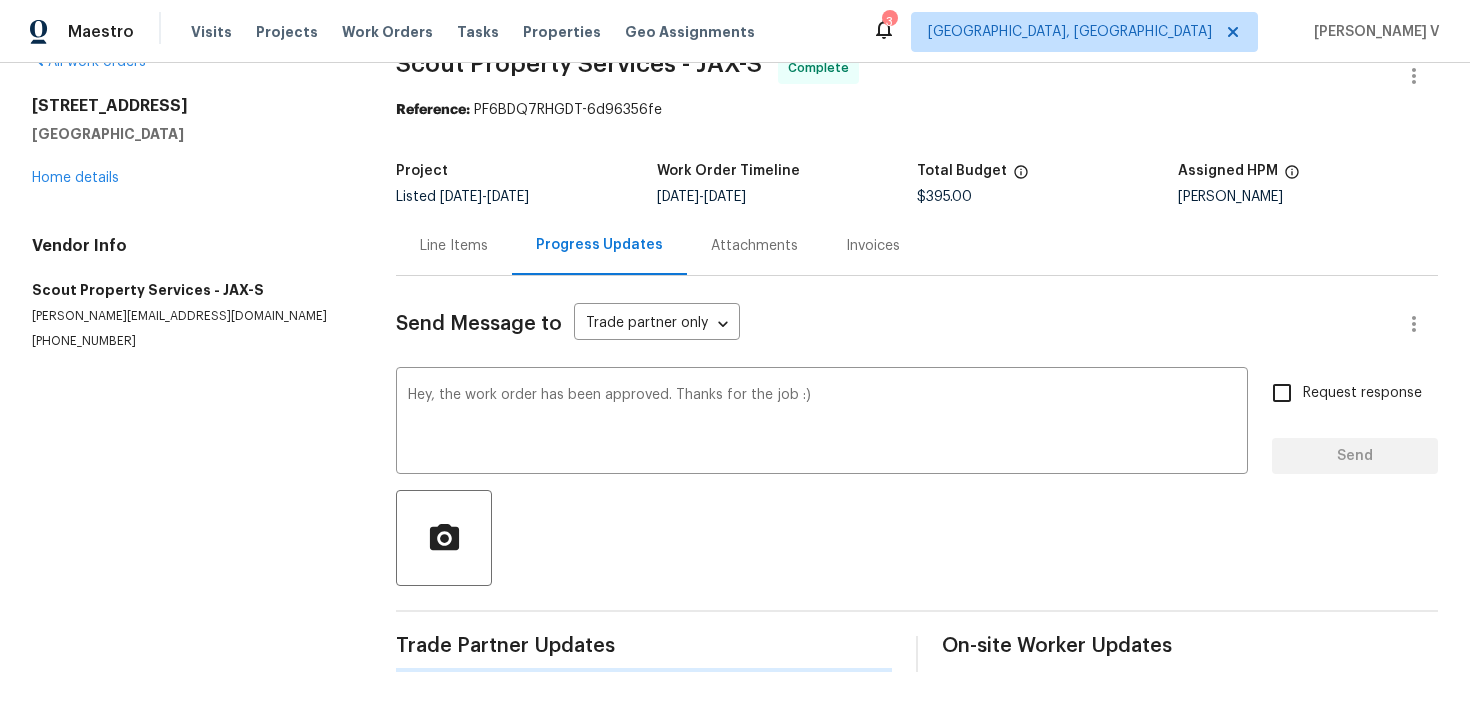 type 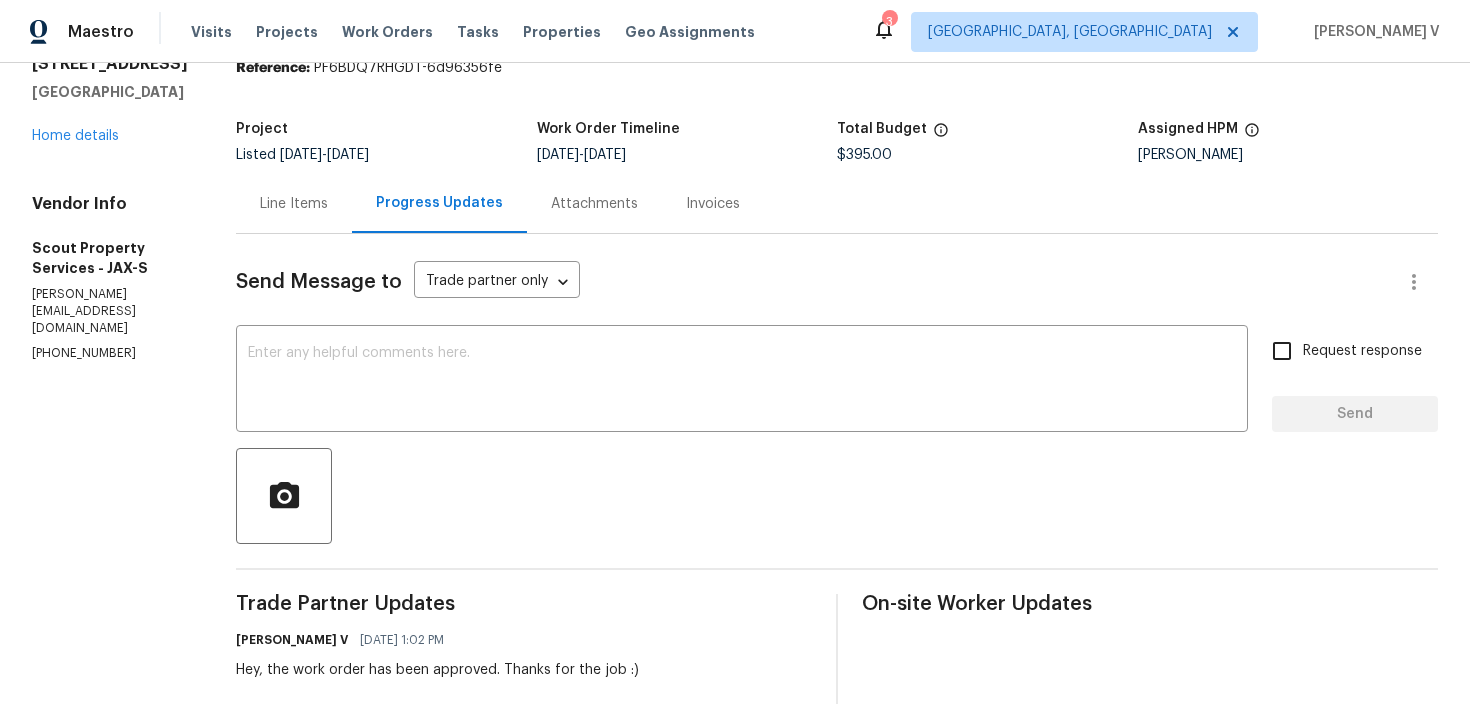 scroll, scrollTop: 0, scrollLeft: 0, axis: both 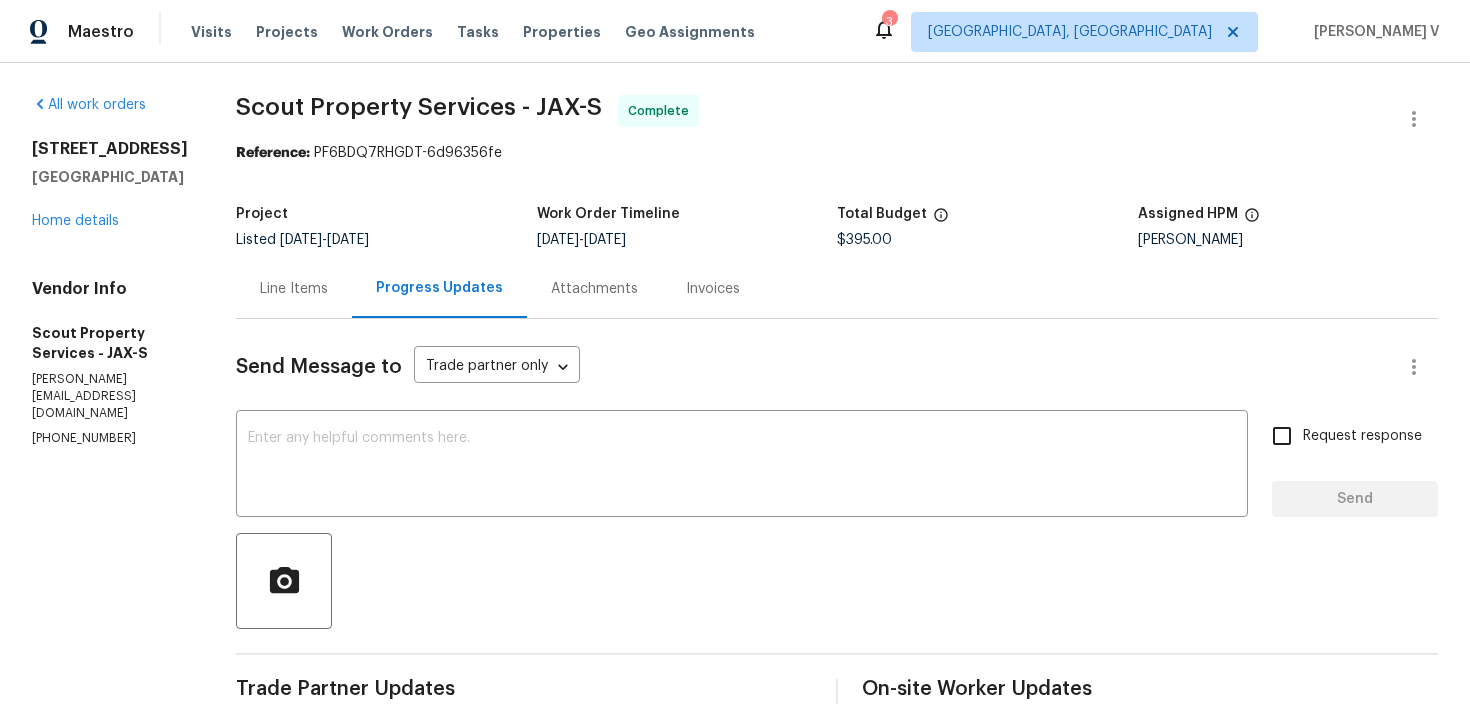 click on "Line Items" at bounding box center (294, 288) 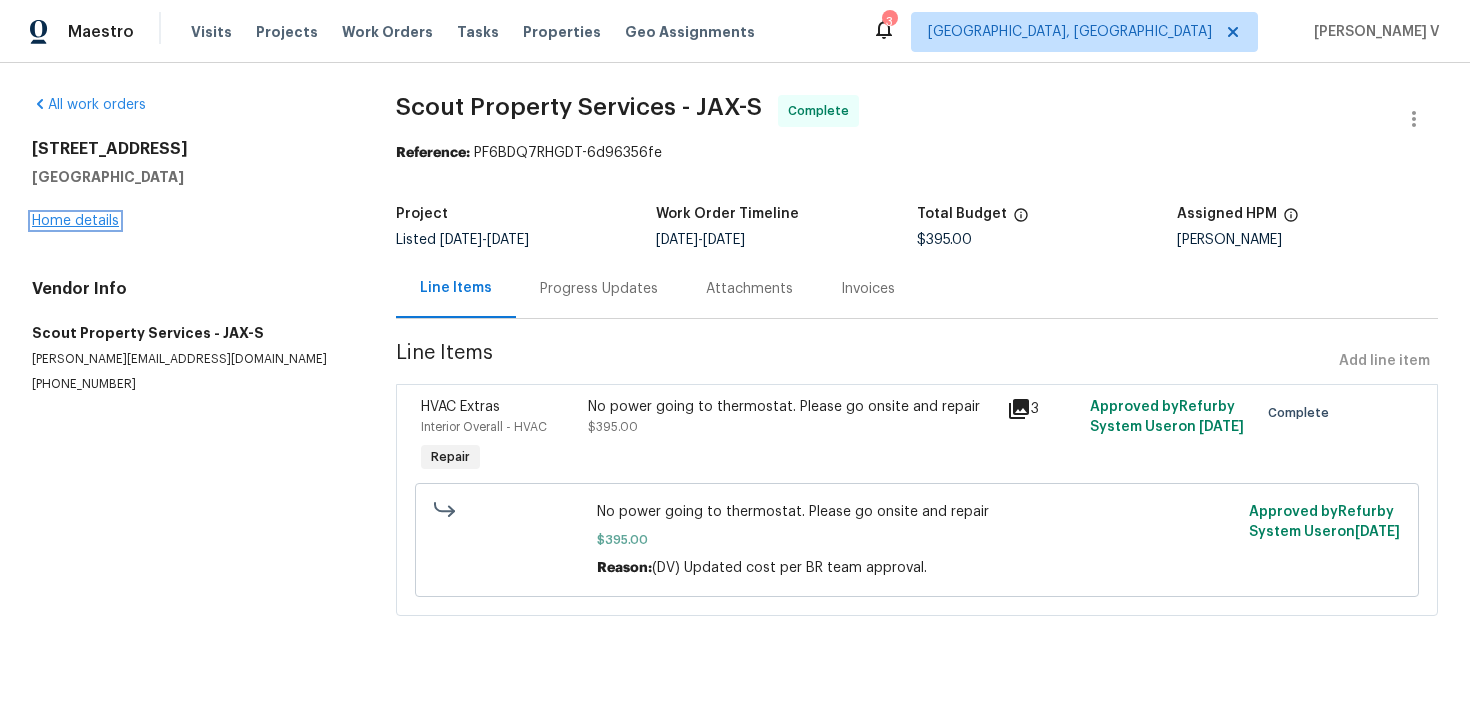click on "Home details" at bounding box center [75, 221] 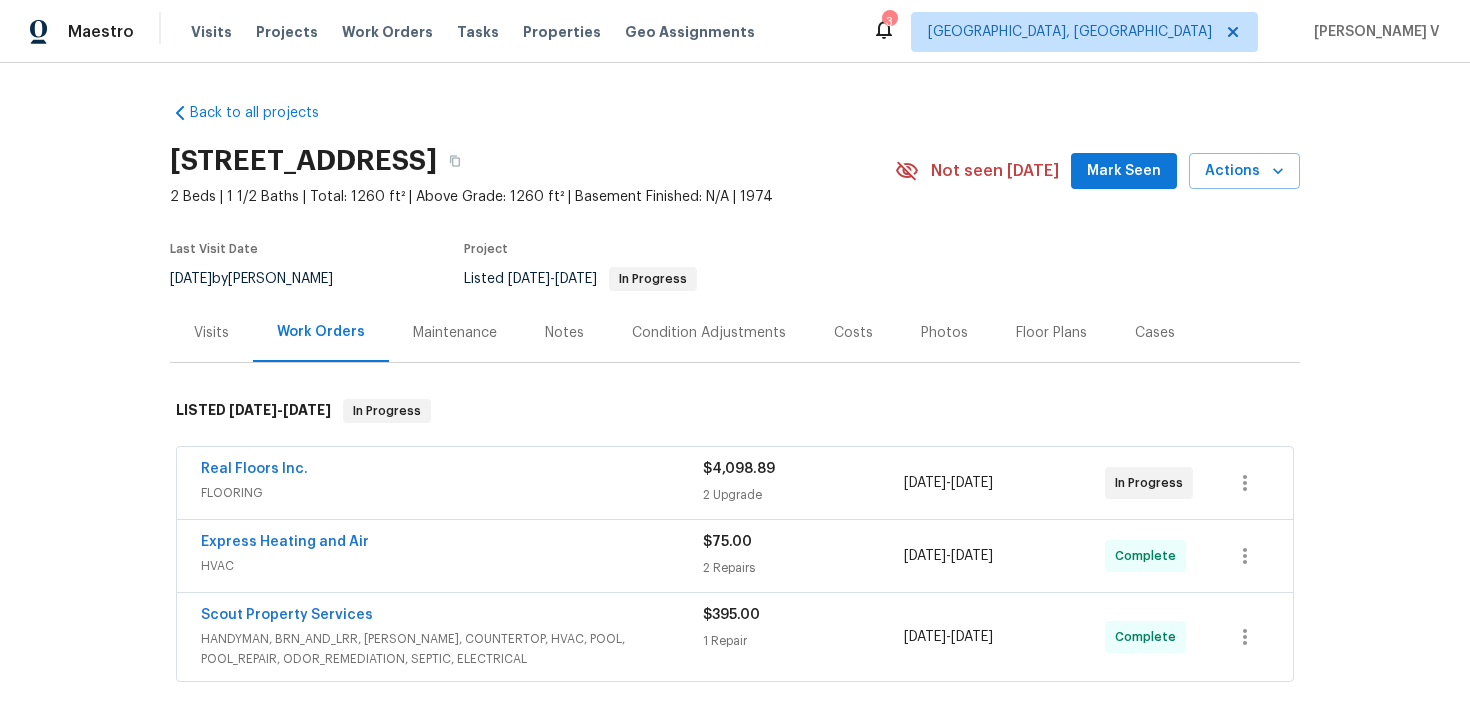 scroll, scrollTop: 400, scrollLeft: 0, axis: vertical 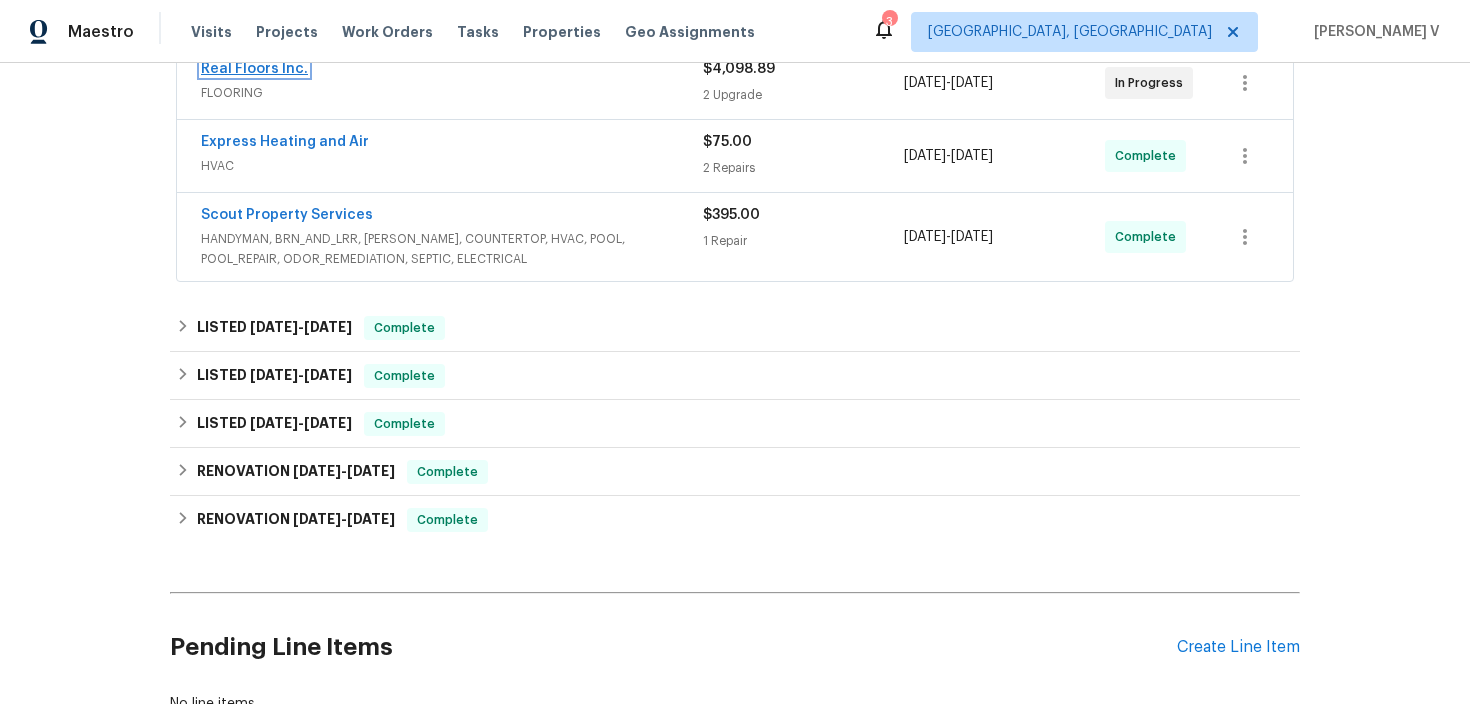 click on "Real Floors Inc." at bounding box center (254, 69) 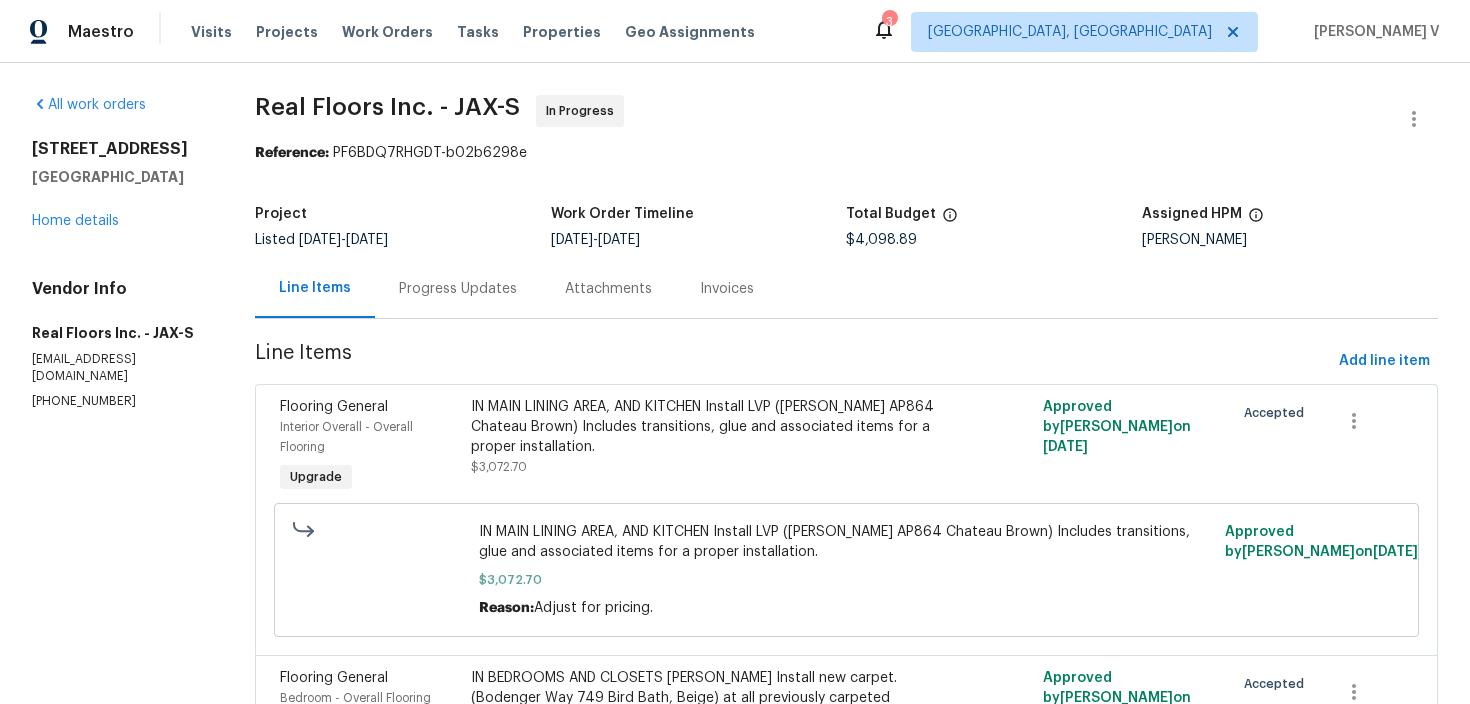 click on "Progress Updates" at bounding box center [458, 288] 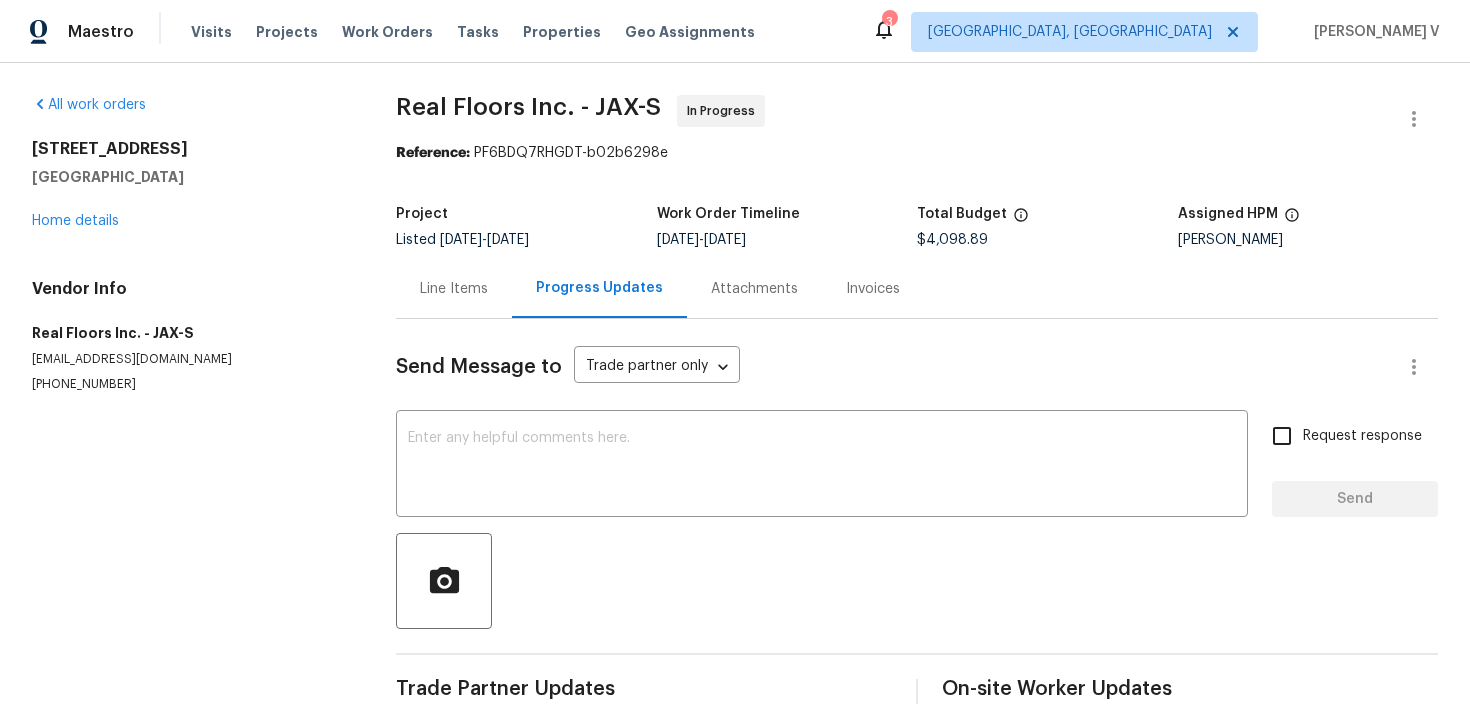 scroll, scrollTop: 117, scrollLeft: 0, axis: vertical 